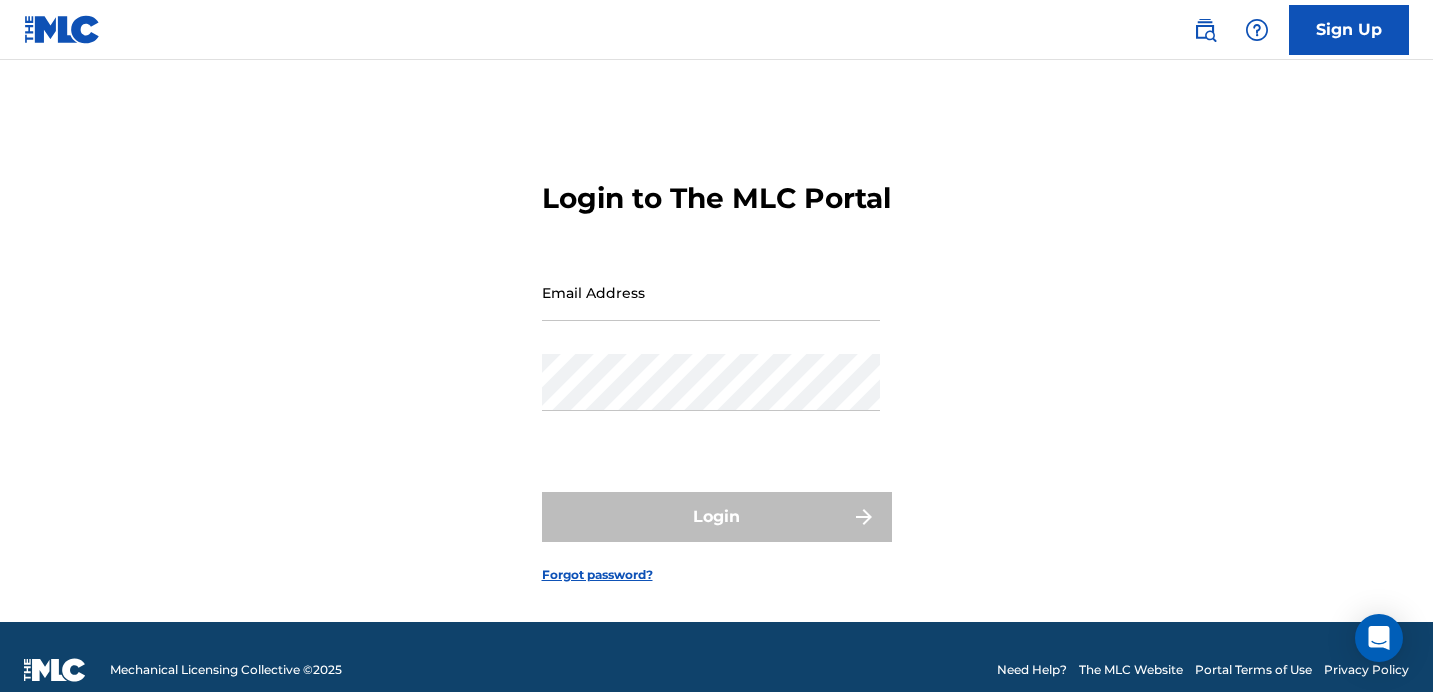 scroll, scrollTop: 0, scrollLeft: 0, axis: both 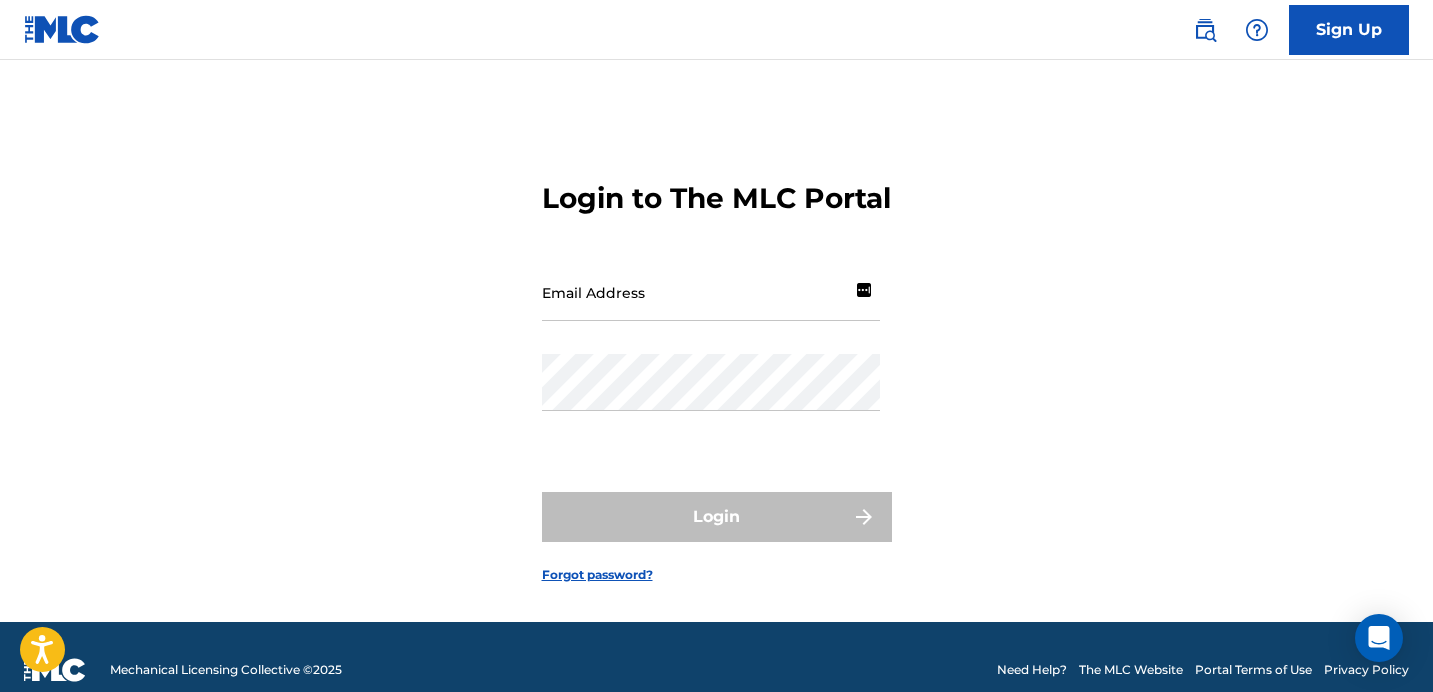 click on "Email Address" at bounding box center (711, 292) 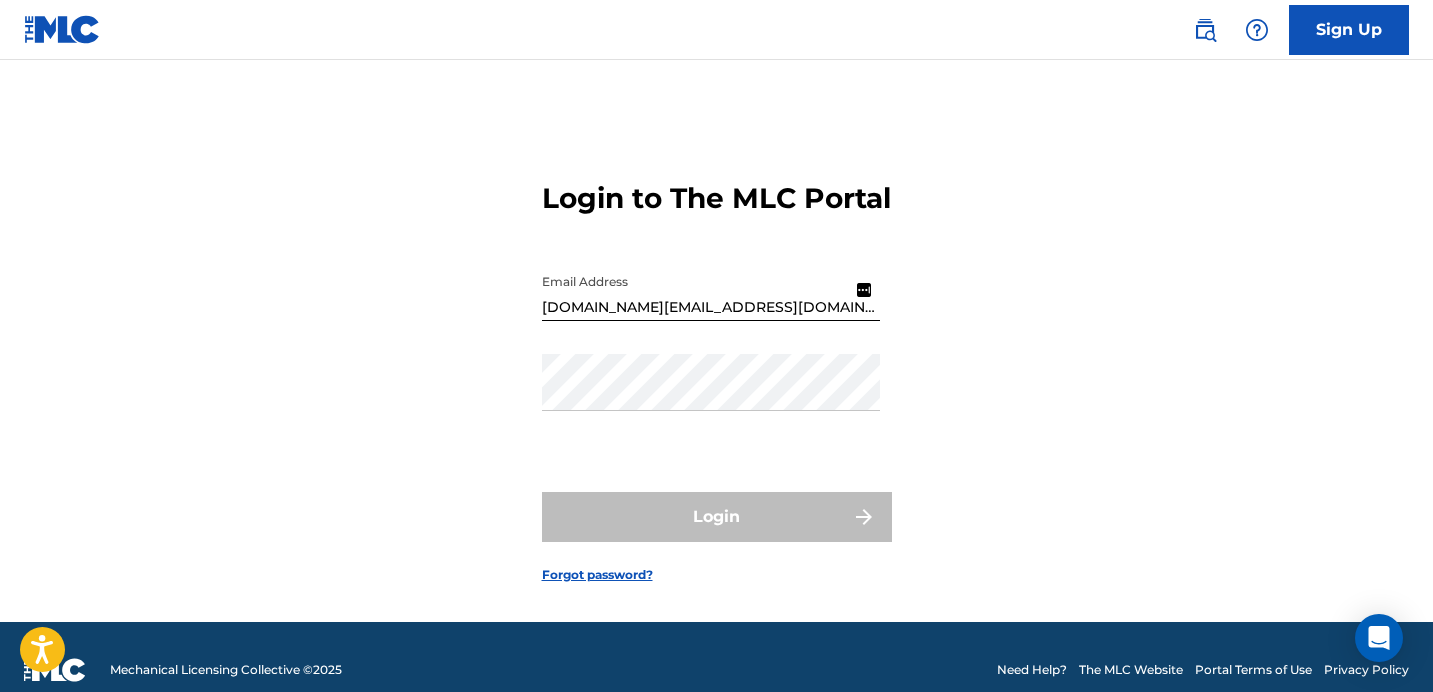 type on "[DOMAIN_NAME][EMAIL_ADDRESS][DOMAIN_NAME]" 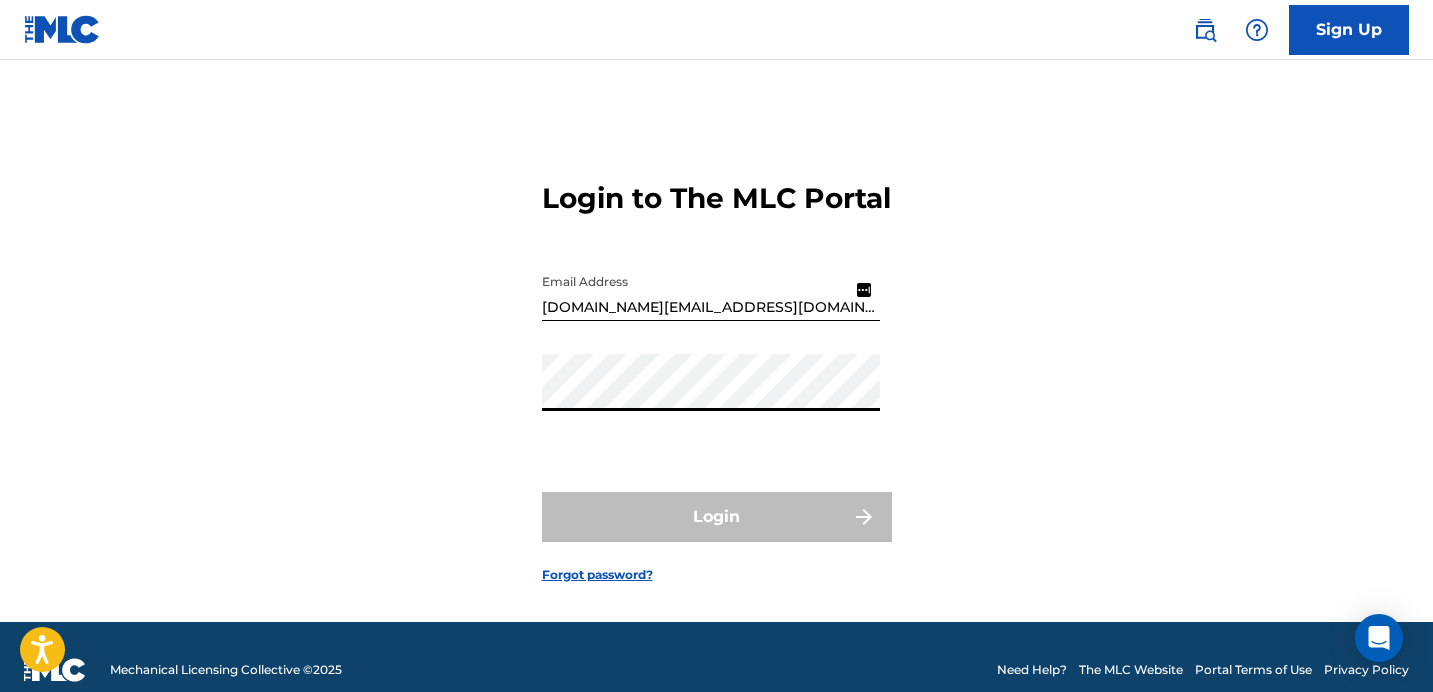 click on "[DOMAIN_NAME][EMAIL_ADDRESS][DOMAIN_NAME]" at bounding box center (711, 292) 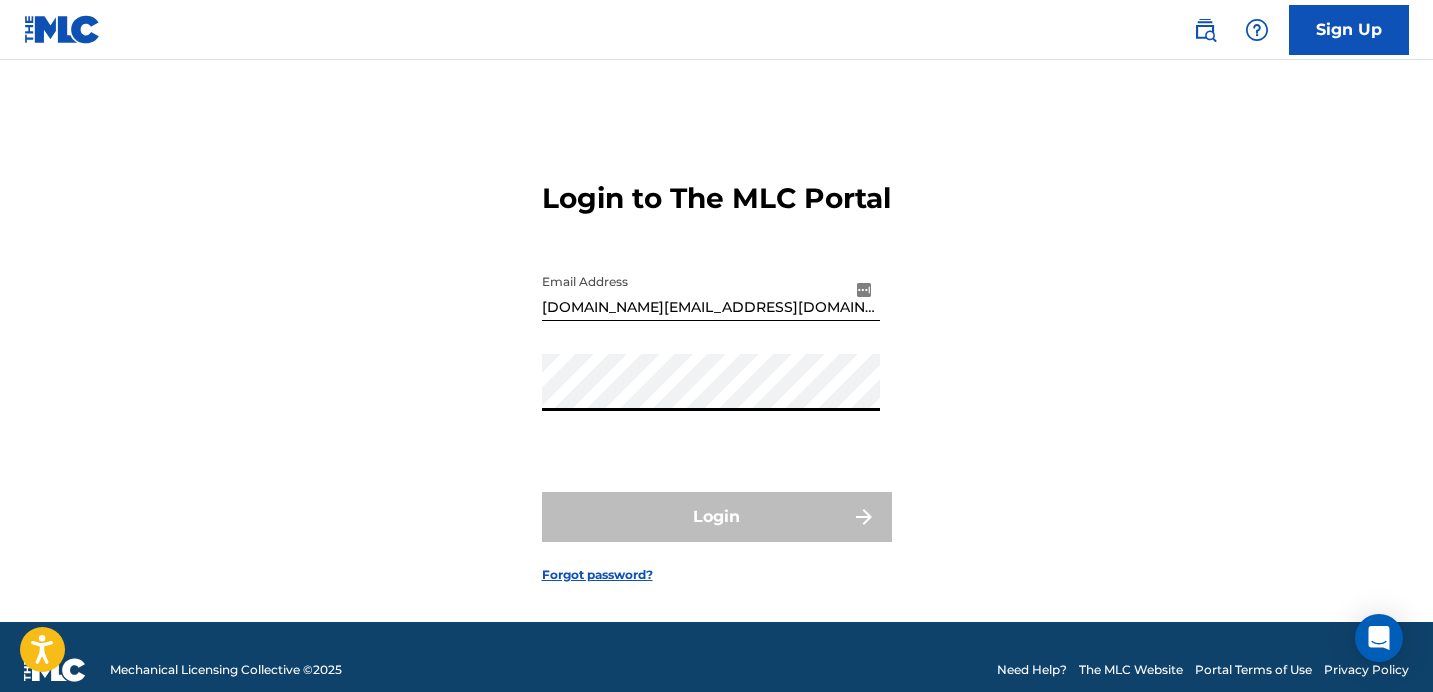 click on "Forgot password?" at bounding box center (597, 575) 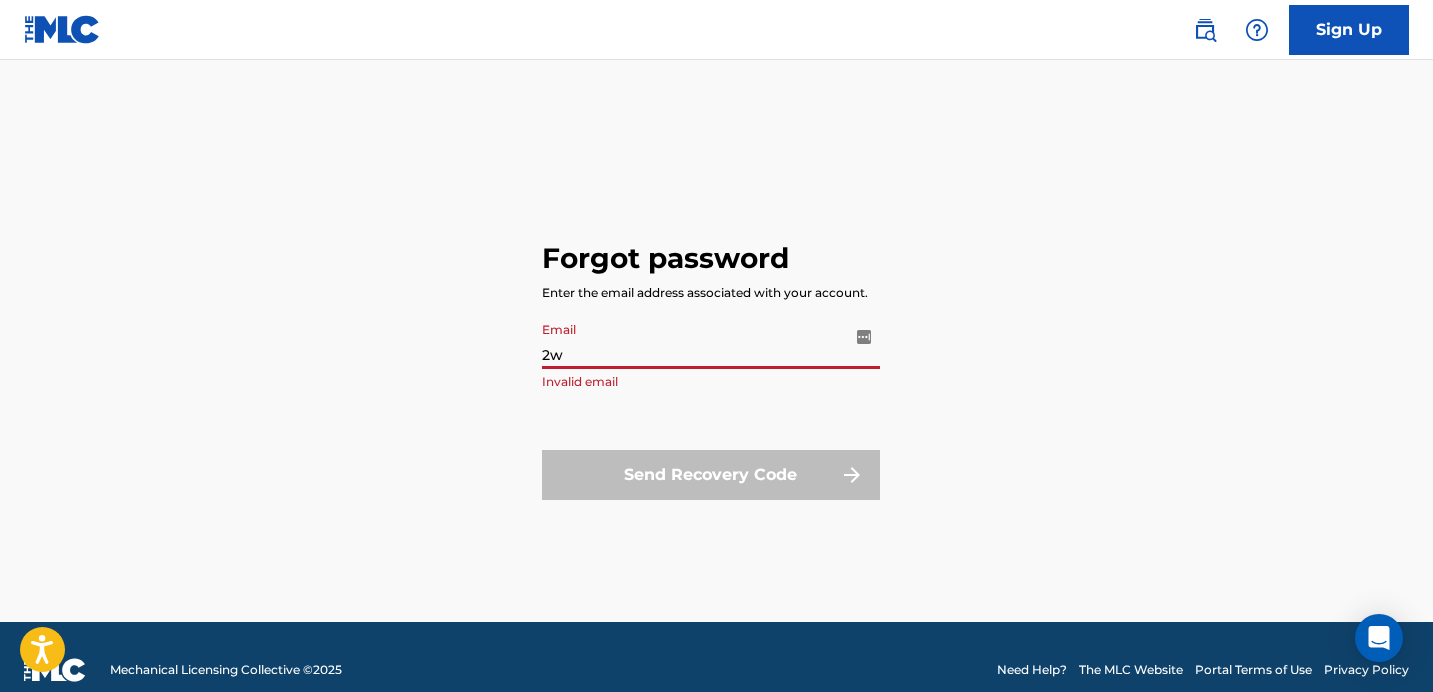 type on "2" 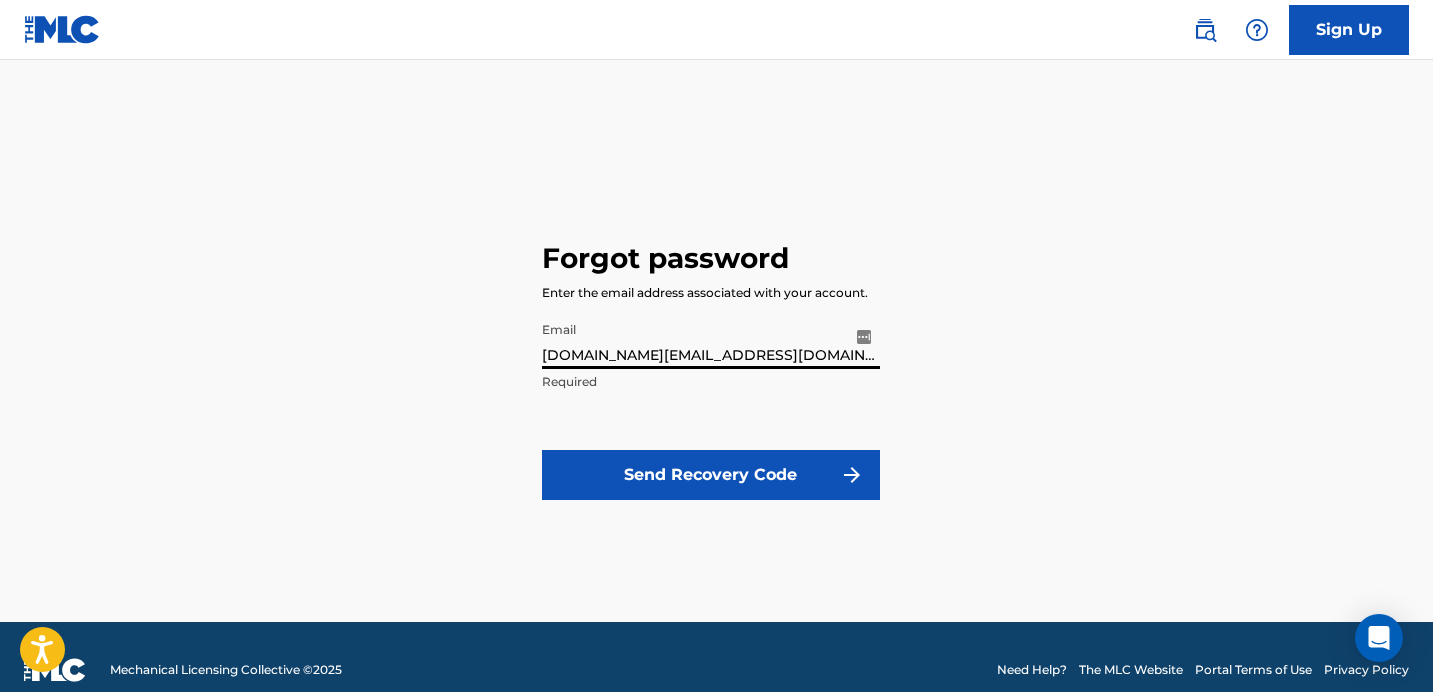 type on "[DOMAIN_NAME][EMAIL_ADDRESS][DOMAIN_NAME]" 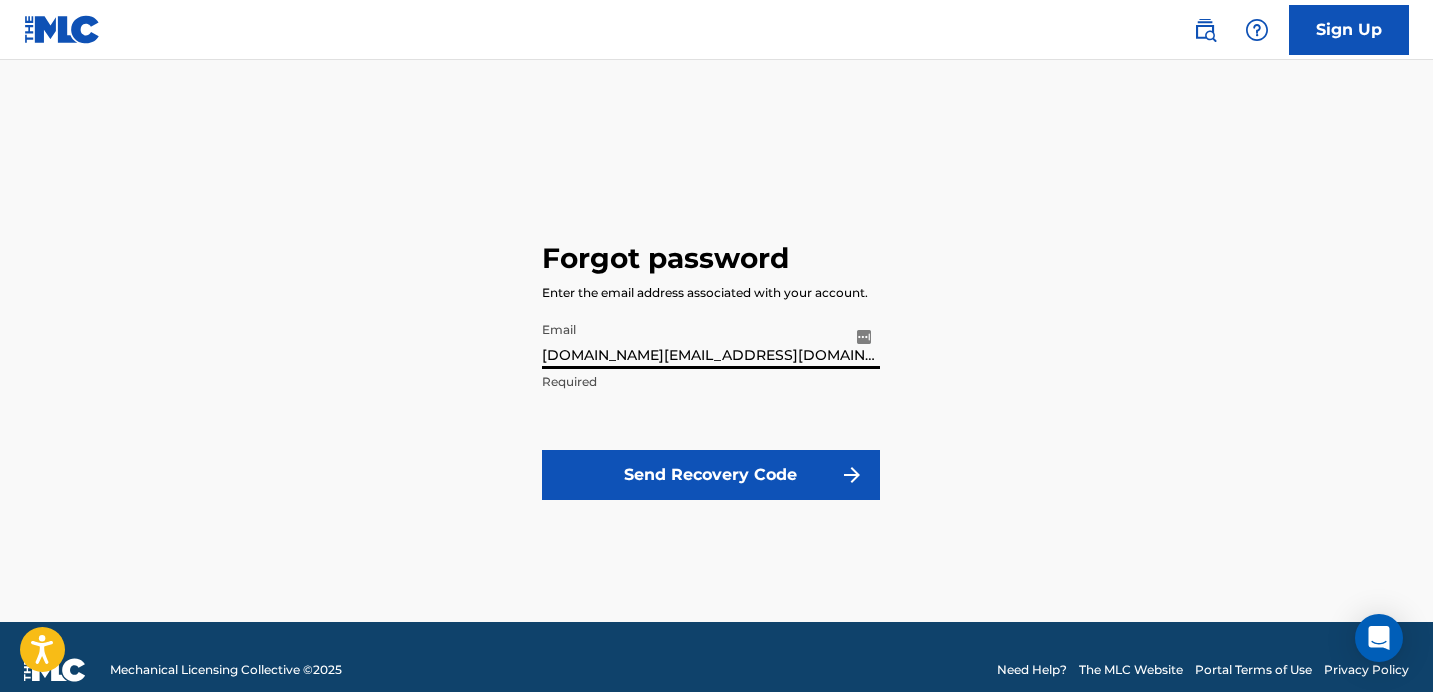 click on "Send Recovery Code" at bounding box center [711, 475] 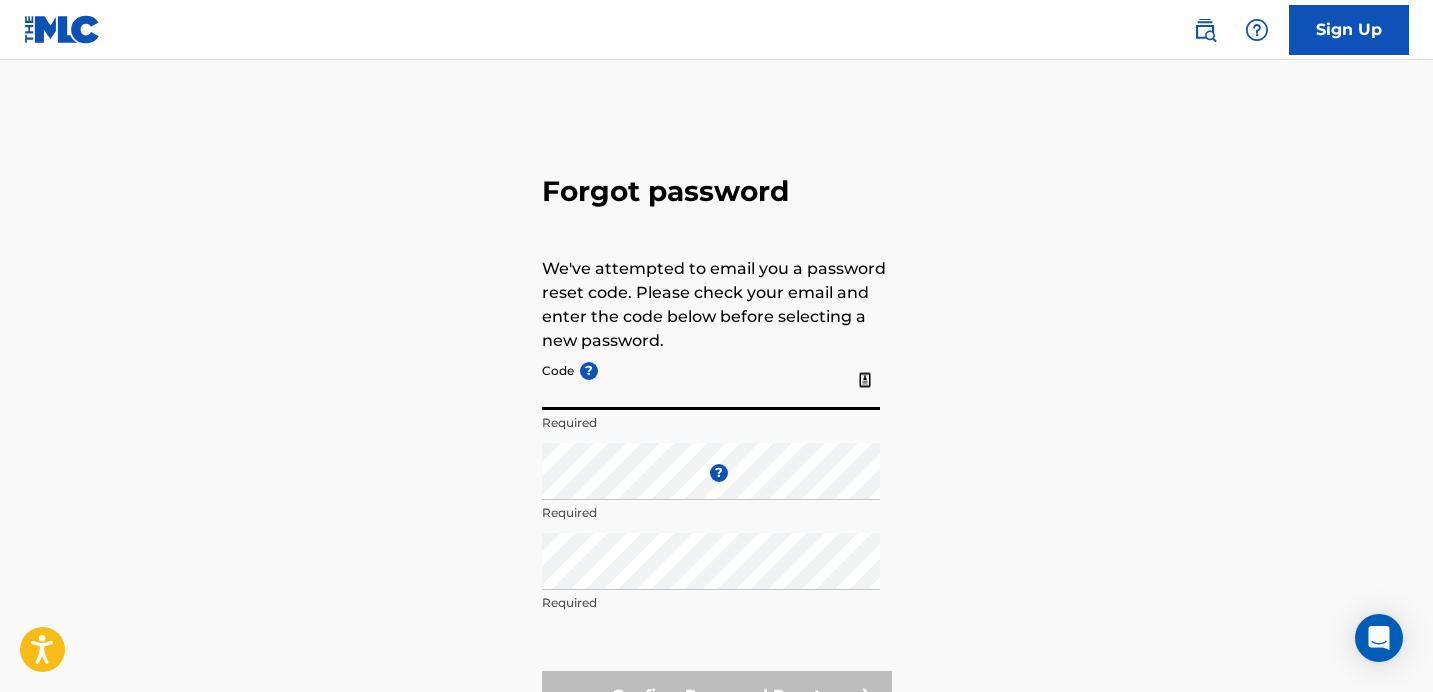 click on "Code ?" at bounding box center (711, 381) 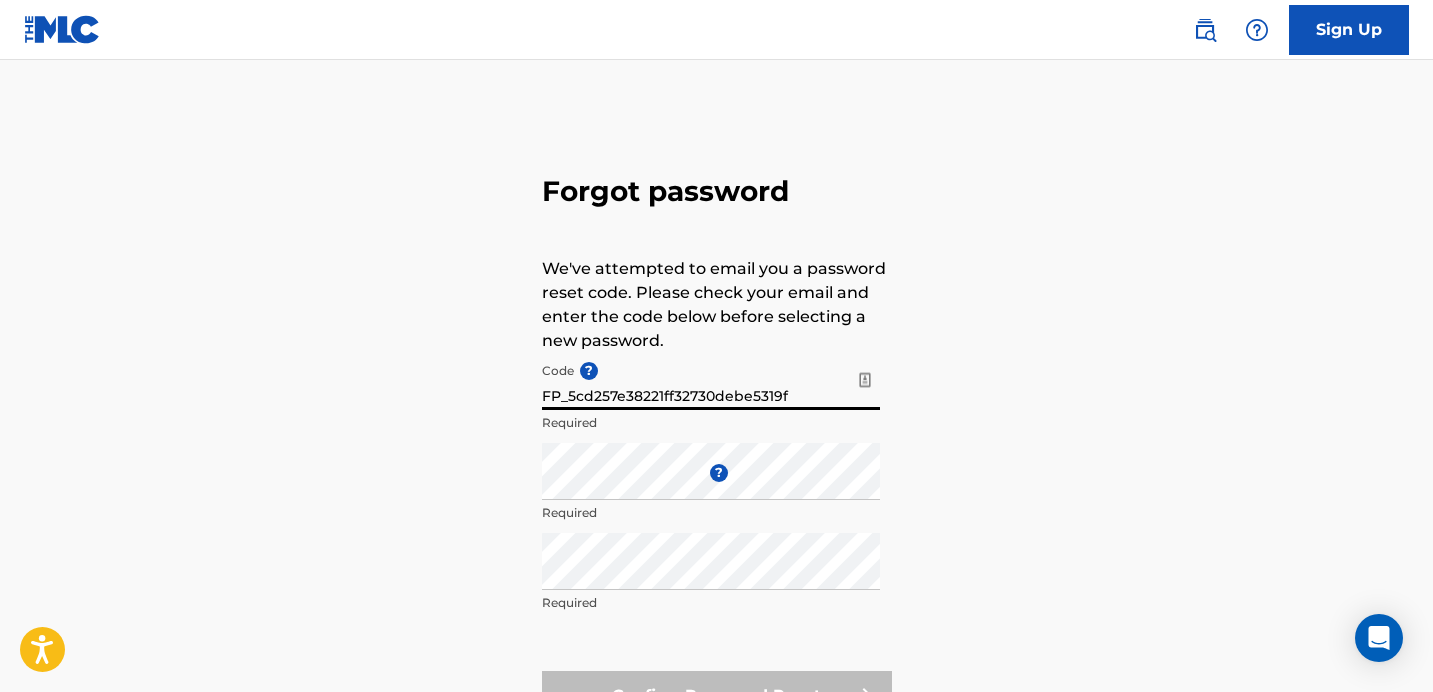 type on "FP_5cd257e38221ff32730debe5319f" 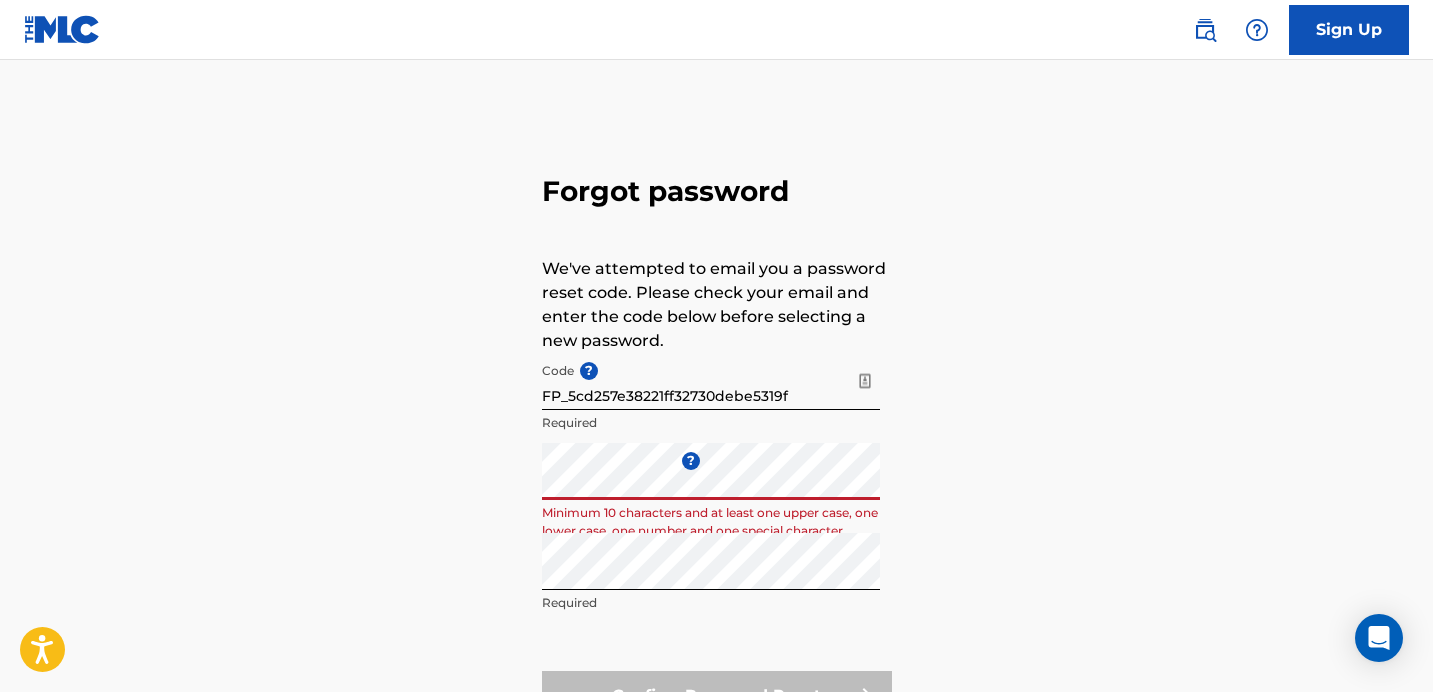 click on "Forgot password We've attempted to email you a password reset code. Please check your email and enter the code below before selecting a new password. Code ? FP_5cd257e38221ff32730debe5319f Required Enter a new password ? Minimum 10 characters and at least one upper case, one lower case, one number and one special character Repeat the password Required Confirm Password Reset" at bounding box center [717, 443] 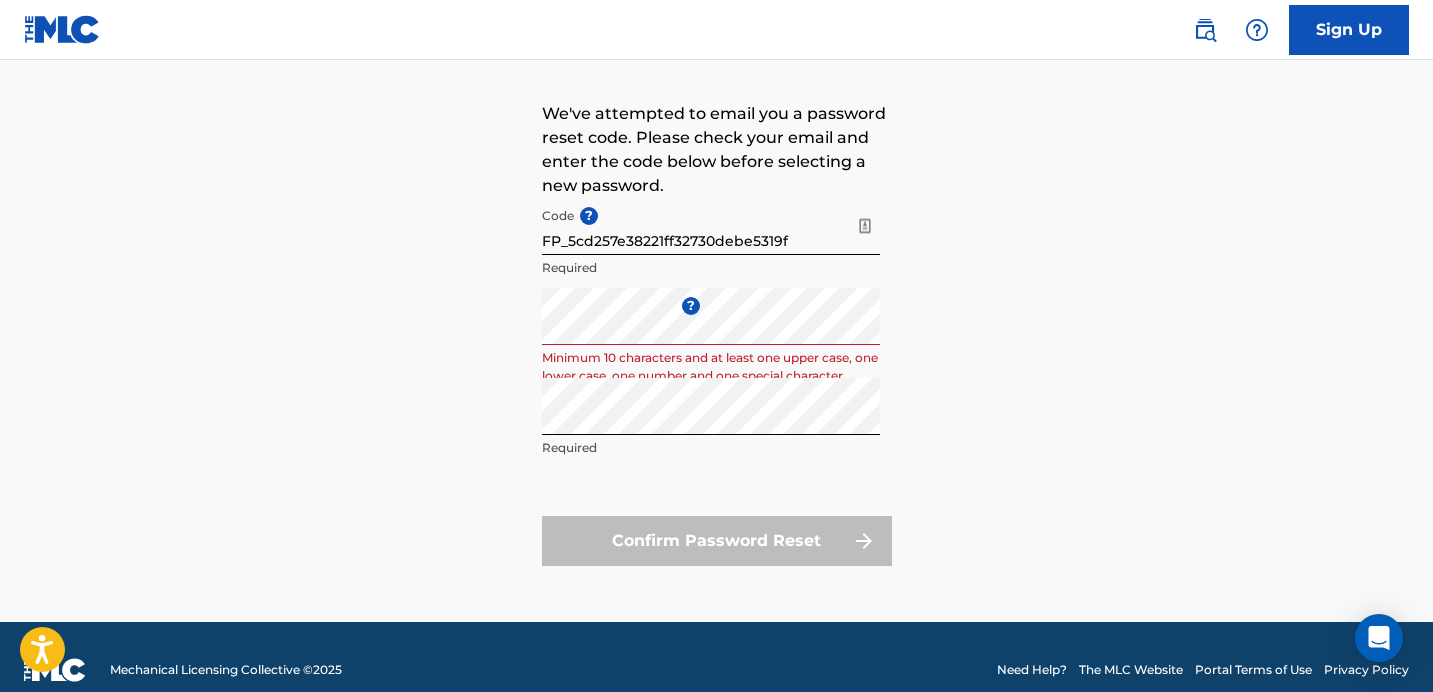 scroll, scrollTop: 181, scrollLeft: 0, axis: vertical 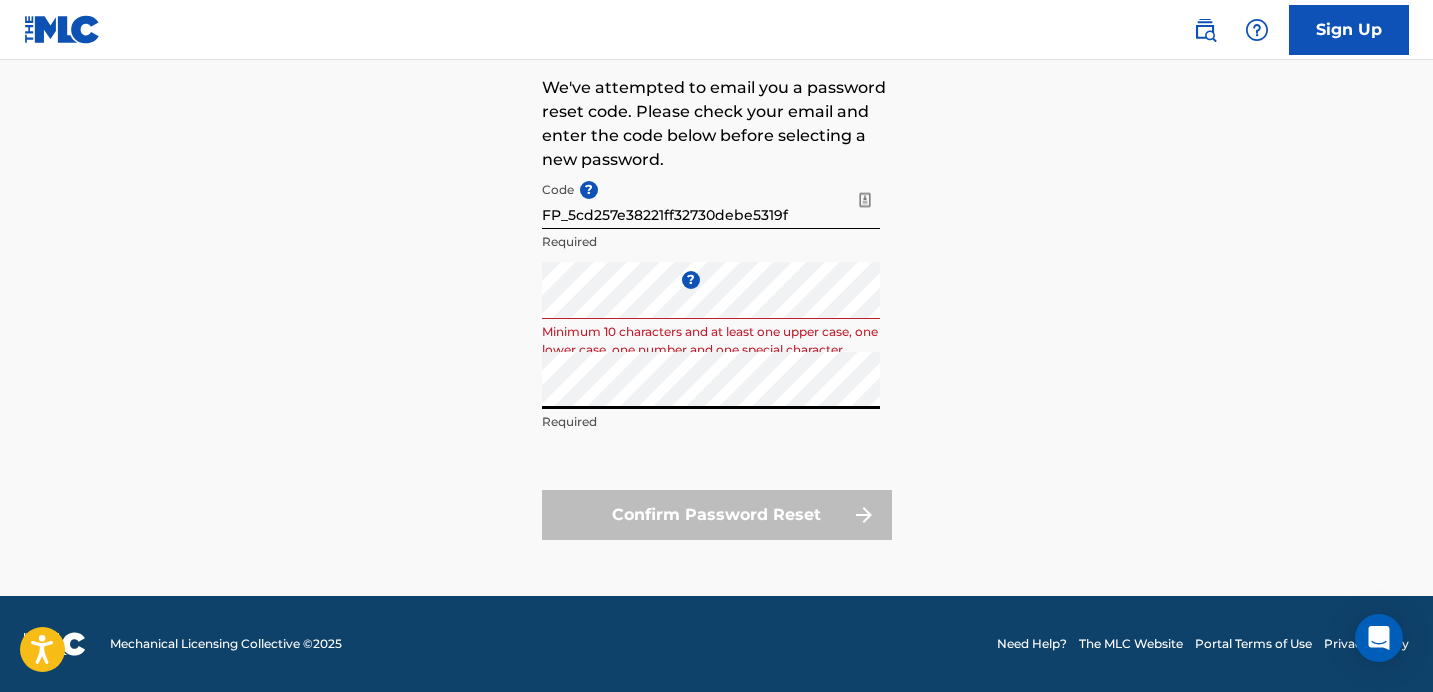 click on "Code ? FP_5cd257e38221ff32730debe5319f Required Enter a new password ? Minimum 10 characters and at least one upper case, one lower case, one number and one special character Repeat the password Required Confirm Password Reset" at bounding box center [717, 356] 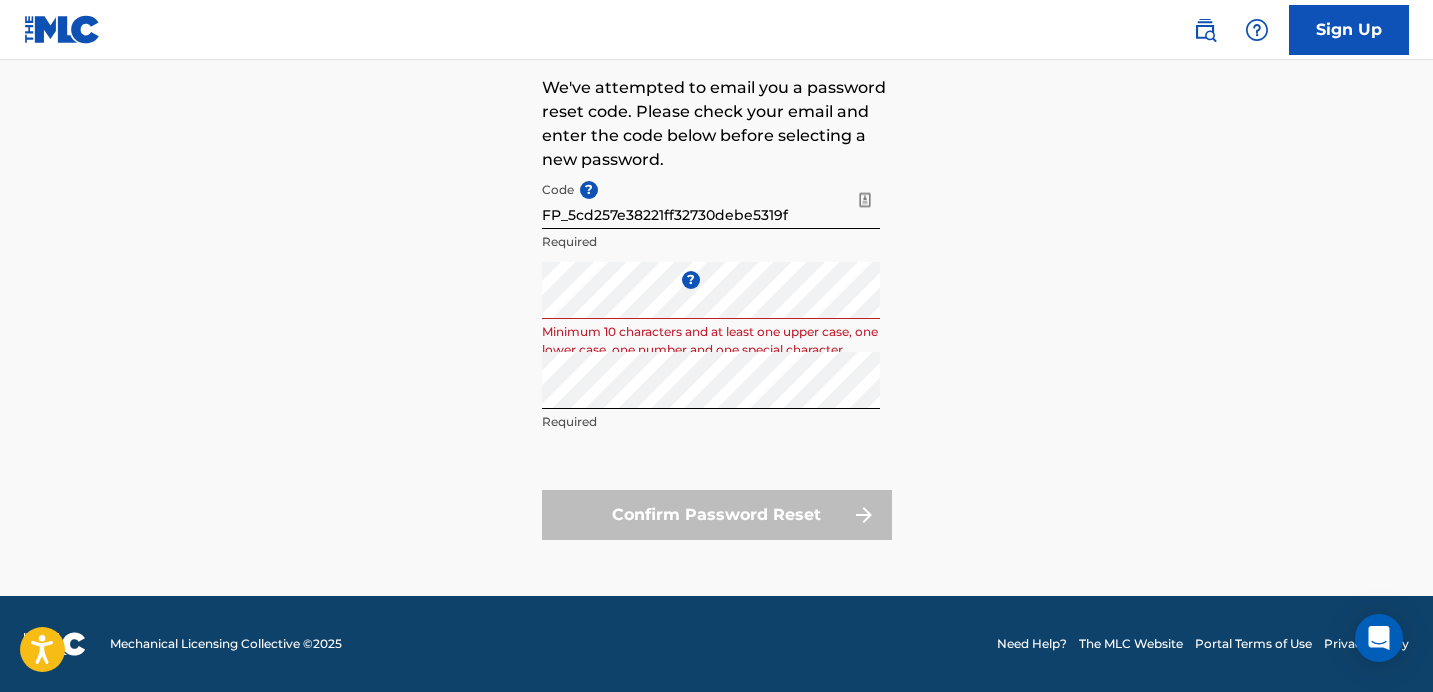 click on "Confirm Password Reset" at bounding box center [717, 515] 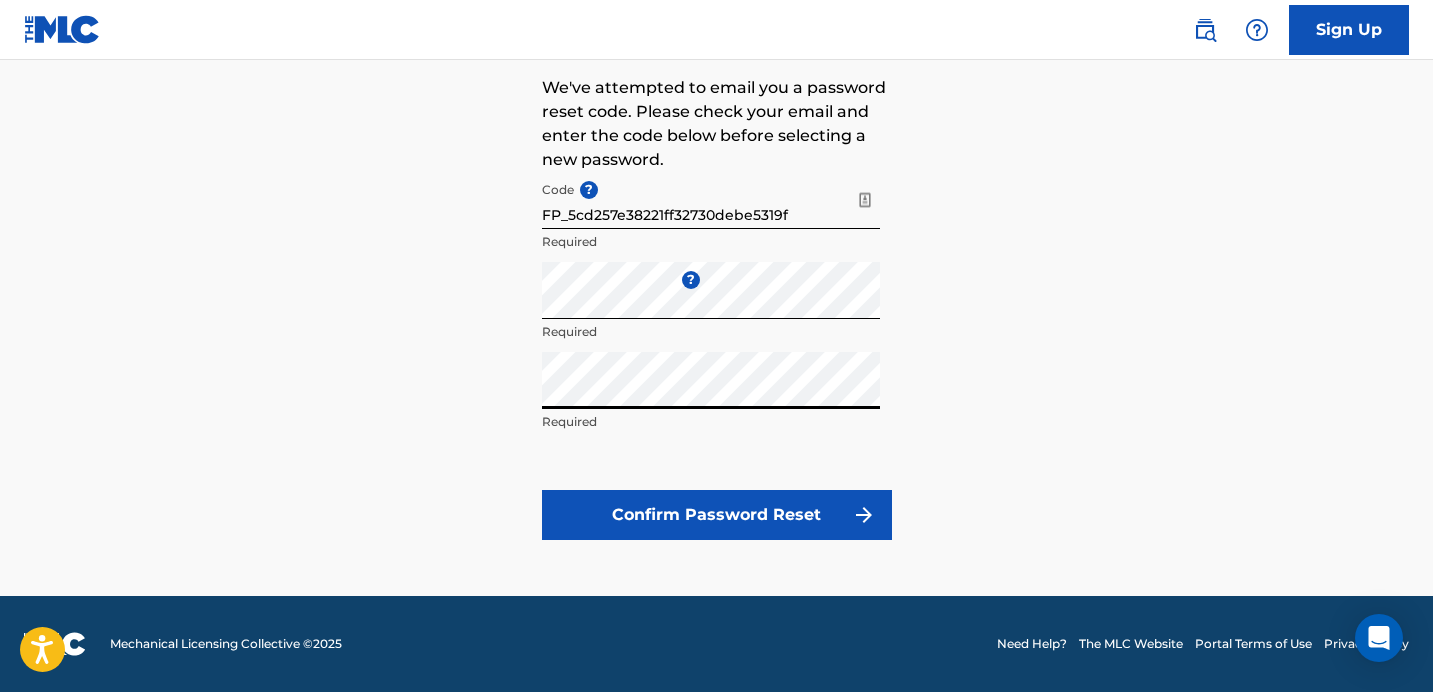 click on "Confirm Password Reset" at bounding box center [717, 515] 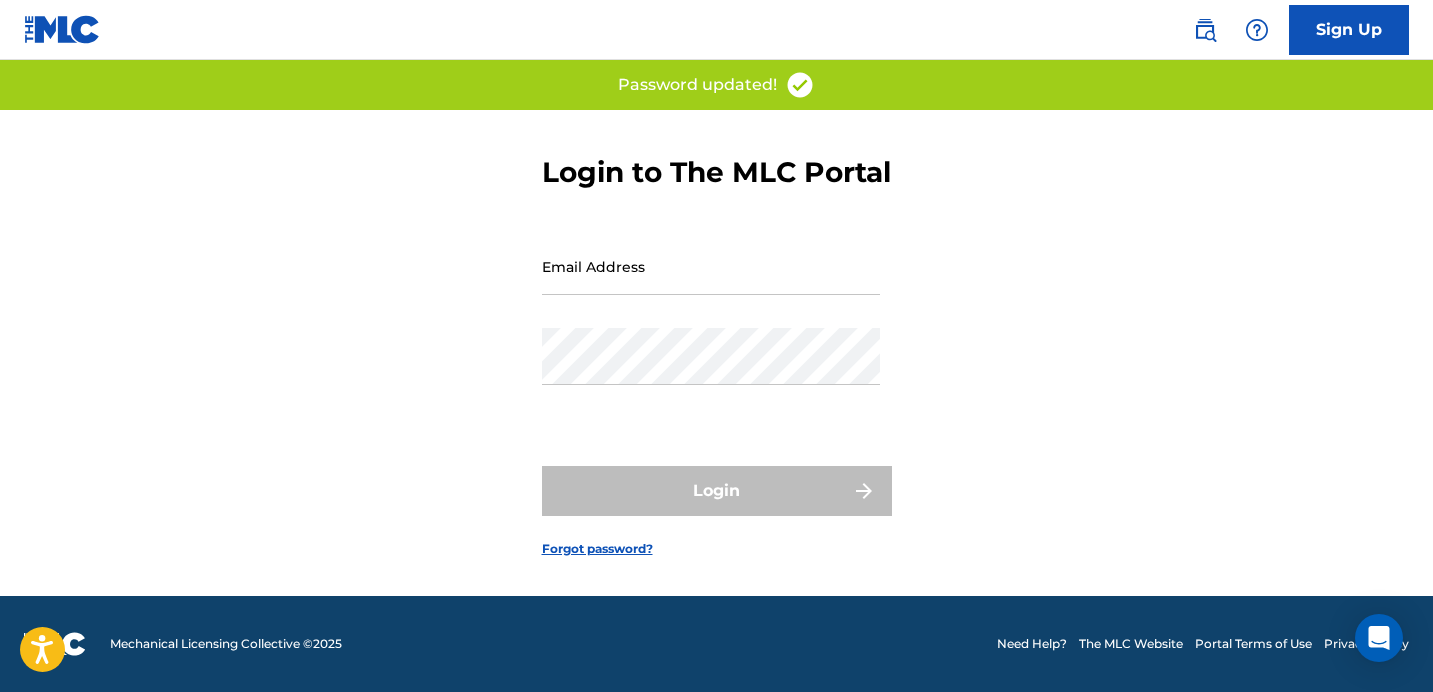 scroll, scrollTop: 0, scrollLeft: 0, axis: both 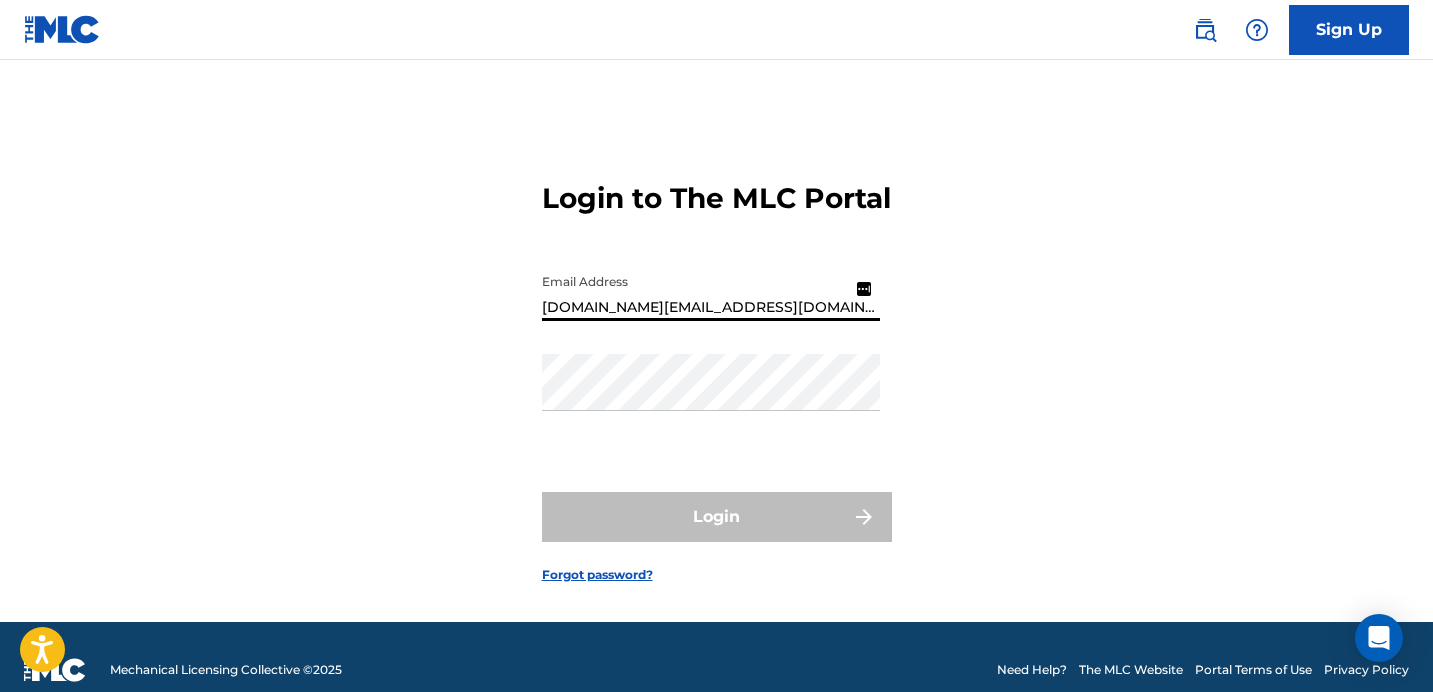 type on "[DOMAIN_NAME][EMAIL_ADDRESS][DOMAIN_NAME]" 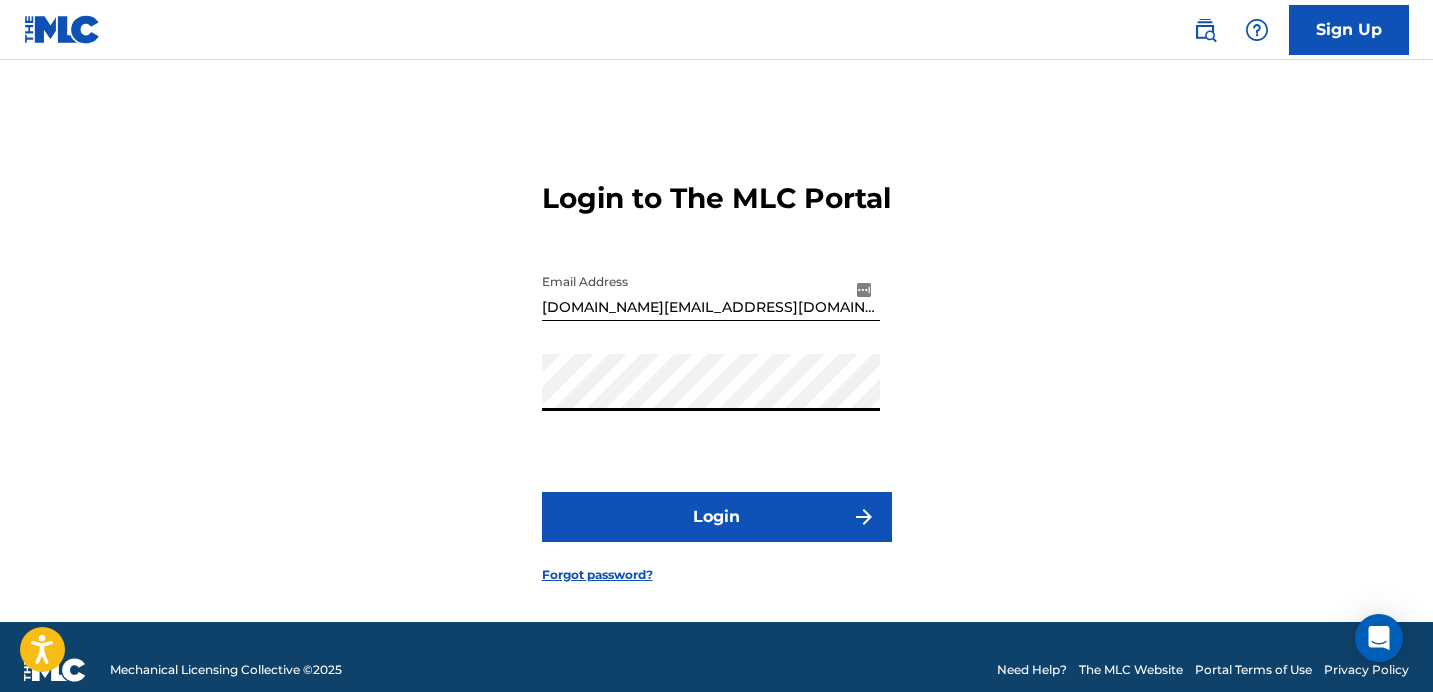 click on "Login" at bounding box center [717, 517] 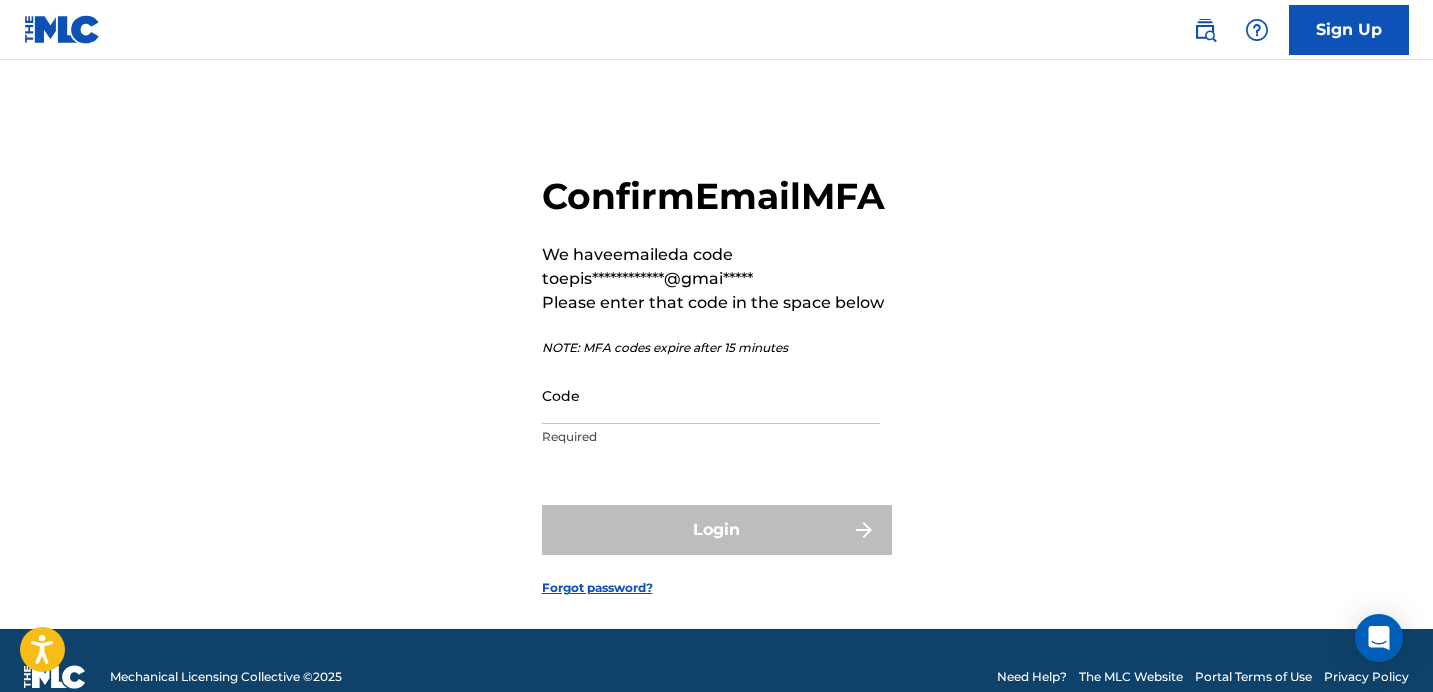 click on "Code" at bounding box center (711, 395) 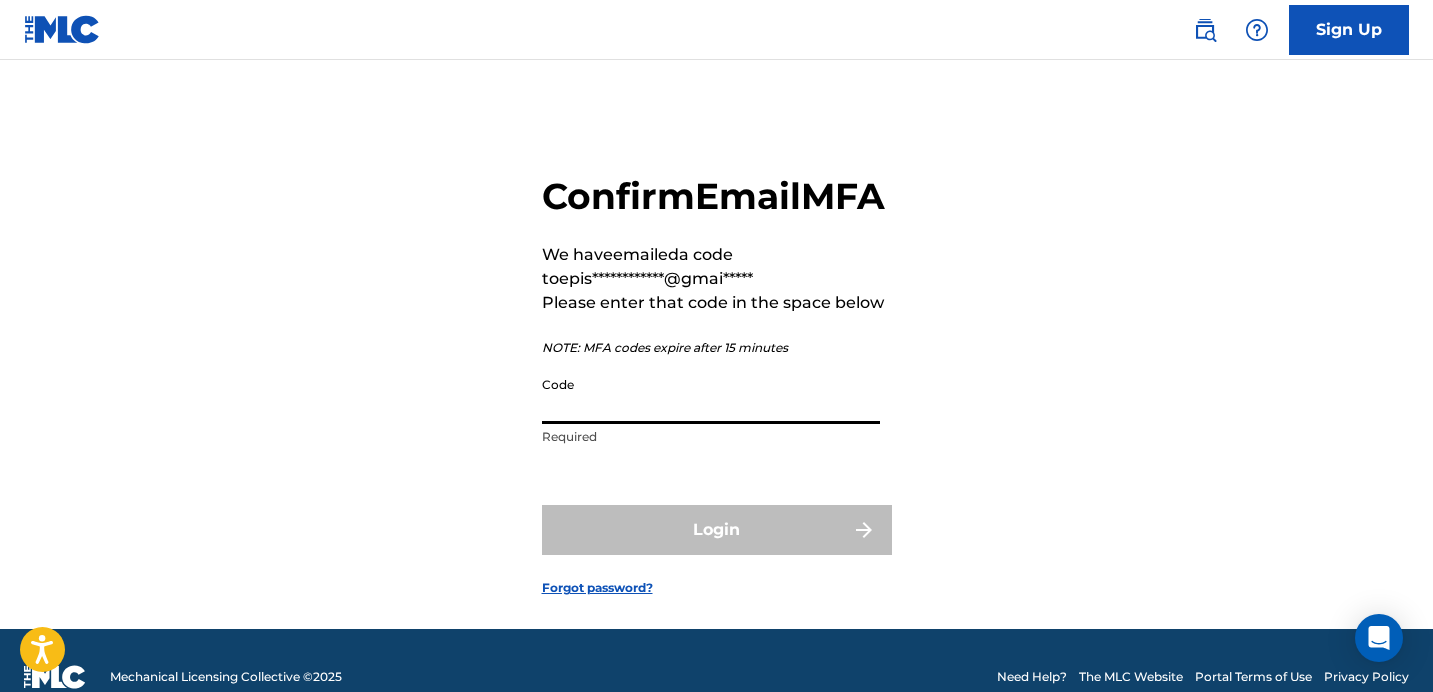 click on "**********" at bounding box center (716, 346) 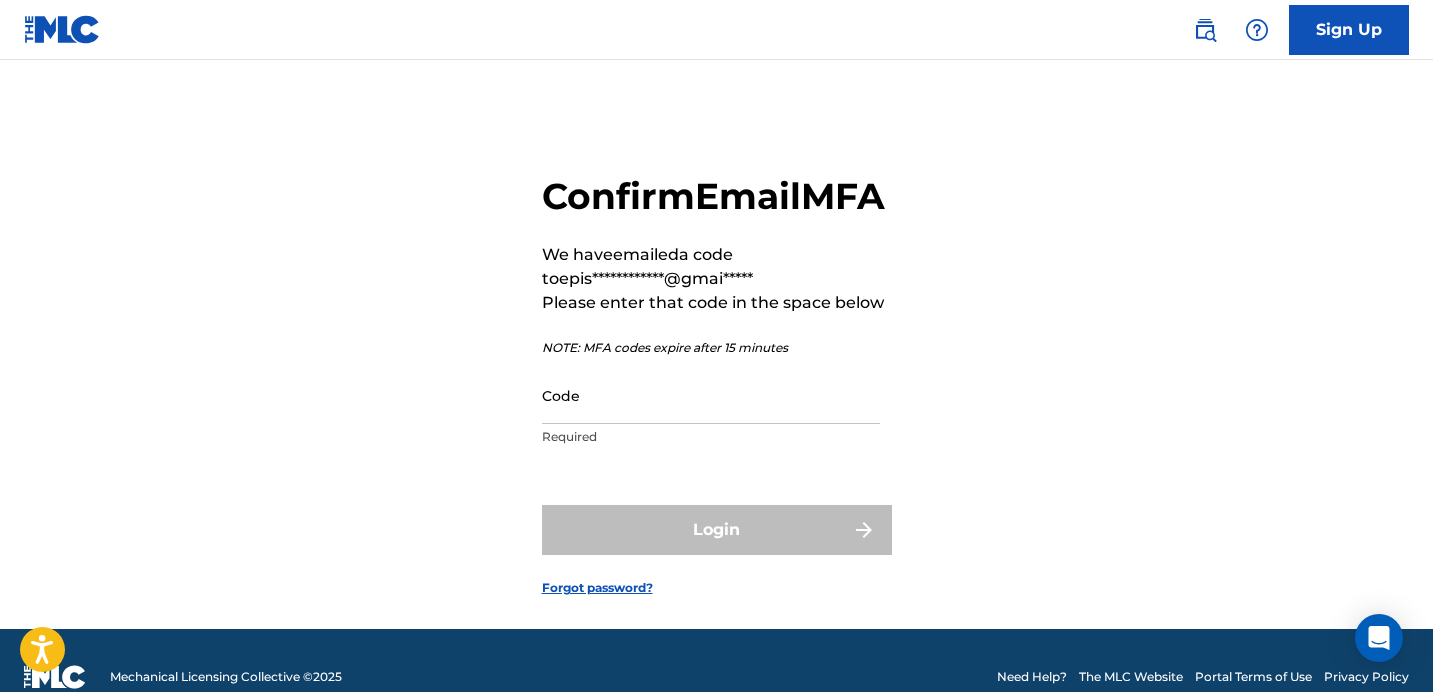 click on "Code" at bounding box center (711, 395) 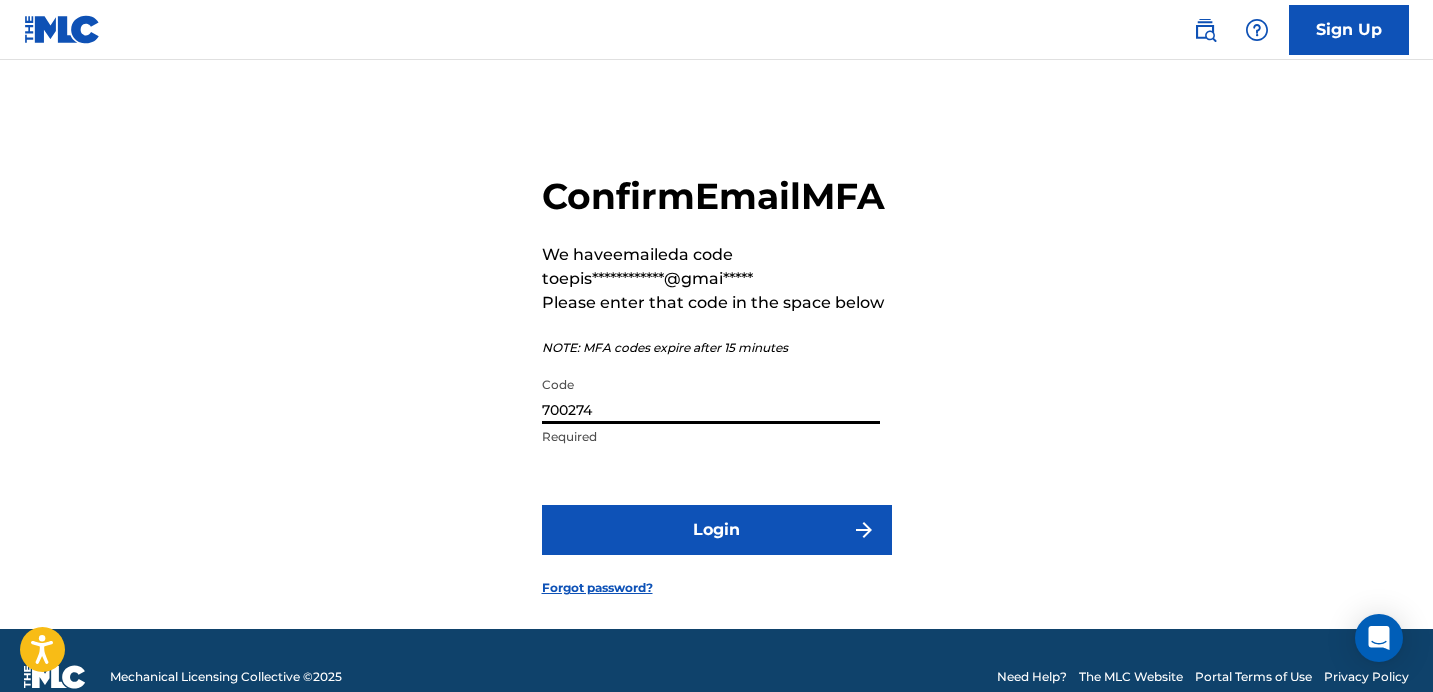 type on "700274" 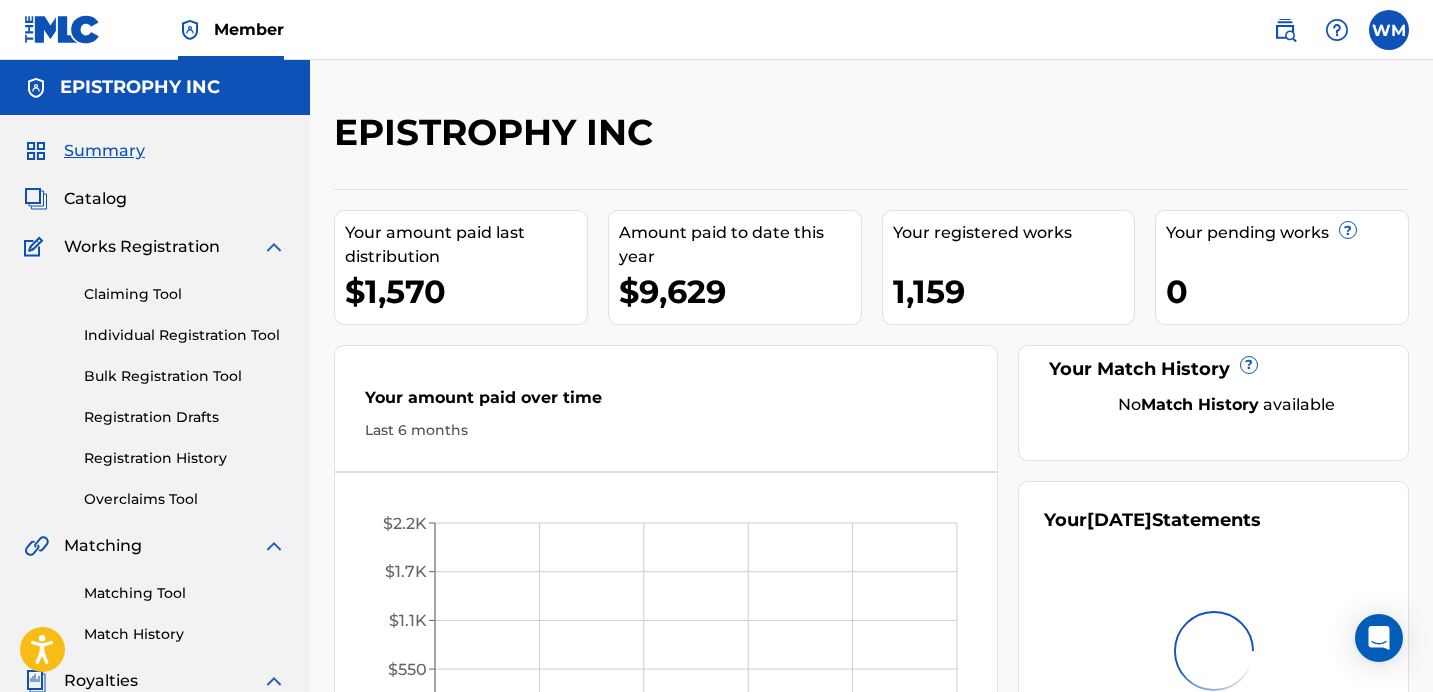 scroll, scrollTop: 0, scrollLeft: 0, axis: both 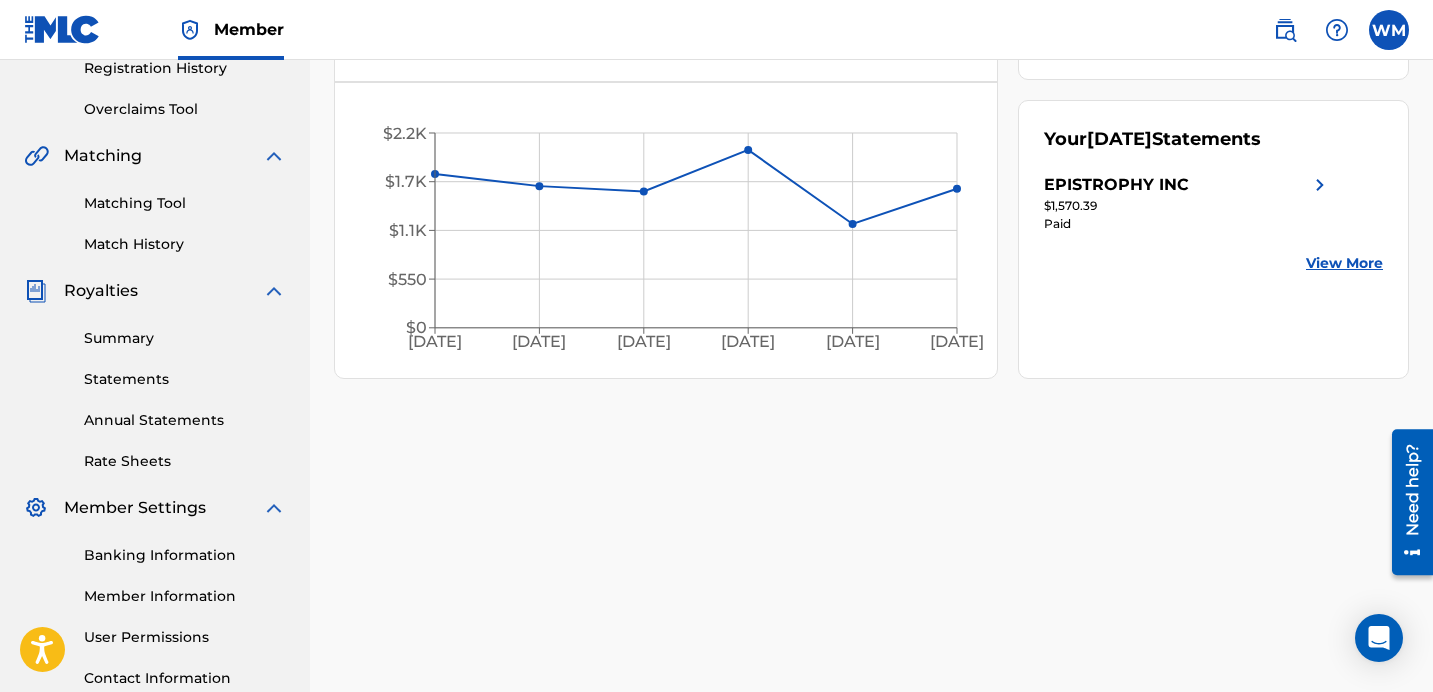 click on "Statements" at bounding box center [185, 379] 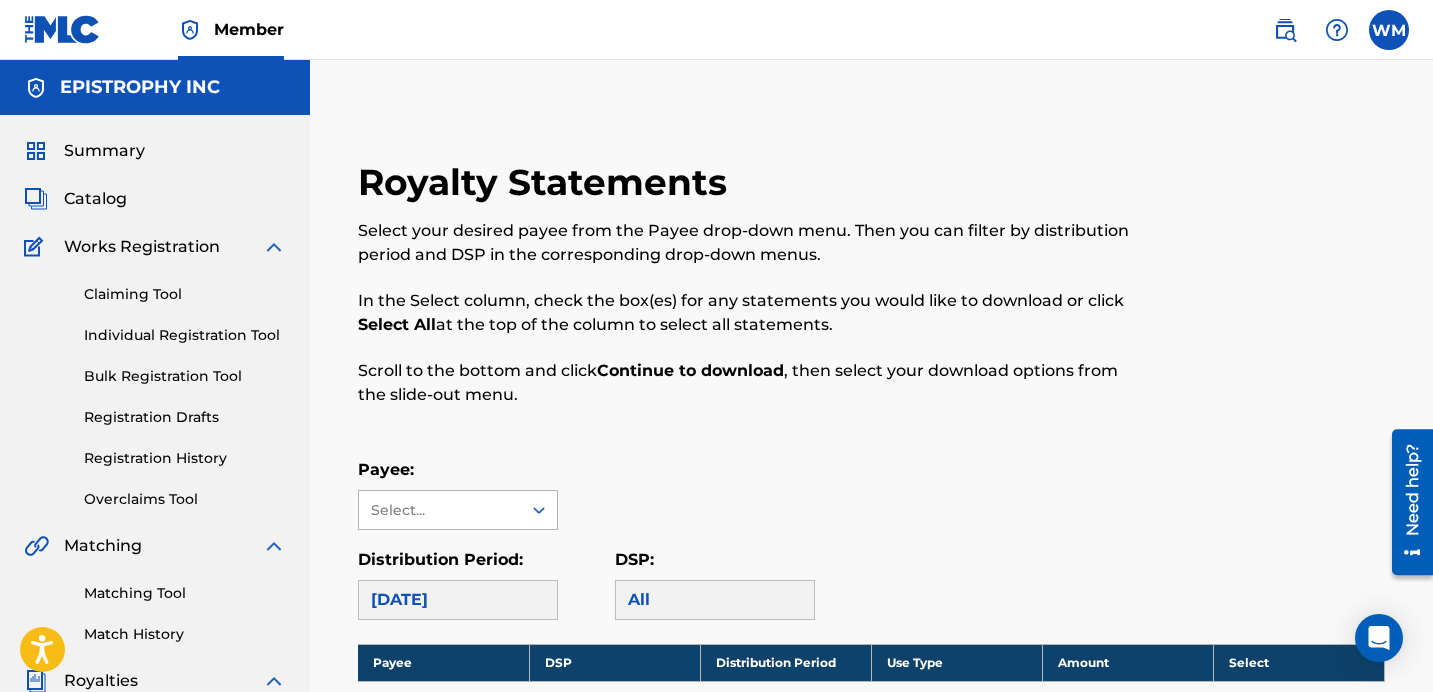 click on "Select..." at bounding box center (440, 510) 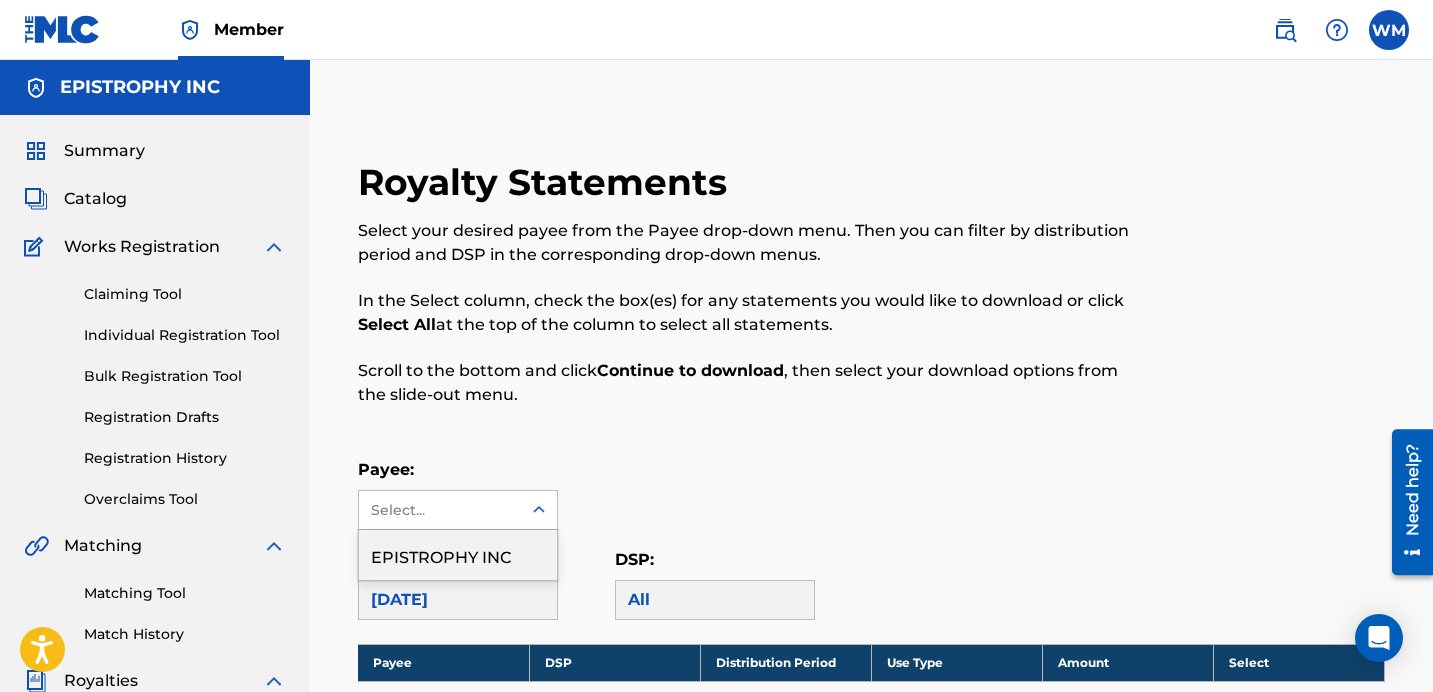click on "EPISTROPHY INC" at bounding box center [458, 555] 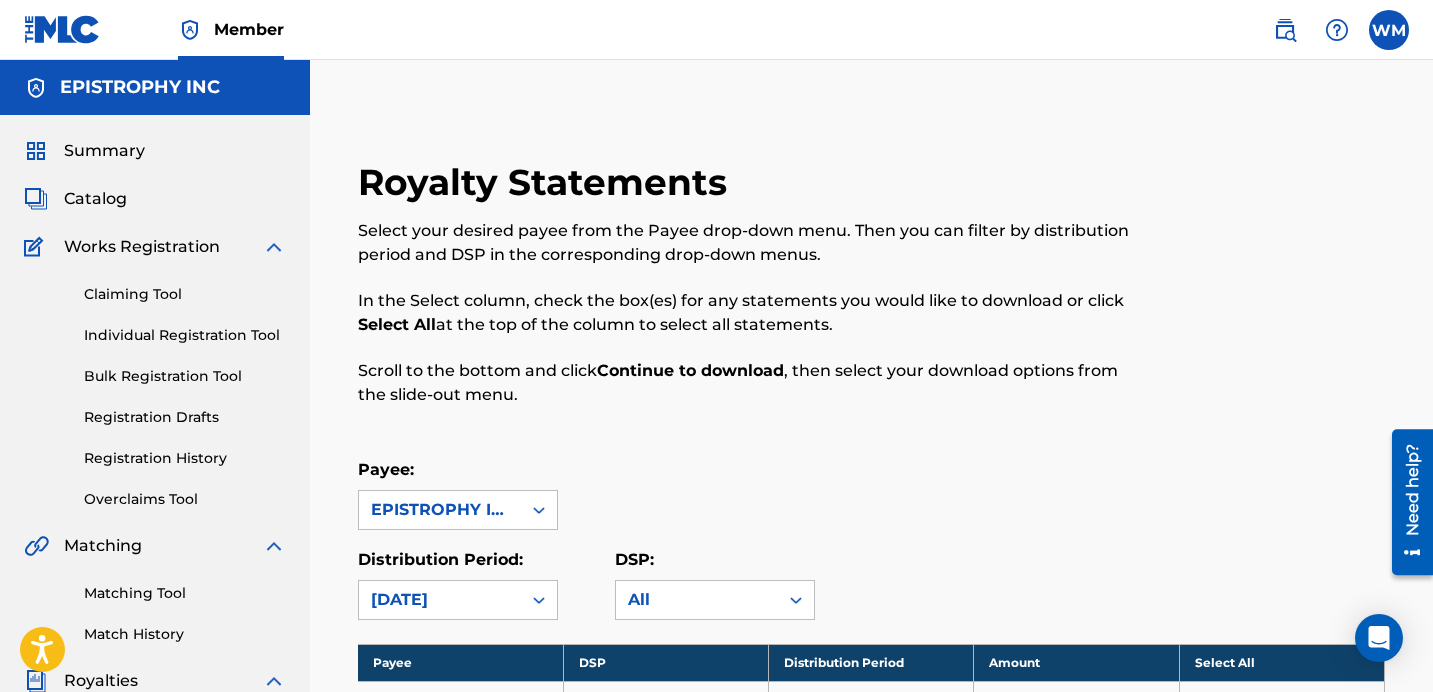 click on "Payee: option EPISTROPHY INC, selected. EPISTROPHY INC" at bounding box center (871, 494) 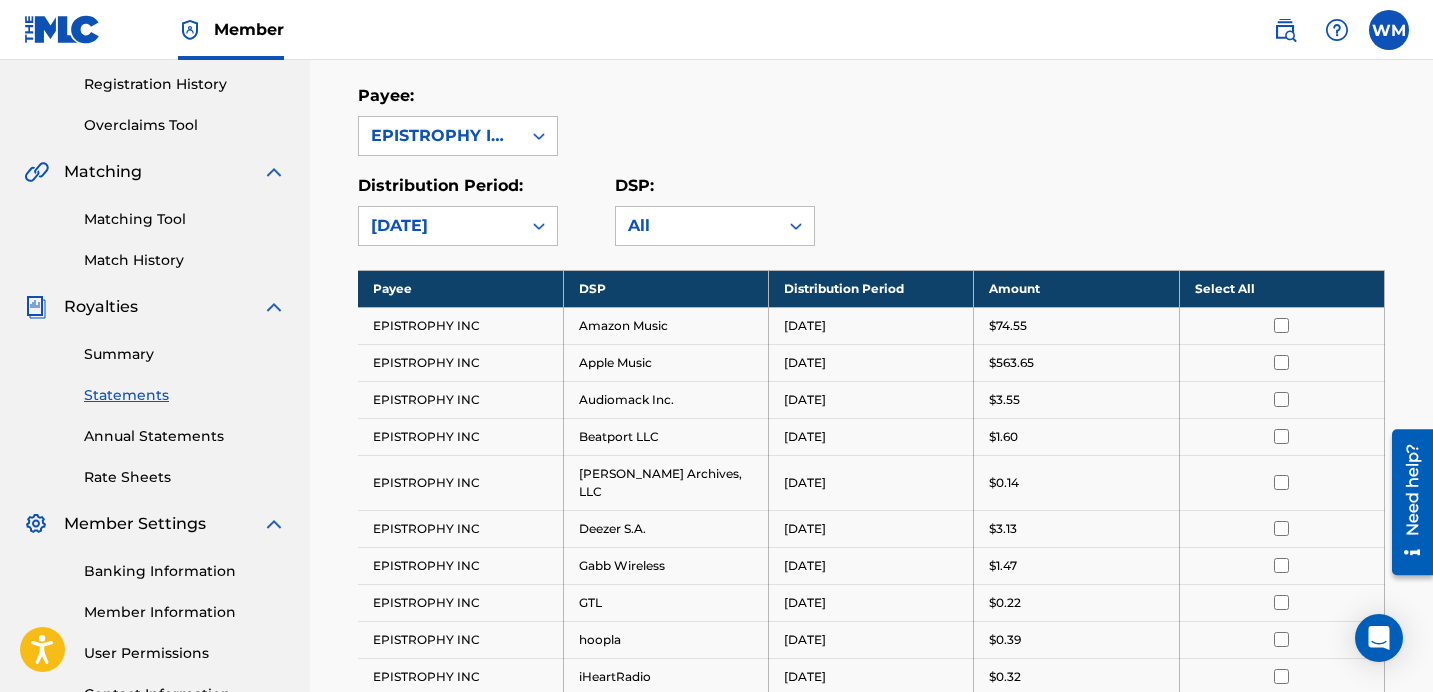 scroll, scrollTop: 389, scrollLeft: 0, axis: vertical 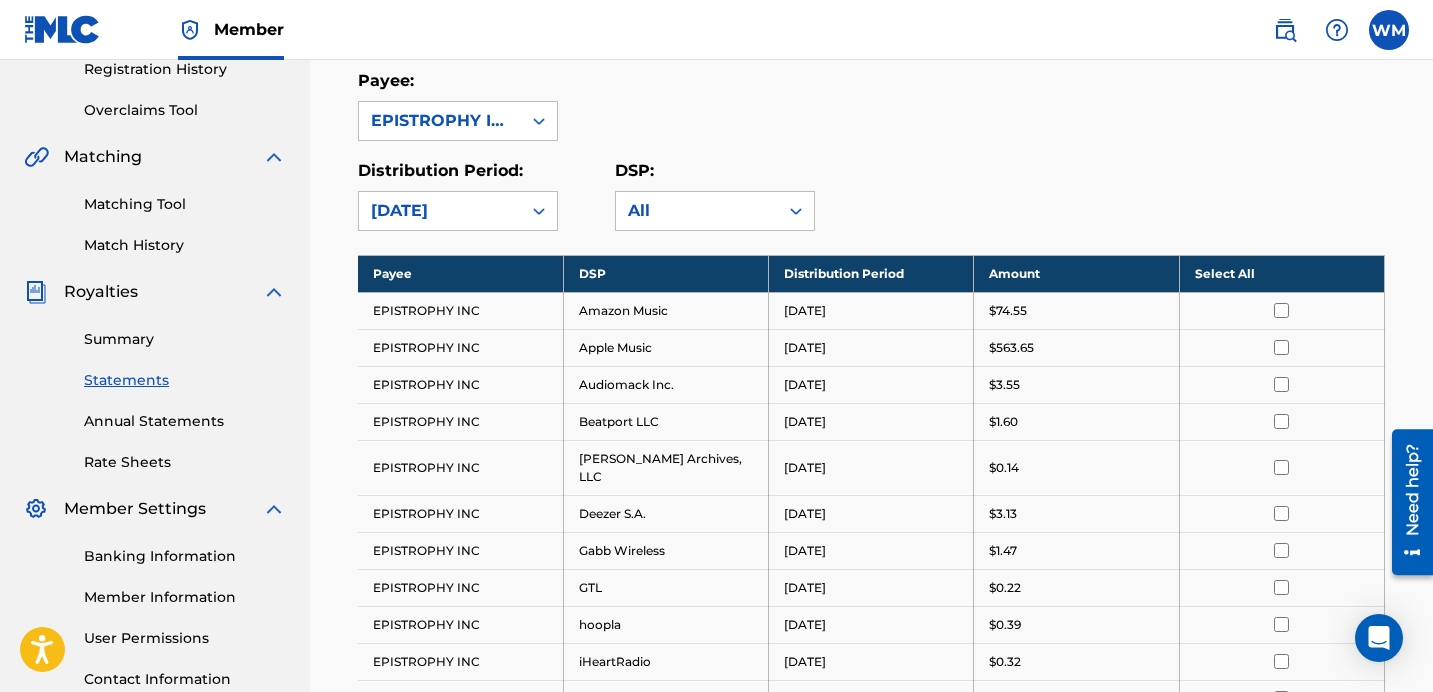 click on "Select All" at bounding box center [1281, 273] 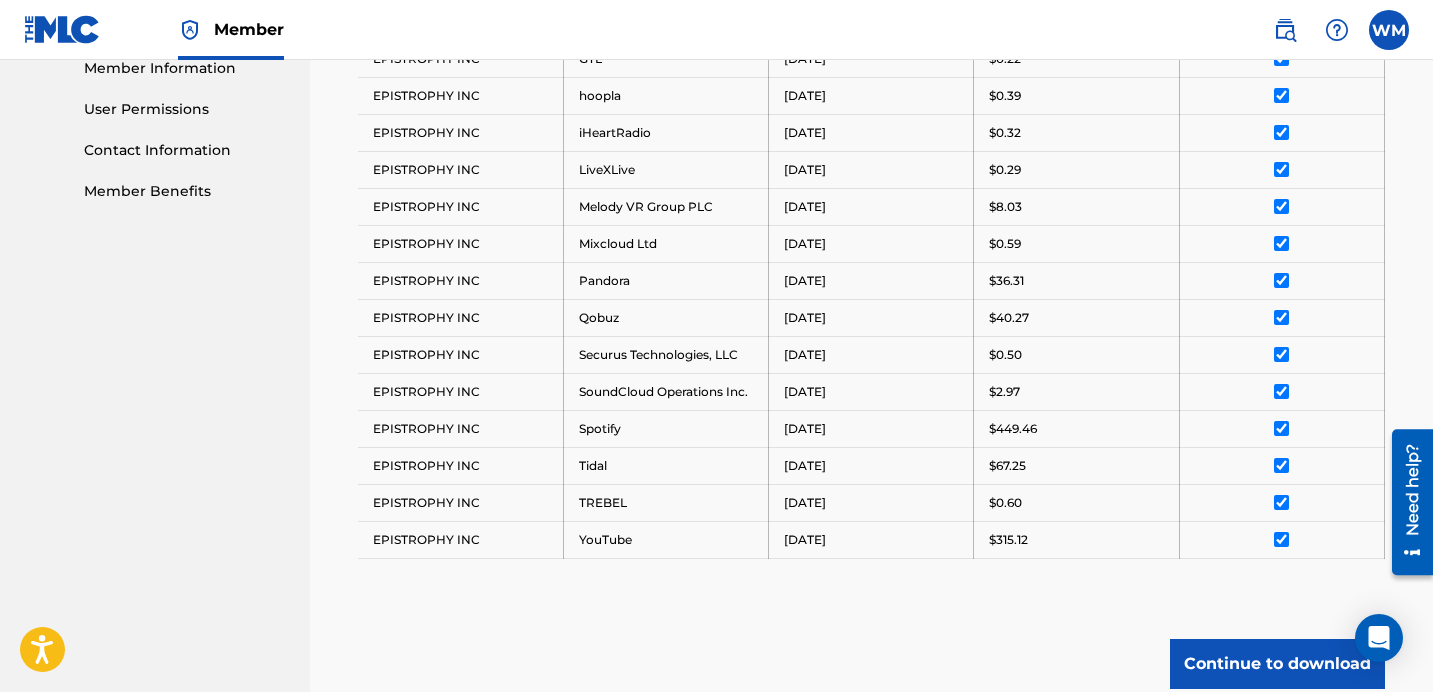 scroll, scrollTop: 1041, scrollLeft: 0, axis: vertical 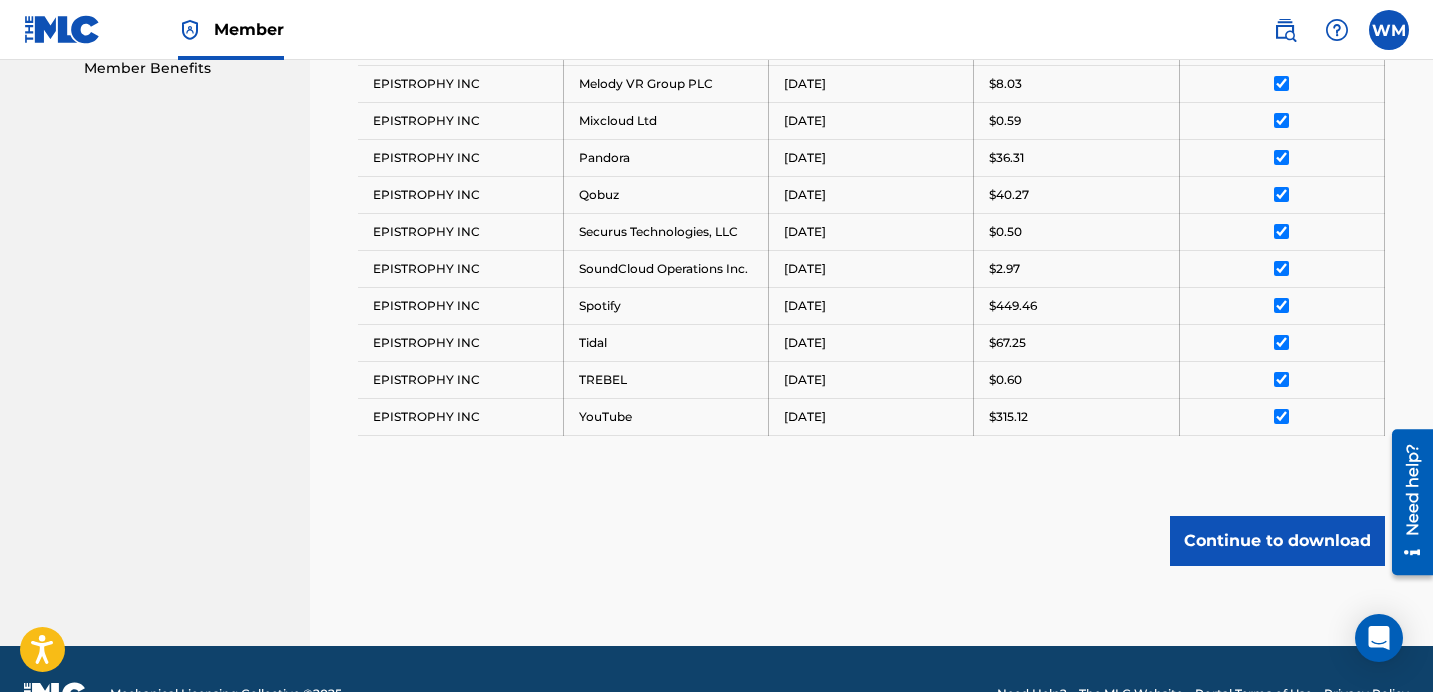 click on "Continue to download" at bounding box center [1277, 541] 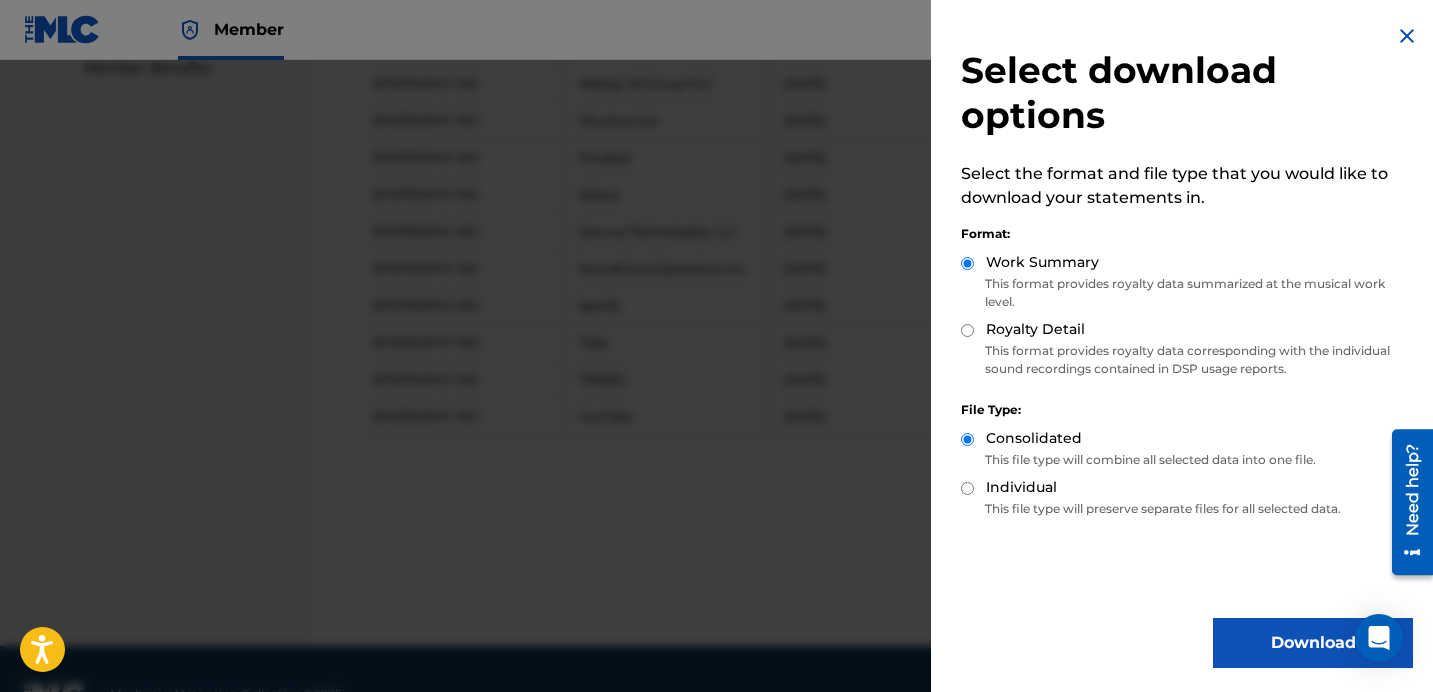 click on "Download" at bounding box center (1313, 643) 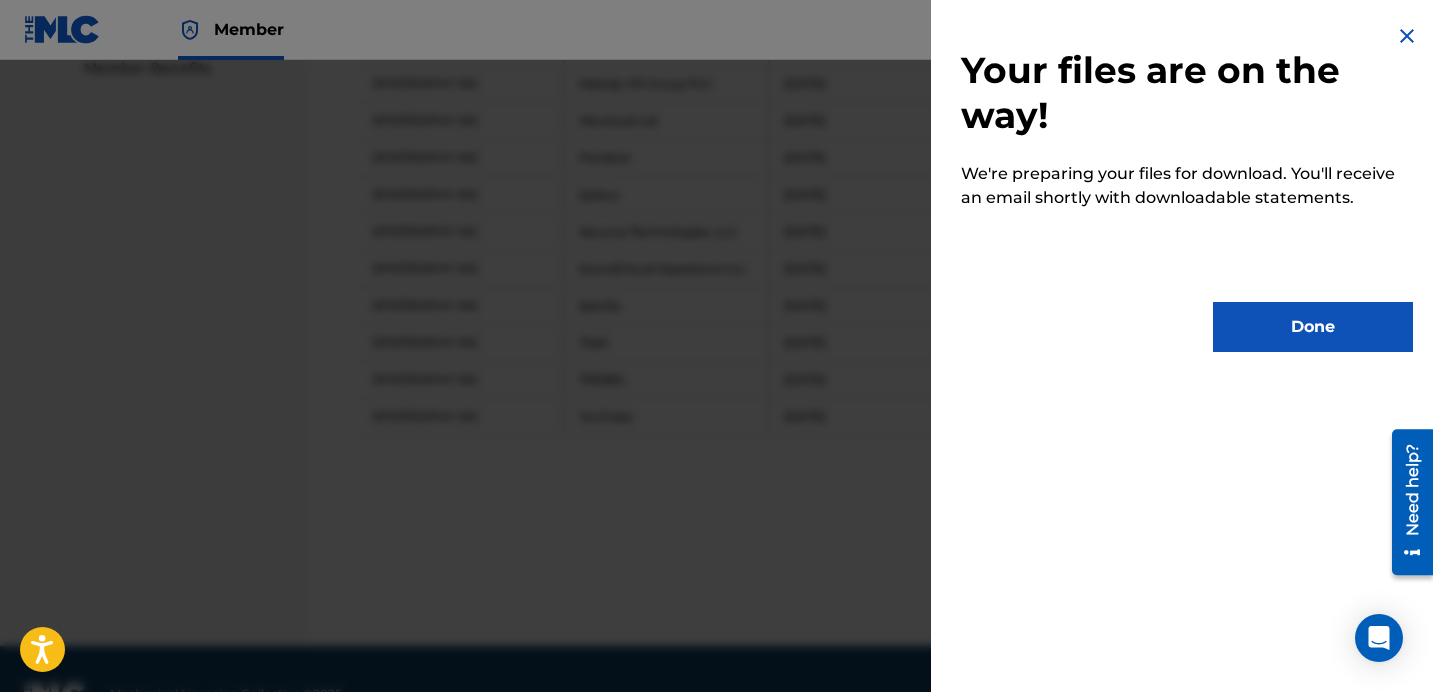 click on "Done" at bounding box center [1313, 327] 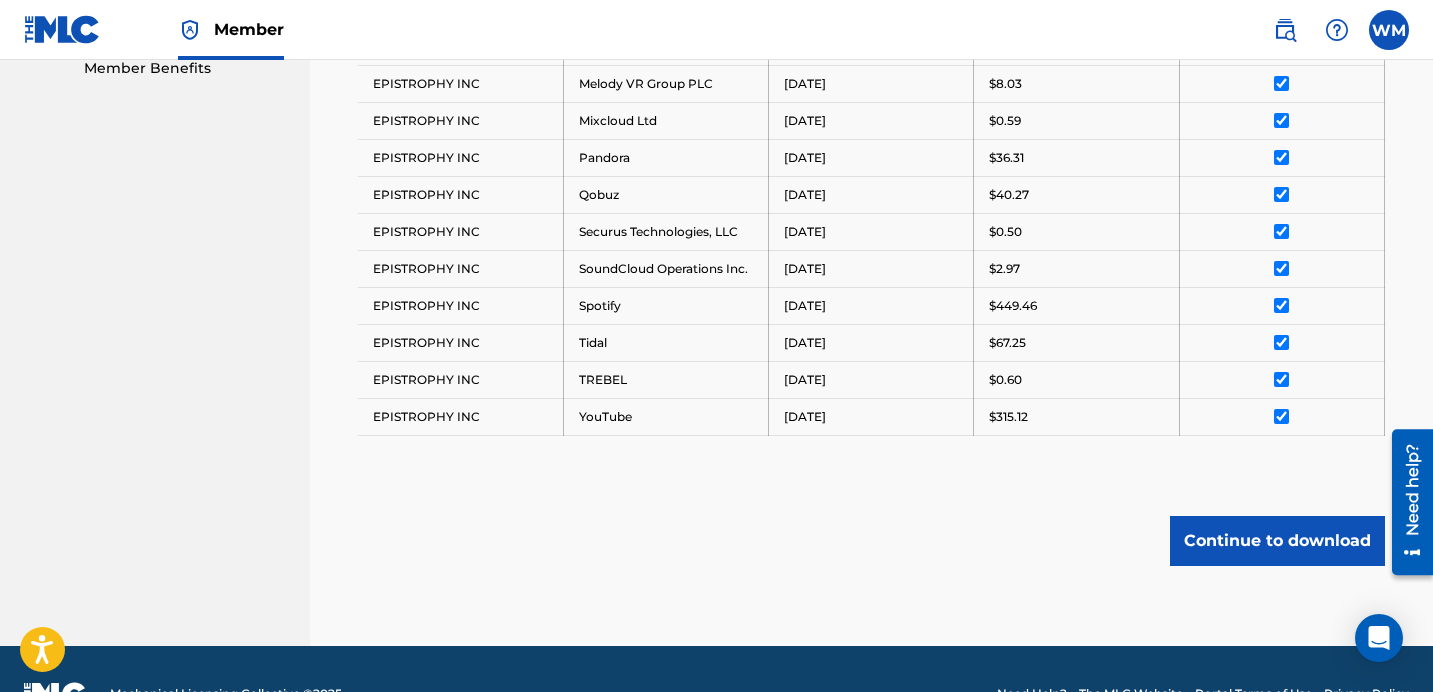 scroll, scrollTop: 389, scrollLeft: 0, axis: vertical 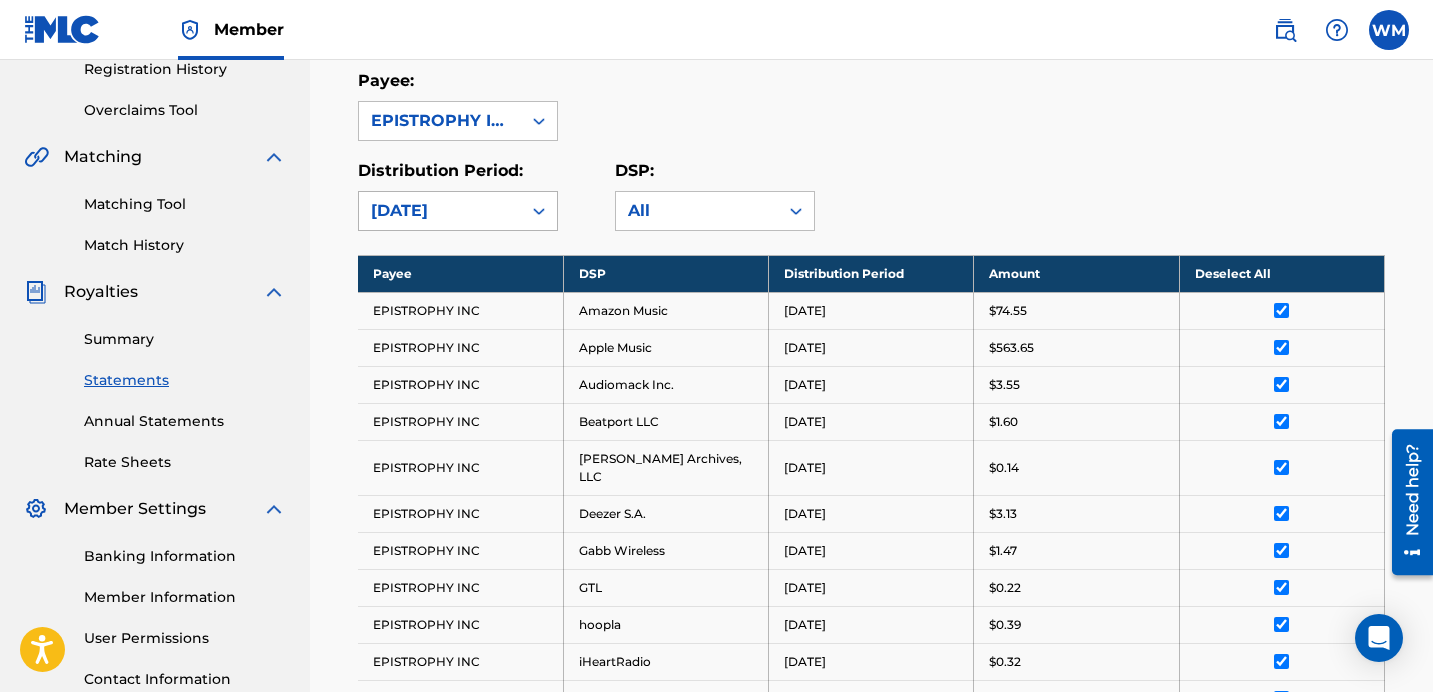 click at bounding box center [539, 211] 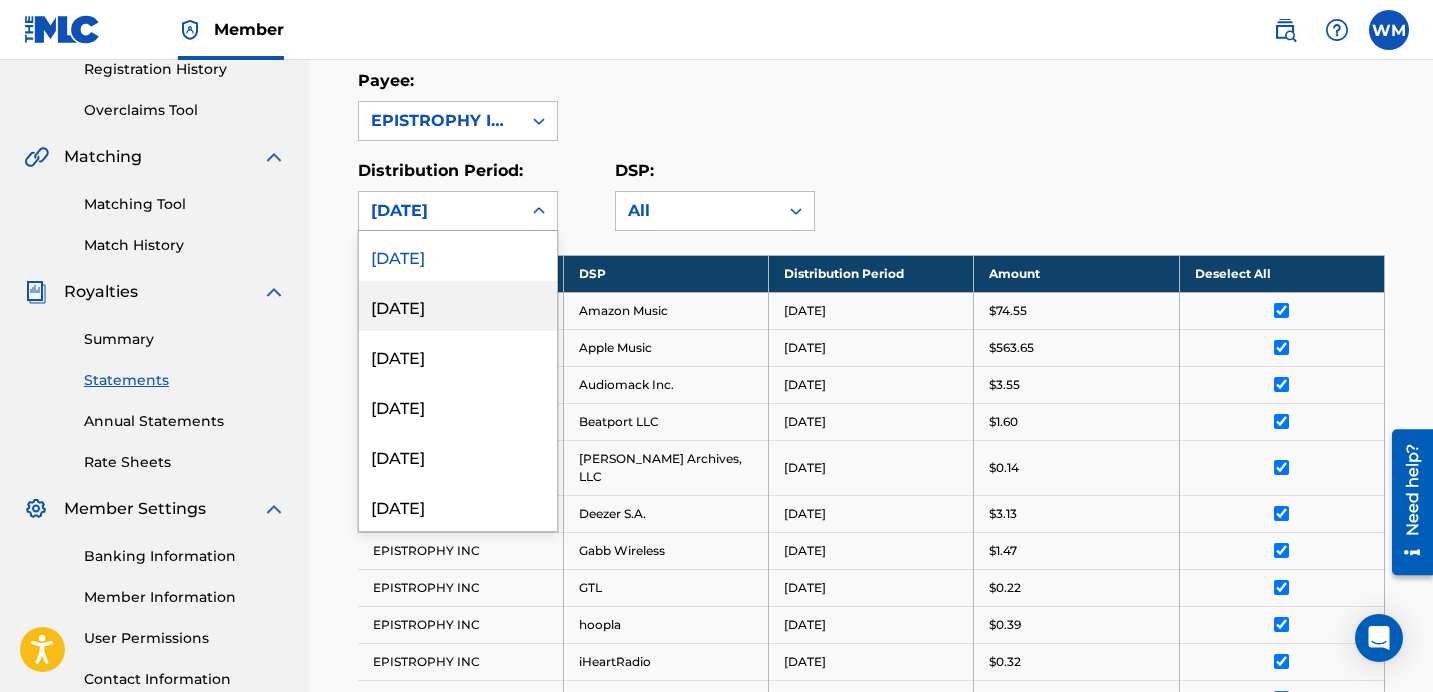 click on "[DATE]" at bounding box center [458, 306] 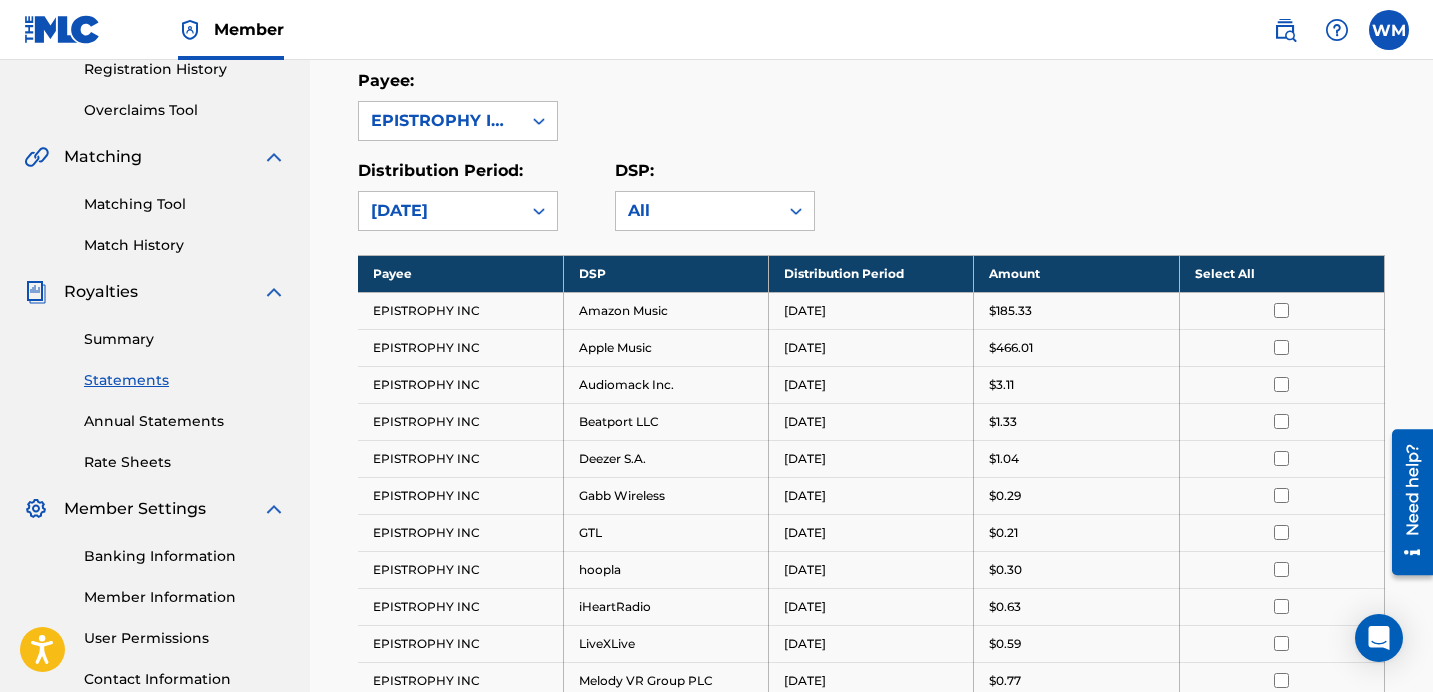 click on "Royalty Statements Select your desired payee from the Payee drop-down menu. Then you can filter by distribution period and DSP in the corresponding drop-down menus. In the Select column, check the box(es) for any statements you would like to download or click    Select All   at the top of the column to select all statements. Scroll to the bottom and click  Continue to download , then select your download options from the slide-out menu. Payee: EPISTROPHY INC Distribution Period: option [DATE], selected. [DATE] DSP: All Payee DSP Distribution Period Amount Select All EPISTROPHY INC Amazon Music [DATE] $185.33 EPISTROPHY INC Apple Music [DATE] $466.01 EPISTROPHY INC Audiomack Inc. [DATE] $3.11 EPISTROPHY INC Beatport LLC [DATE] $1.33 EPISTROPHY INC Deezer S.A. [DATE] $1.04 EPISTROPHY INC Gabb Wireless [DATE] $0.29 EPISTROPHY INC GTL  [DATE] $0.21 EPISTROPHY INC hoopla [DATE] $0.30 EPISTROPHY INC iHeartRadio [DATE] $0.63 EPISTROPHY INC LiveXLive [DATE] $0.59 EPISTROPHY INC [DATE] $0.77" at bounding box center [871, 482] 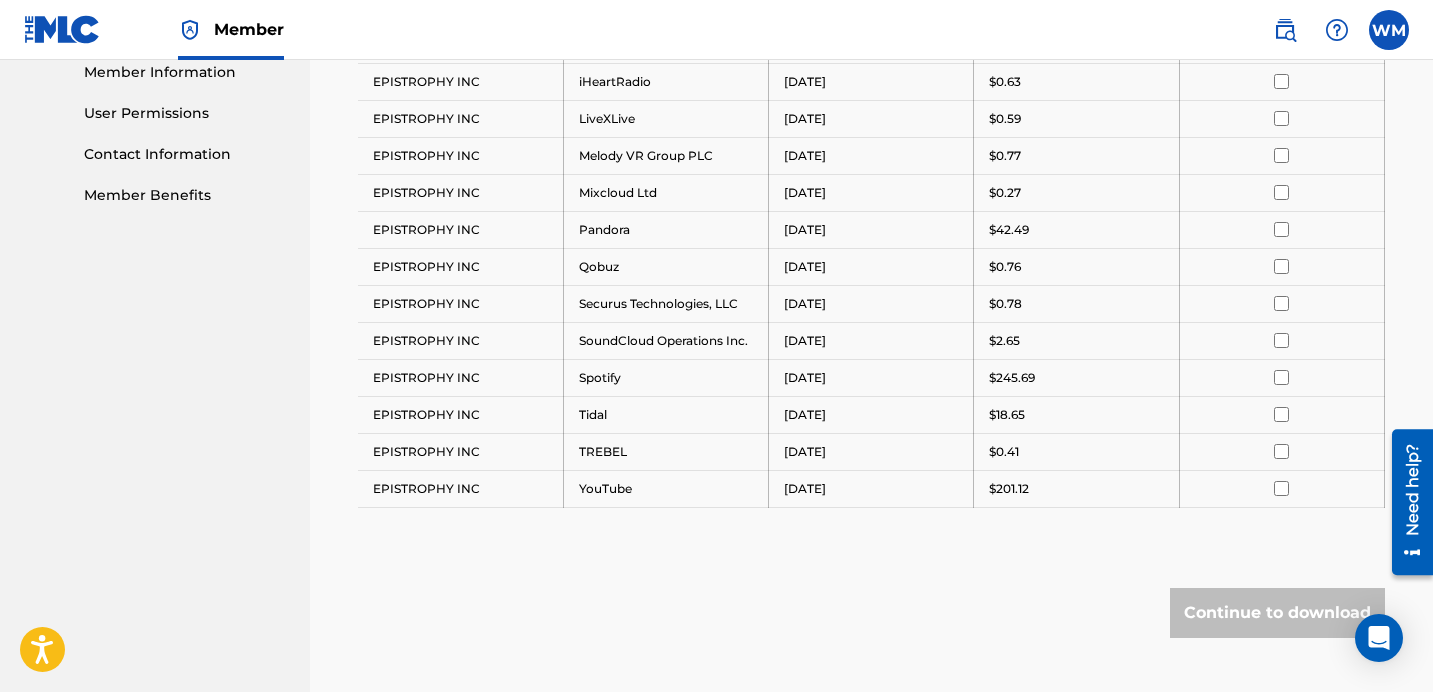 scroll, scrollTop: 1036, scrollLeft: 0, axis: vertical 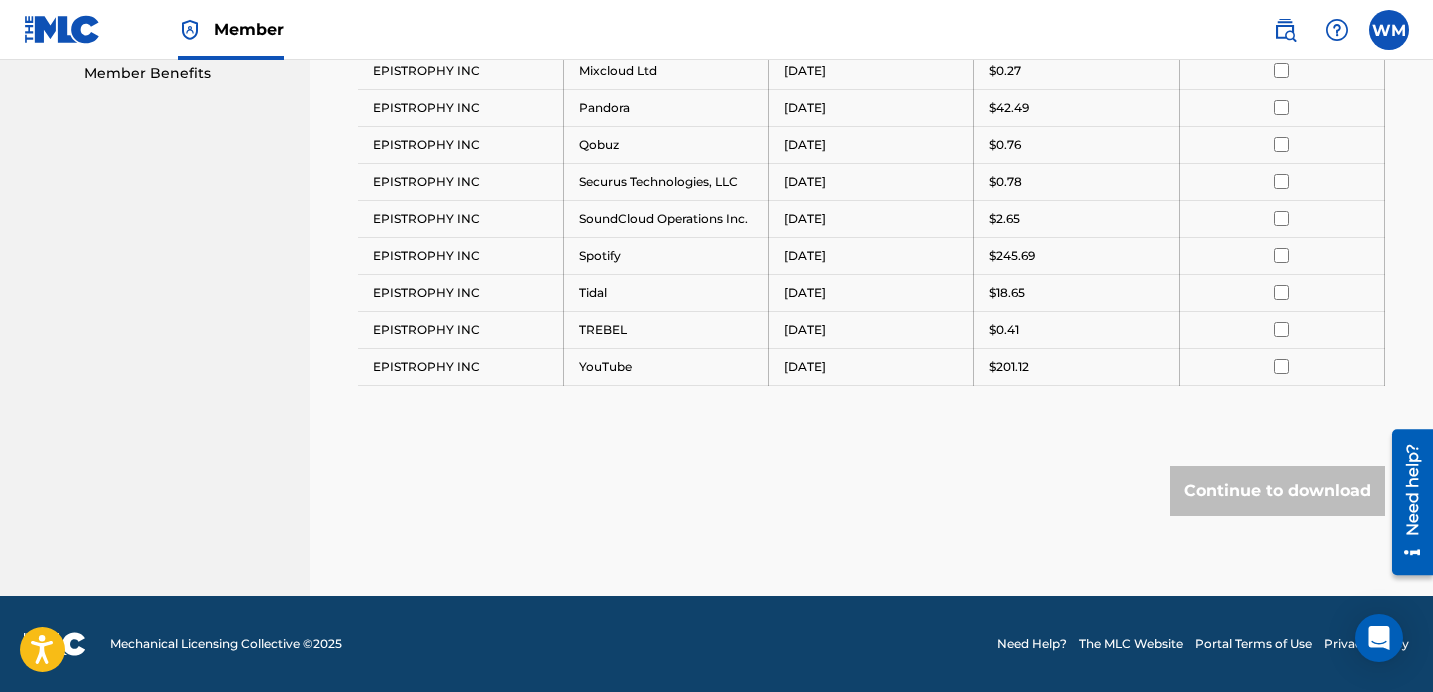 click on "Royalty Statements Select your desired payee from the Payee drop-down menu. Then you can filter by distribution period and DSP in the corresponding drop-down menus. In the Select column, check the box(es) for any statements you would like to download or click    Select All   at the top of the column to select all statements. Scroll to the bottom and click  Continue to download , then select your download options from the slide-out menu. Payee: EPISTROPHY INC Distribution Period: [DATE] DSP: All Payee DSP Distribution Period Amount Select All EPISTROPHY INC Amazon Music [DATE] $185.33 EPISTROPHY INC Apple Music [DATE] $466.01 EPISTROPHY INC Audiomack Inc. [DATE] $3.11 EPISTROPHY INC Beatport LLC [DATE] $1.33 EPISTROPHY INC Deezer S.A. [DATE] $1.04 EPISTROPHY INC Gabb Wireless [DATE] $0.29 EPISTROPHY INC GTL  [DATE] $0.21 EPISTROPHY INC hoopla [DATE] $0.30 EPISTROPHY INC iHeartRadio [DATE] $0.63 EPISTROPHY INC LiveXLive [DATE] $0.59 EPISTROPHY INC Melody VR Group PLC [DATE] $0.77 $0.27" at bounding box center (871, -165) 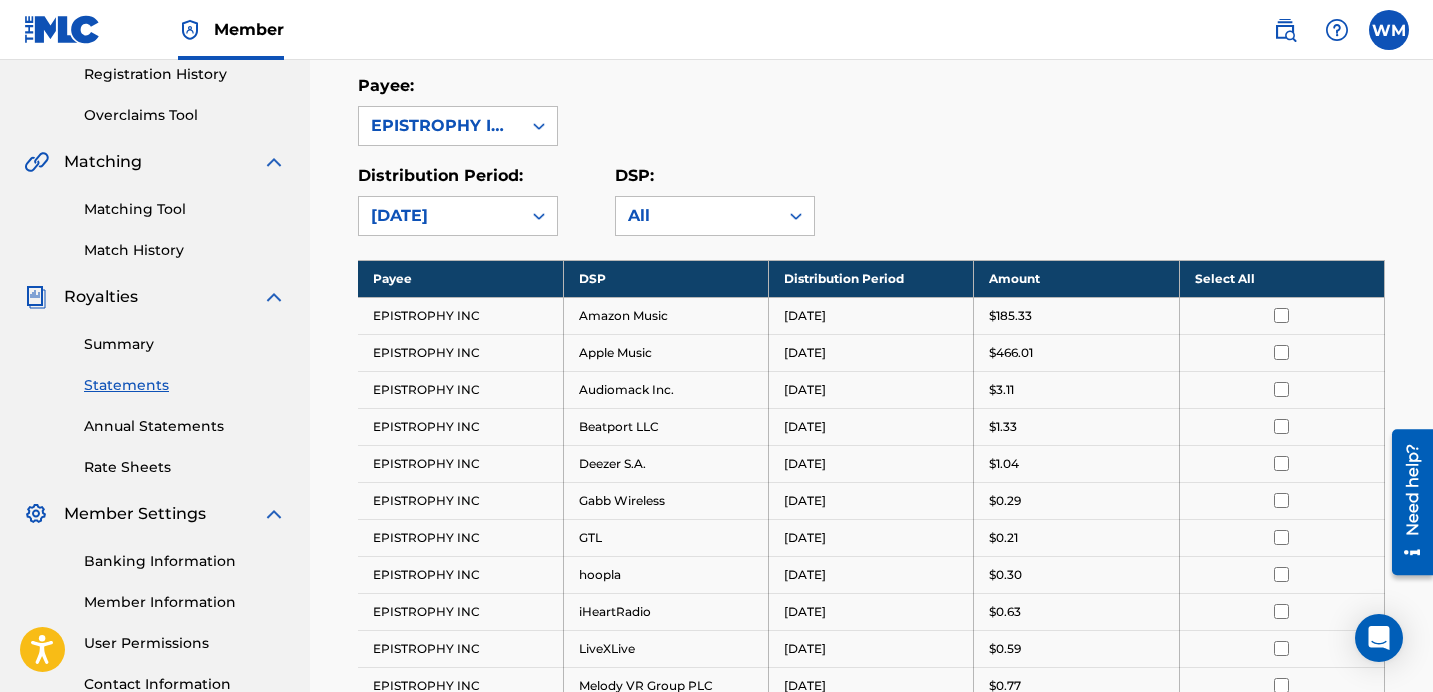 click on "Select All" at bounding box center [1281, 278] 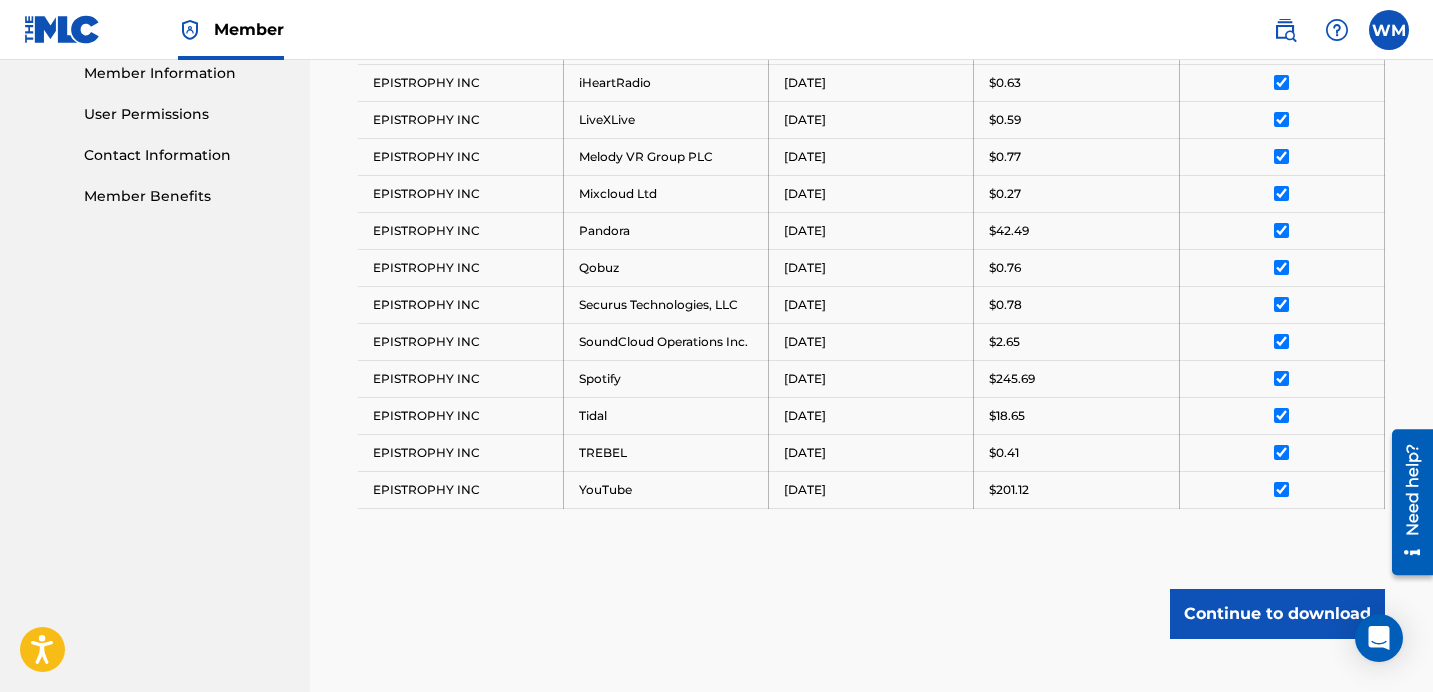 scroll, scrollTop: 1036, scrollLeft: 0, axis: vertical 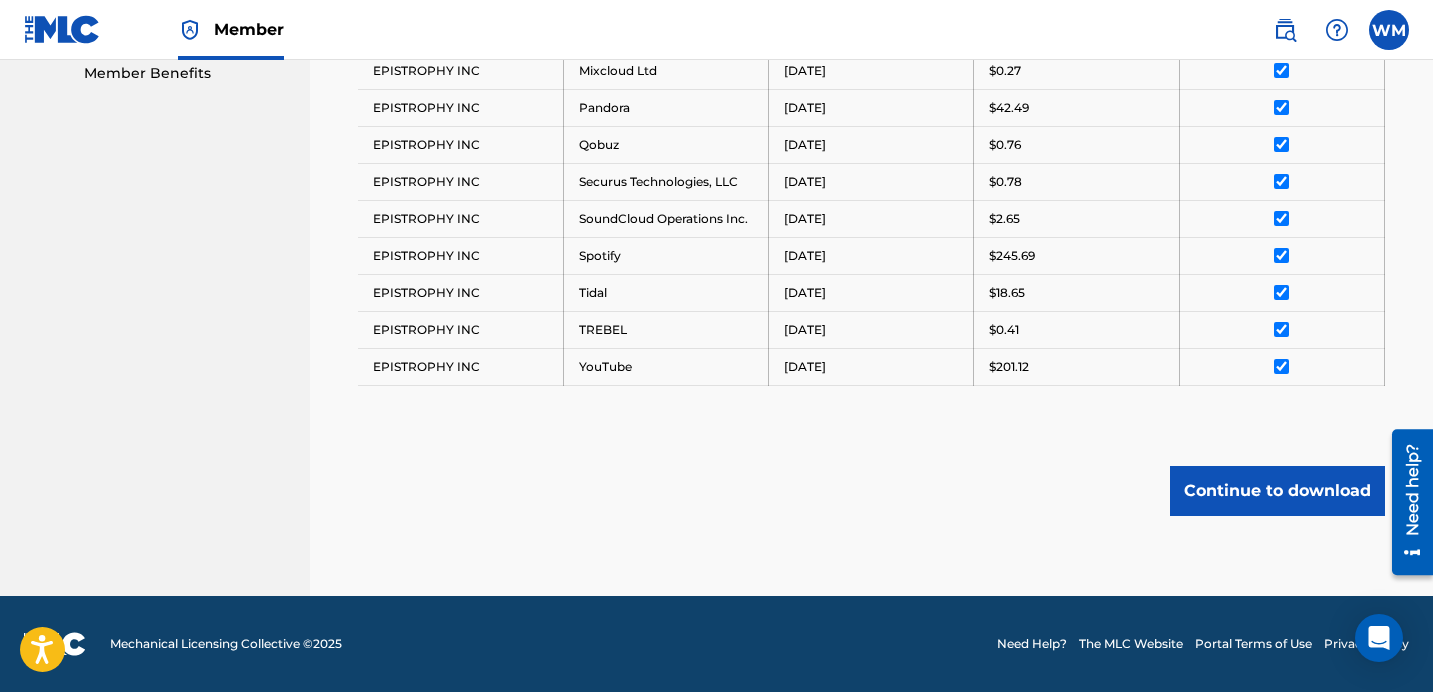 click on "Continue to download" at bounding box center (1277, 491) 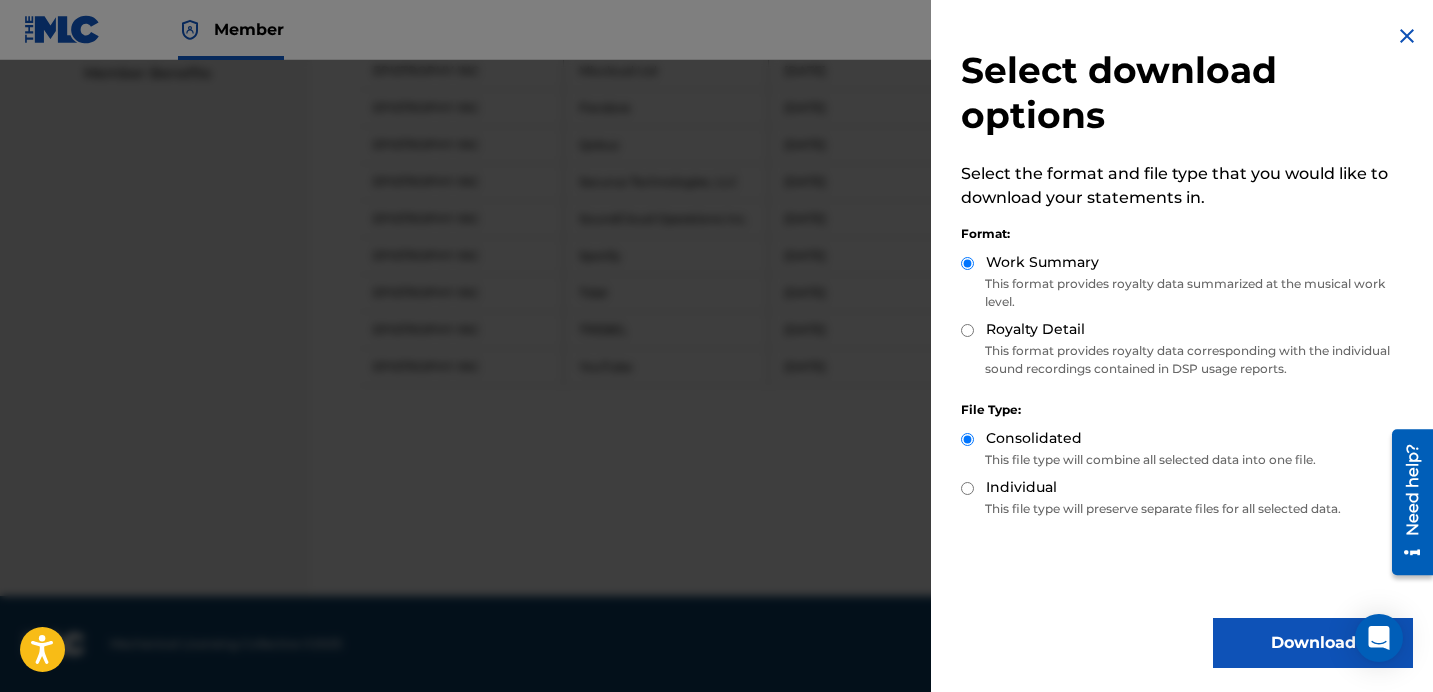 click on "Download" at bounding box center [1313, 643] 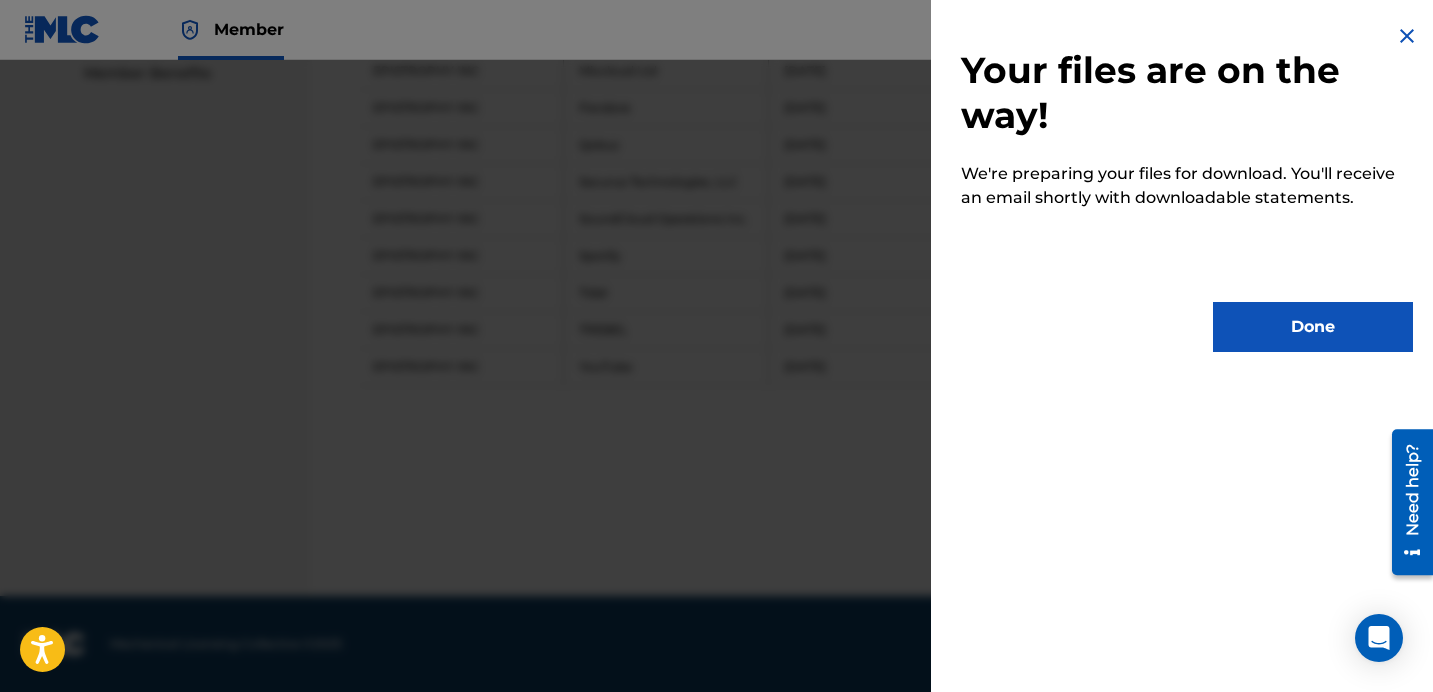click on "Done" at bounding box center [1313, 327] 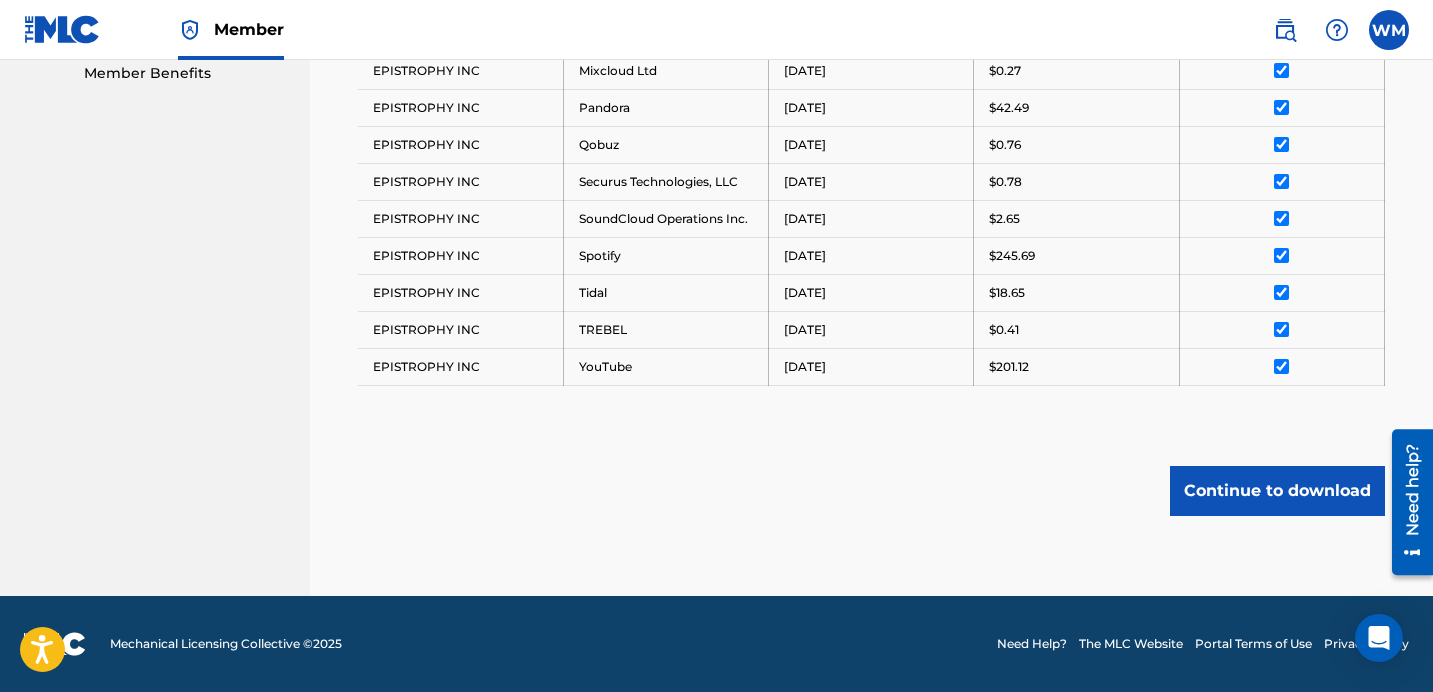 click on "Royalty Statements Select your desired payee from the Payee drop-down menu. Then you can filter by distribution period and DSP in the corresponding drop-down menus. In the Select column, check the box(es) for any statements you would like to download or click    Select All   at the top of the column to select all statements. Scroll to the bottom and click  Continue to download , then select your download options from the slide-out menu. Payee: EPISTROPHY INC Distribution Period: [DATE] DSP: All Payee DSP Distribution Period Amount Deselect All EPISTROPHY INC Amazon Music [DATE] $185.33 EPISTROPHY INC Apple Music [DATE] $466.01 EPISTROPHY INC Audiomack Inc. [DATE] $3.11 EPISTROPHY INC Beatport LLC [DATE] $1.33 EPISTROPHY INC Deezer S.A. [DATE] $1.04 EPISTROPHY INC Gabb Wireless [DATE] $0.29 EPISTROPHY INC GTL  [DATE] $0.21 EPISTROPHY INC hoopla [DATE] $0.30 EPISTROPHY INC iHeartRadio [DATE] $0.63 EPISTROPHY INC LiveXLive [DATE] $0.59 EPISTROPHY INC Melody VR Group PLC [DATE] $0.77 $0.27" at bounding box center [871, -165] 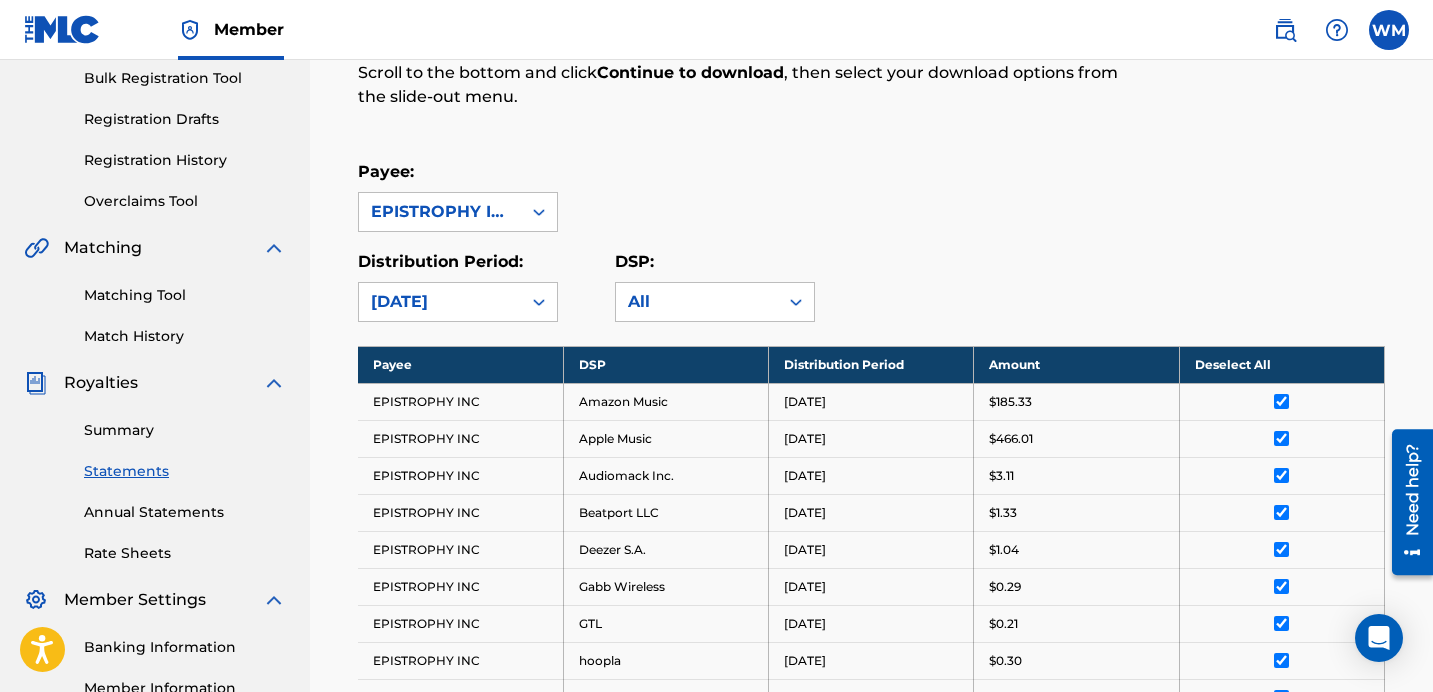 scroll, scrollTop: 293, scrollLeft: 0, axis: vertical 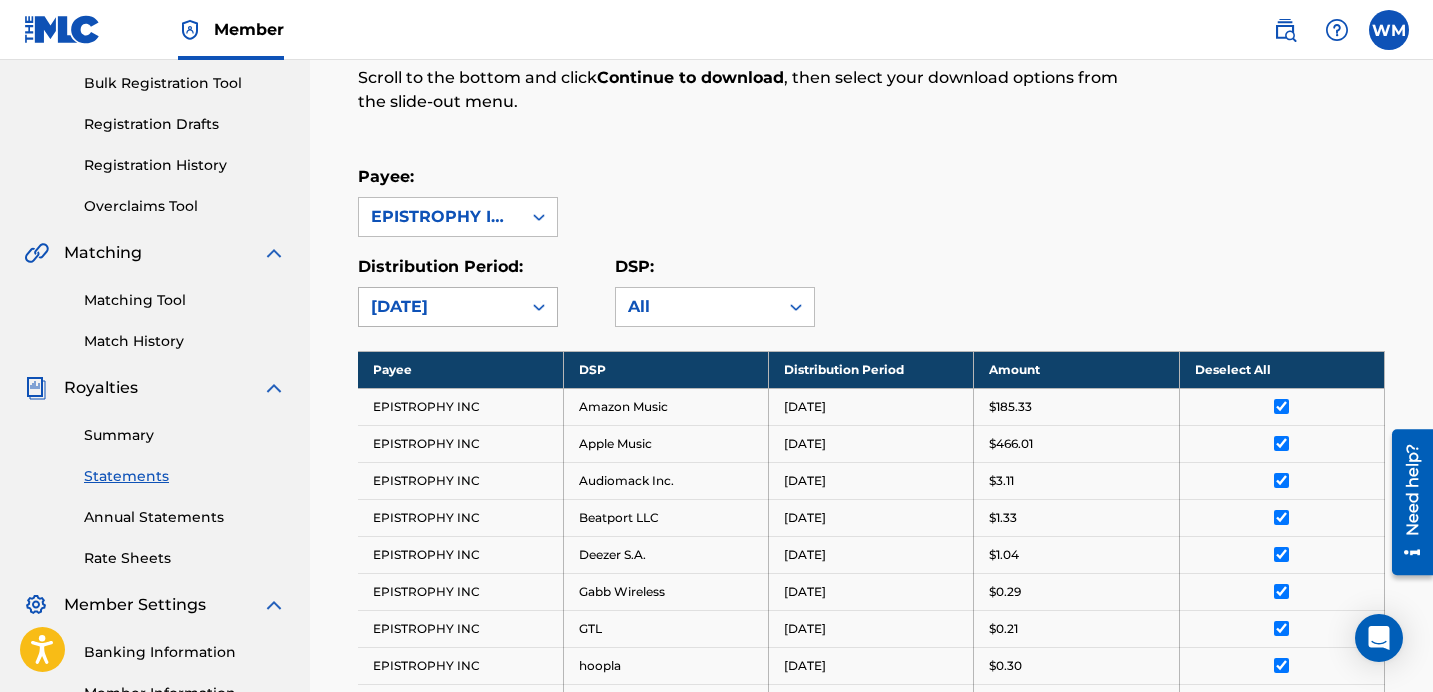 click on "[DATE]" at bounding box center [440, 307] 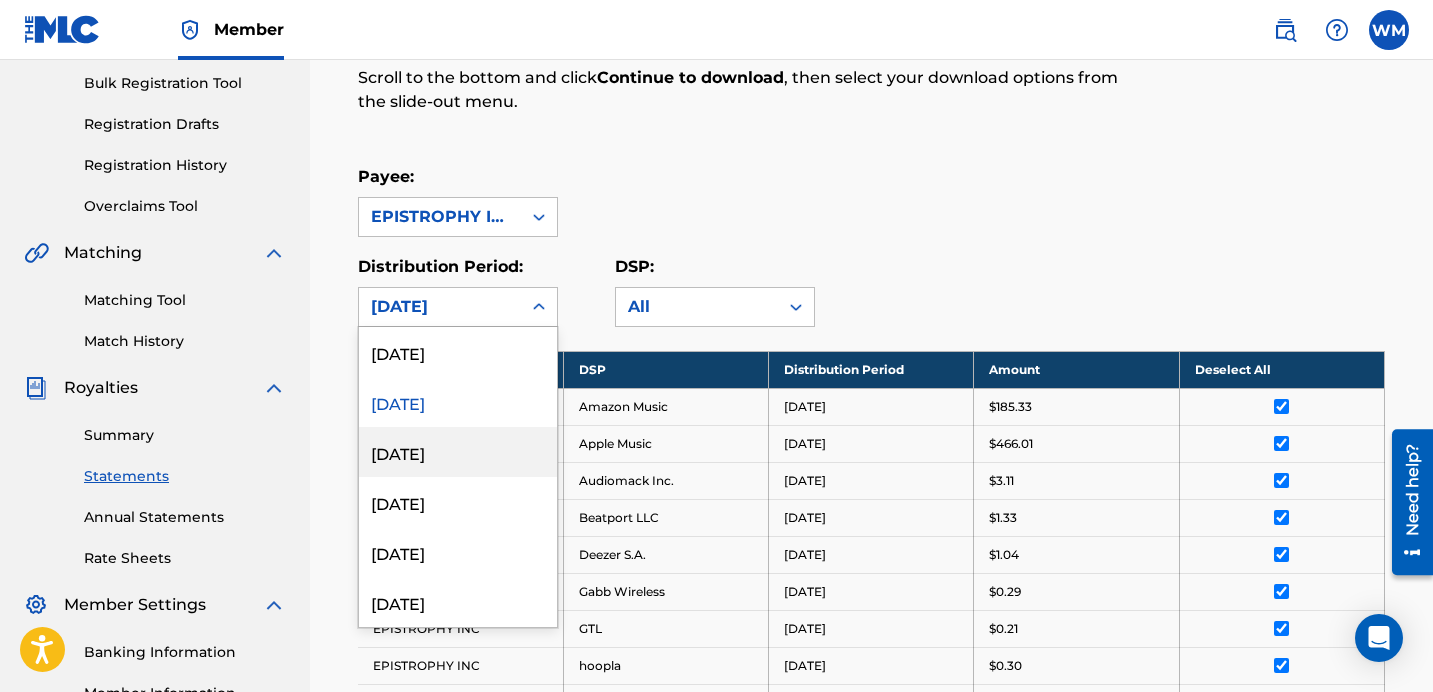 click on "[DATE]" at bounding box center [458, 452] 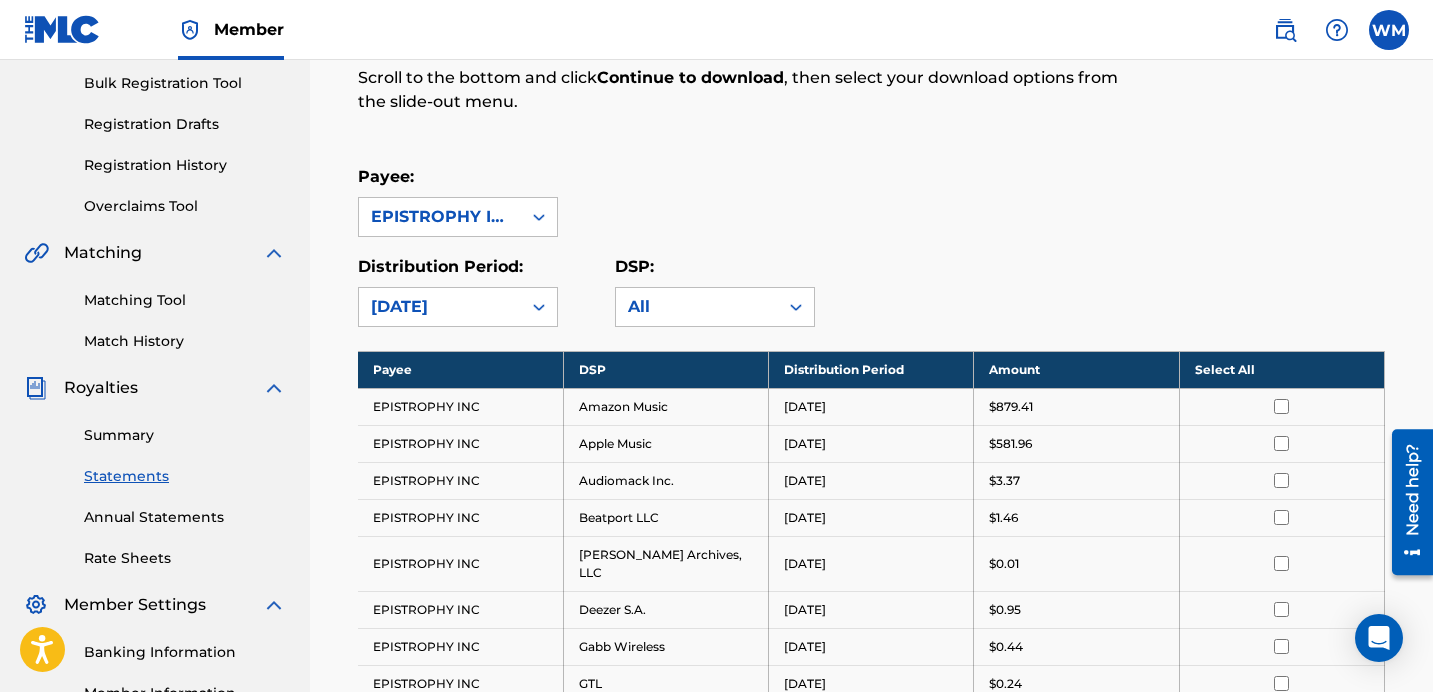 click on "Royalty Statements Select your desired payee from the Payee drop-down menu. Then you can filter by distribution period and DSP in the corresponding drop-down menus. In the Select column, check the box(es) for any statements you would like to download or click    Select All   at the top of the column to select all statements. Scroll to the bottom and click  Continue to download , then select your download options from the slide-out menu. Payee: EPISTROPHY INC Distribution Period: option [DATE], selected. [DATE] DSP: All Payee DSP Distribution Period Amount Select All EPISTROPHY INC Amazon Music [DATE] $879.41 EPISTROPHY INC Apple Music [DATE] $581.96 EPISTROPHY INC Audiomack Inc. [DATE] $3.37 EPISTROPHY INC Beatport LLC [DATE] $1.46 EPISTROPHY INC [PERSON_NAME] Archives, LLC [DATE] $0.01 EPISTROPHY INC Deezer S.A. [DATE] $0.95 EPISTROPHY INC Gabb Wireless [DATE] $0.44 EPISTROPHY INC GTL  [DATE] $0.24 EPISTROPHY INC hoopla [DATE] $0.45 EPISTROPHY INC LiveXLive -$0.57" at bounding box center (871, 587) 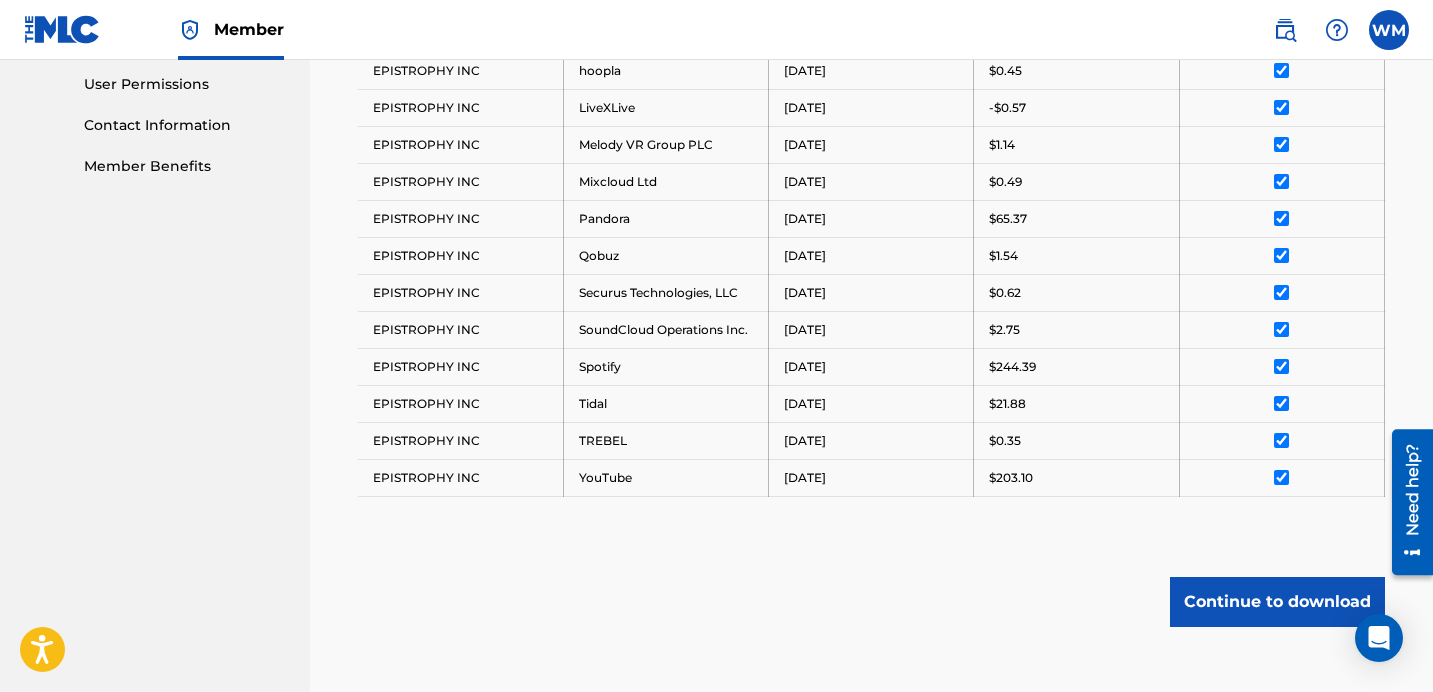 scroll, scrollTop: 945, scrollLeft: 0, axis: vertical 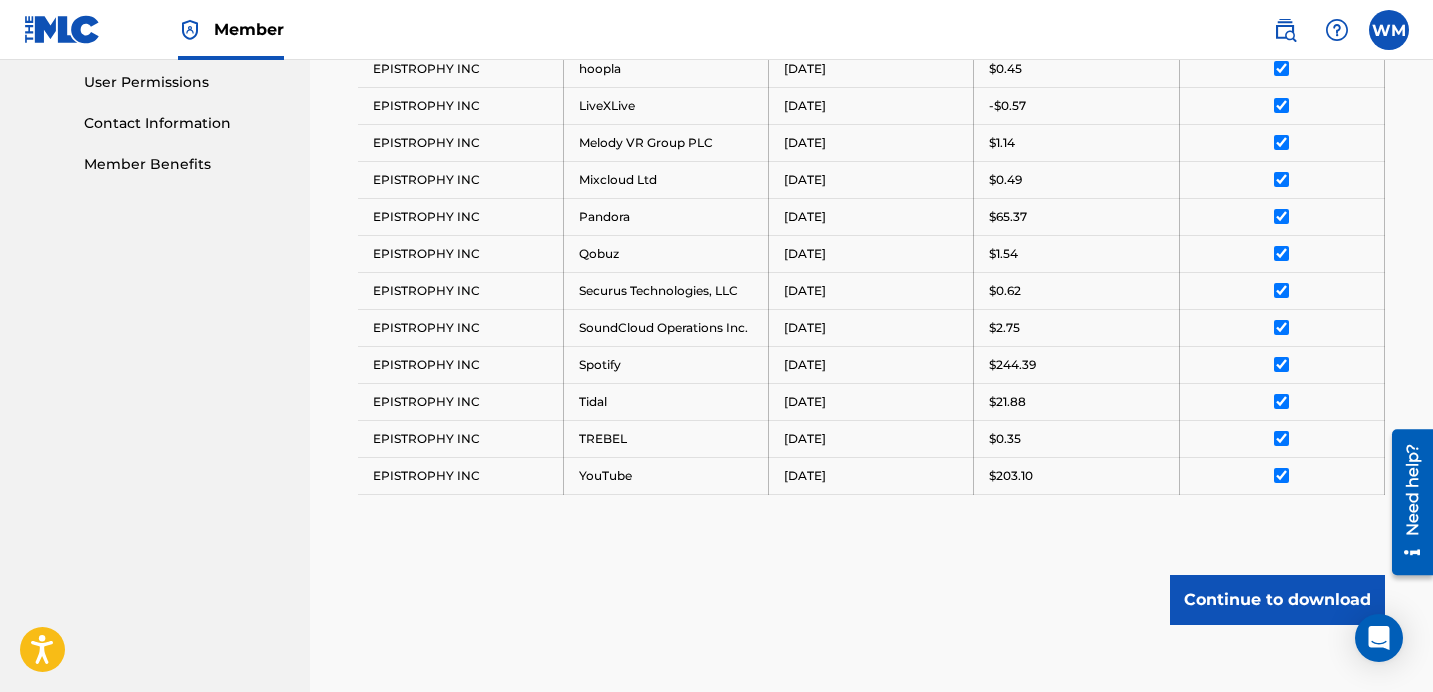 click on "Continue to download" at bounding box center (1277, 600) 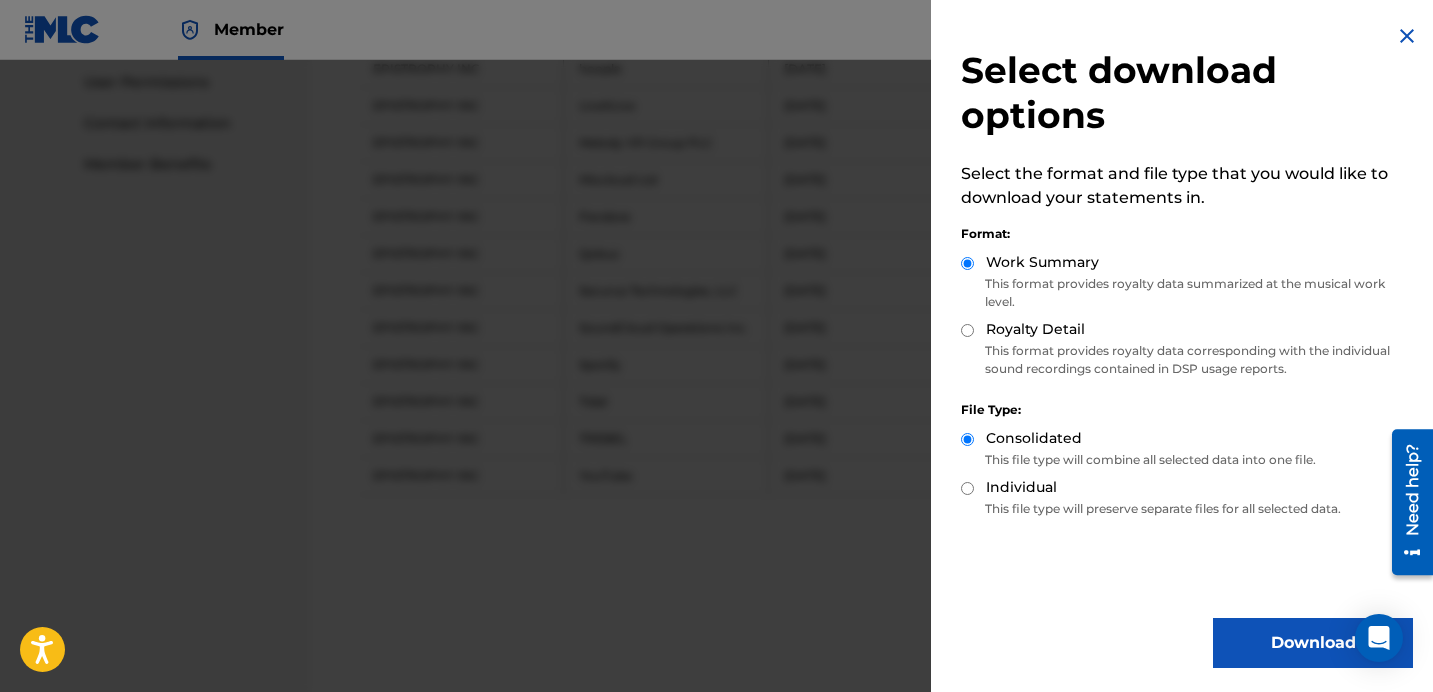 click on "Download" at bounding box center [1313, 643] 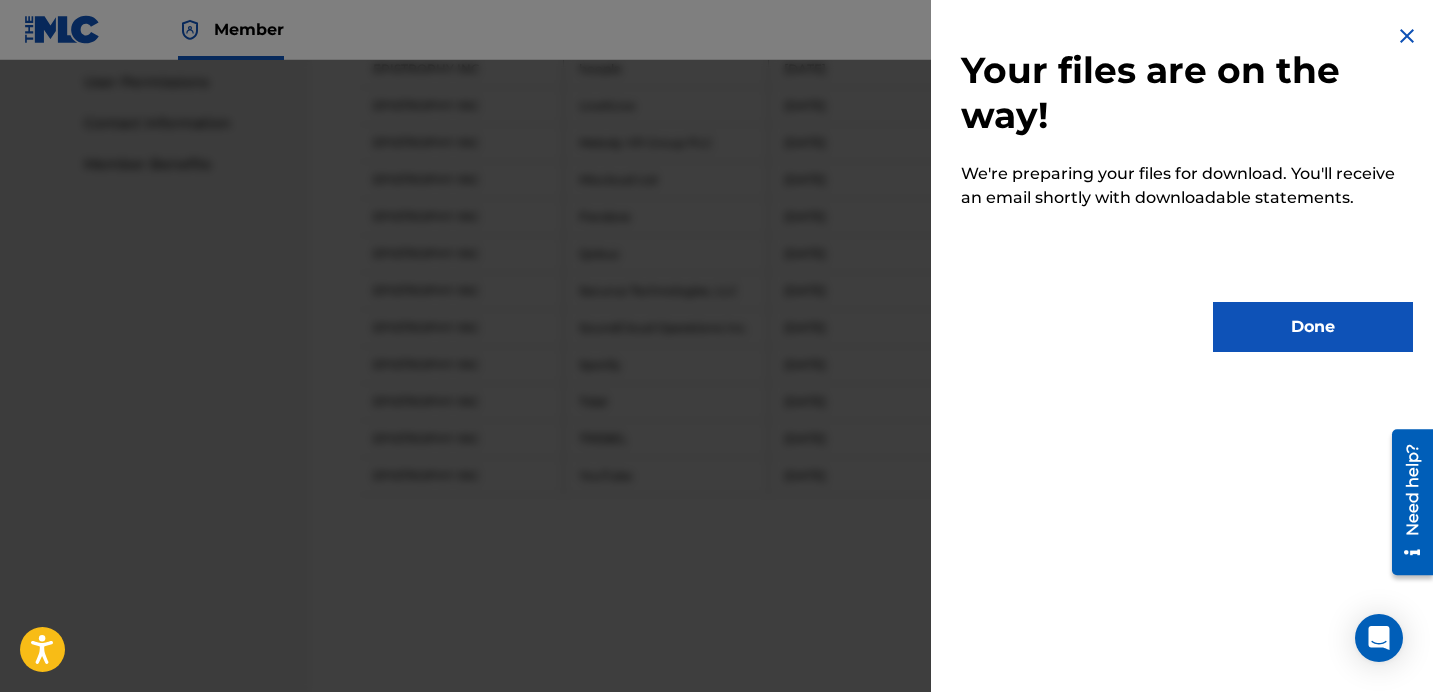 click on "Done" at bounding box center (1313, 327) 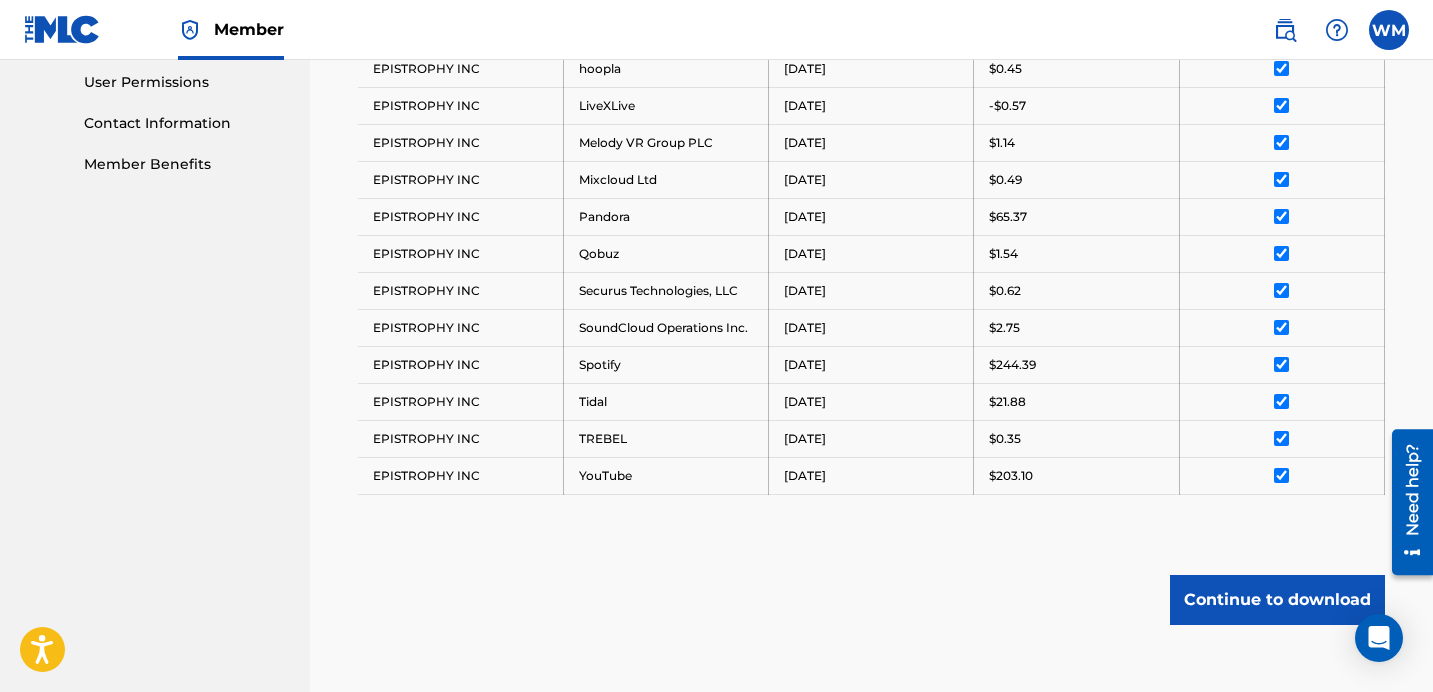 click on "Royalty Statements Select your desired payee from the Payee drop-down menu. Then you can filter by distribution period and DSP in the corresponding drop-down menus. In the Select column, check the box(es) for any statements you would like to download or click    Select All   at the top of the column to select all statements. Scroll to the bottom and click  Continue to download , then select your download options from the slide-out menu. Payee: EPISTROPHY INC Distribution Period: [DATE] DSP: All Payee DSP Distribution Period Amount Deselect All EPISTROPHY INC Amazon Music [DATE] $879.41 EPISTROPHY INC Apple Music [DATE] $581.96 EPISTROPHY INC Audiomack Inc. [DATE] $3.37 EPISTROPHY INC Beatport LLC [DATE] $1.46 EPISTROPHY INC [PERSON_NAME] Archives, LLC [DATE] $0.01 EPISTROPHY INC Deezer S.A. [DATE] $0.95 EPISTROPHY INC Gabb Wireless [DATE] $0.44 EPISTROPHY INC GTL  [DATE] $0.24 EPISTROPHY INC hoopla [DATE] $0.45 EPISTROPHY INC LiveXLive [DATE] -$0.57 EPISTROPHY INC" at bounding box center [871, -65] 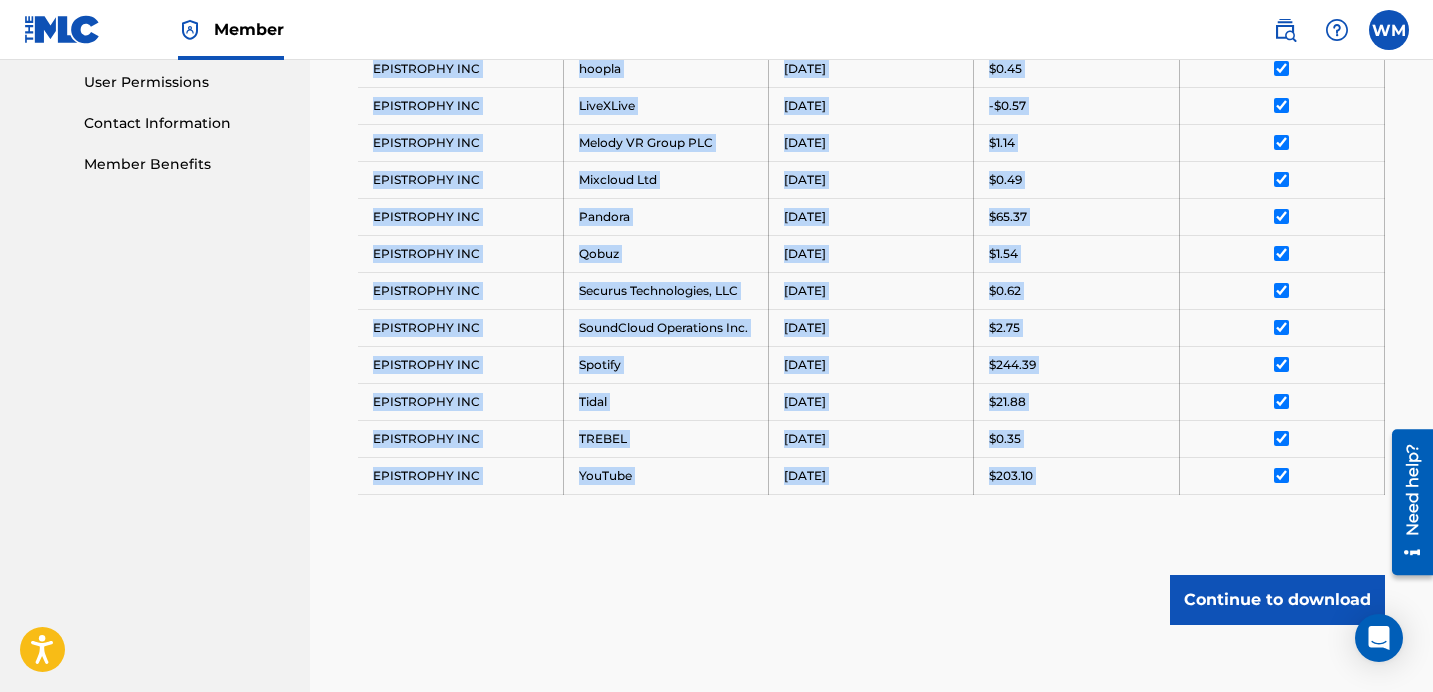 click on "EPISTROPHY INC Summary Catalog Works Registration Claiming Tool Individual Registration Tool Bulk Registration Tool Registration Drafts Registration History Overclaims Tool Matching Matching Tool Match History Royalties Summary Statements Annual Statements Rate Sheets Member Settings Banking Information Member Information User Permissions Contact Information Member Benefits" at bounding box center [155, -90] 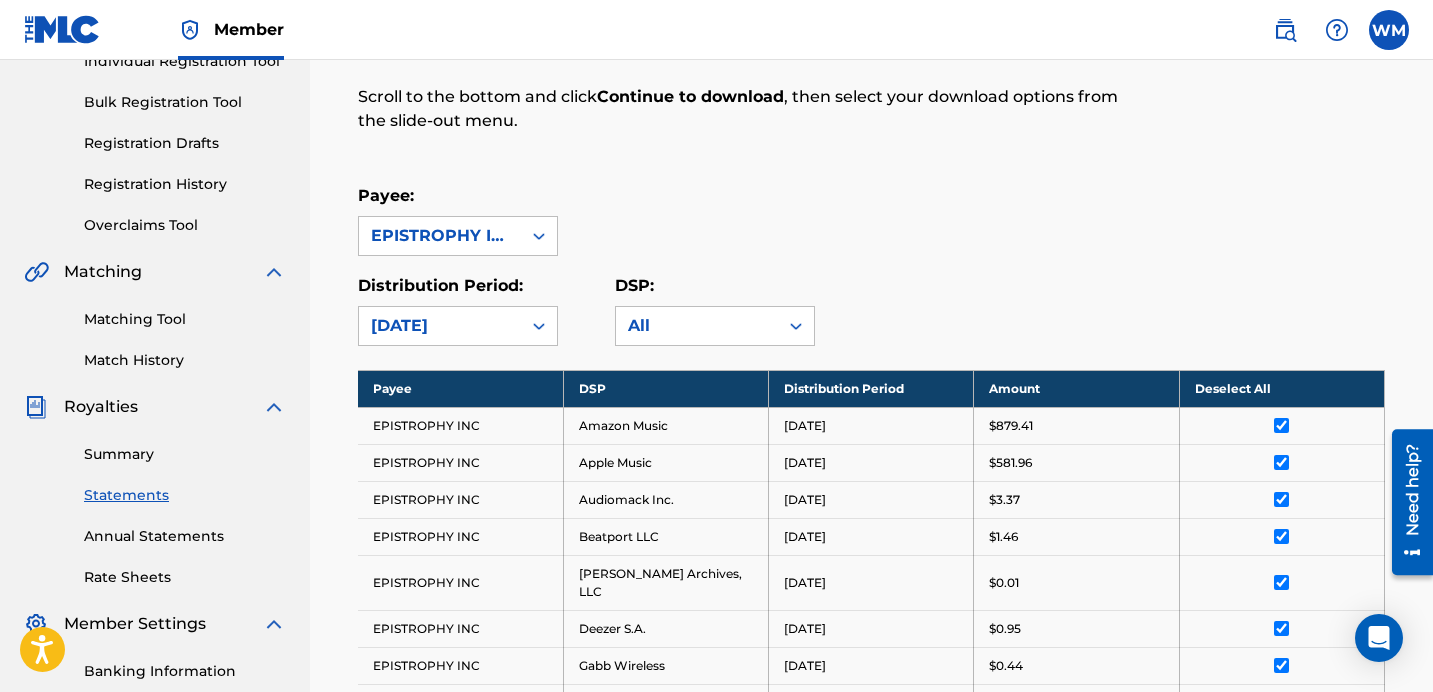 scroll, scrollTop: 263, scrollLeft: 0, axis: vertical 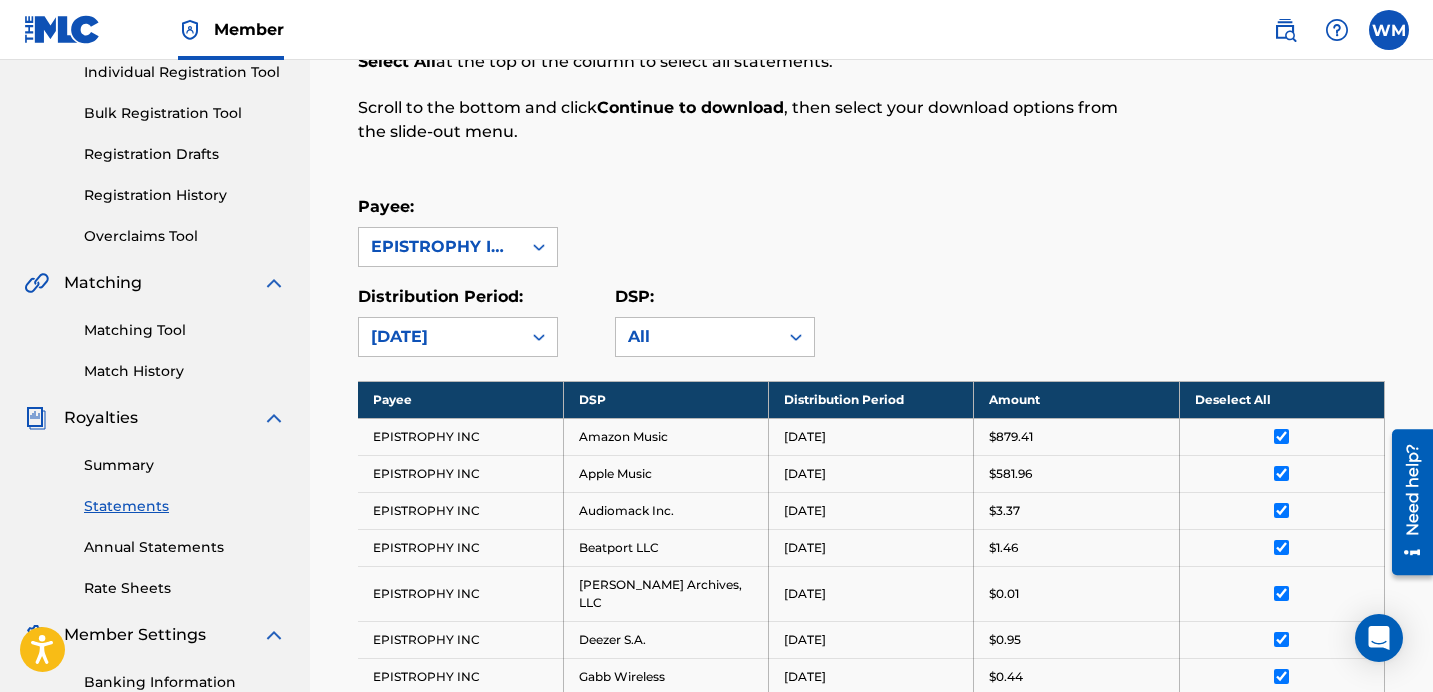 click on "Claiming Tool Individual Registration Tool Bulk Registration Tool Registration Drafts Registration History Overclaims Tool" at bounding box center [155, 121] 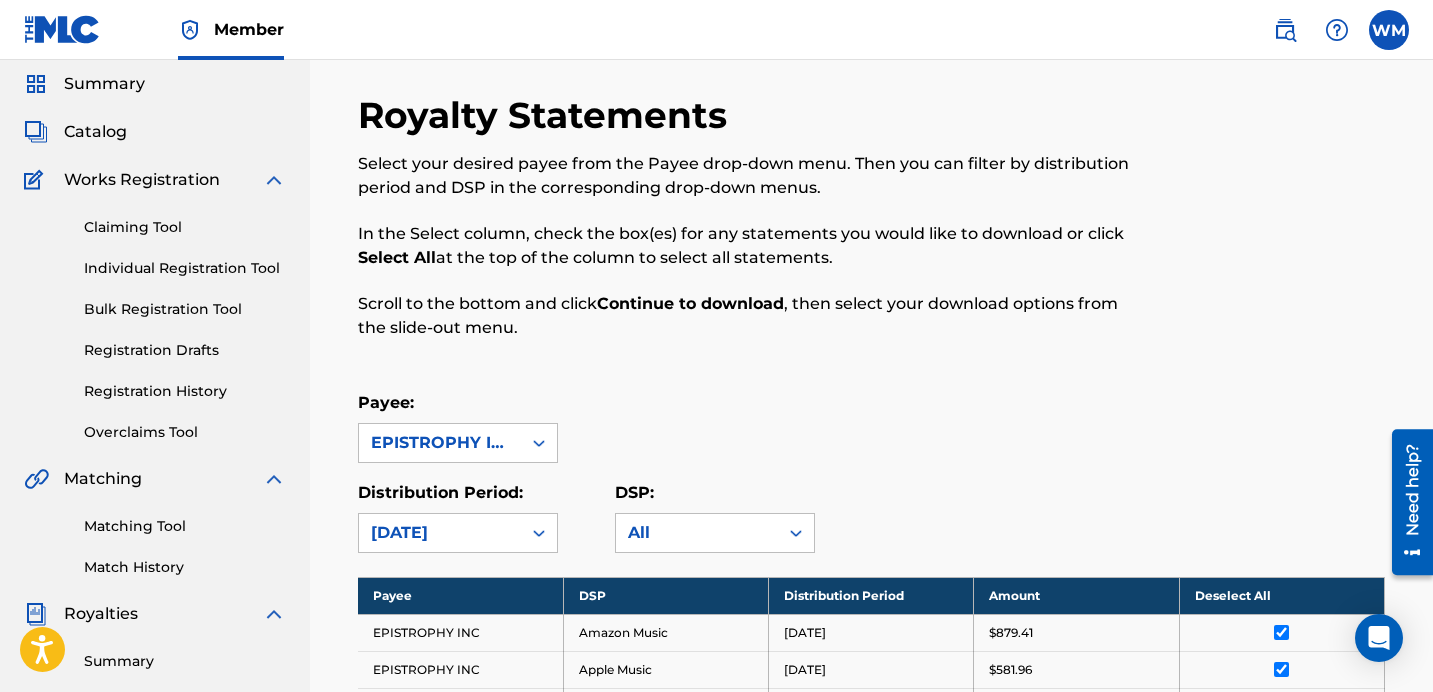 scroll, scrollTop: 63, scrollLeft: 0, axis: vertical 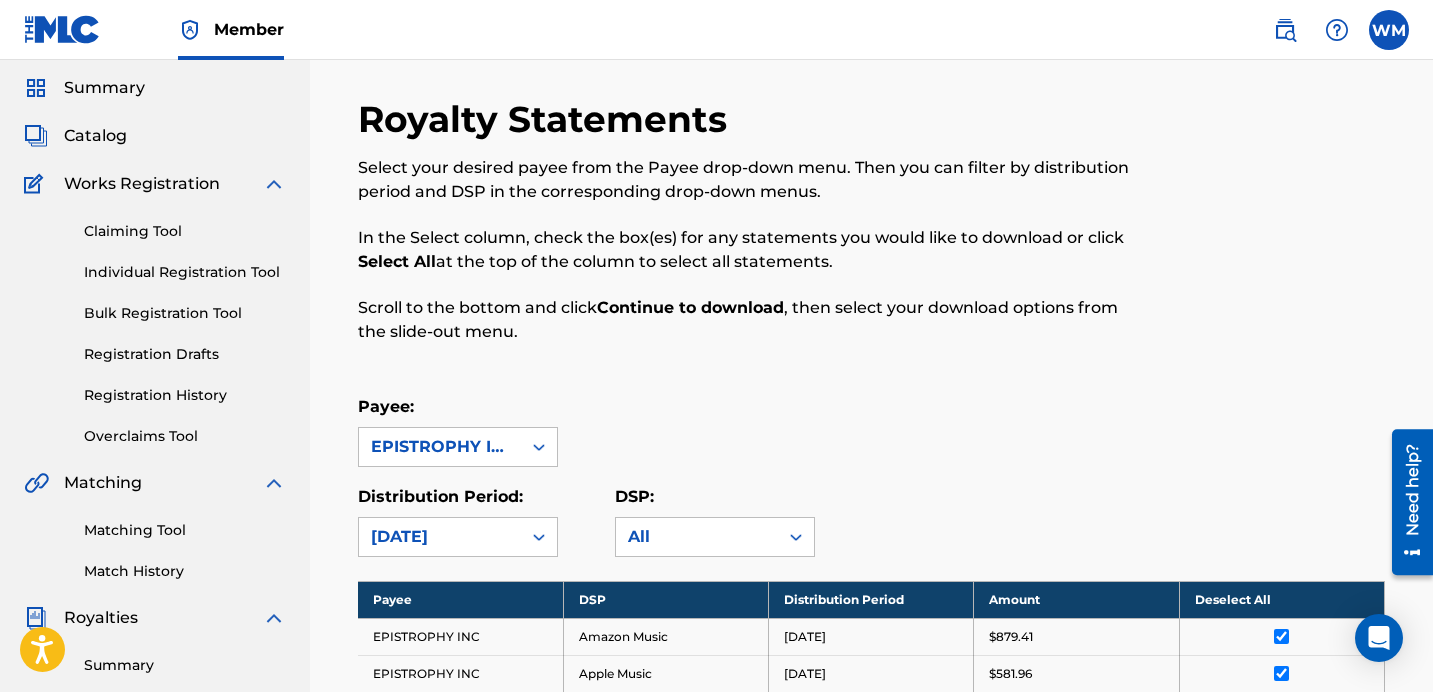 click on "Claiming Tool" at bounding box center [185, 231] 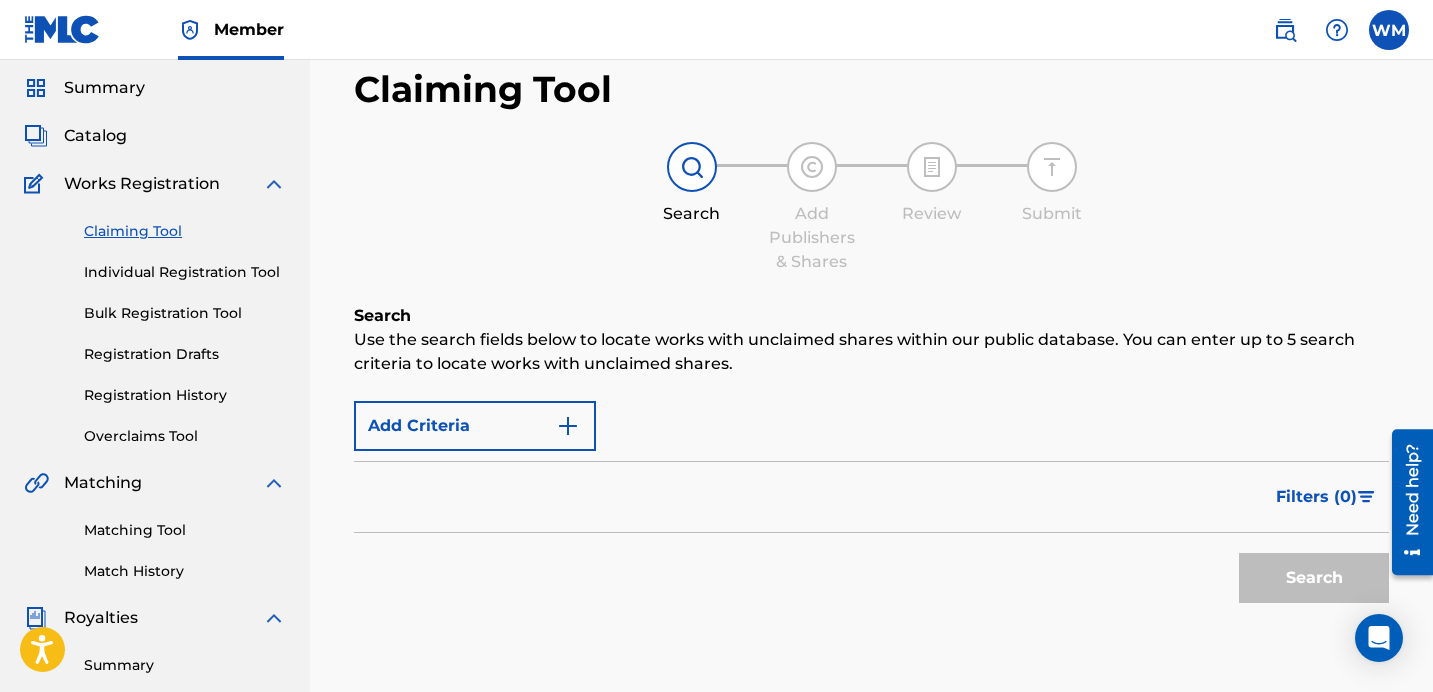 scroll, scrollTop: 0, scrollLeft: 0, axis: both 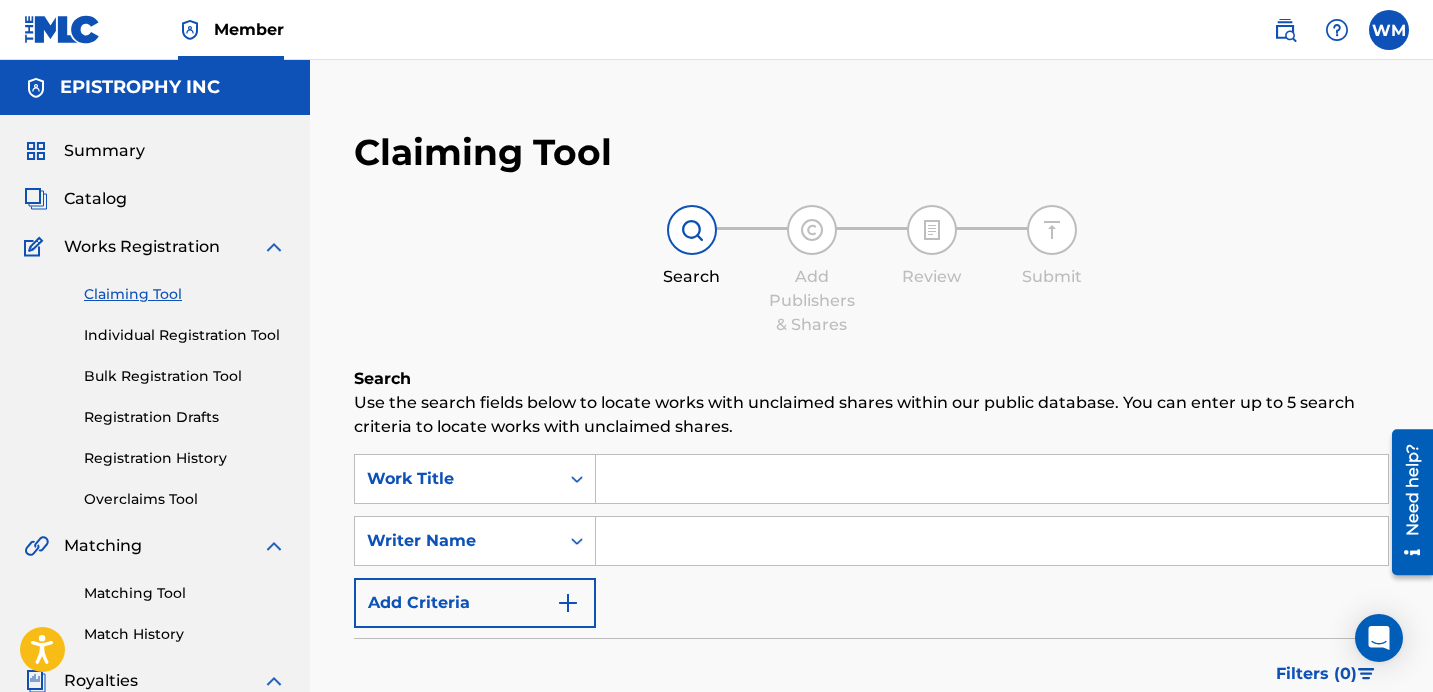 click at bounding box center (992, 479) 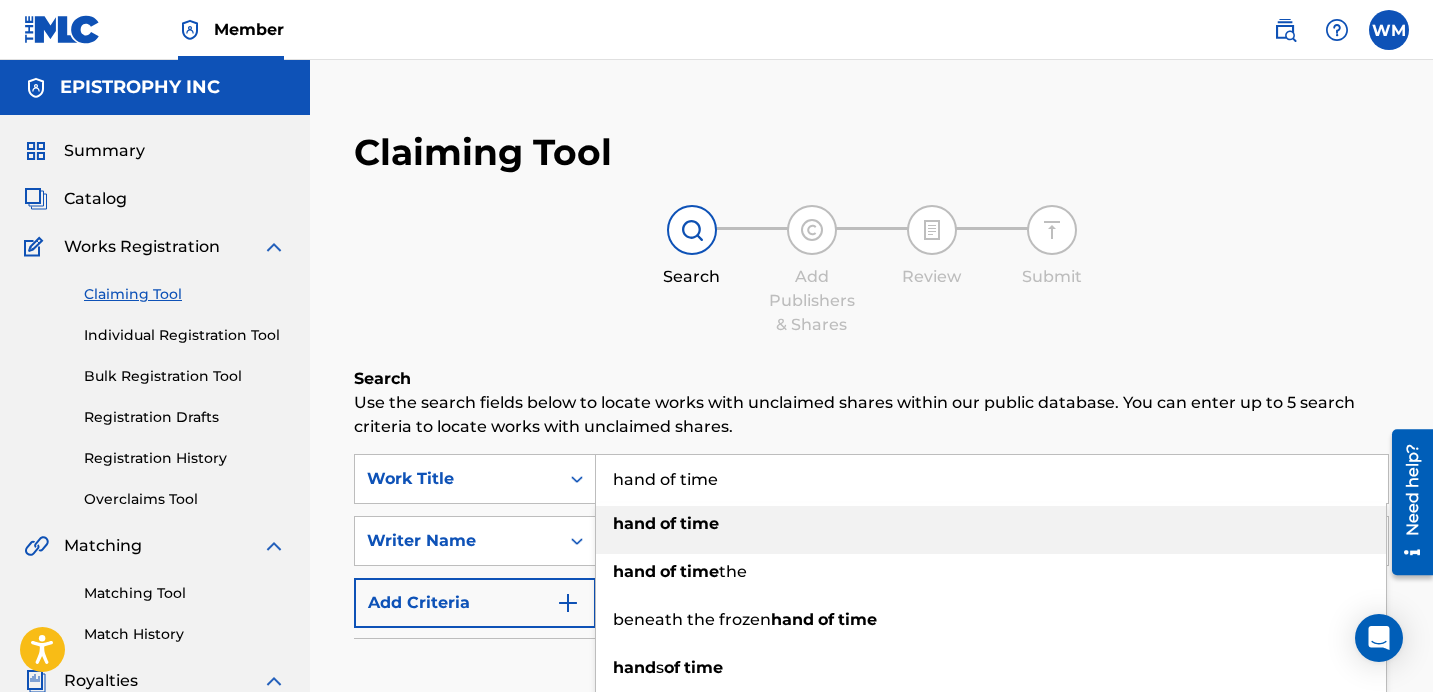 type on "hand of time" 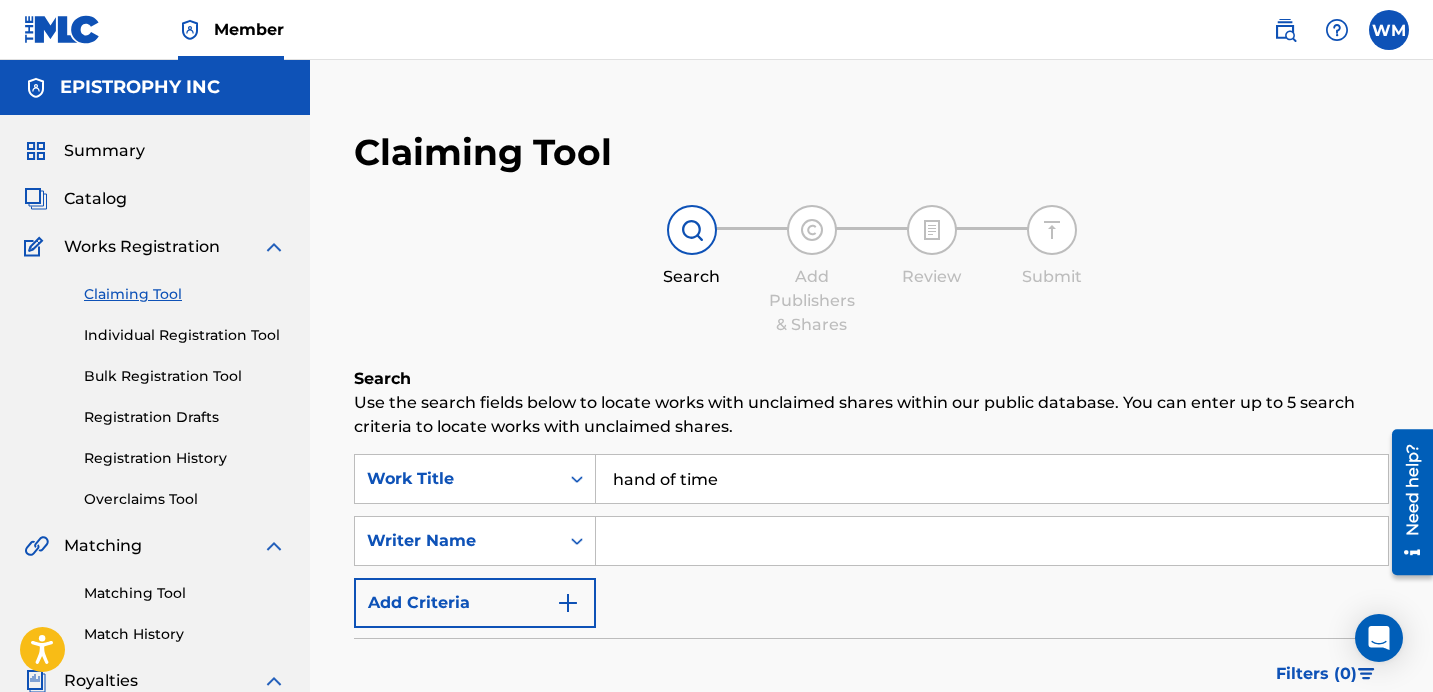 click at bounding box center [992, 541] 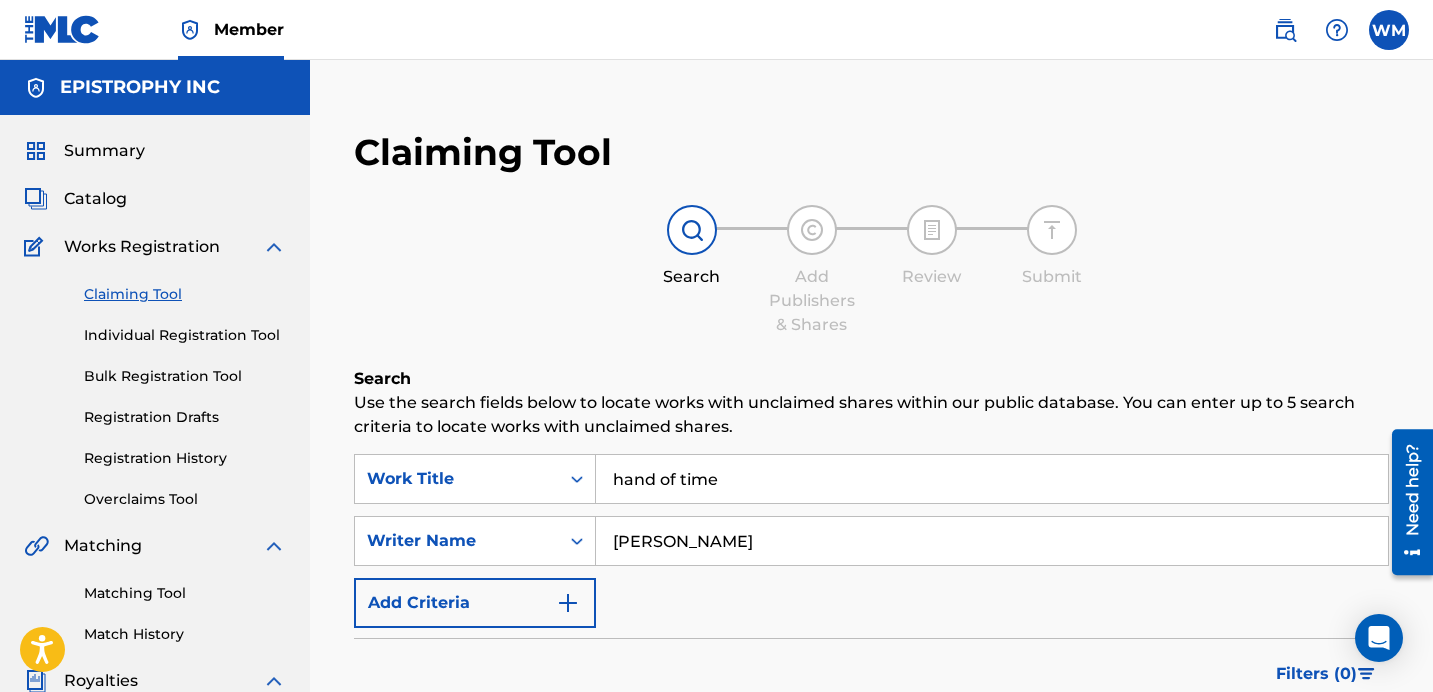 type on "[PERSON_NAME]" 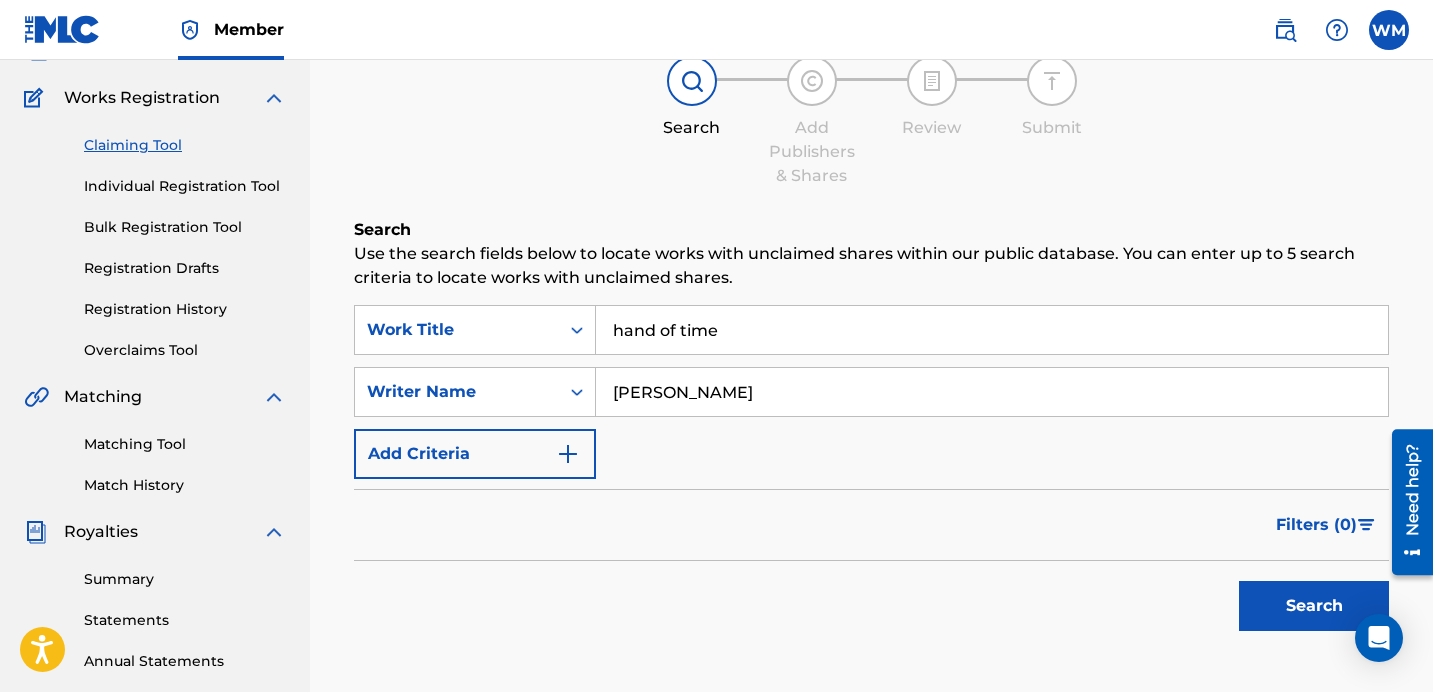 scroll, scrollTop: 156, scrollLeft: 0, axis: vertical 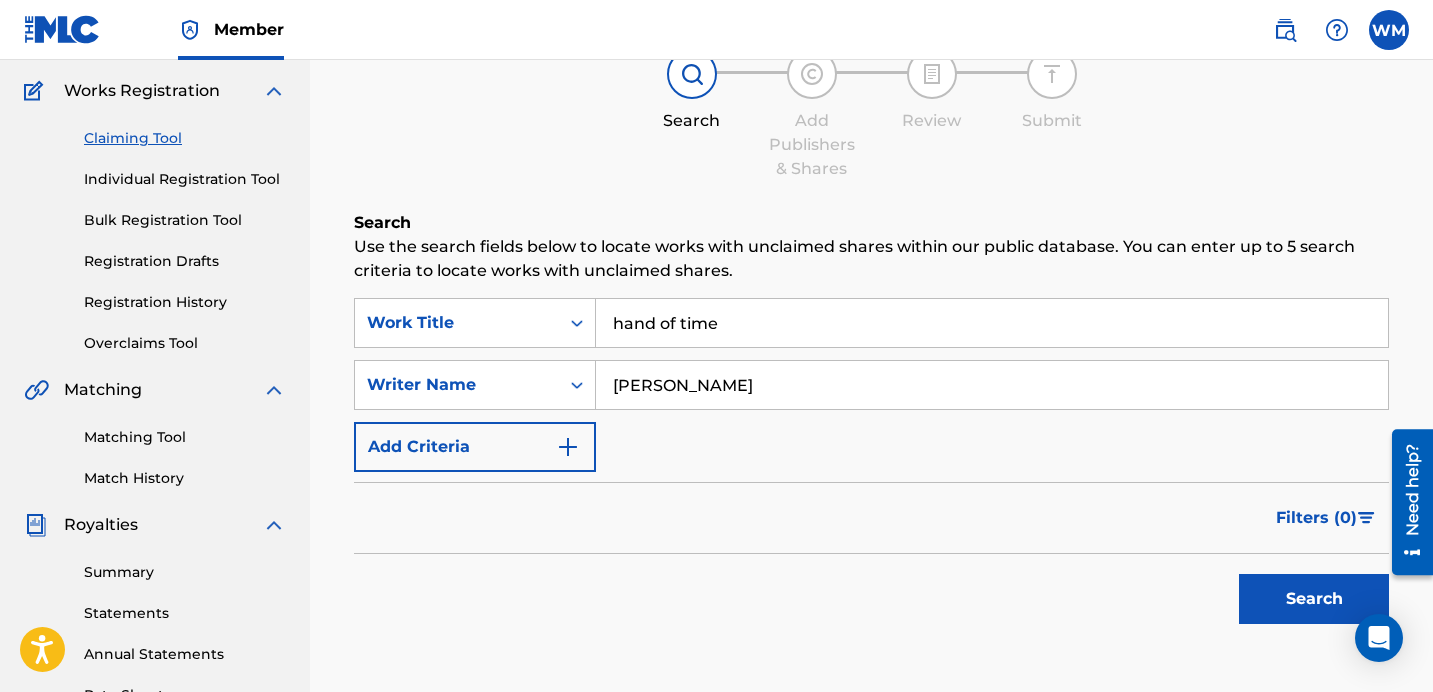 click on "Search" at bounding box center [1314, 599] 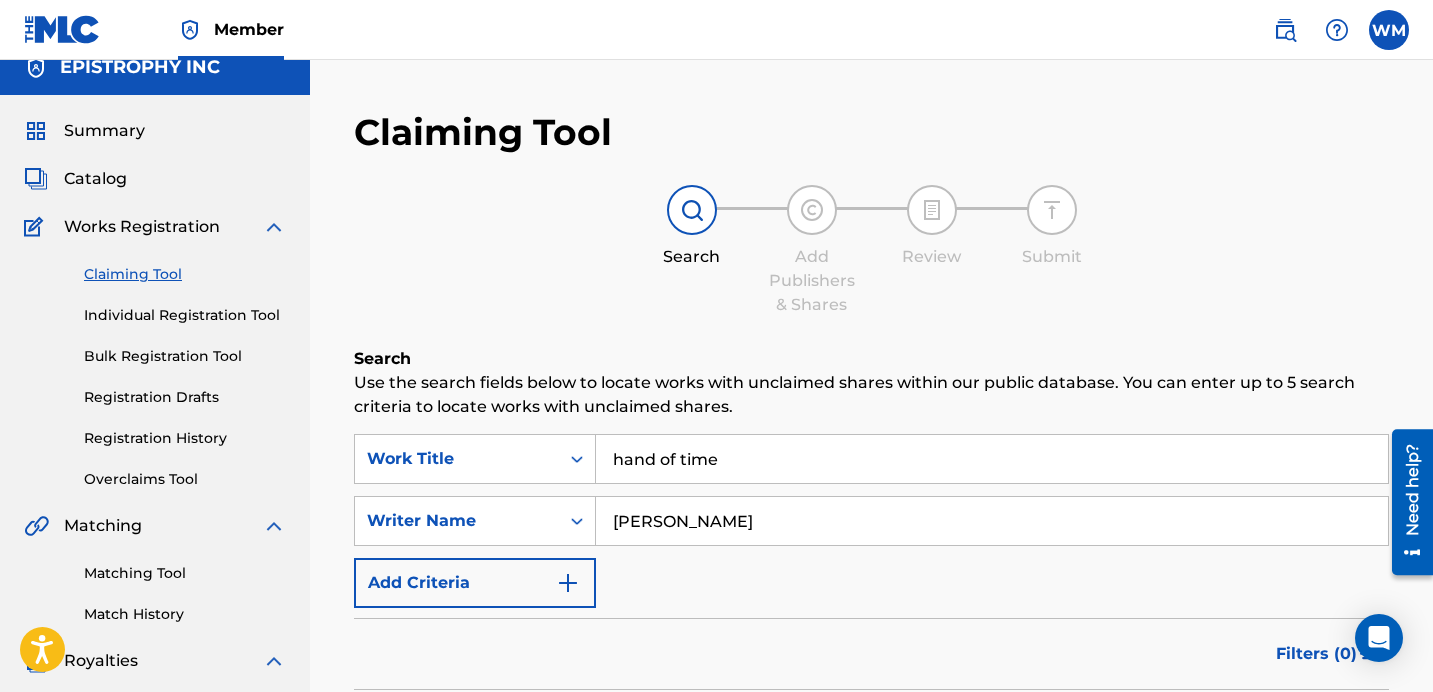 scroll, scrollTop: -1, scrollLeft: 0, axis: vertical 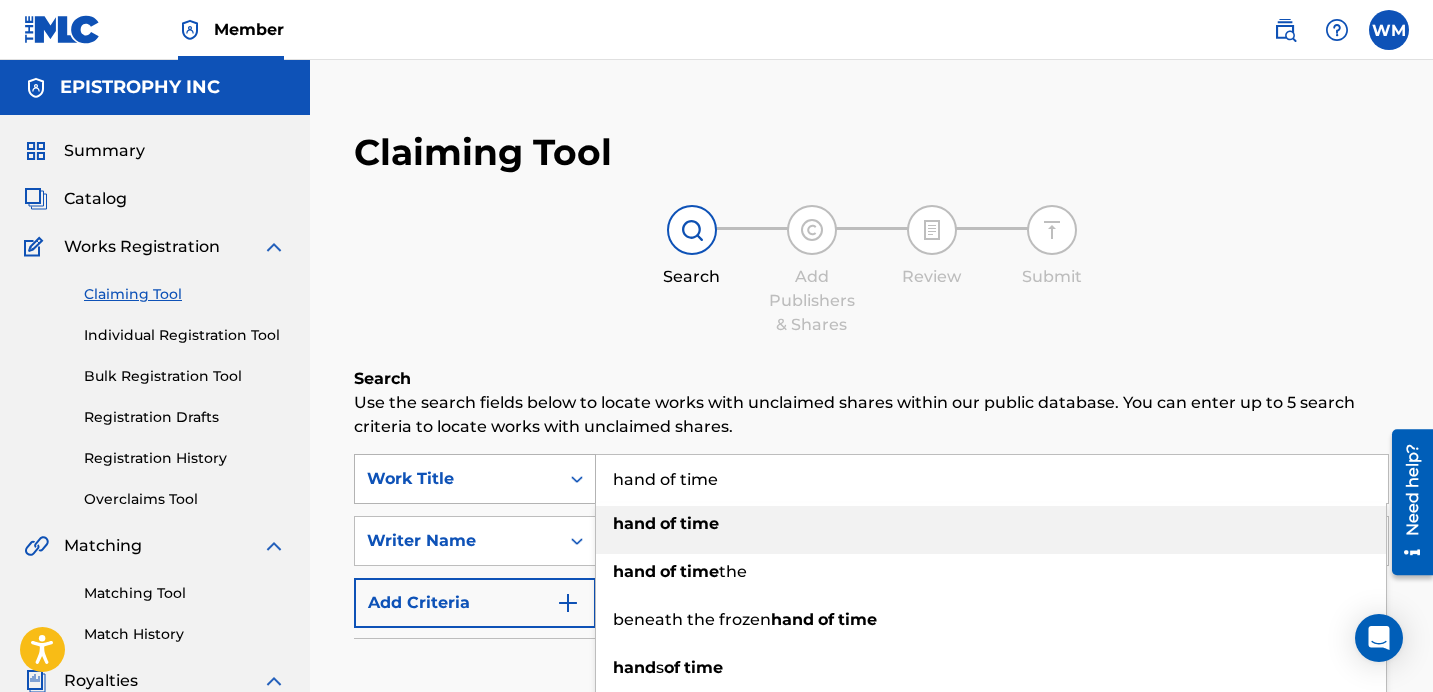 drag, startPoint x: 781, startPoint y: 483, endPoint x: 532, endPoint y: 467, distance: 249.51352 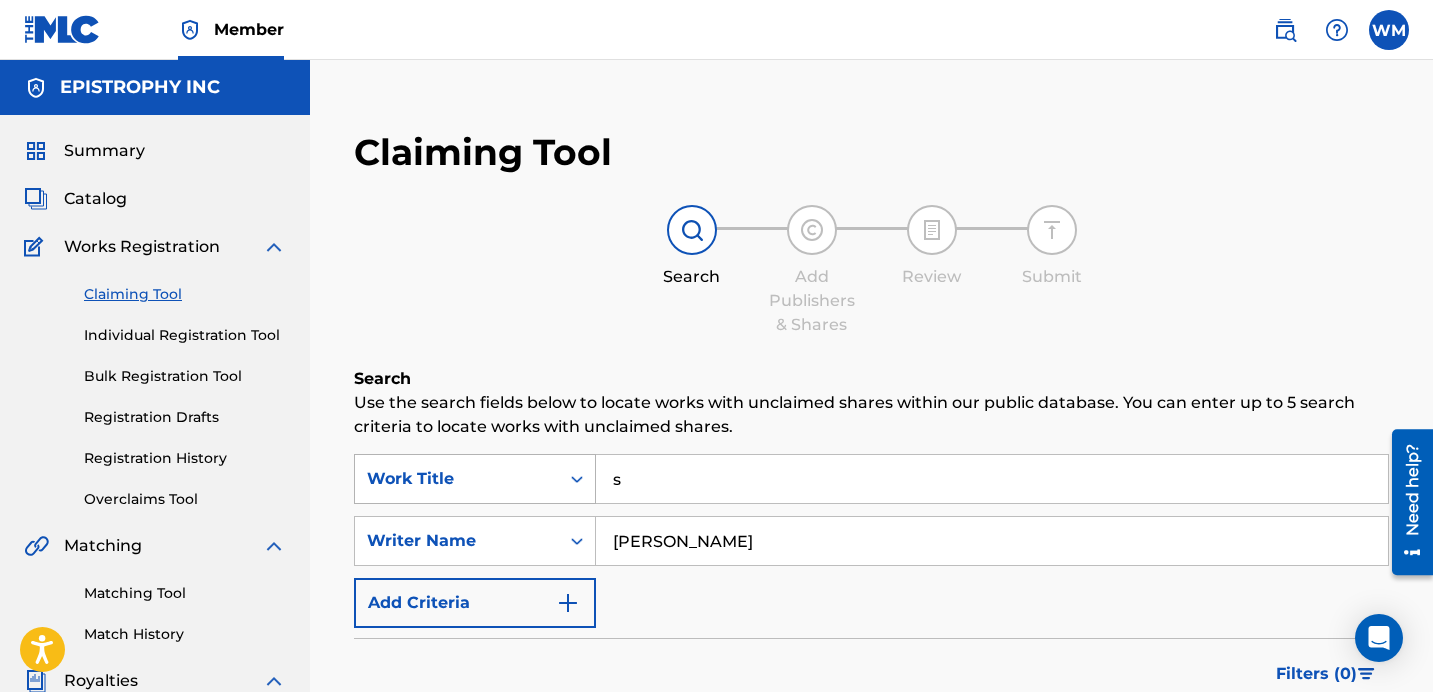 scroll, scrollTop: 0, scrollLeft: 0, axis: both 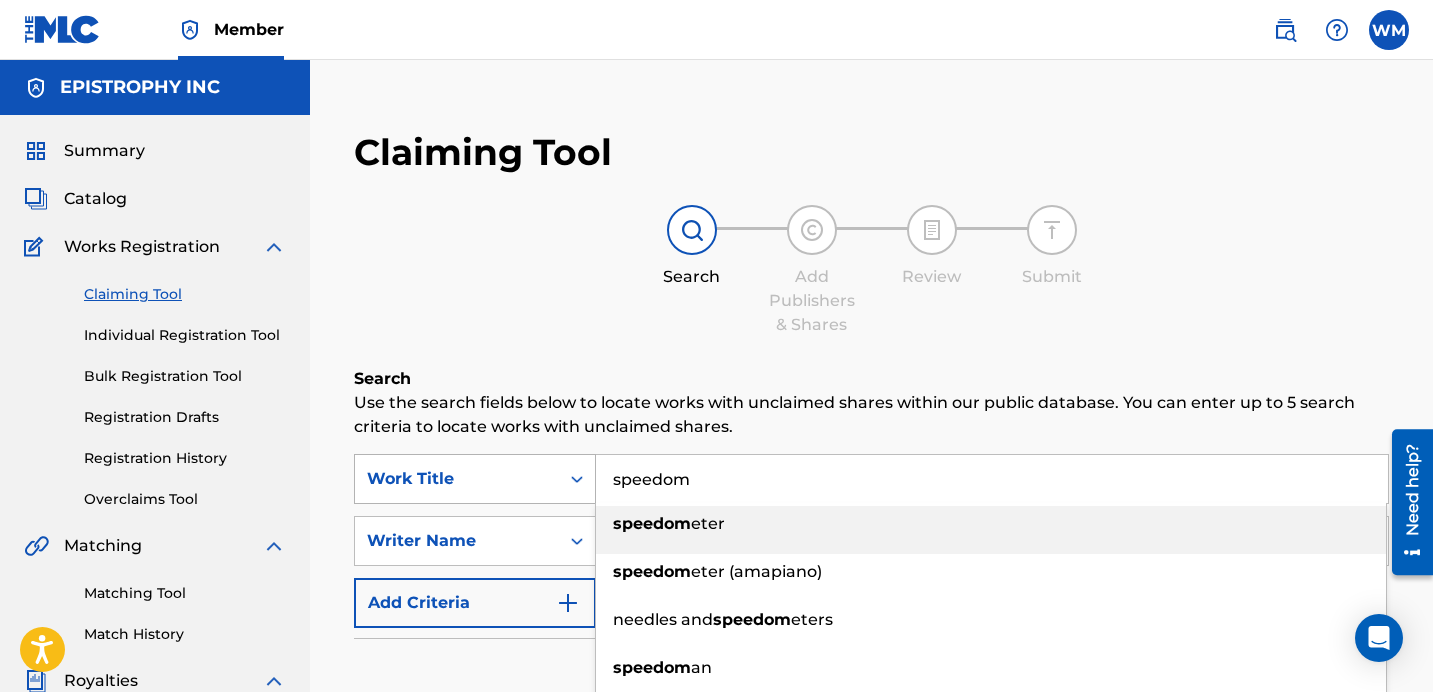 type on "speedom" 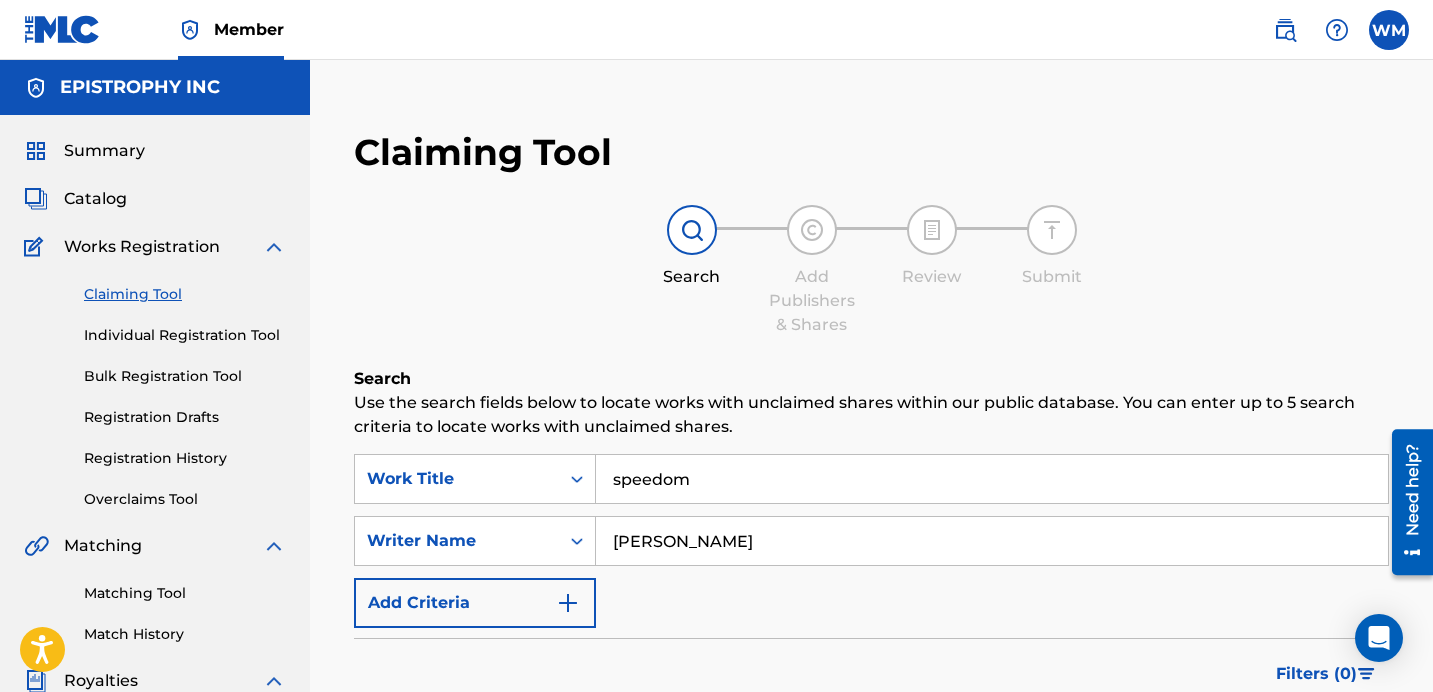 click on "Claiming Tool Search Add Publishers & Shares Review Submit Search Use the search fields below to locate works with unclaimed shares within our public database. You can enter up
to 5 search criteria to locate works with unclaimed shares. SearchWithCriteriaf58f5cc7-3760-4e69-b763-43762d1afcb7 Work Title speedom SearchWithCriteria7929970f-9f26-411a-97e6-889ced70cd2f option Writer Name, selected. Select is focused , press Down to open the menu,  Writer Name [PERSON_NAME] Add Criteria Filter Claim Search Filters Include works claimed by my Member   Remove Filters Apply Filters Filters ( 0 ) Search Showing  1  -   10  of  11   results   MIGHTY HAND OF GOD THE Claim View [PERSON_NAME], [PERSON_NAME] Your Claimed Share:  0 % Total Claimed Shares:  0% MLC Song Code:   KV9JAV Publishers ( 0 ) Recordings ( 0 ) Artists ( 0 ) BIRDS OF TERROR Claim View ROCK HAVENSTENE Your Claimed Share:  0 % Total Claimed Shares:  100 % Submission Source:  The MLC MLC Song Code:   BE0WQ5 Publishers ( 2 ) Recordings ( 0 ) 0" at bounding box center (871, 1332) 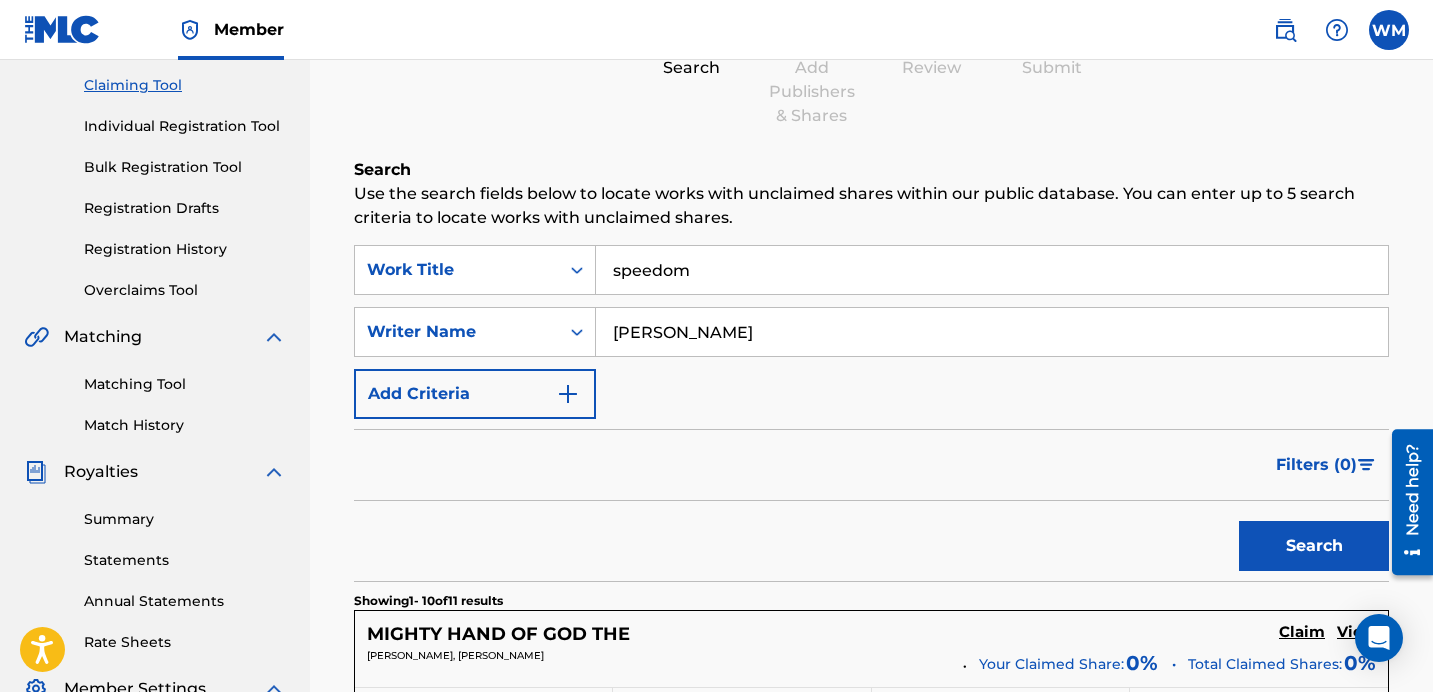 scroll, scrollTop: 213, scrollLeft: 0, axis: vertical 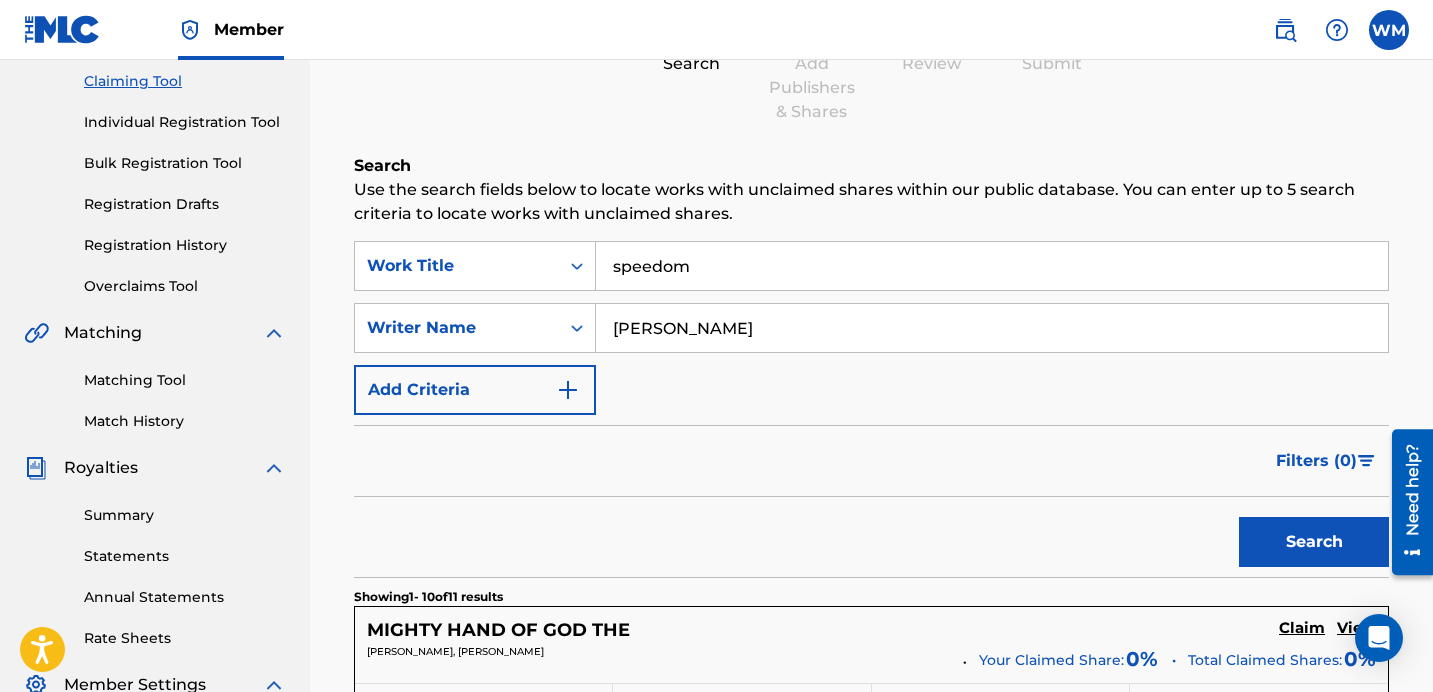 click on "Search" at bounding box center [1314, 542] 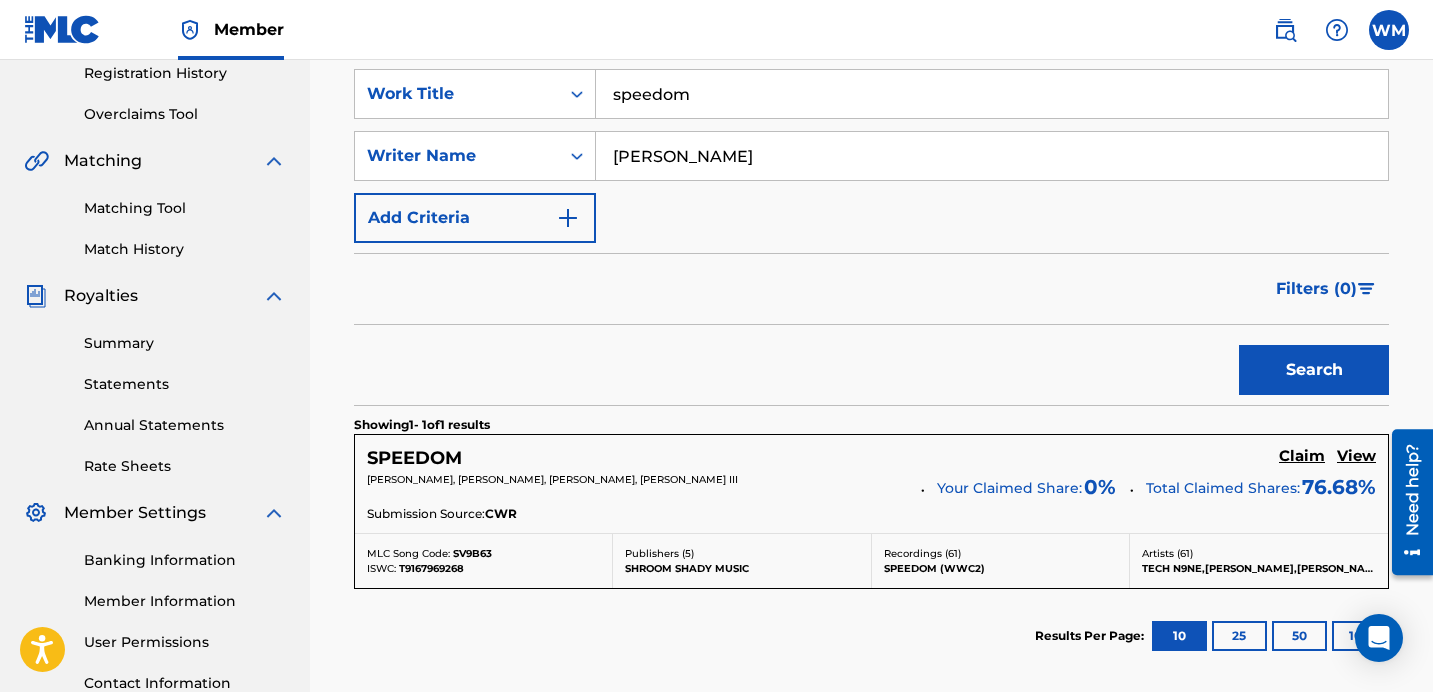 scroll, scrollTop: 391, scrollLeft: 0, axis: vertical 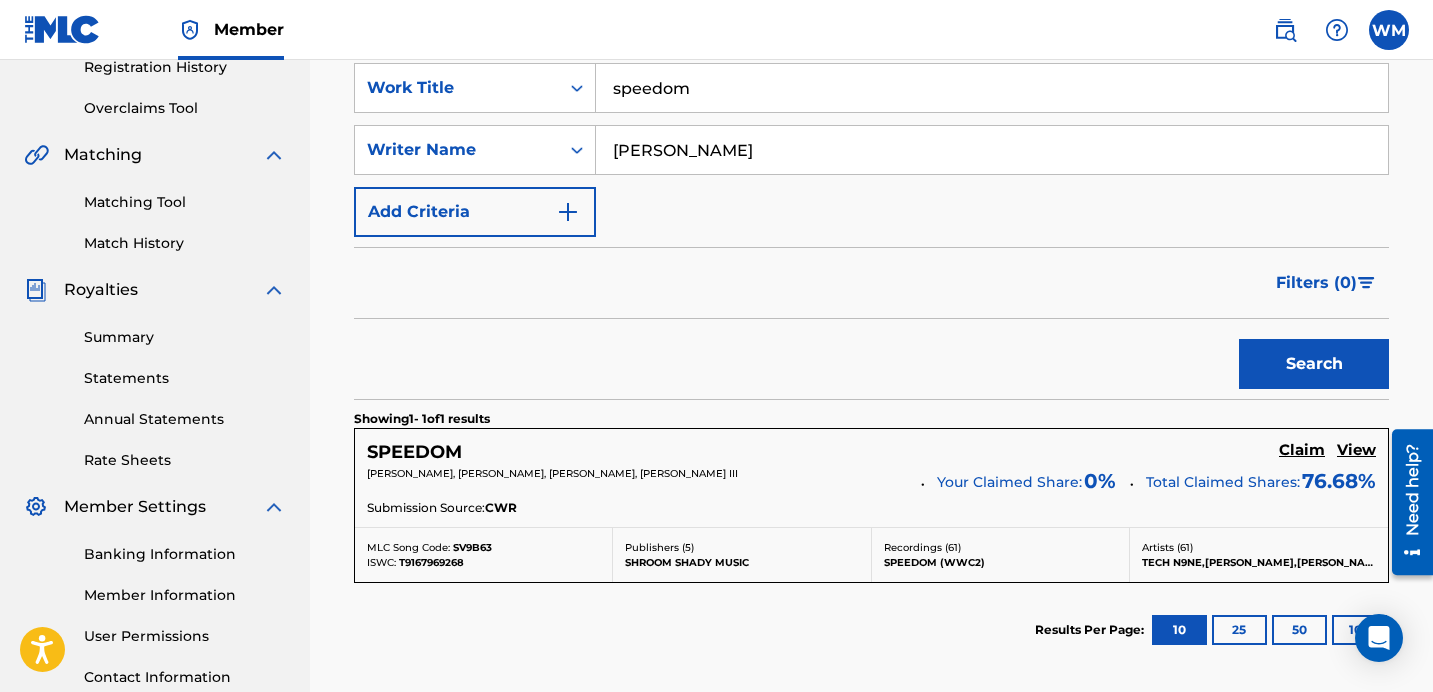 click on "SPEEDOM" at bounding box center (414, 452) 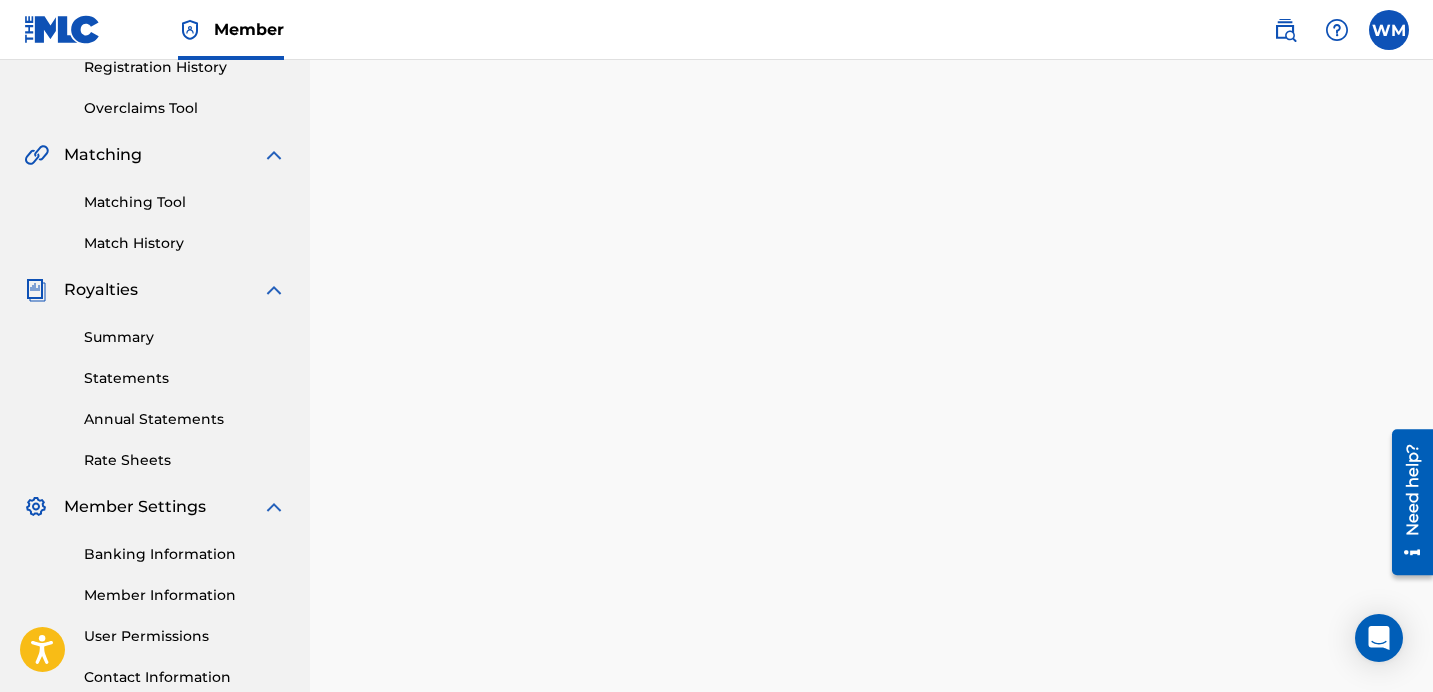 scroll, scrollTop: 0, scrollLeft: 0, axis: both 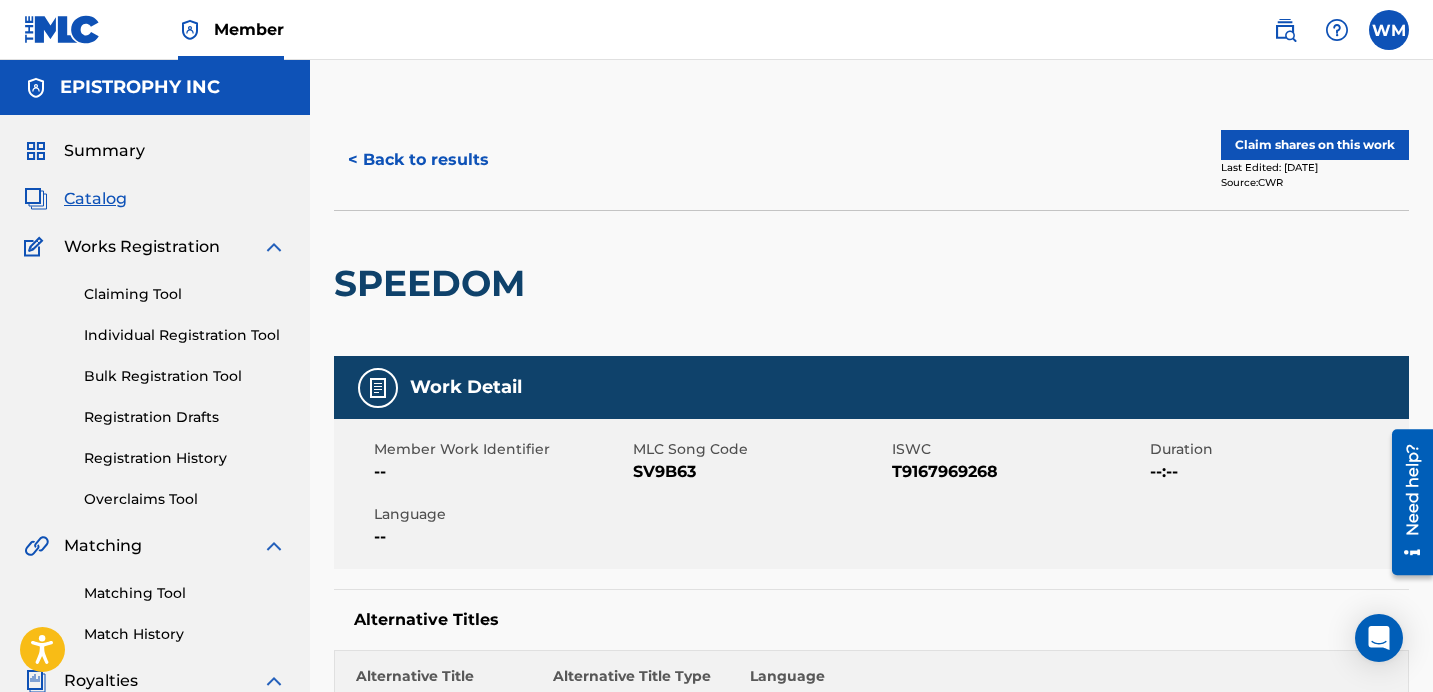 click on "< Back to results Claim shares on this work Last Edited:   [DATE] Source:  CWR SPEEDOM     Work Detail   Member Work Identifier -- MLC Song Code SV9B63 ISWC T9167969268 Duration --:-- Language -- Alternative Titles Alternative Title Alternative Title Type Language SPEEDOM (WWC2) Generic Alternative Title -- Writers   (4) Writer Name Writer IPI Writer Role [PERSON_NAME] 00040521331 Composer/Author [PERSON_NAME] 00343235193 Composer/Author [PERSON_NAME] -- Composer/Author [PERSON_NAME] III 00354929235 Composer/Author Publishers   (3) My shares:  0 % Total shares:  76.68 % Administrator Name Administrator IPI Administrator Number Collection Share Contact Details SONGS OF UNIVERSAL, INC. 00353271280 P1195V 5.84% UMPGNACopyright [STREET_ADDRESS][PERSON_NAME][US_STATE] [EMAIL_ADDRESS][DOMAIN_NAME] Admin Original Publisher Connecting Line Publisher Name Publisher IPI Publisher Number Represented Writers SHROOM SHADY MUSIC 00354967519 P7279X Administrator Name Administrator IPI 0" at bounding box center (871, 1639) 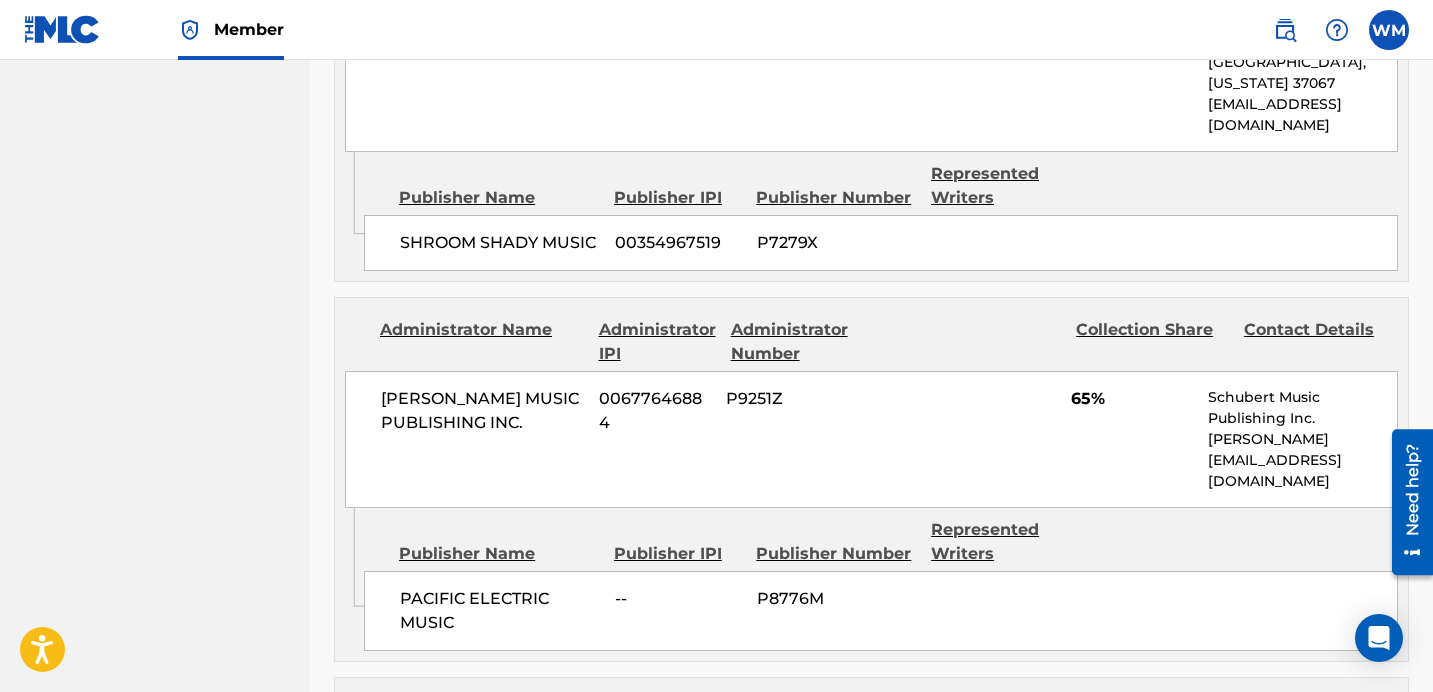 scroll, scrollTop: 1349, scrollLeft: 0, axis: vertical 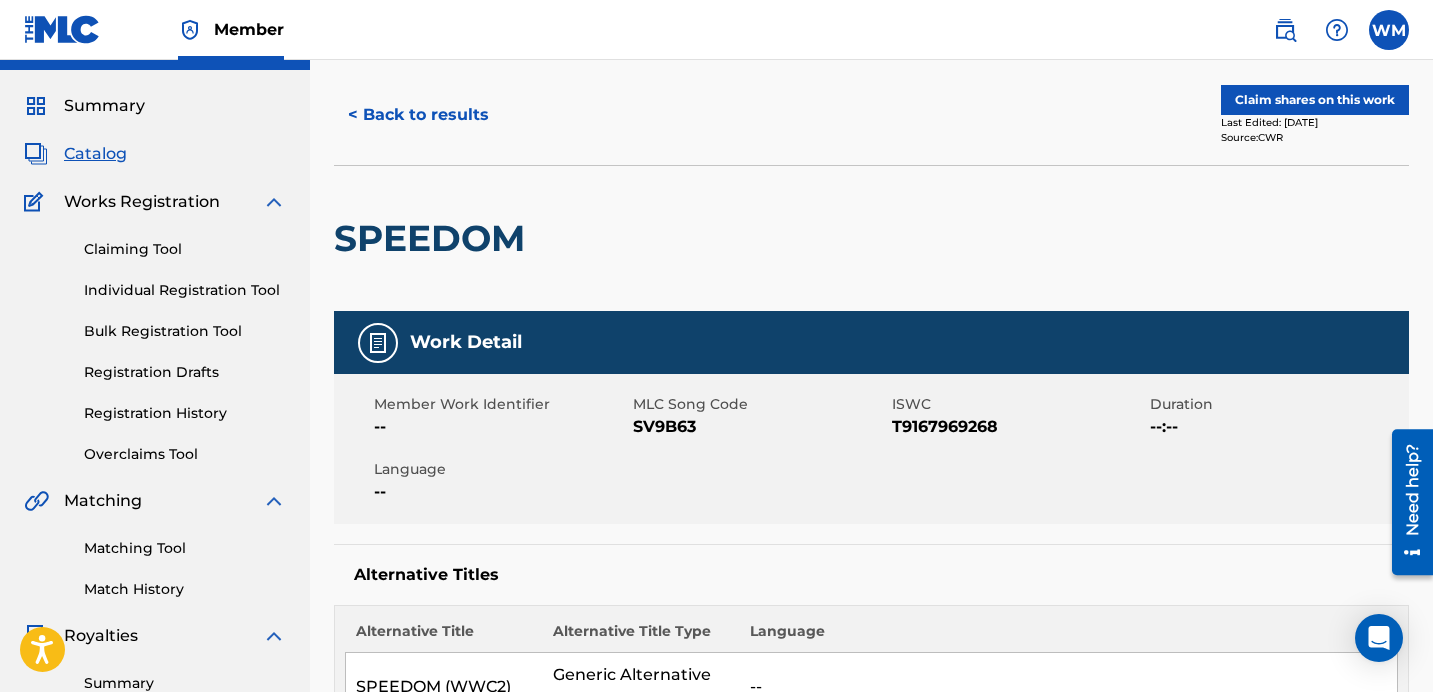 click on "< Back to results" at bounding box center [418, 115] 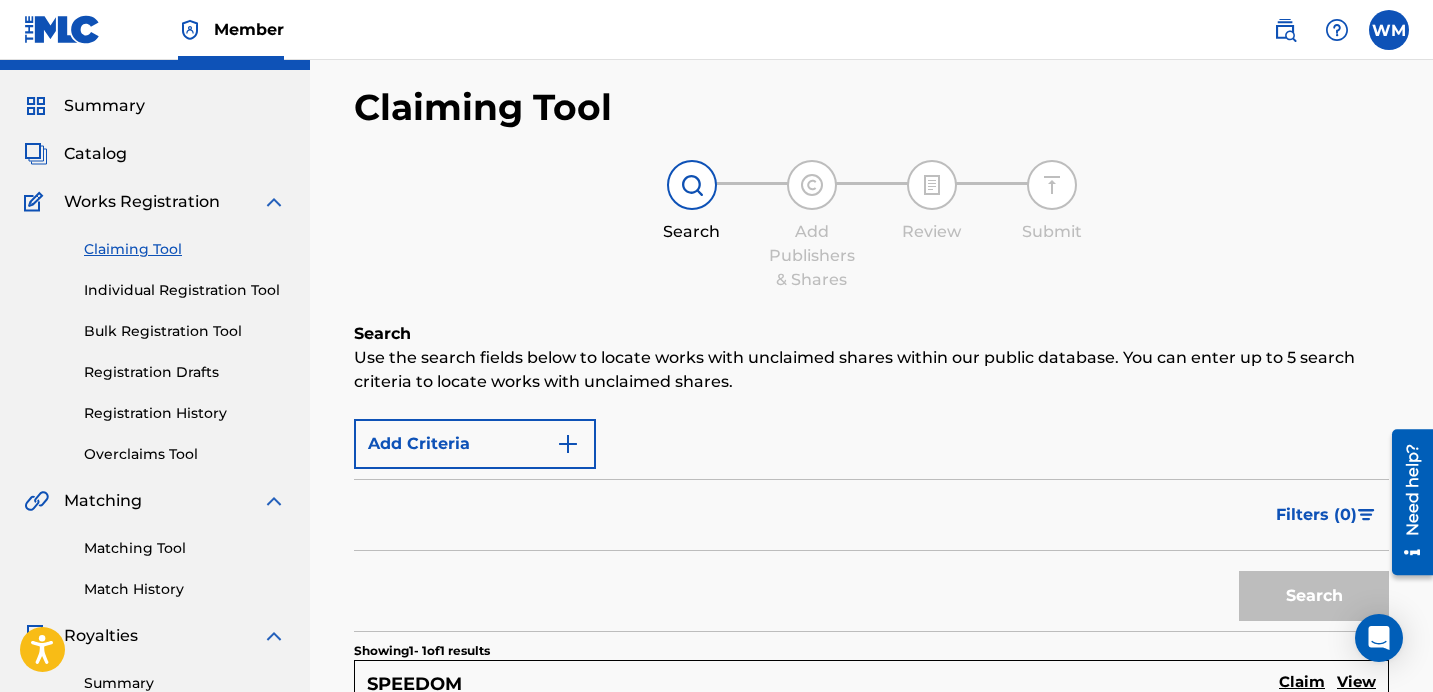 scroll, scrollTop: 391, scrollLeft: 0, axis: vertical 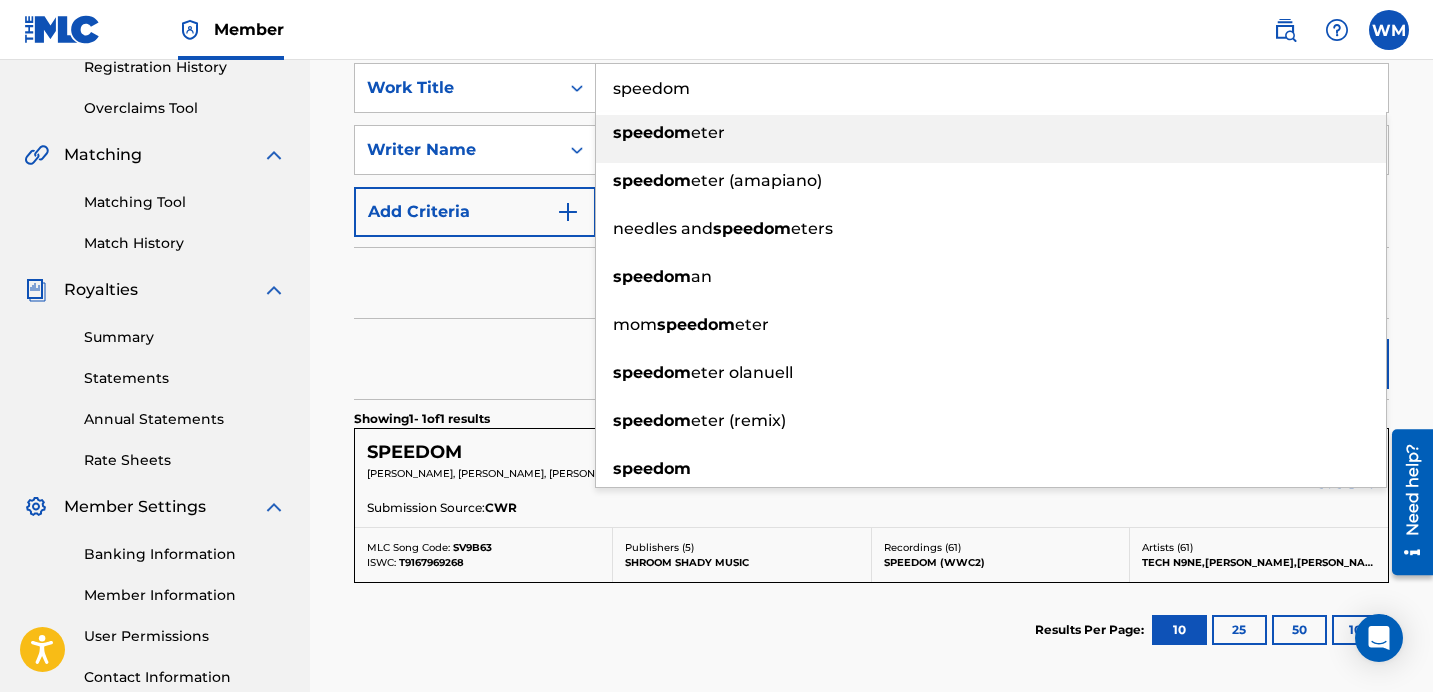 drag, startPoint x: 717, startPoint y: 83, endPoint x: 606, endPoint y: 66, distance: 112.29426 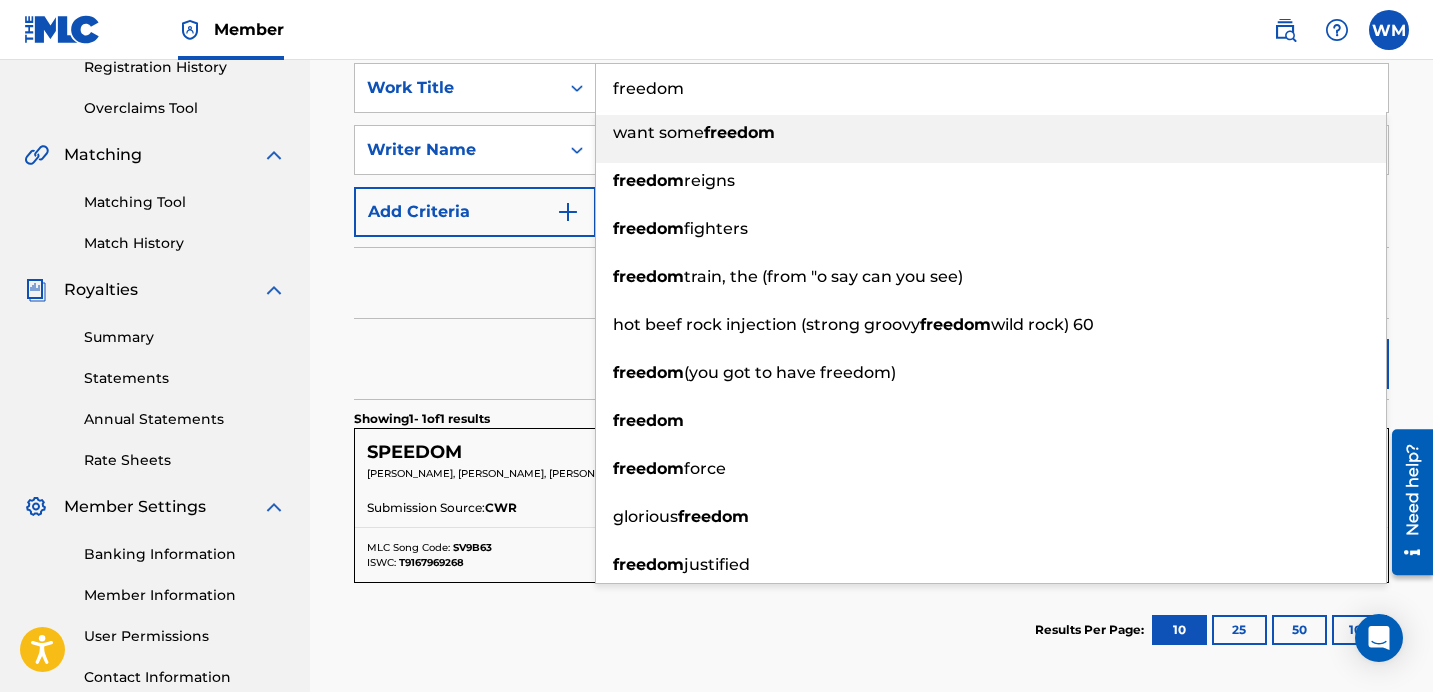 type on "freedom" 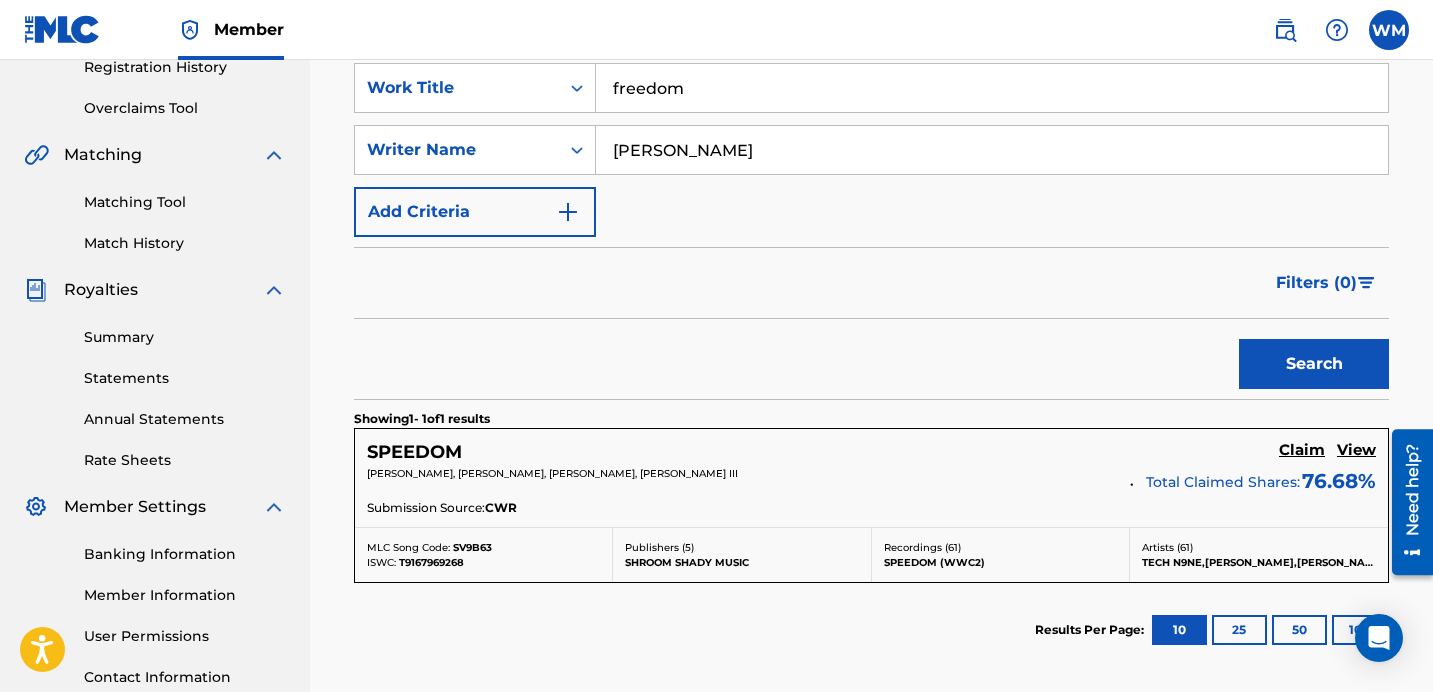 click on "Search" at bounding box center [1314, 364] 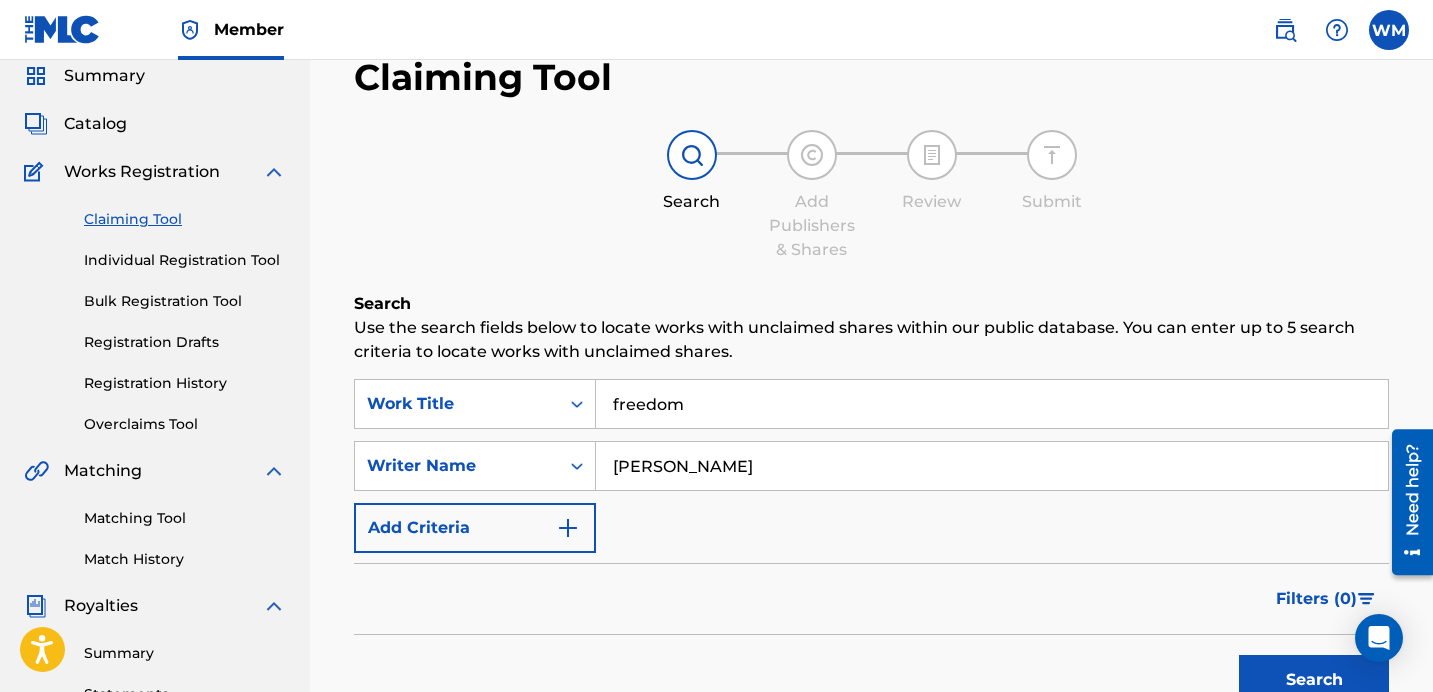 scroll, scrollTop: 0, scrollLeft: 0, axis: both 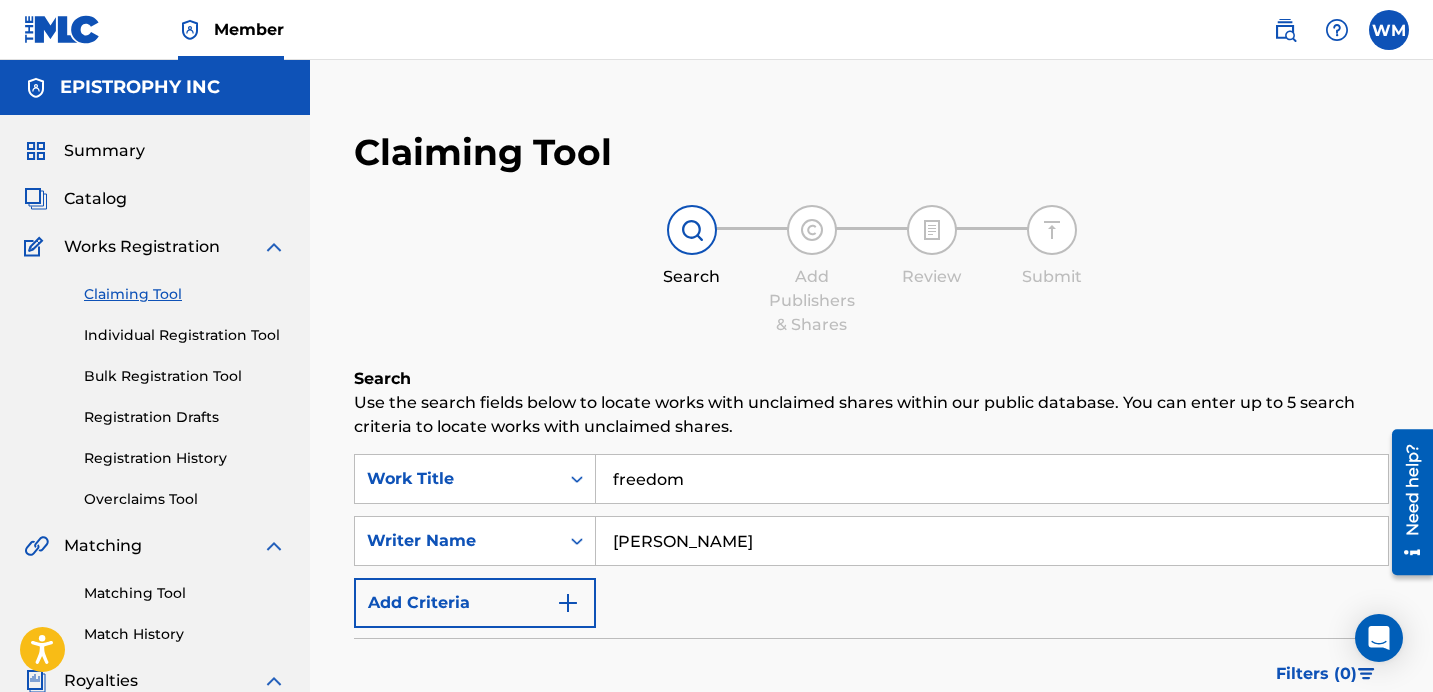 click on "Catalog" at bounding box center (95, 199) 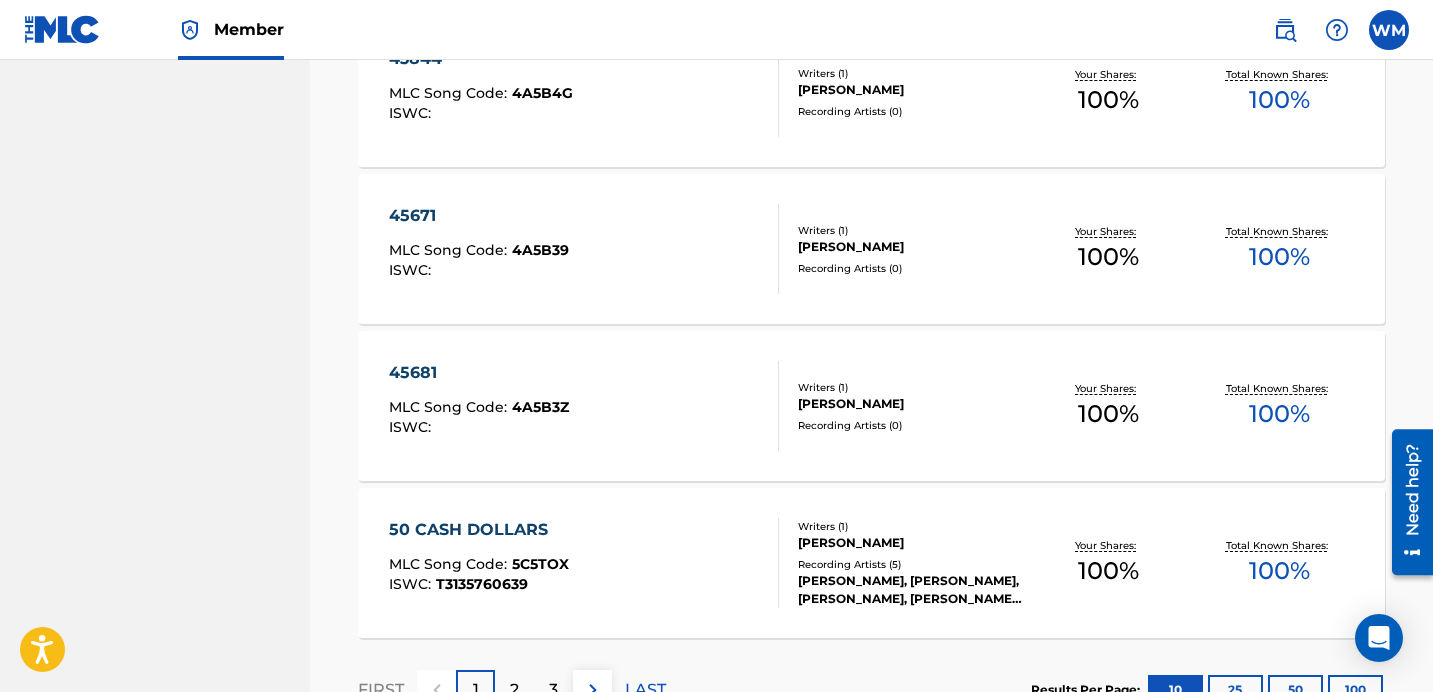 scroll, scrollTop: 1535, scrollLeft: 0, axis: vertical 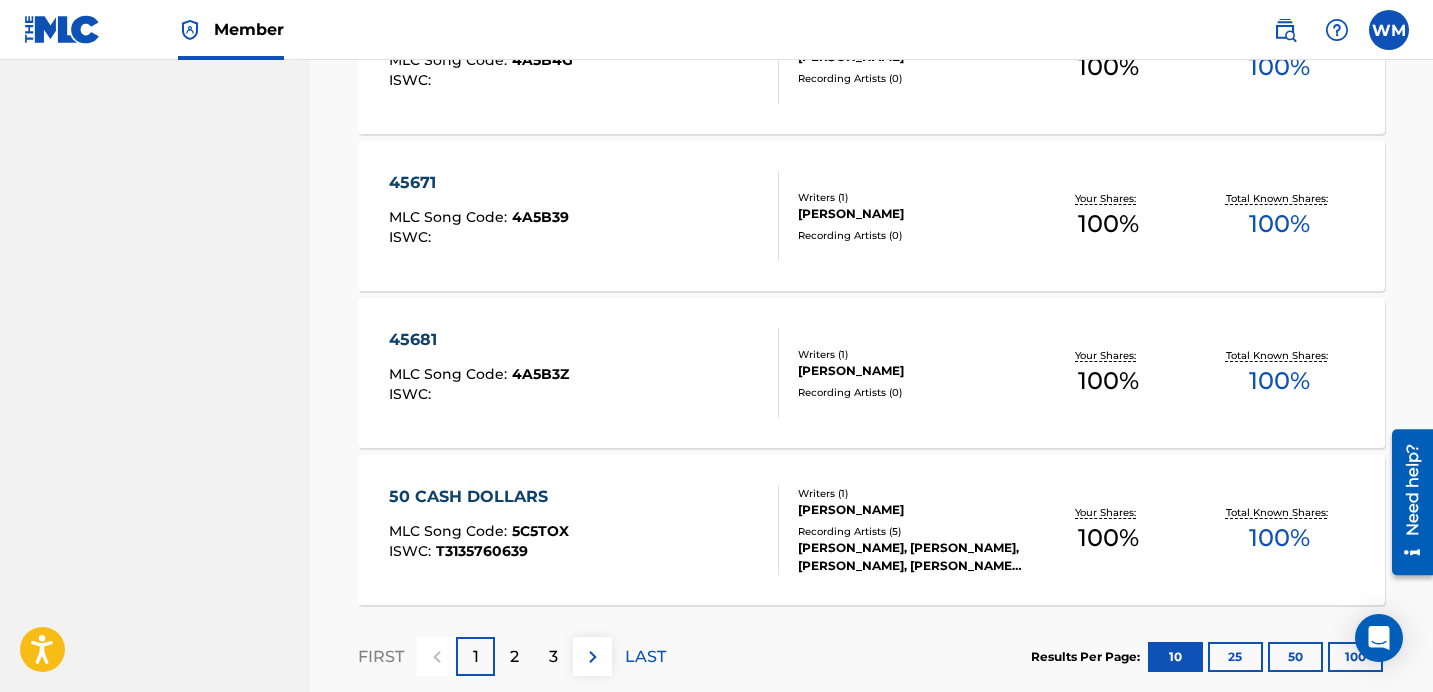 click on "3" at bounding box center [553, 657] 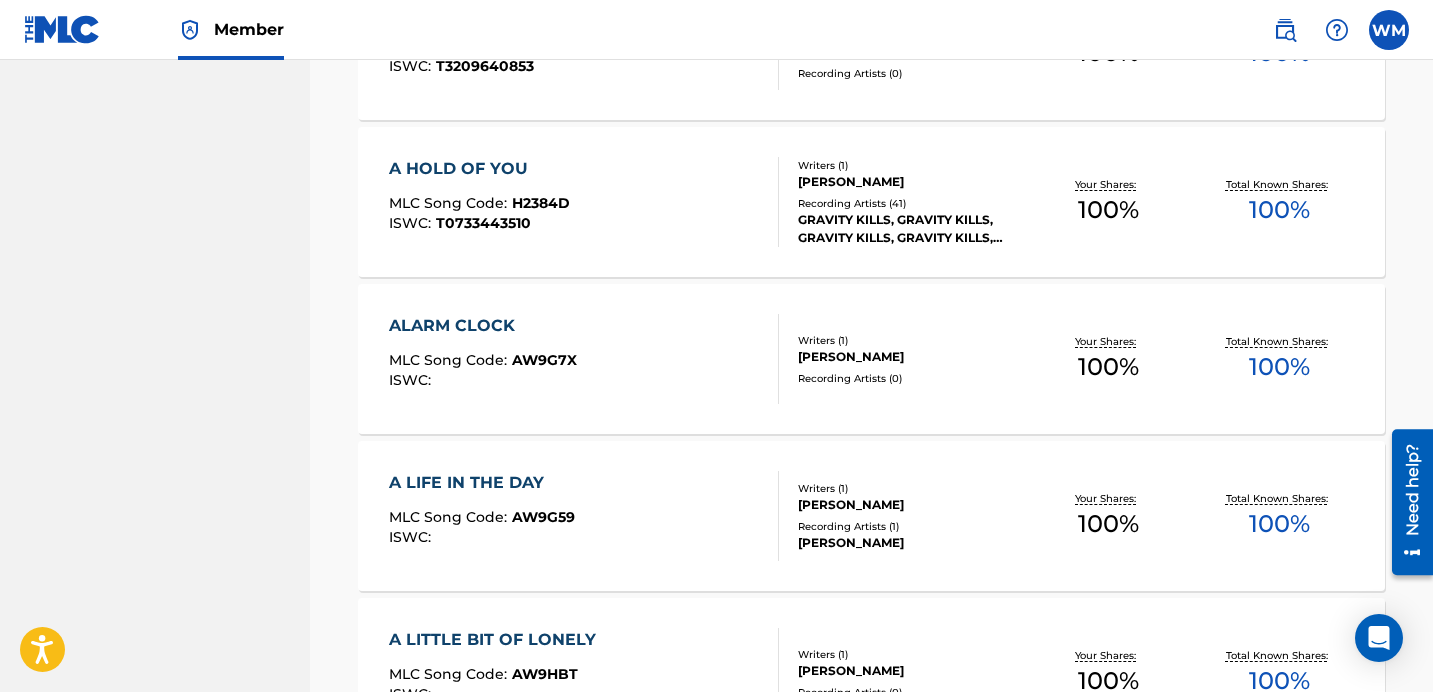 scroll, scrollTop: 1200, scrollLeft: 0, axis: vertical 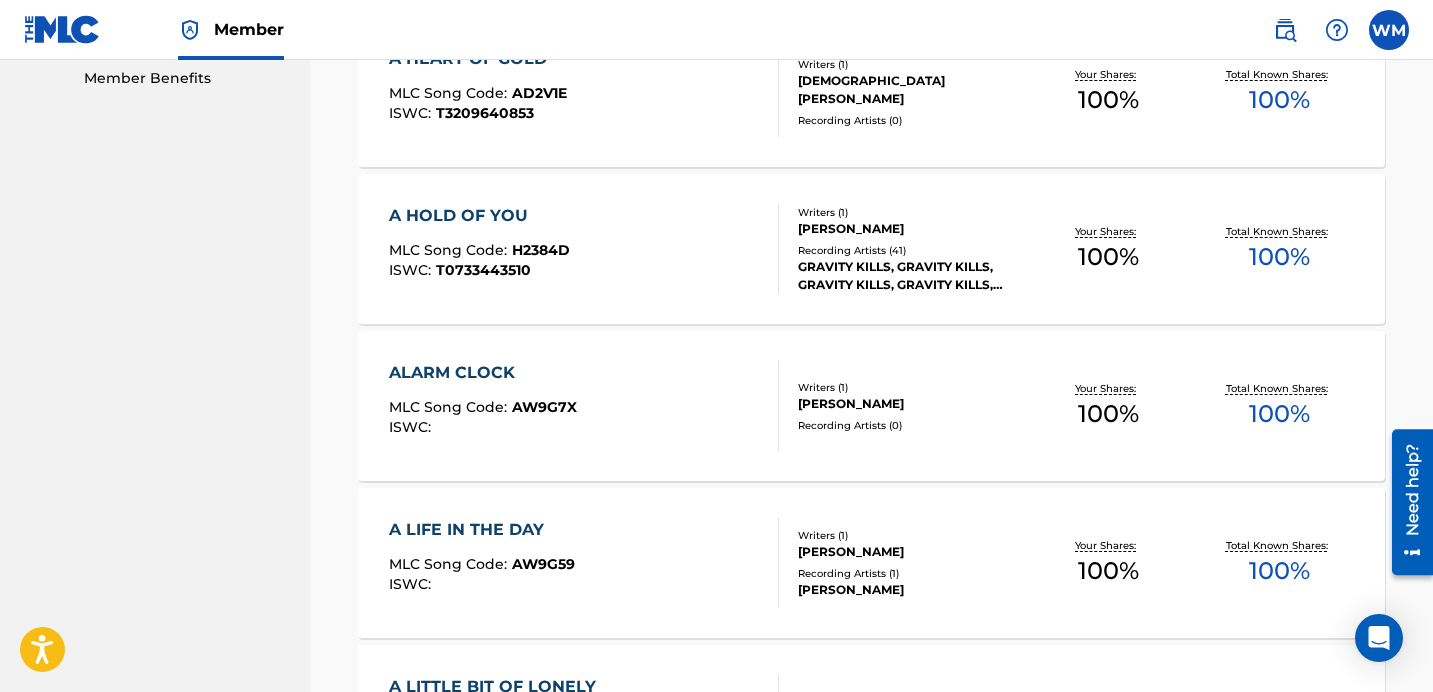 click on "ALARM CLOCK" at bounding box center [483, 373] 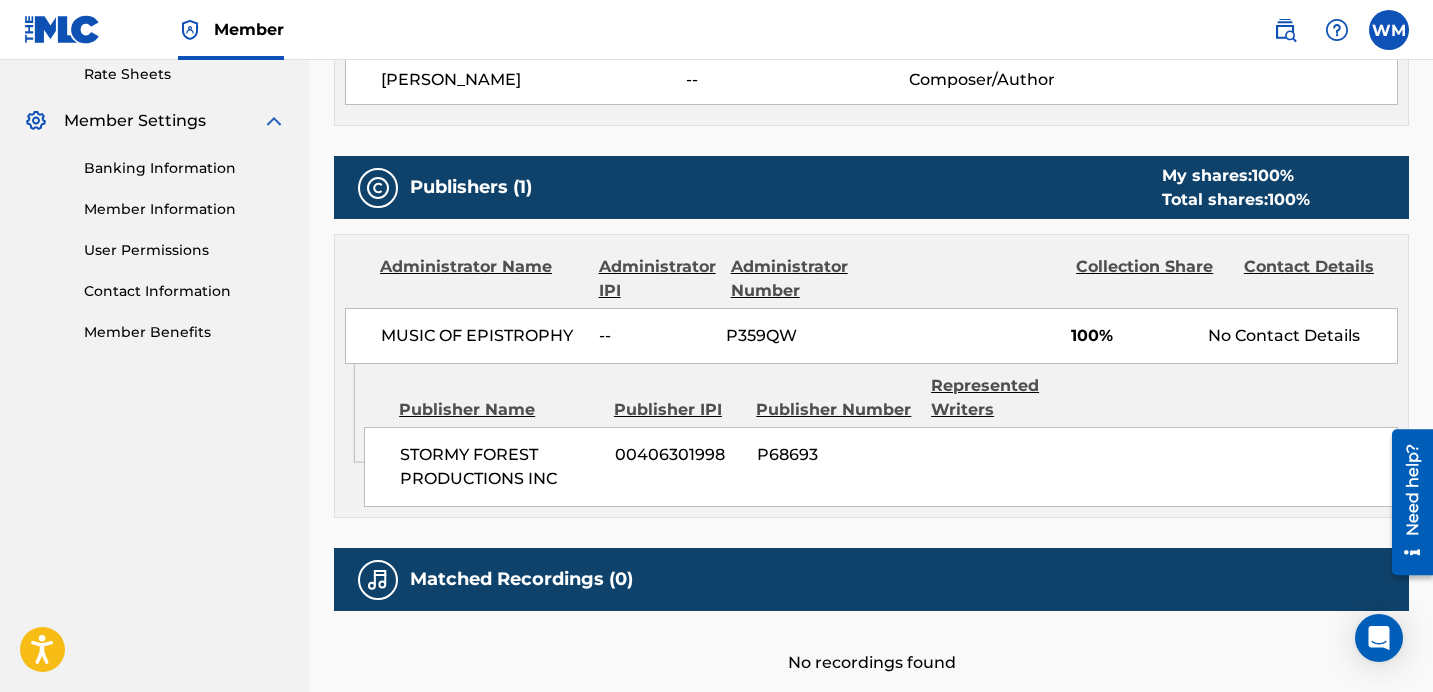 scroll, scrollTop: 778, scrollLeft: 0, axis: vertical 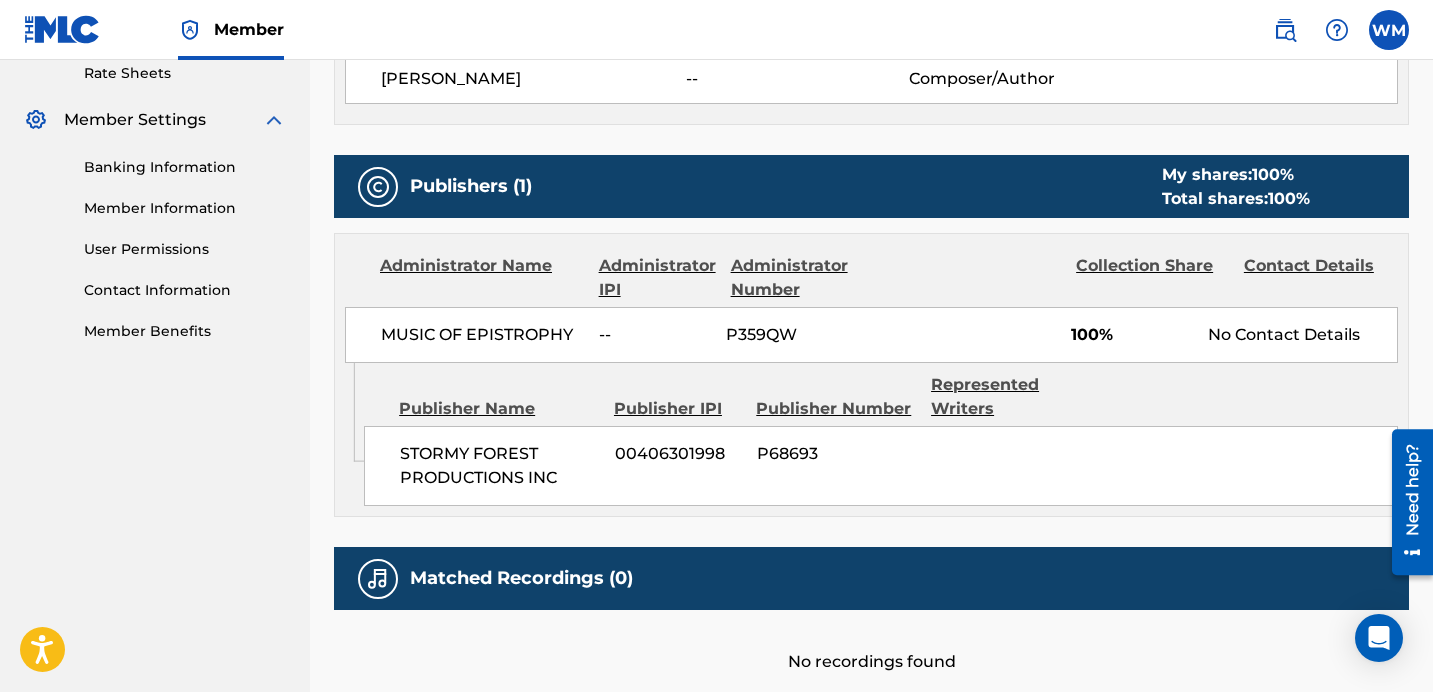 click on "Contact Information" at bounding box center (185, 290) 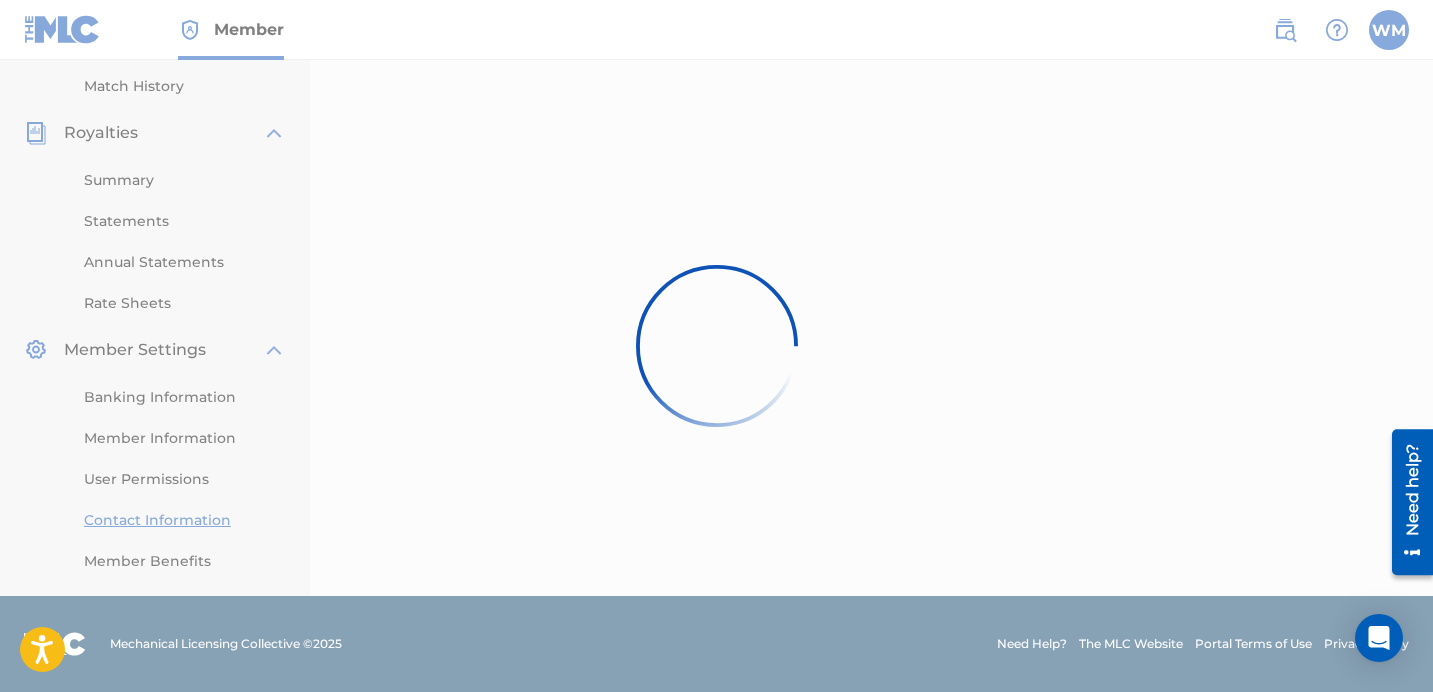 scroll, scrollTop: 0, scrollLeft: 0, axis: both 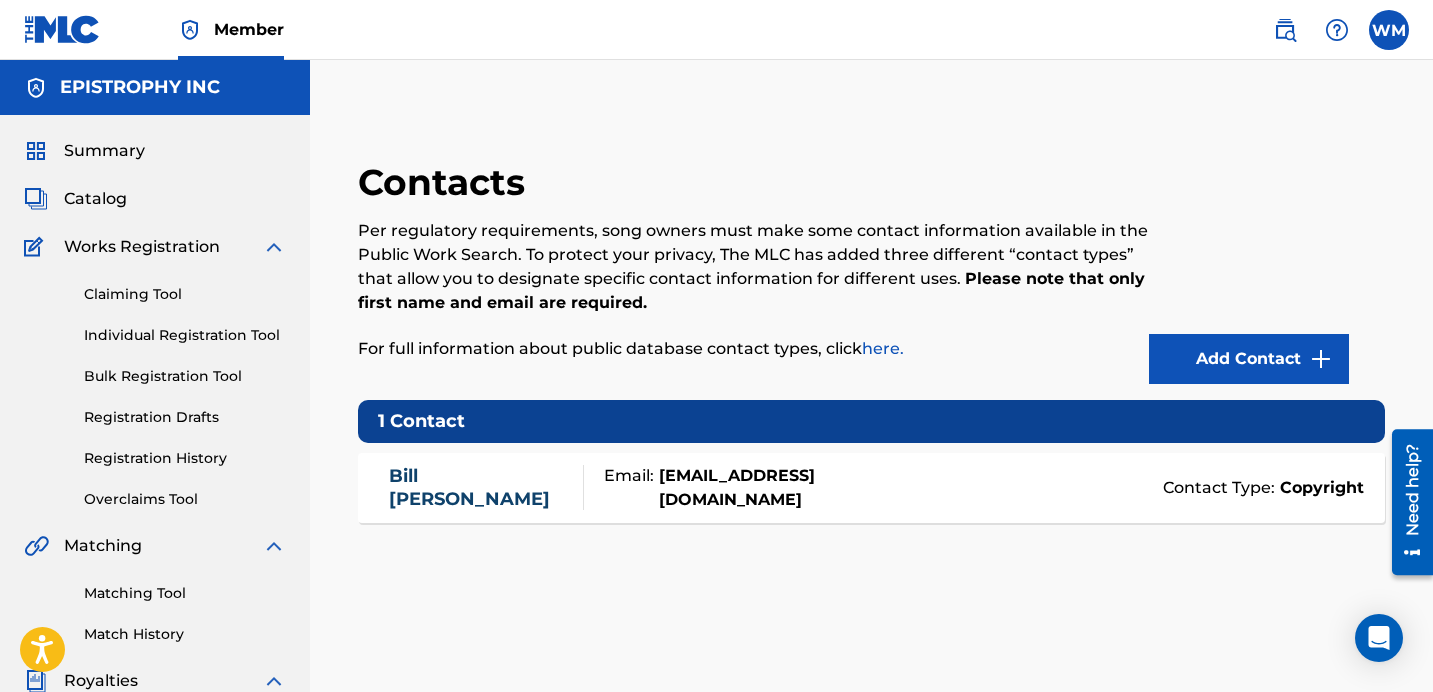 click on "Add Contact" at bounding box center [1249, 359] 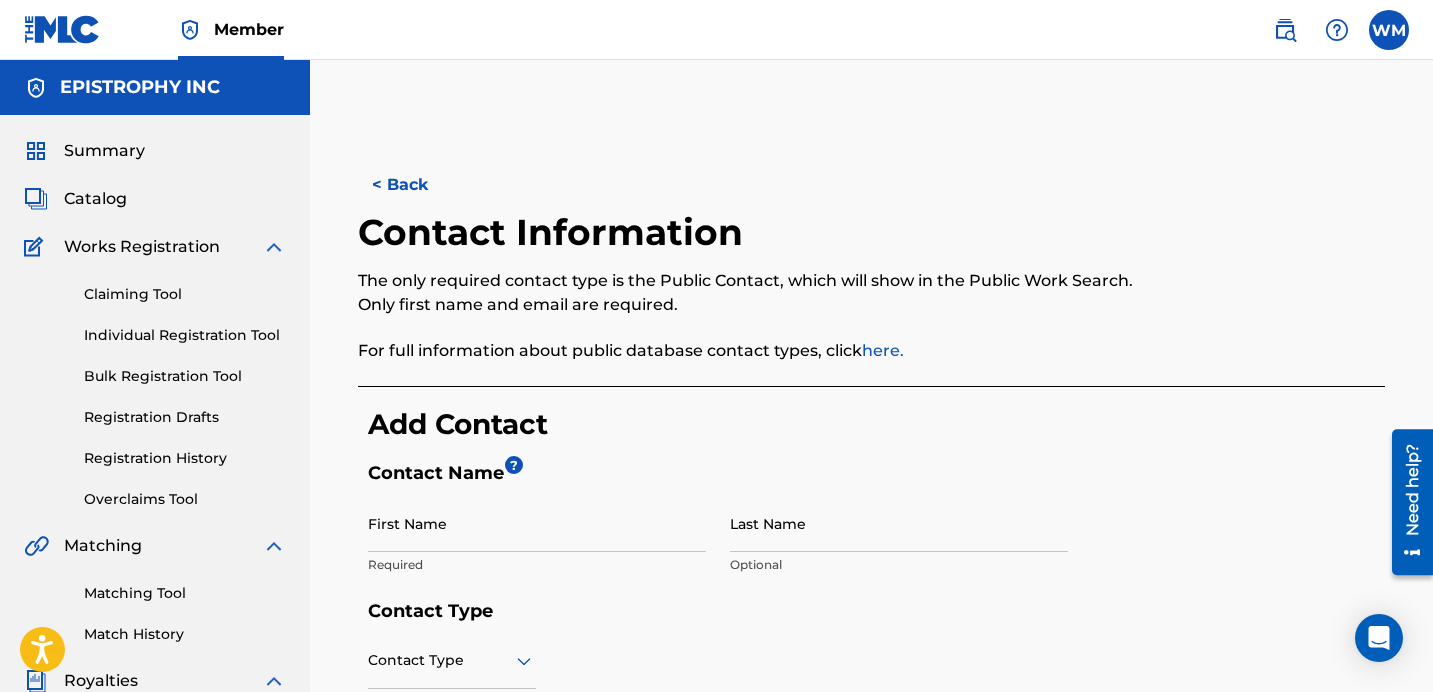scroll, scrollTop: 0, scrollLeft: 0, axis: both 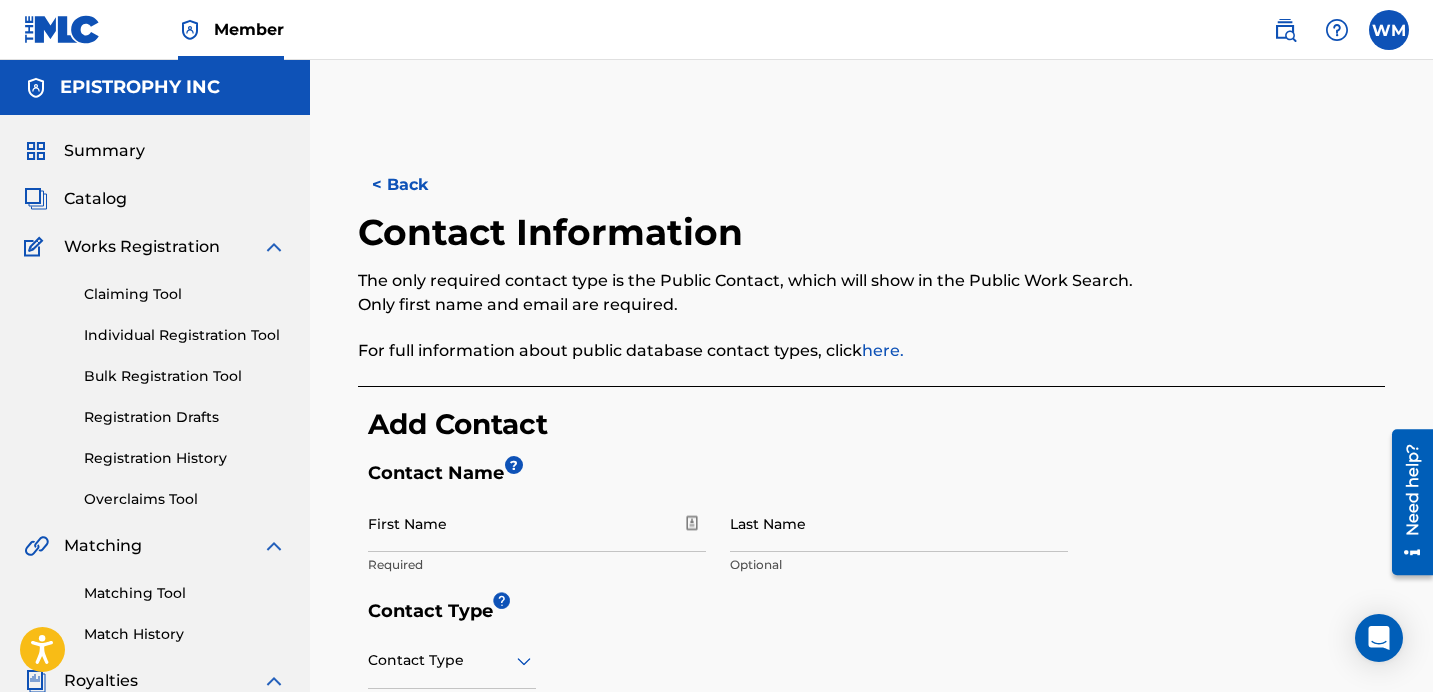 click at bounding box center (1267, 298) 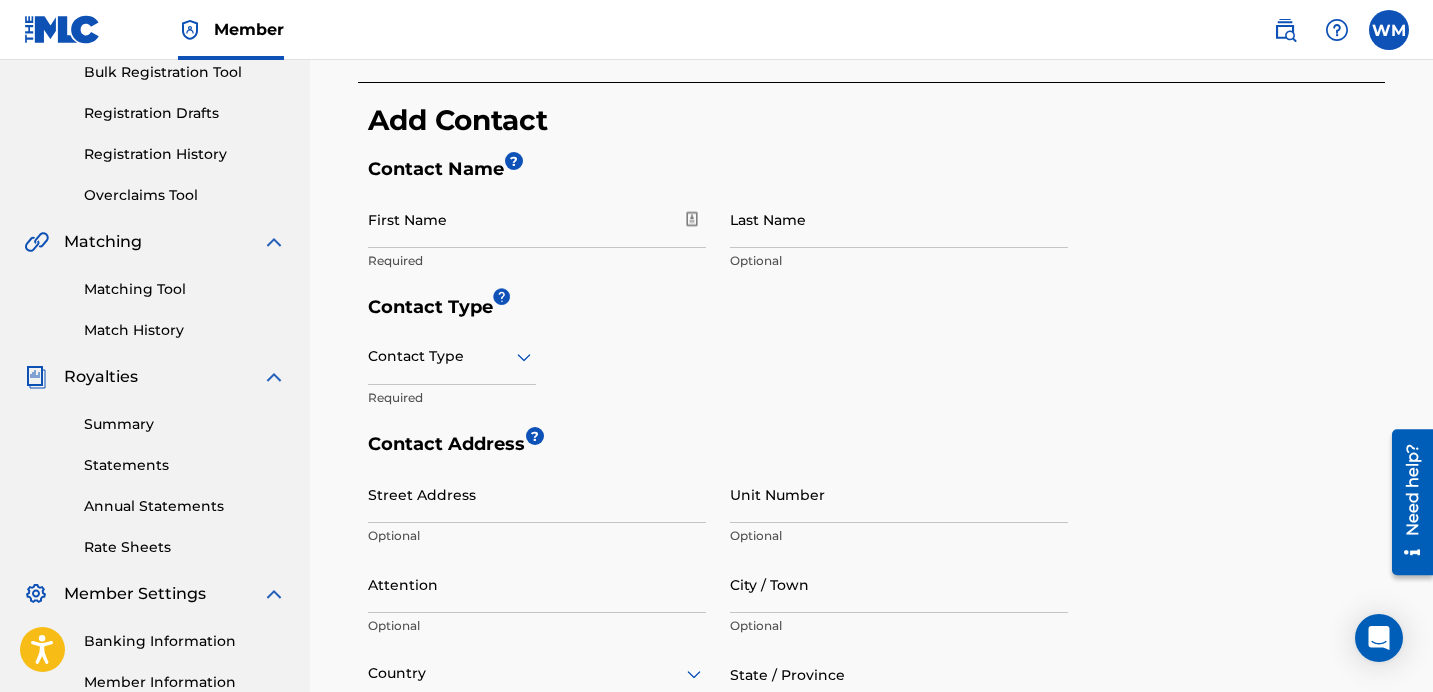 scroll, scrollTop: 309, scrollLeft: 0, axis: vertical 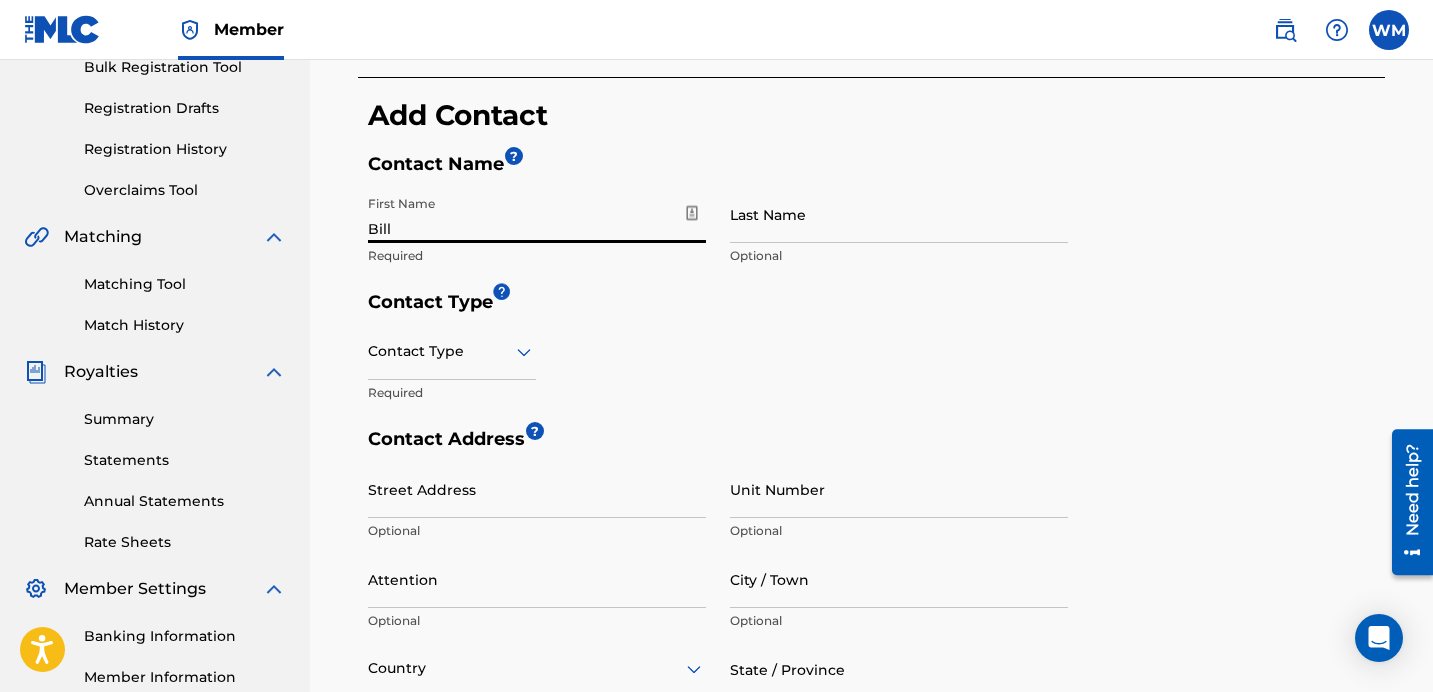 type on "Bill" 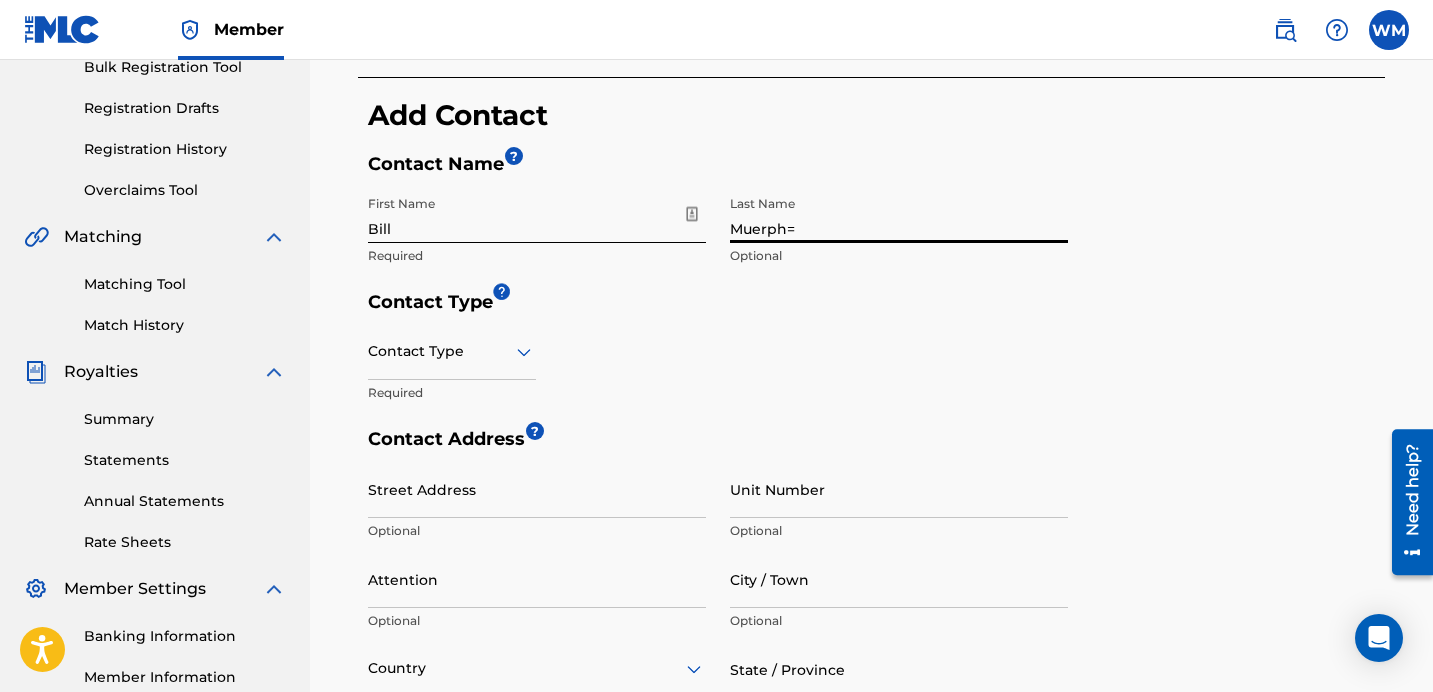 scroll, scrollTop: 0, scrollLeft: 0, axis: both 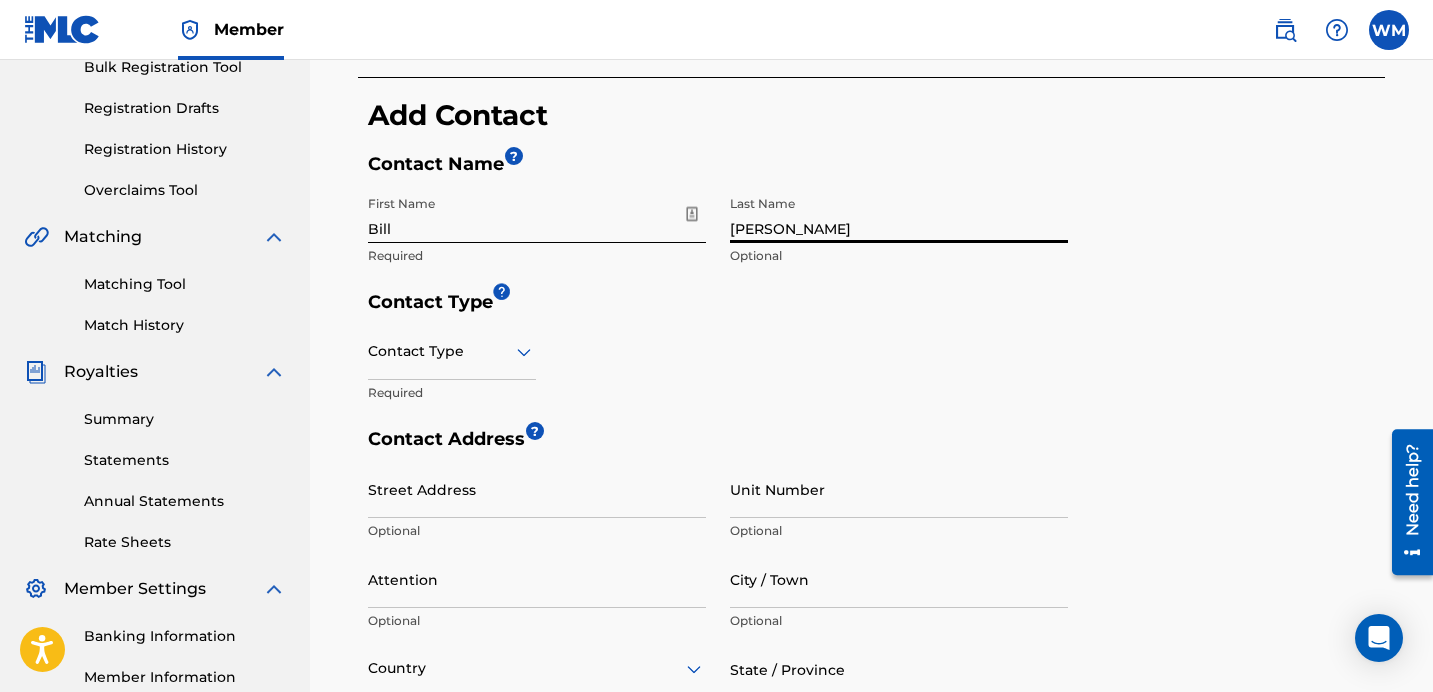 type on "[PERSON_NAME]" 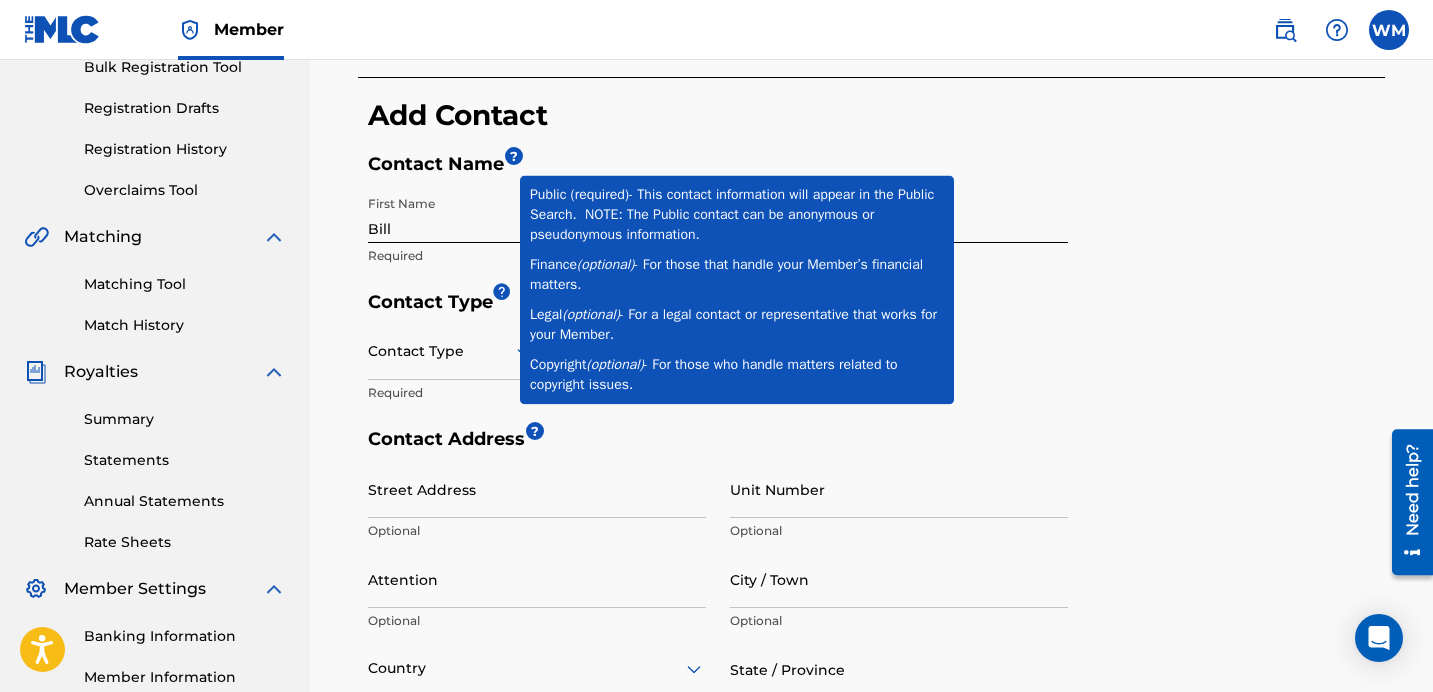 click on "Contact Type" at bounding box center [452, 351] 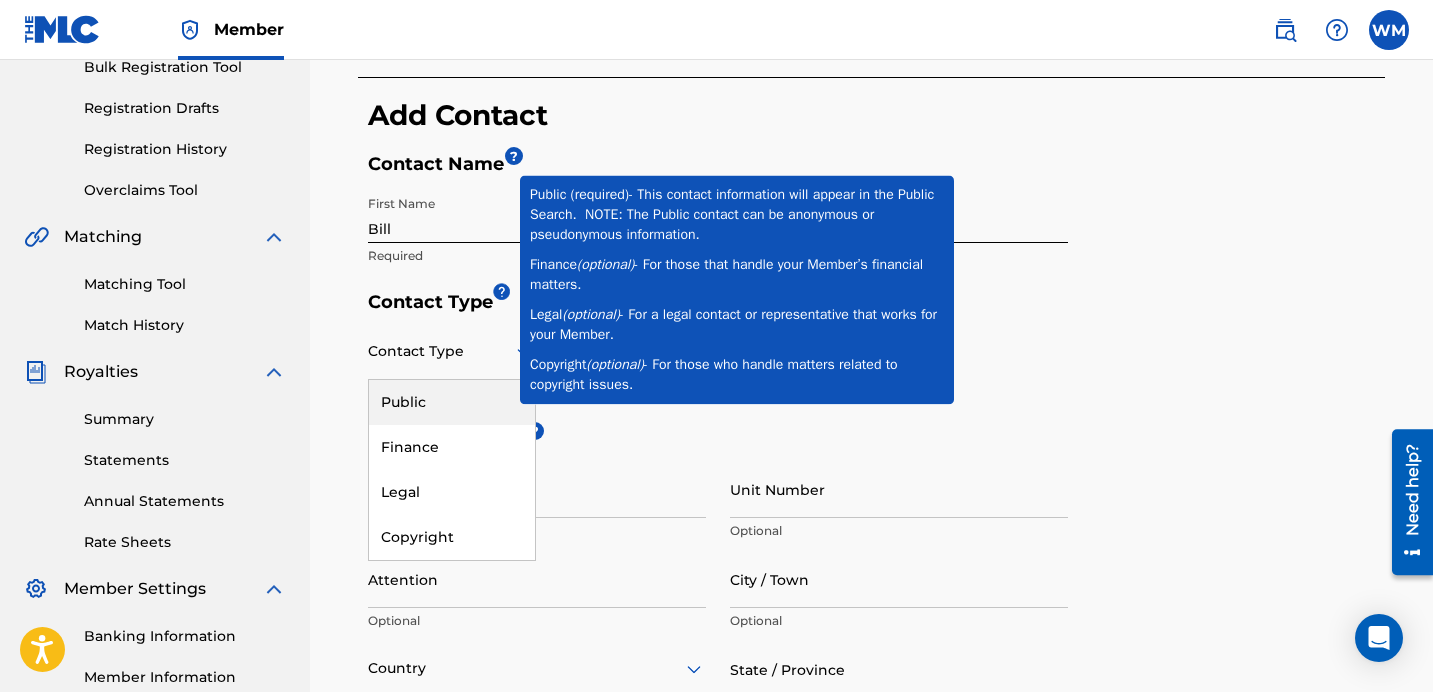 click on "Public" at bounding box center (452, 402) 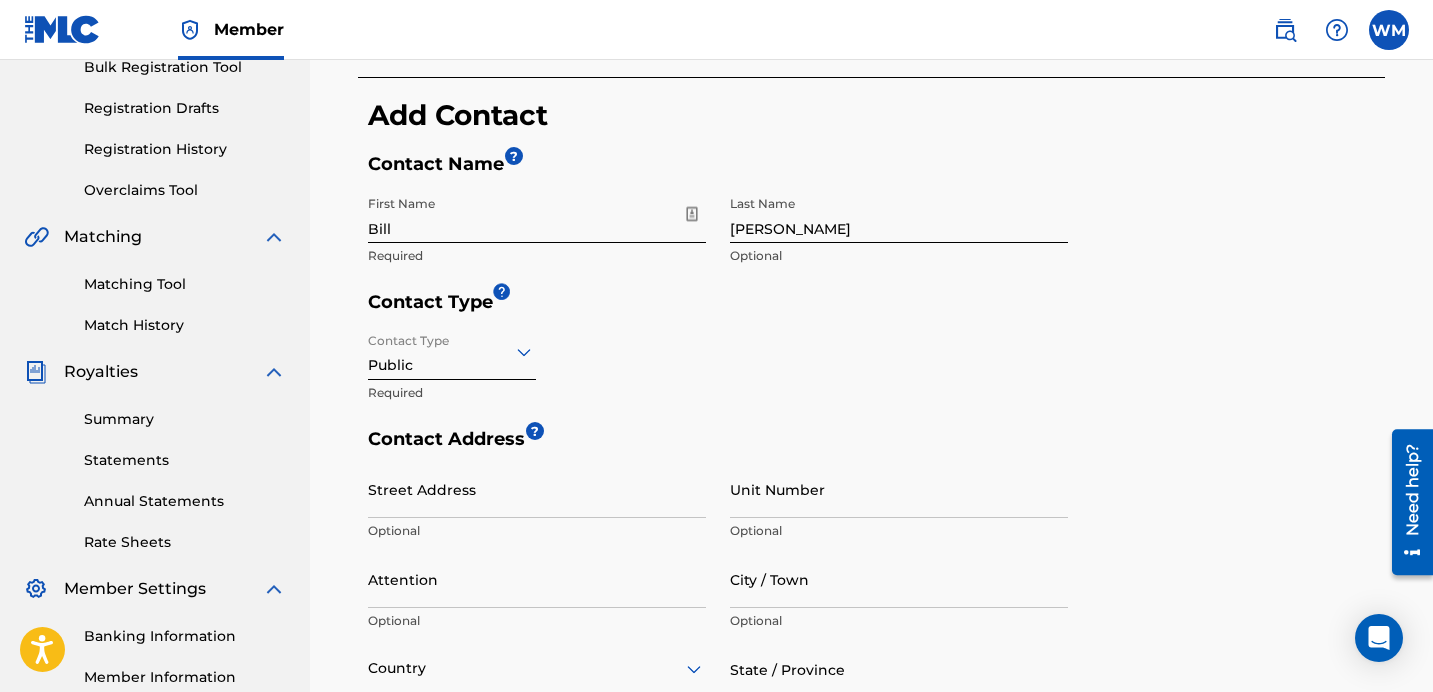 click on "Contact Type" at bounding box center (876, 307) 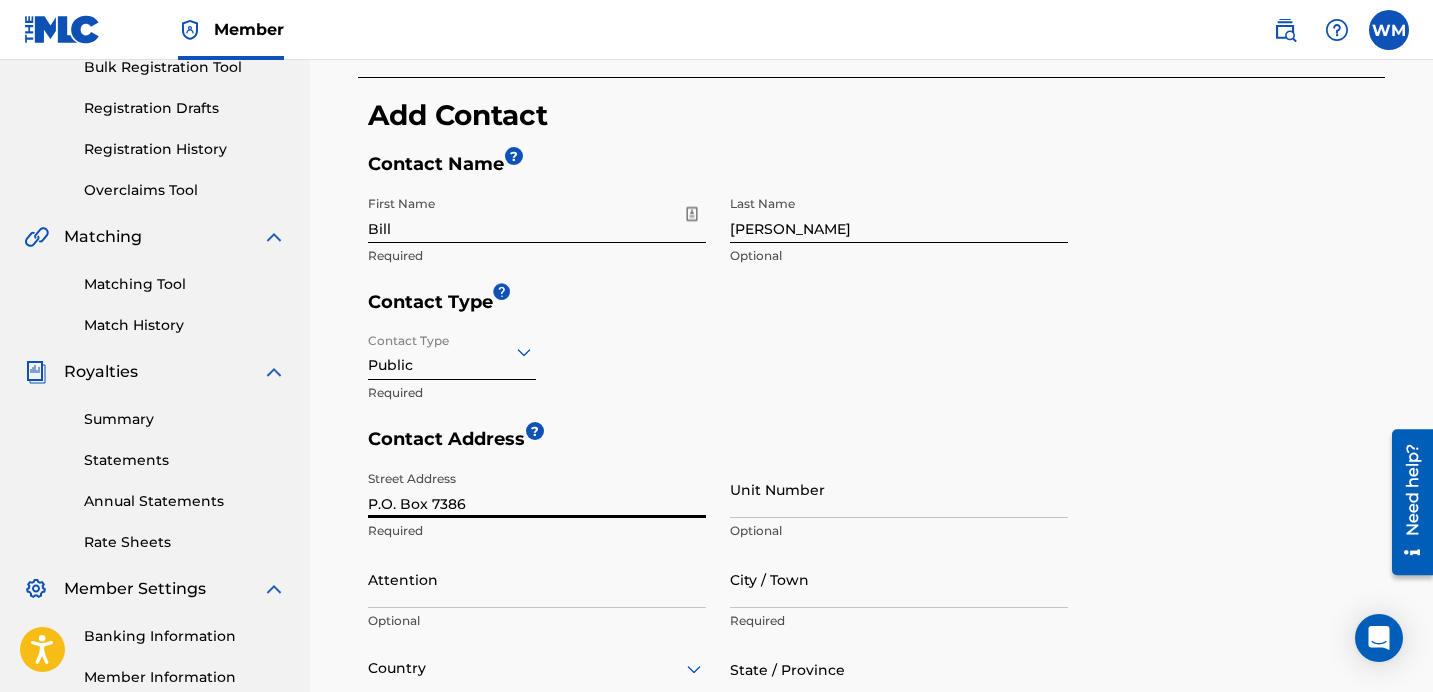 type on "P.O. Box 7386" 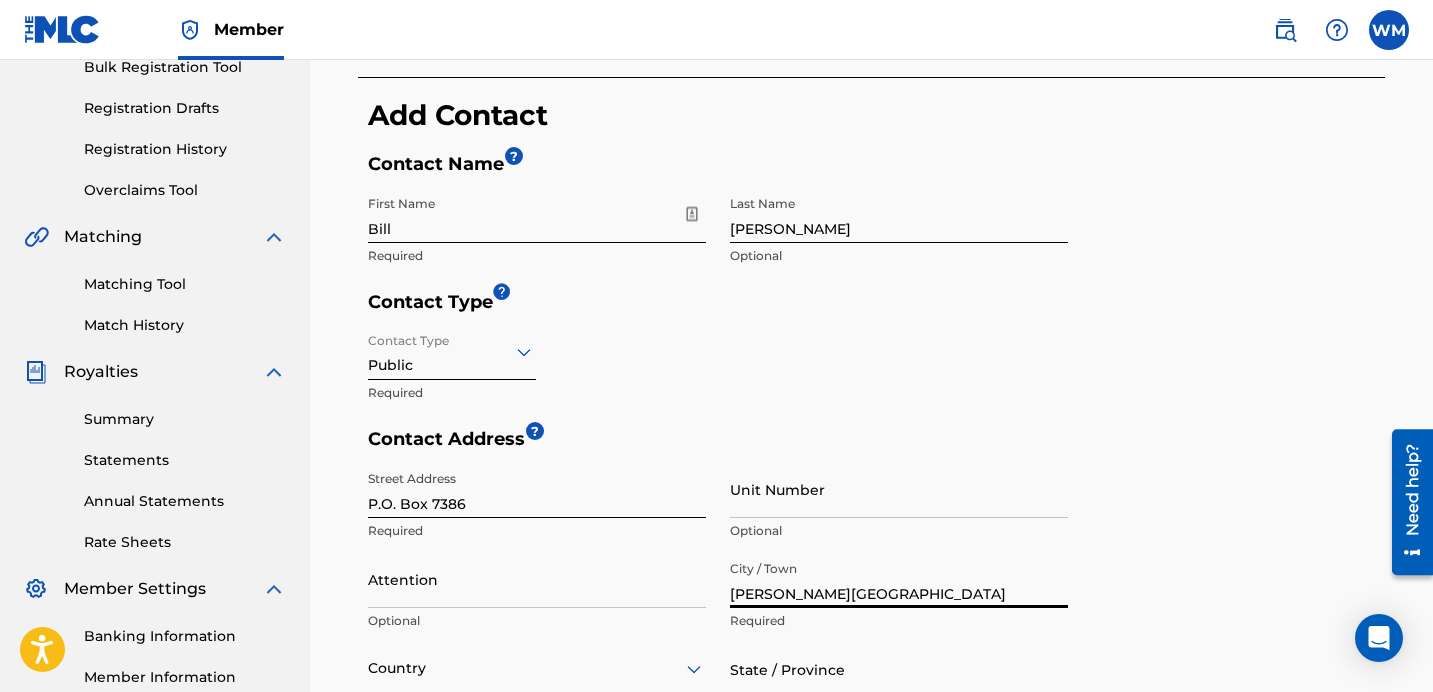 type on "[PERSON_NAME][GEOGRAPHIC_DATA]" 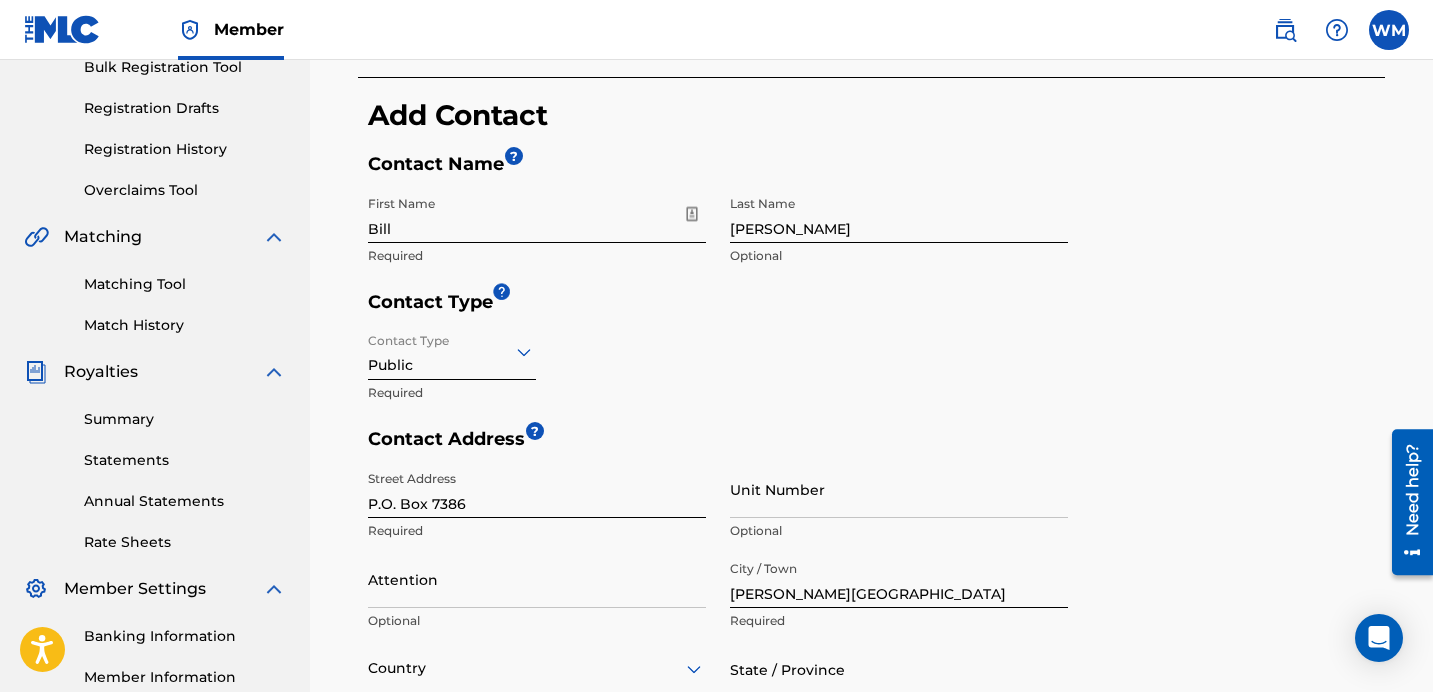 scroll, scrollTop: 914, scrollLeft: 0, axis: vertical 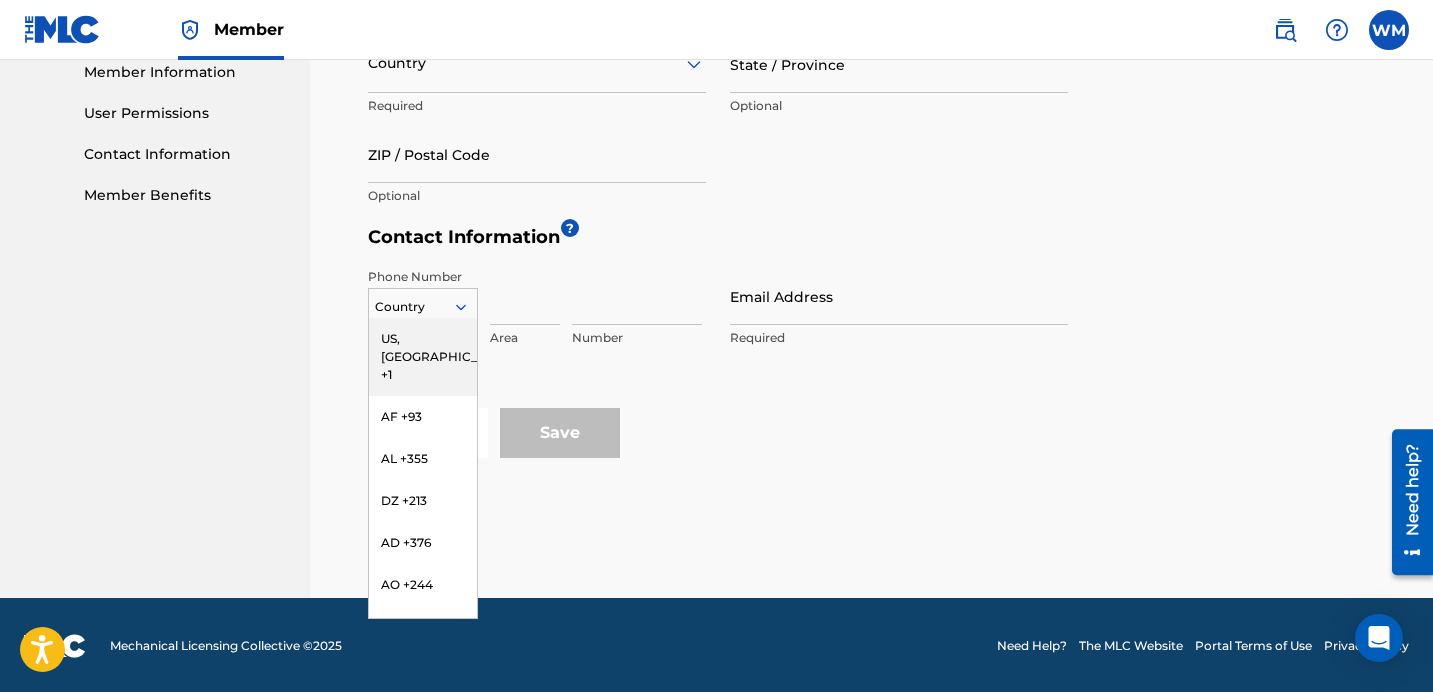 click at bounding box center (423, 307) 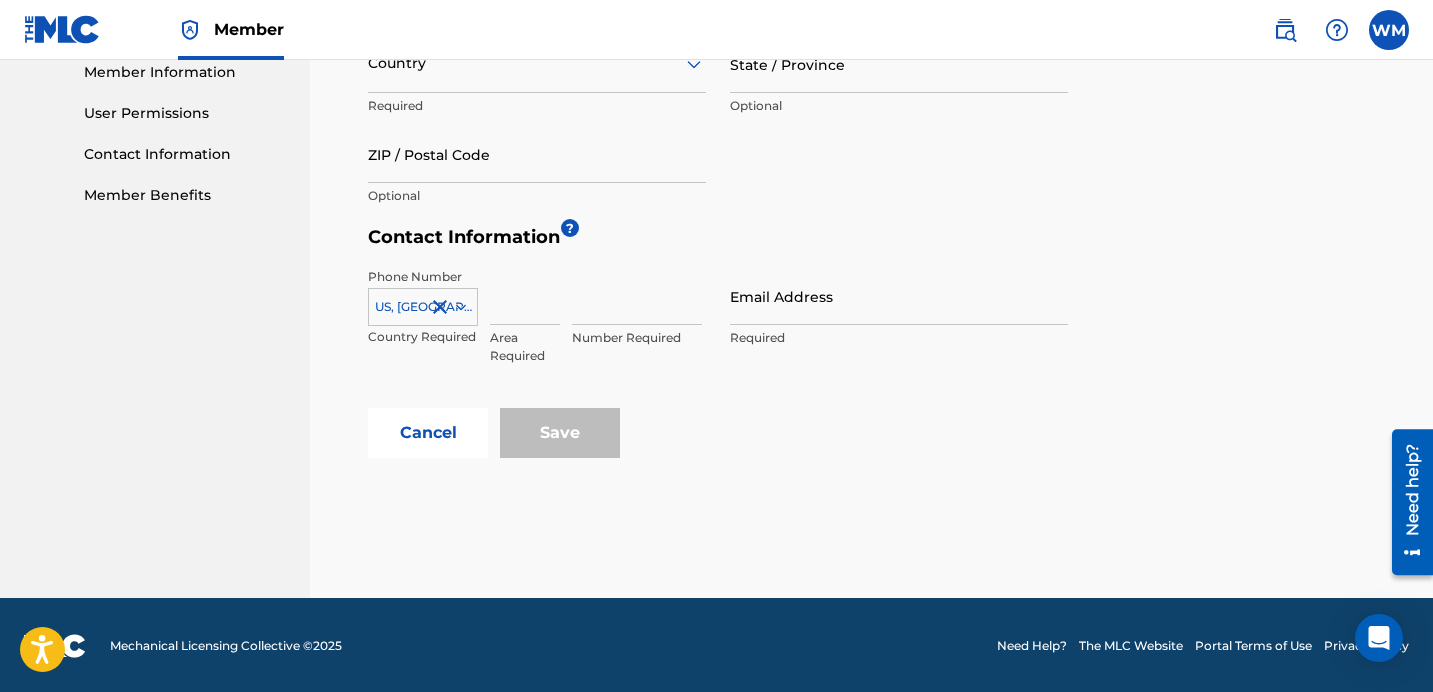 click at bounding box center (525, 296) 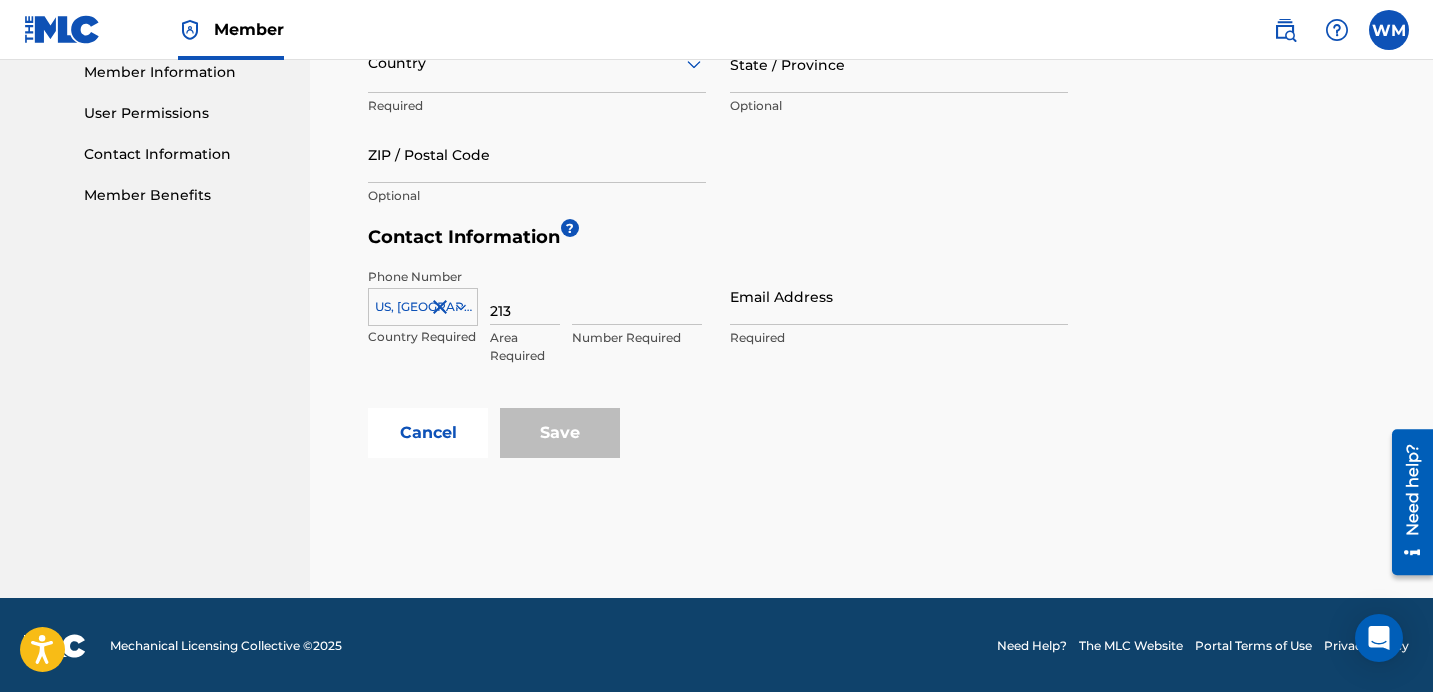 type on "213" 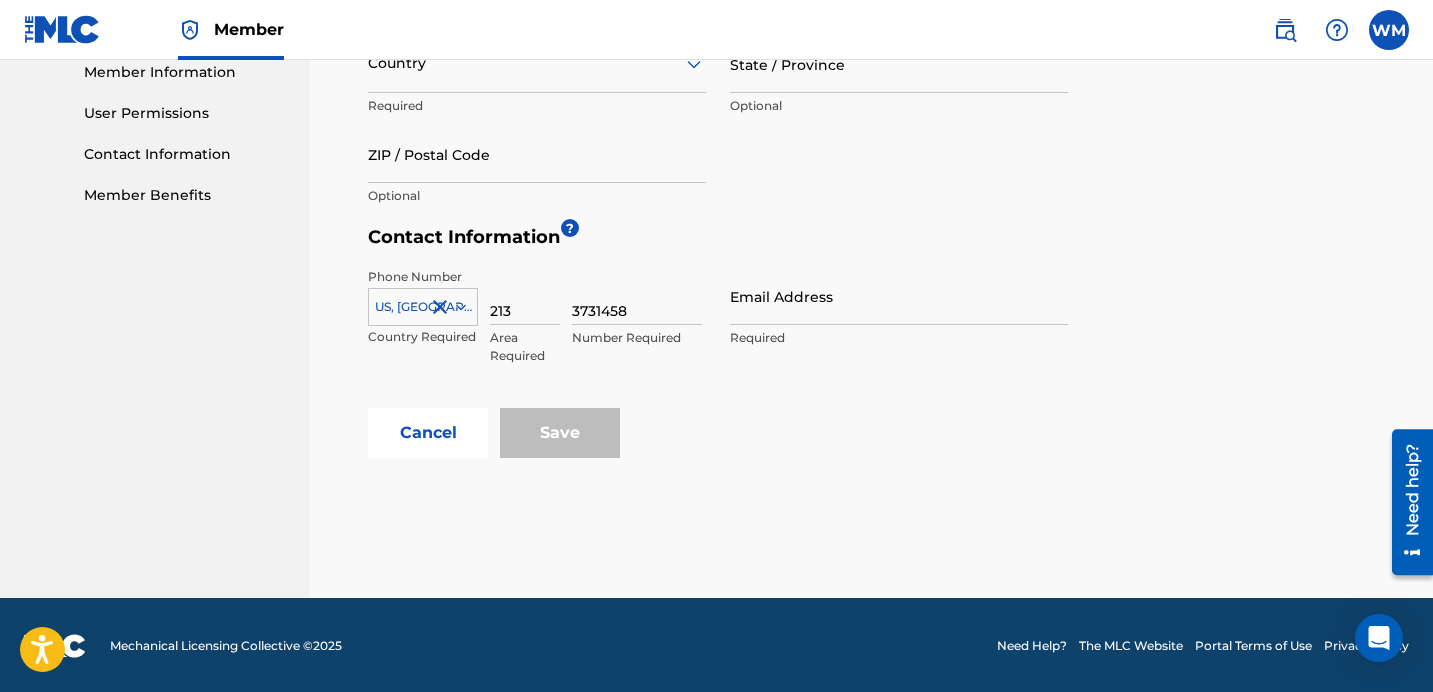 type on "3731458" 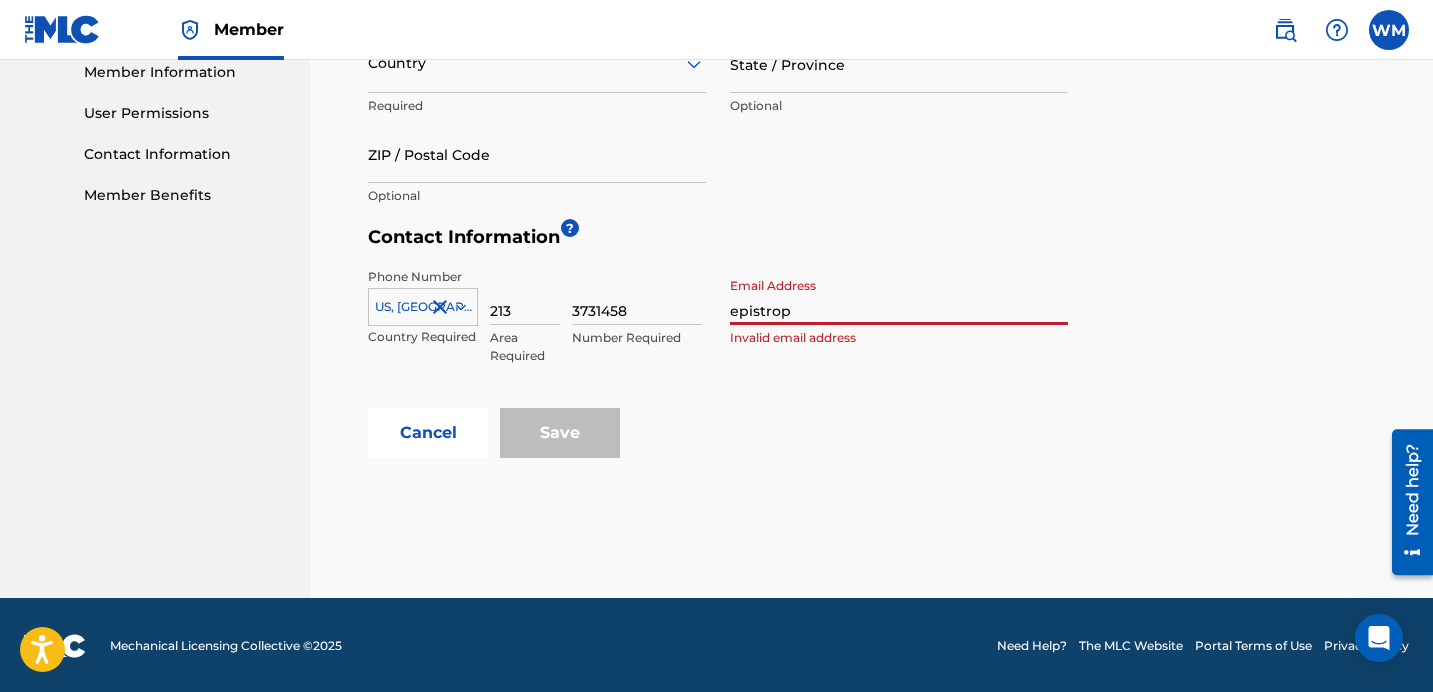 type on "[DOMAIN_NAME][EMAIL_ADDRESS][DOMAIN_NAME]" 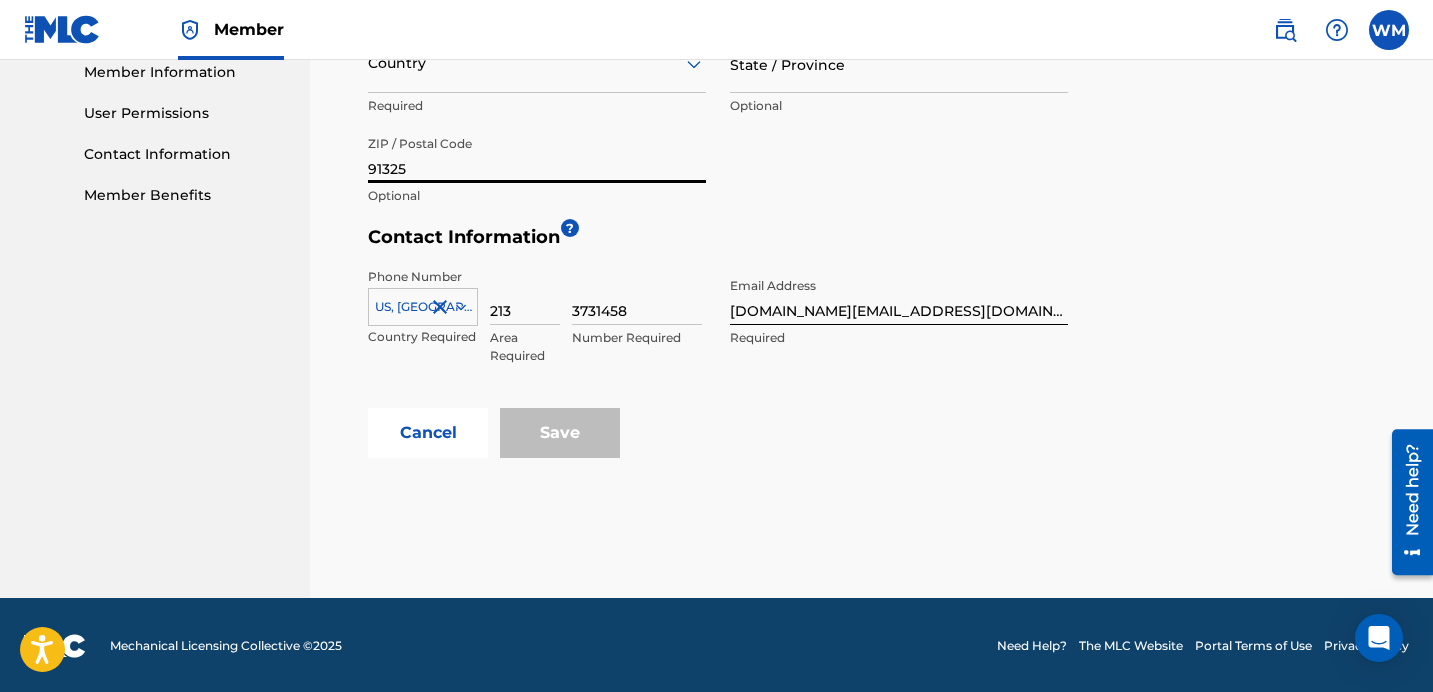 type on "91325" 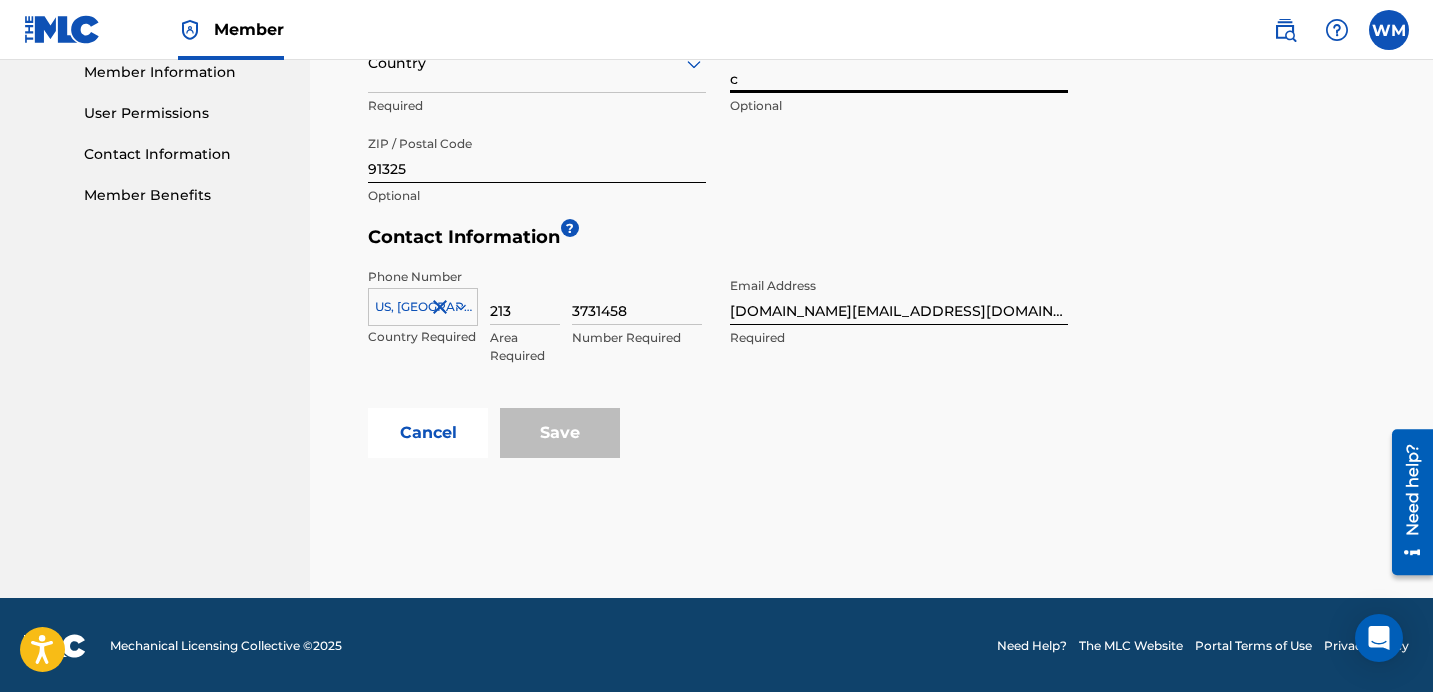 type on "CA" 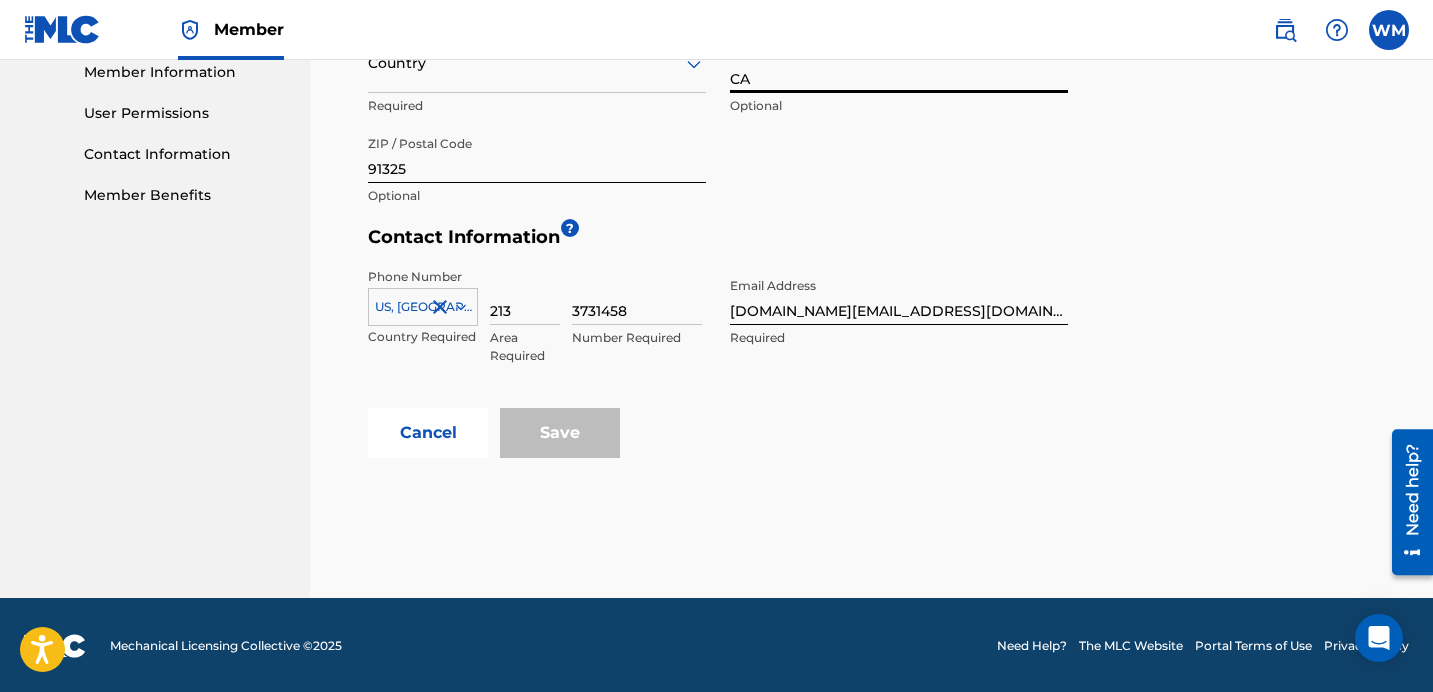 click on "Contact Information ?" at bounding box center [876, 242] 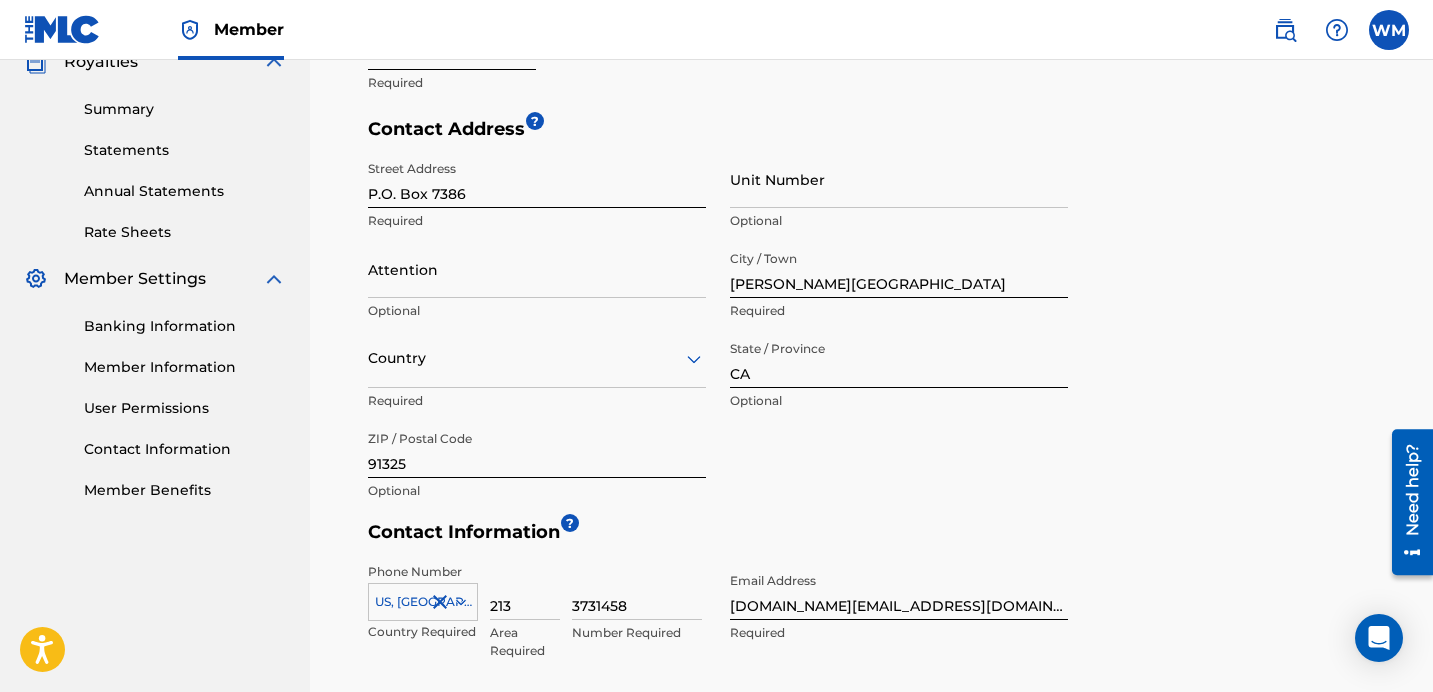 scroll, scrollTop: 616, scrollLeft: 0, axis: vertical 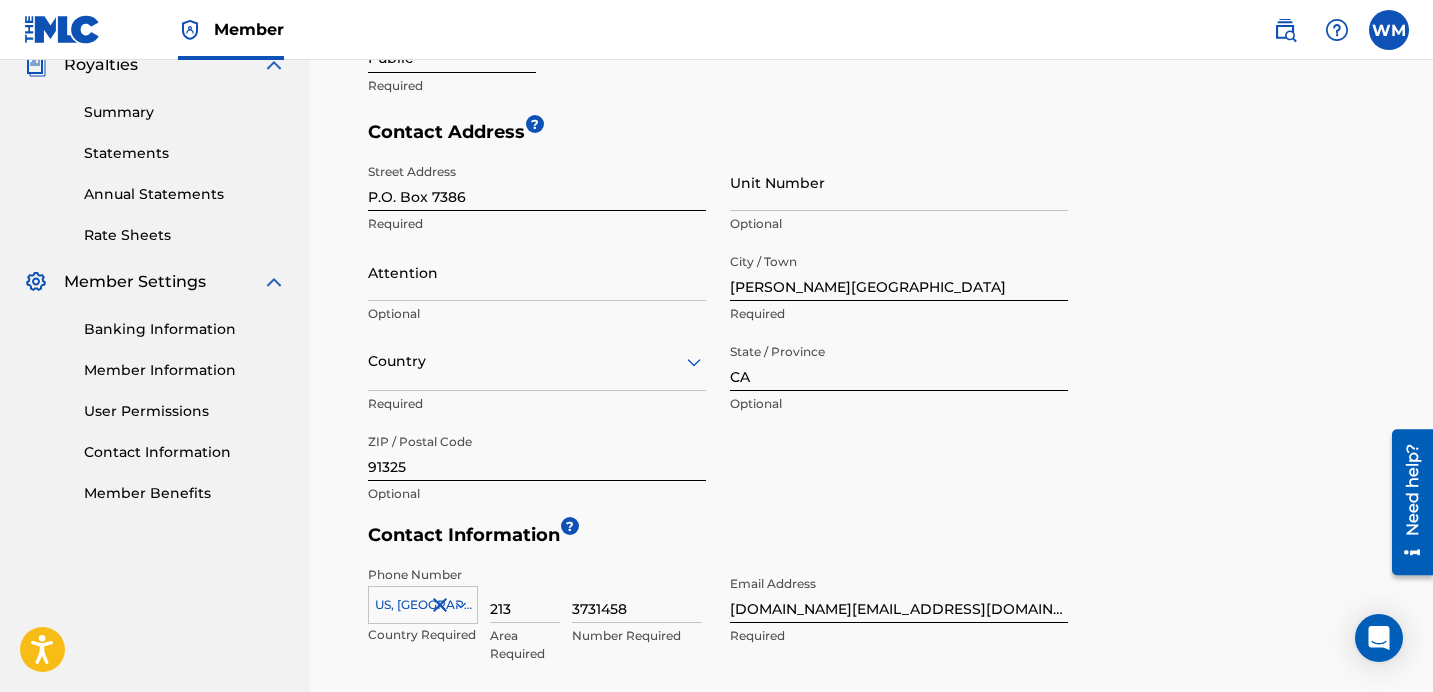 click on "Country" at bounding box center [537, 362] 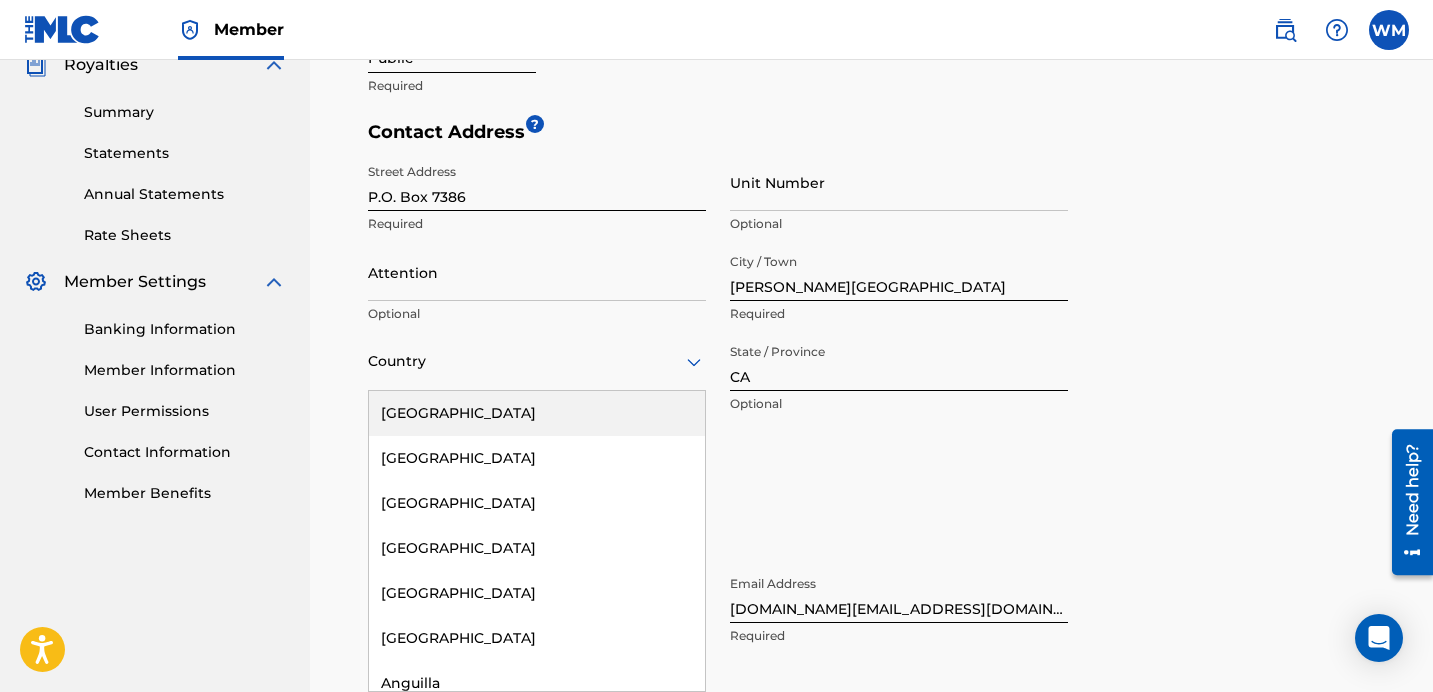click on "[GEOGRAPHIC_DATA]" at bounding box center [537, 413] 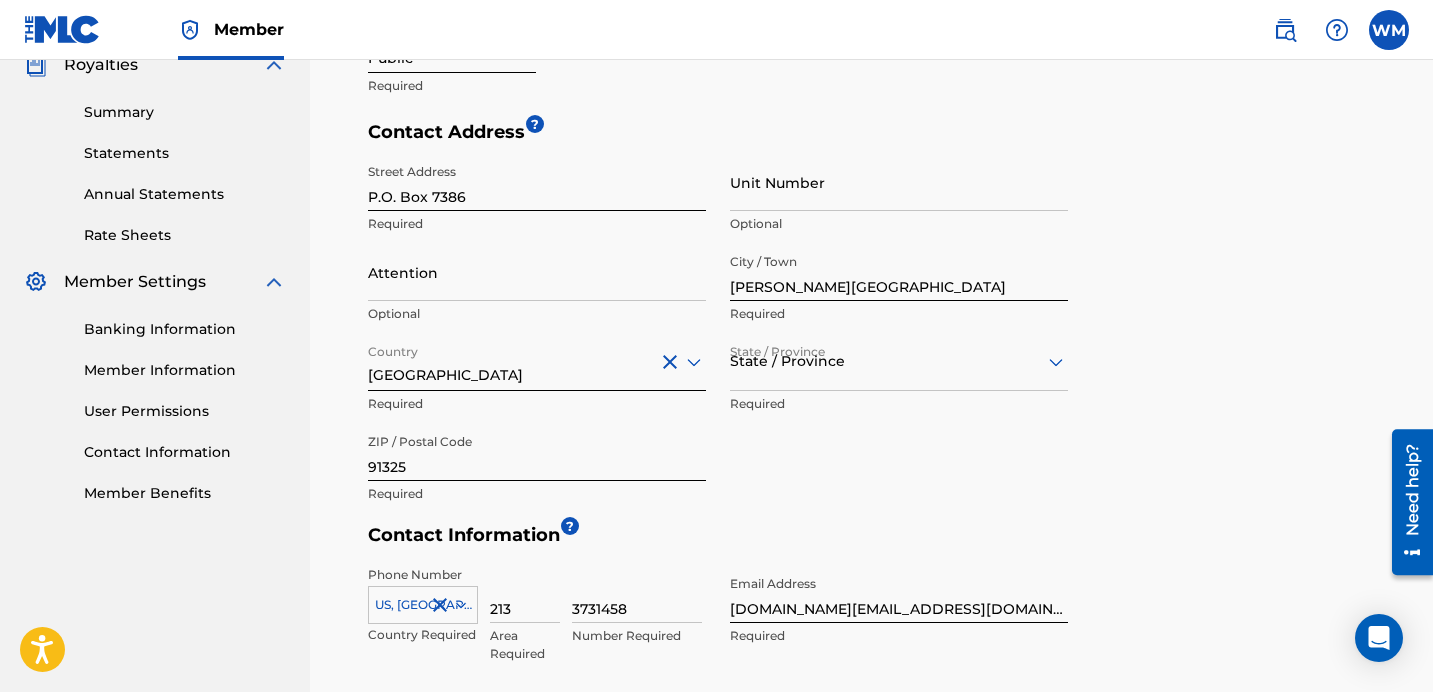 click on "Street Address P.O. Box 7386 Required Unit Number Optional Attention Optional City / Town [PERSON_NAME][GEOGRAPHIC_DATA] Required Country [GEOGRAPHIC_DATA] Required State / Province State / Province Required ZIP / Postal Code 91325 Required" at bounding box center (718, 334) 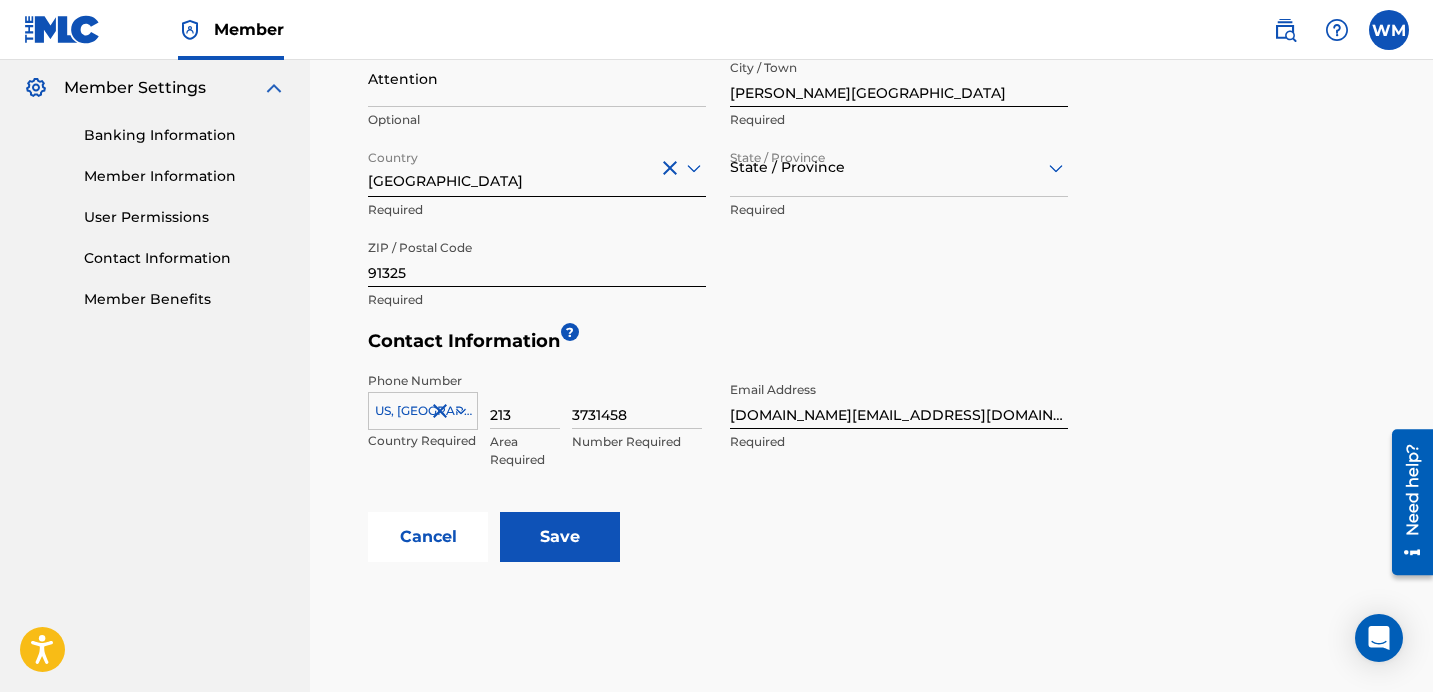 scroll, scrollTop: 817, scrollLeft: 0, axis: vertical 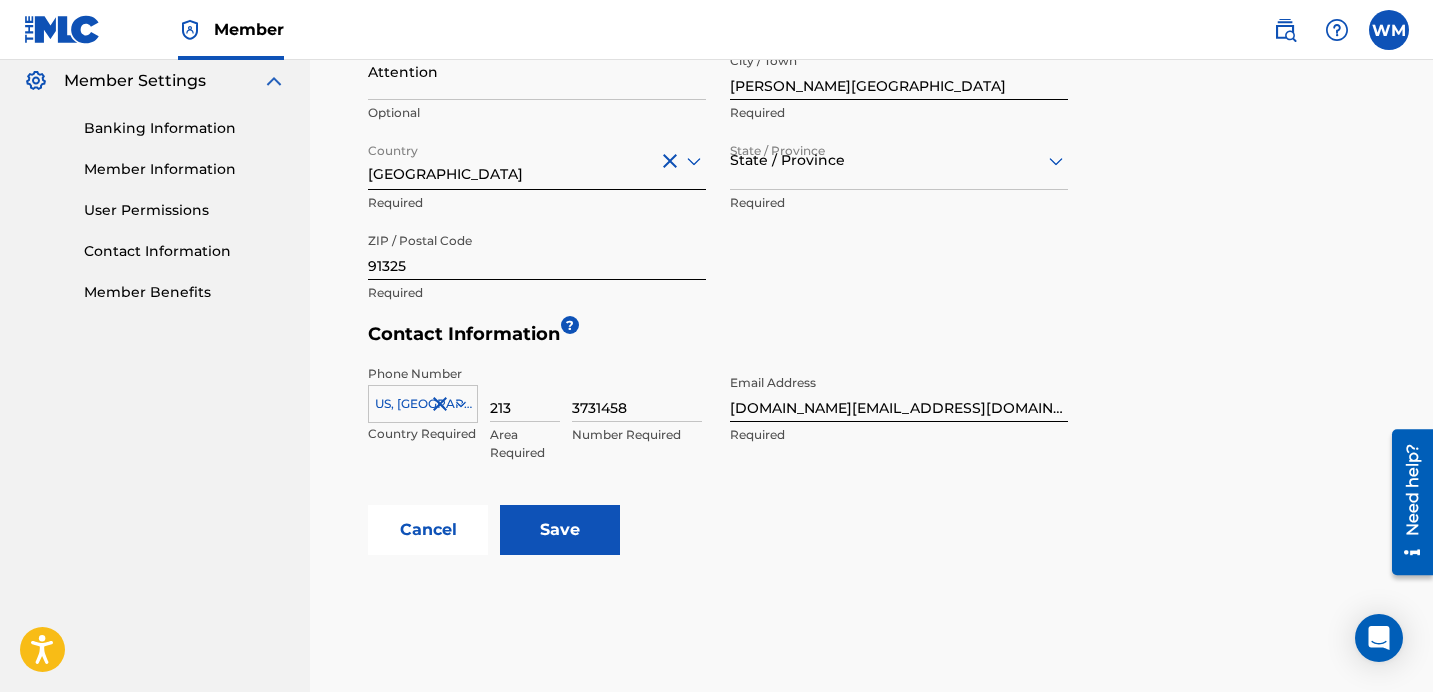 click on "< Back Contact Information The only required contact type is the Public Contact, which will show in the Public Work Search. Only first name and email are required. For full information about public database contact types, click  here. Add Contact Contact Name ? First Name [PERSON_NAME] Required Last Name [PERSON_NAME] Optional Contact Type Contact Type Public Required Contact Address ? Street Address P.O. Box 7386 Required Unit Number Optional Attention Optional City / Town [PERSON_NAME][GEOGRAPHIC_DATA] Required Country [GEOGRAPHIC_DATA] Required State / Province State / Province Required ZIP / Postal Code 91325 Required Contact Information ? Phone Number US, [GEOGRAPHIC_DATA] +1 Country Required 213 Area Required 3731458 Number Required Email Address [DOMAIN_NAME][EMAIL_ADDRESS][DOMAIN_NAME] Required Cancel Save" at bounding box center (871, -6) 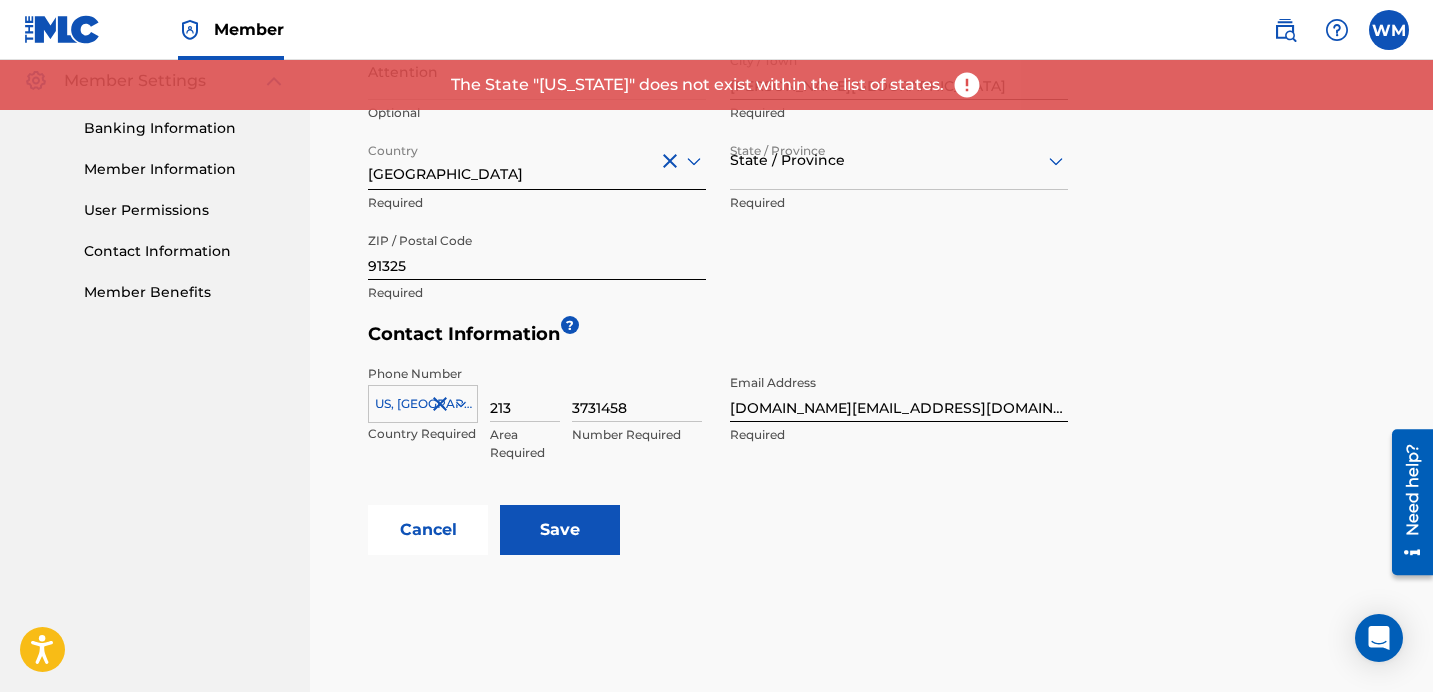 click on "Contact Information ?" at bounding box center (876, 339) 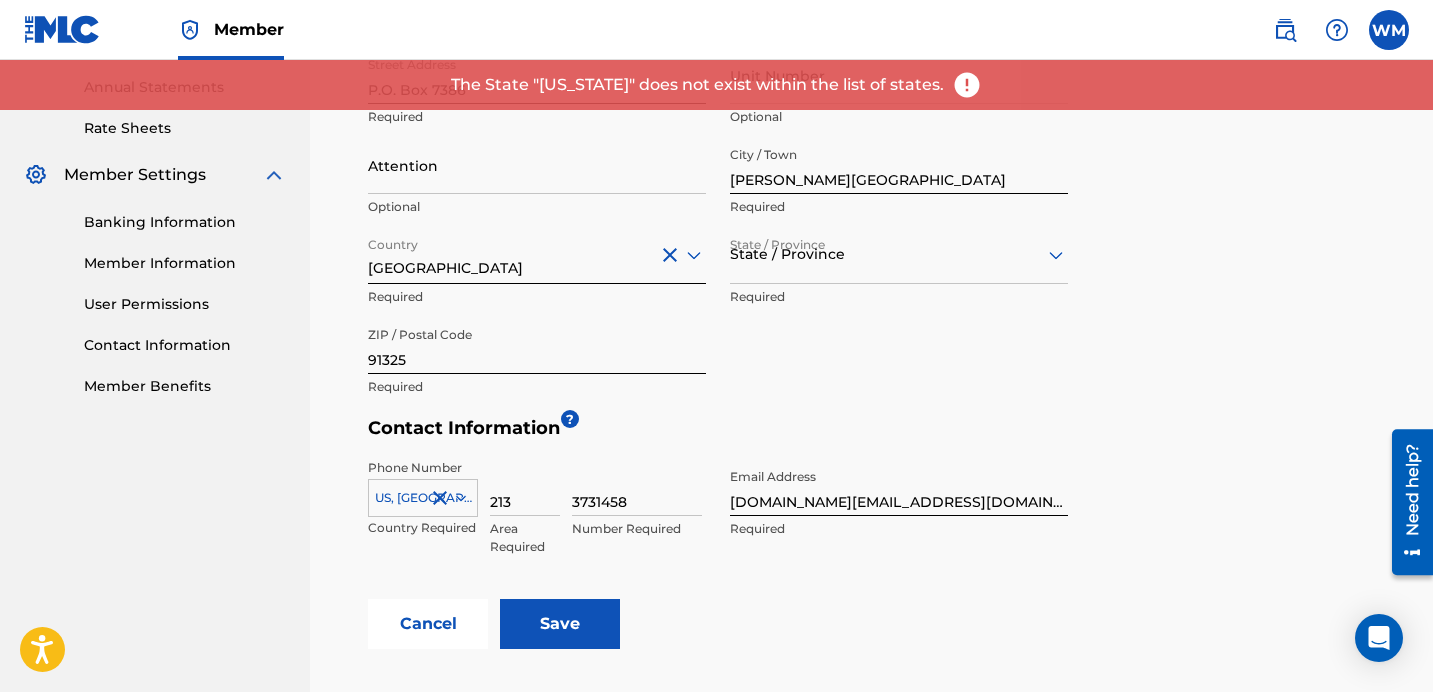 scroll, scrollTop: 720, scrollLeft: 0, axis: vertical 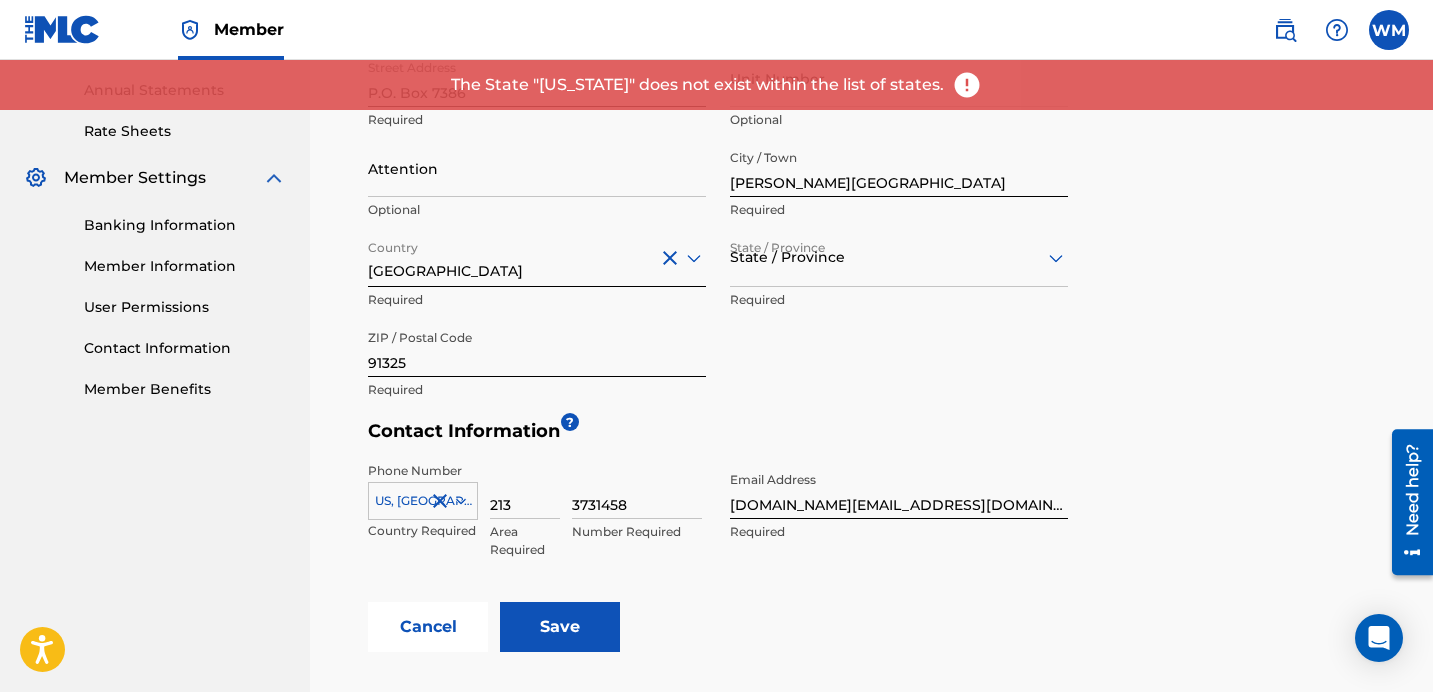 click at bounding box center (899, 257) 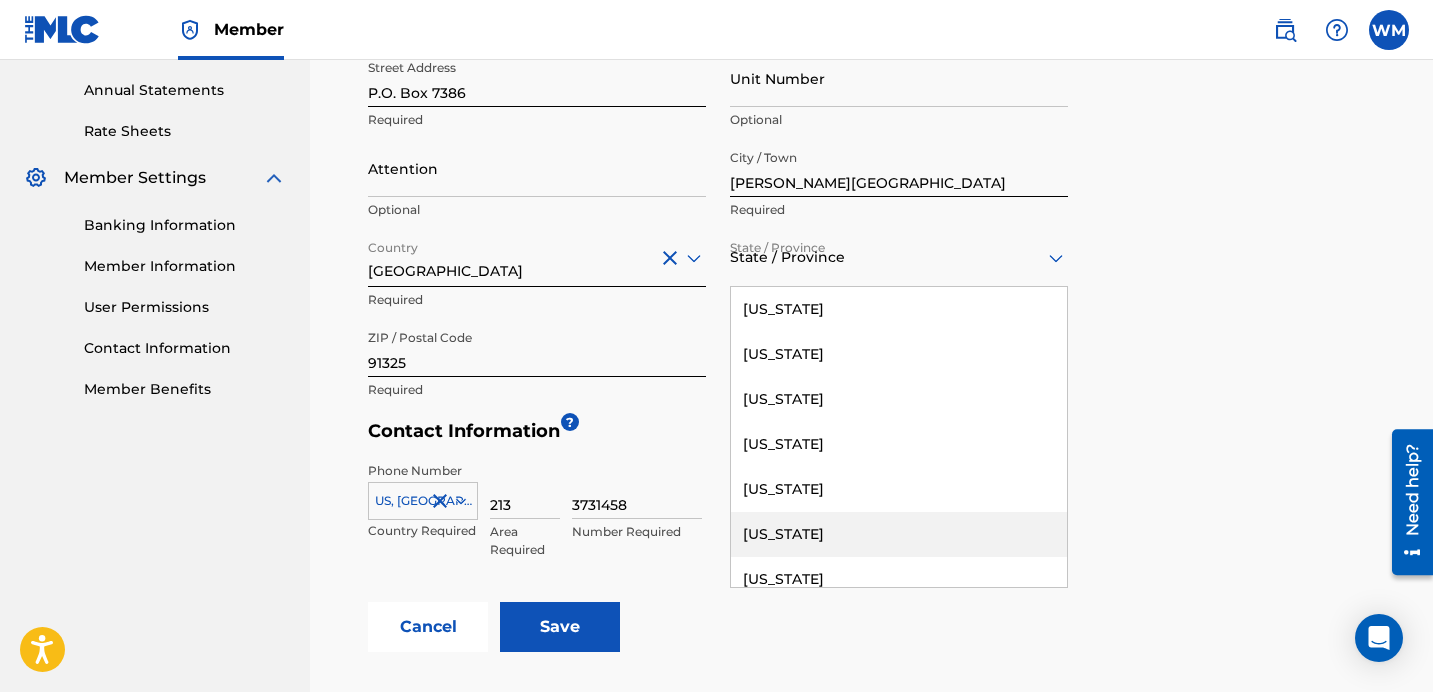 click on "[US_STATE]" at bounding box center (899, 534) 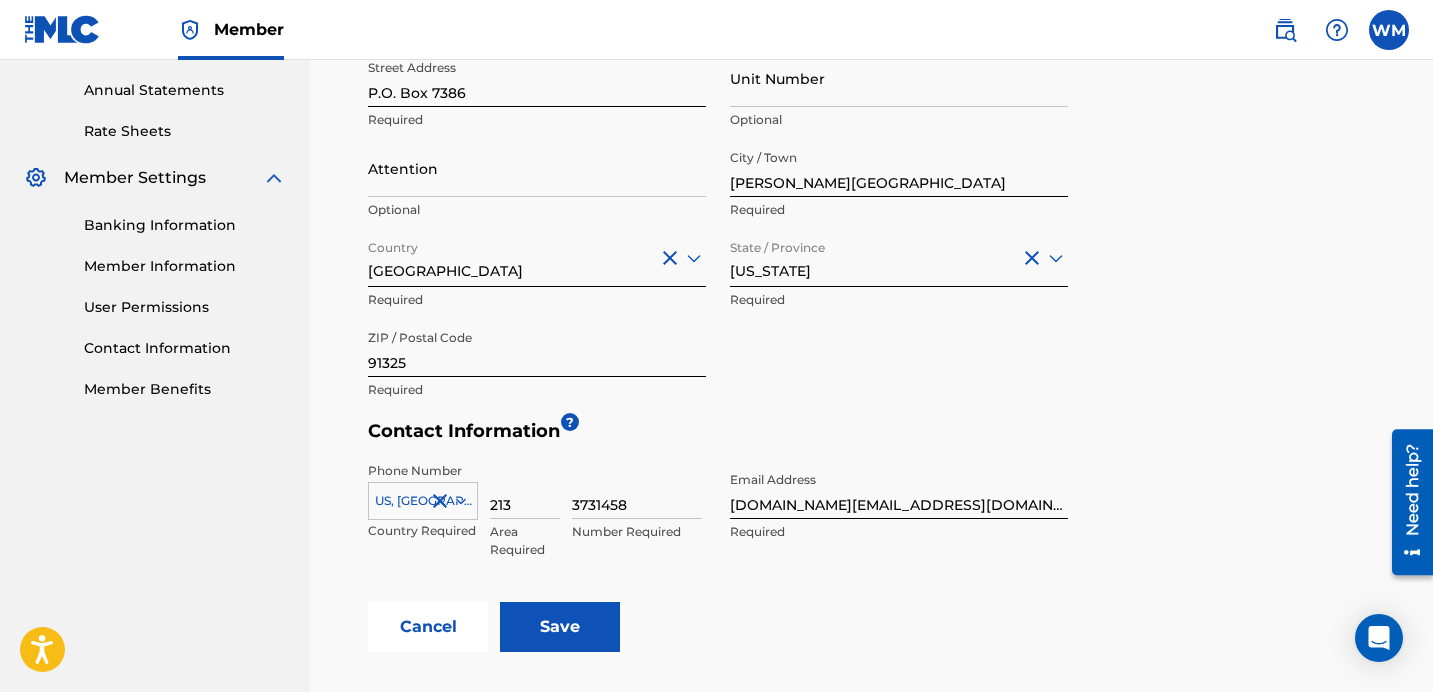 click on "Save" at bounding box center [560, 627] 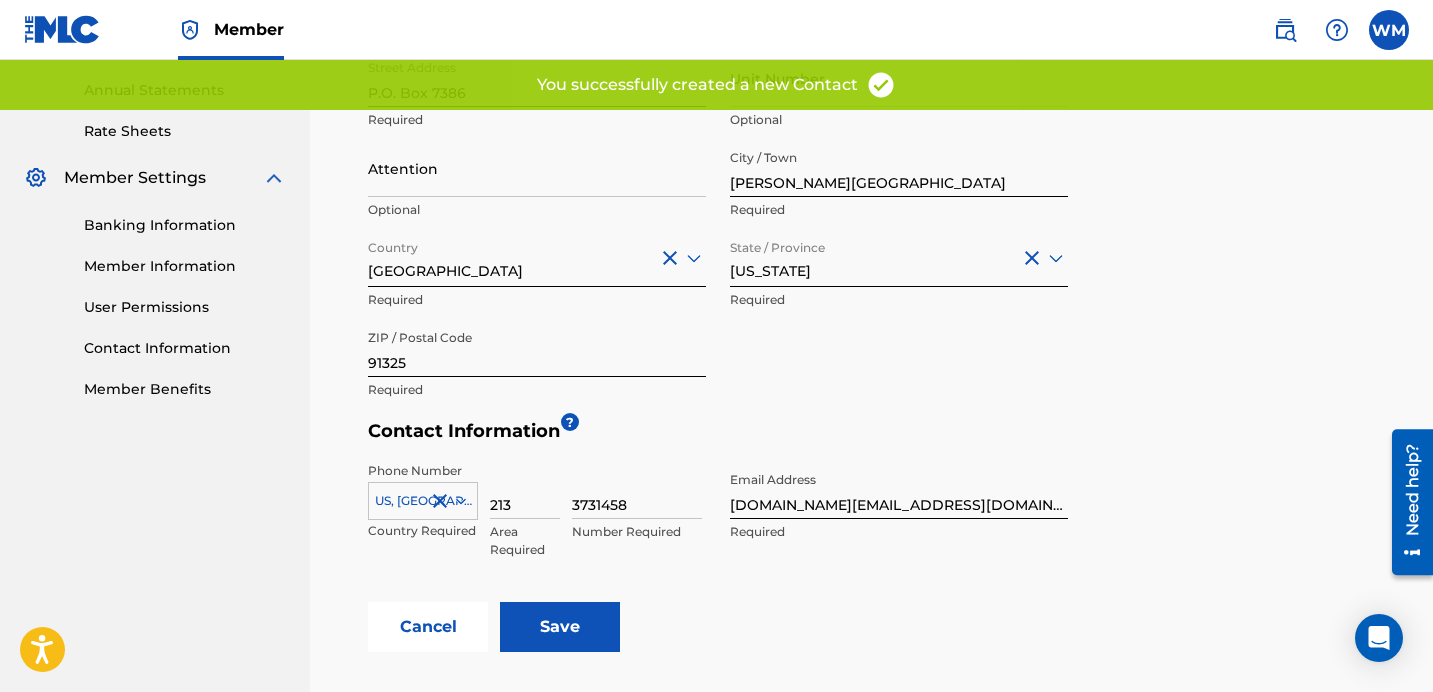 scroll, scrollTop: 0, scrollLeft: 0, axis: both 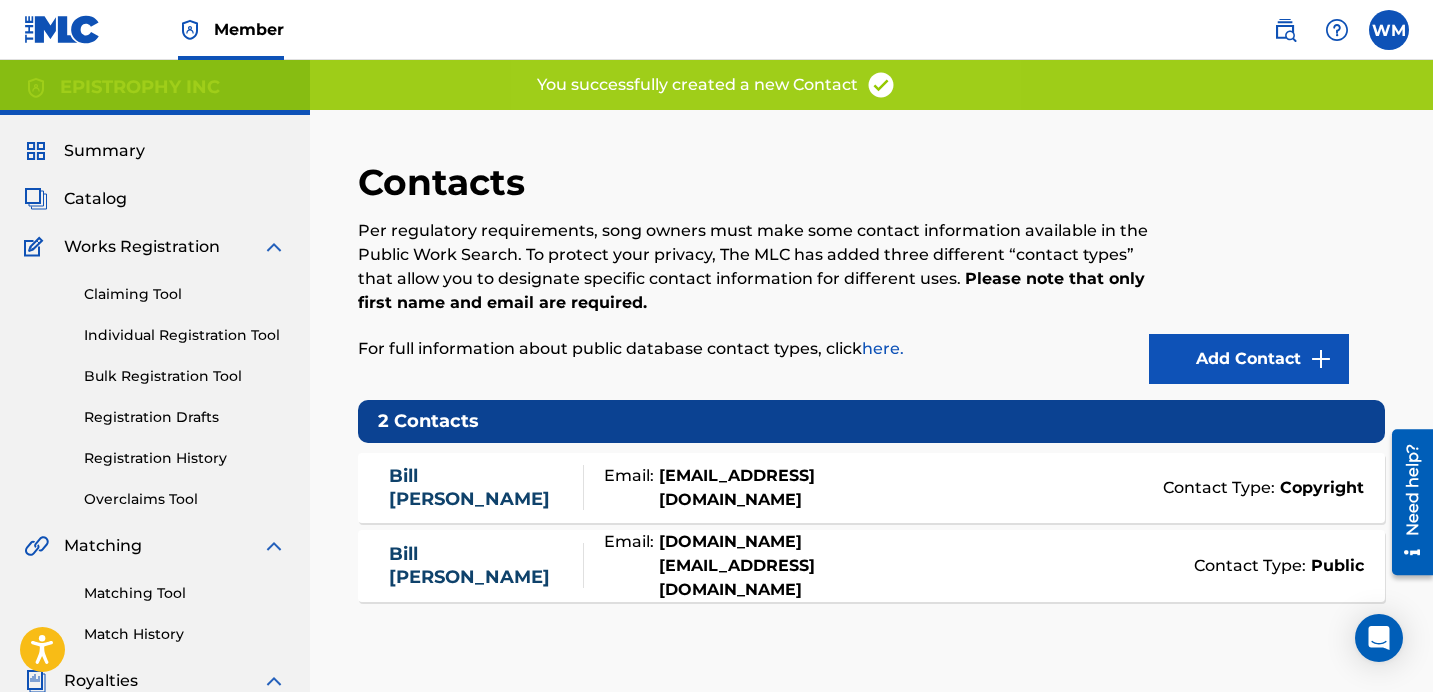 click on "Add Contact" at bounding box center [1267, 272] 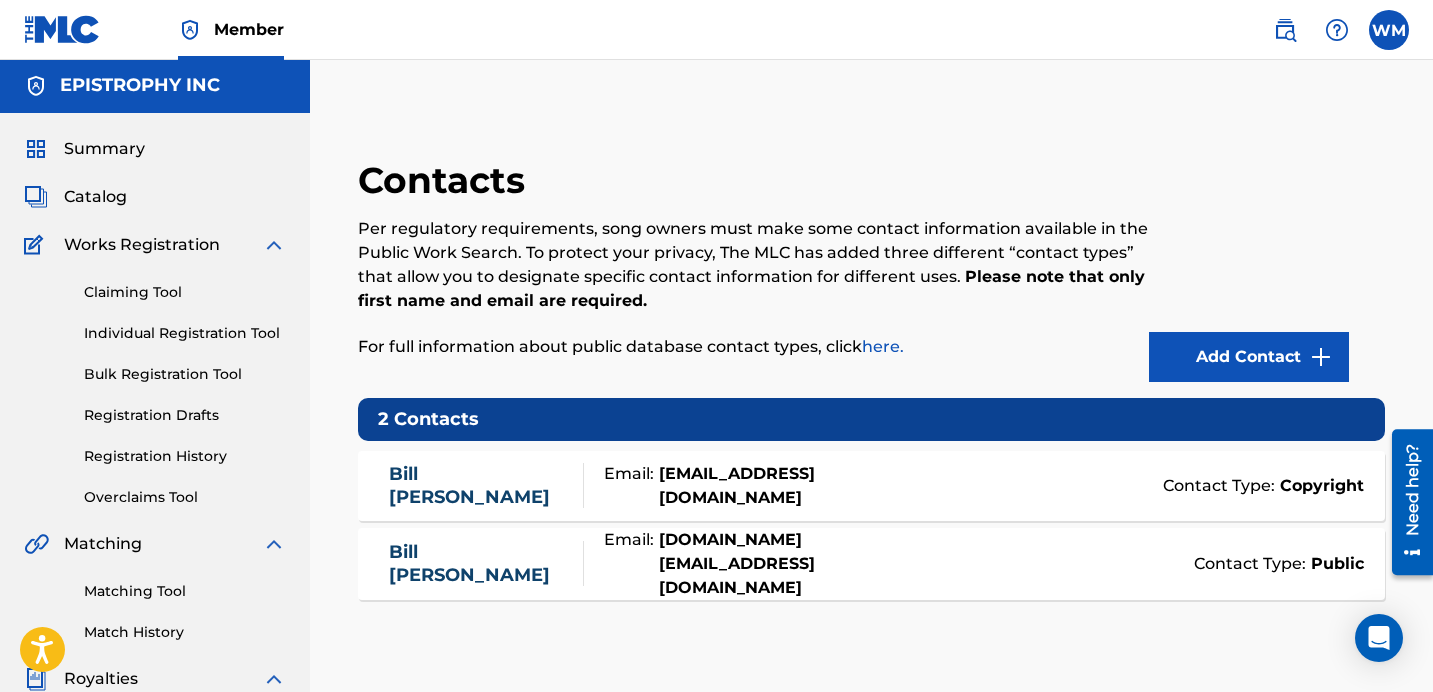 scroll, scrollTop: 0, scrollLeft: 0, axis: both 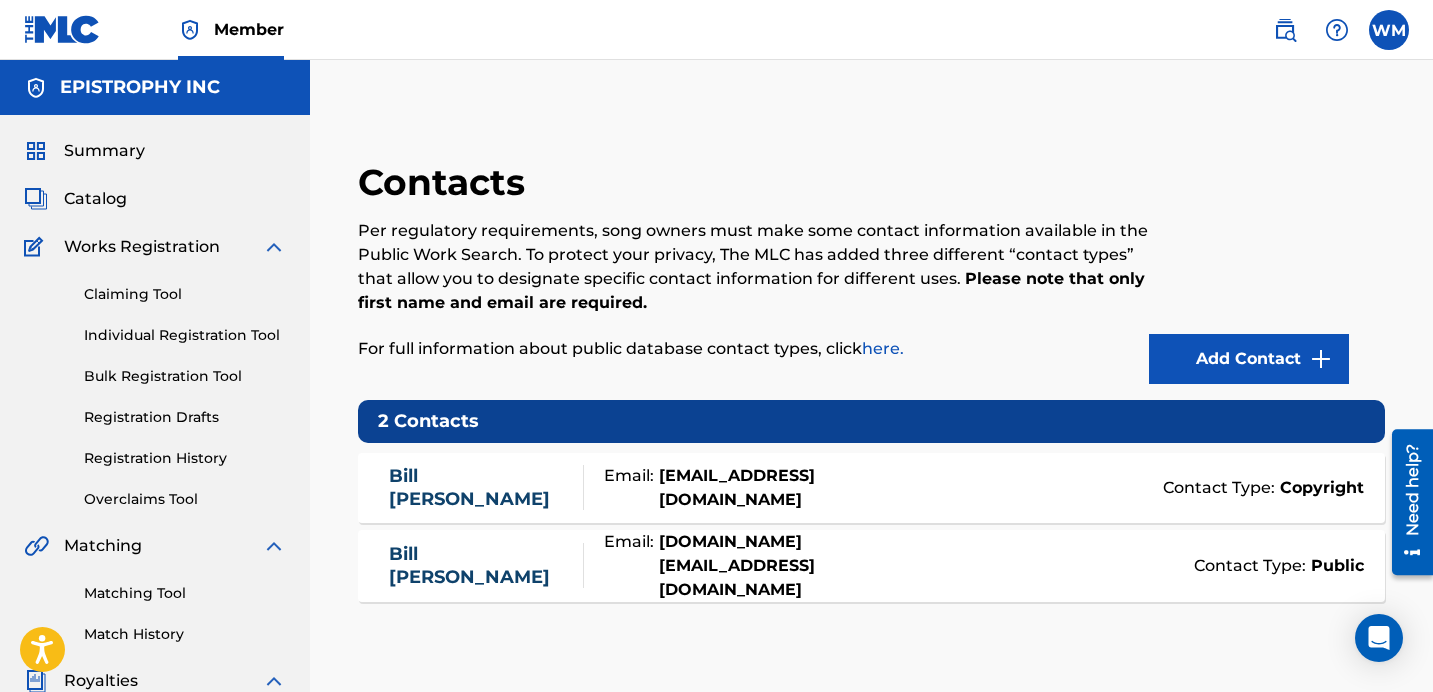 click on "Add Contact" at bounding box center (1249, 359) 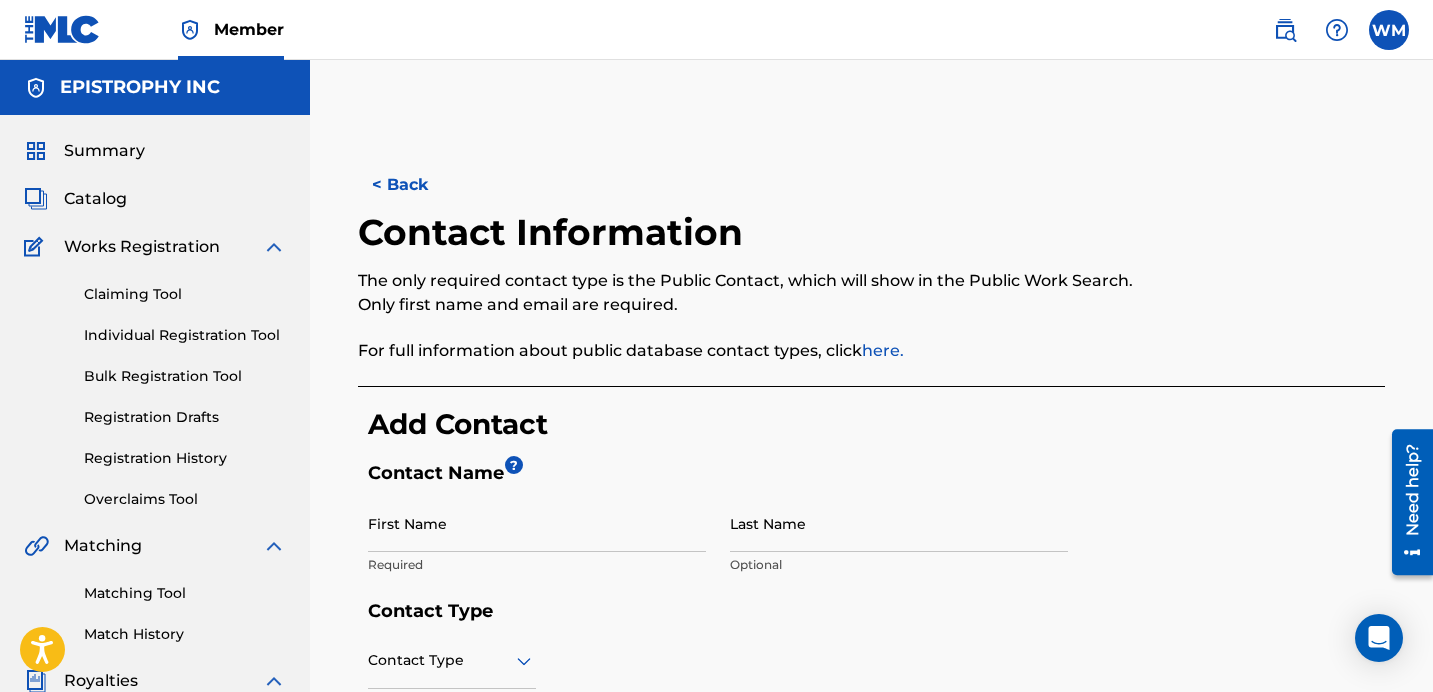scroll, scrollTop: 0, scrollLeft: 0, axis: both 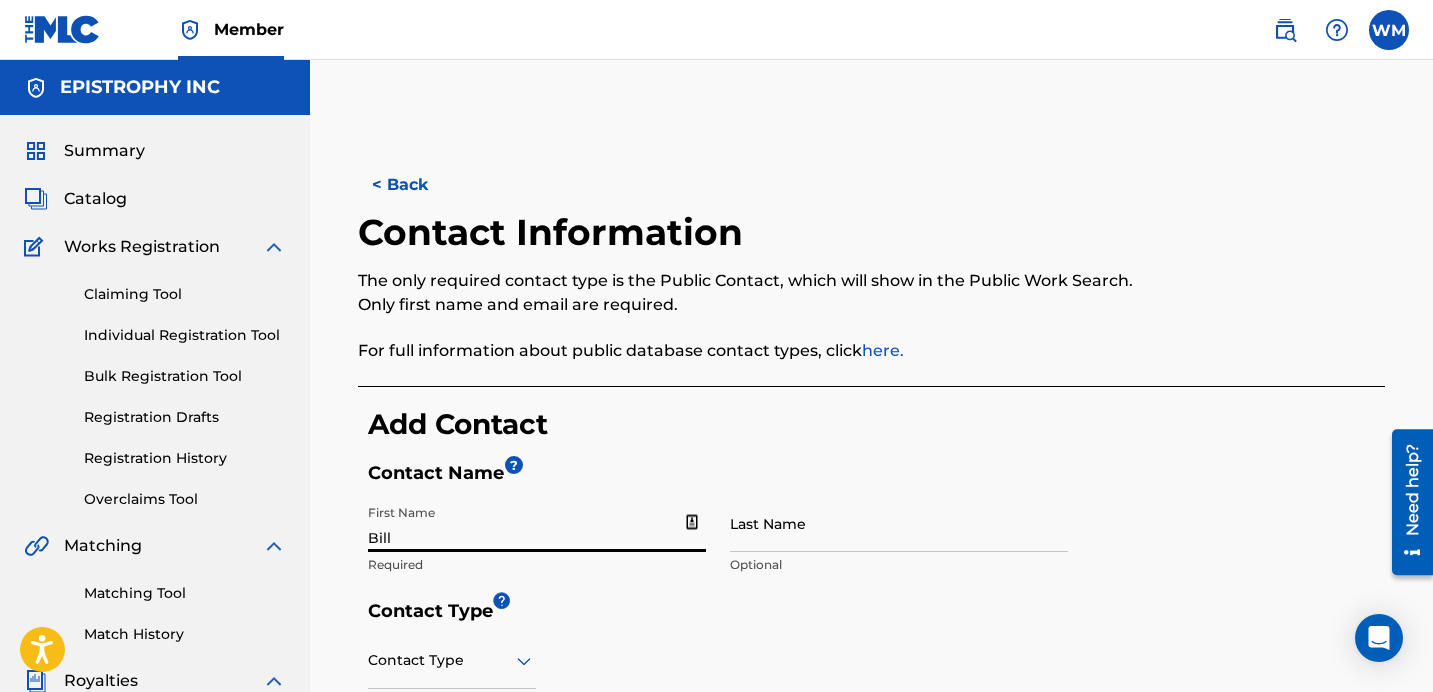 type on "Bill" 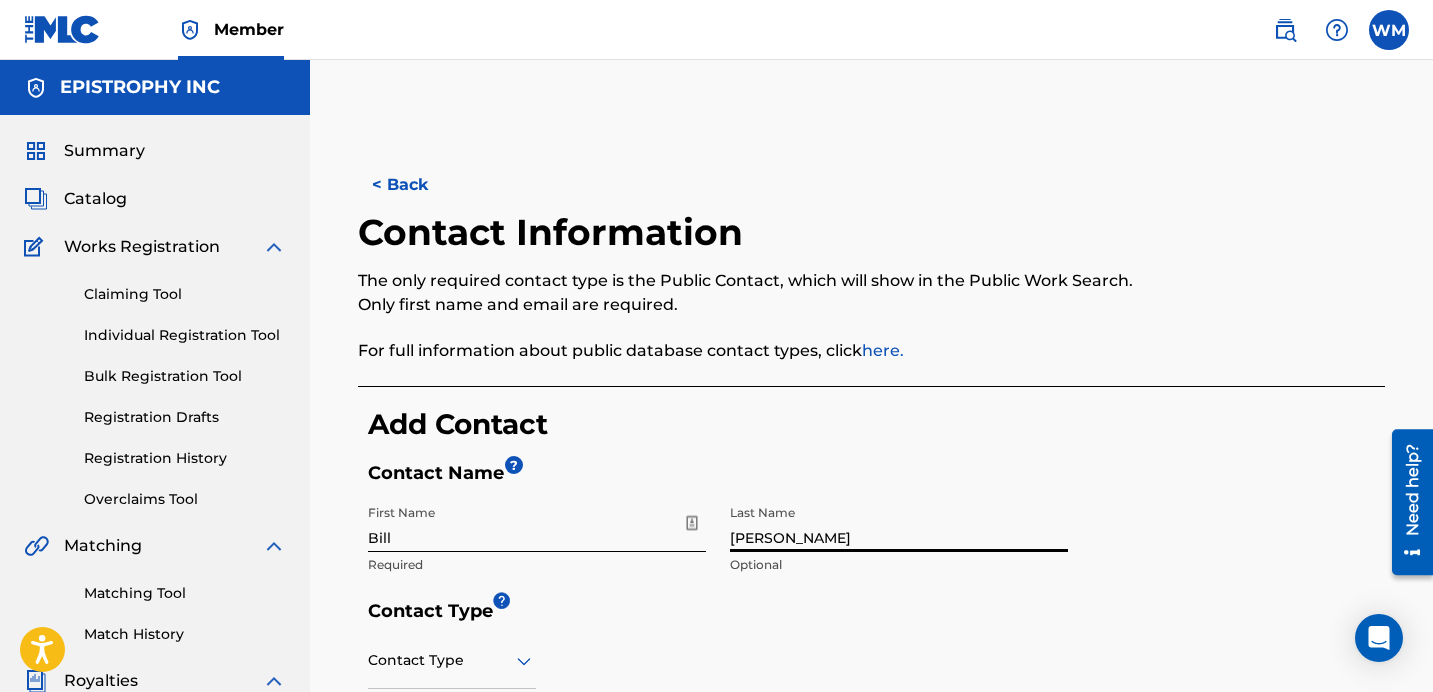 type on "[PERSON_NAME]" 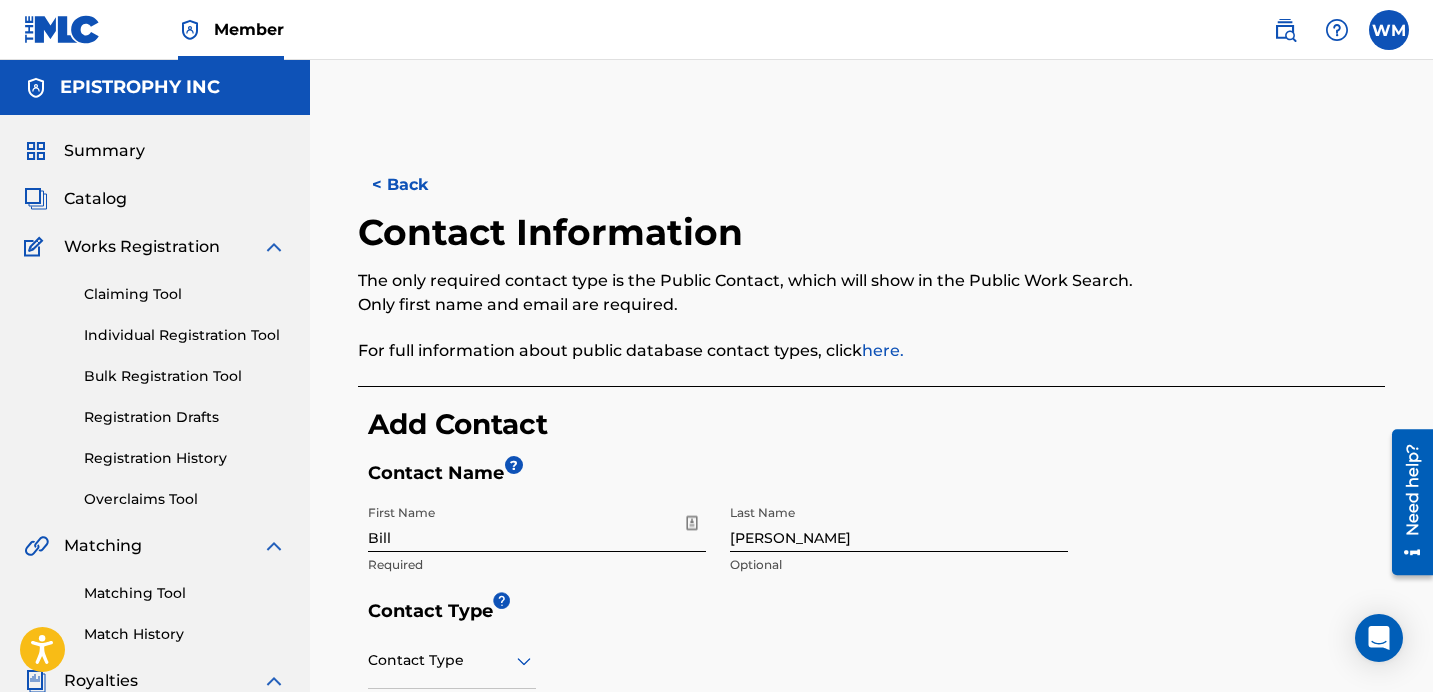 click on "< Back Contact Information The only required contact type is the Public Contact, which will show in the Public Work Search. Only first name and email are required. For full information about public database contact types, click  here. Add Contact Contact Name ? First Name Bill Required Last Name [PERSON_NAME] Optional Contact Type Contact Type Required Contact Address ? Street Address Optional Unit Number Optional Attention Optional City / Town Optional Country Optional State / Province Optional ZIP / Postal Code Optional Contact Information ? Phone Number Country Optional Area Number Email Address Required Cancel Save" at bounding box center (871, 811) 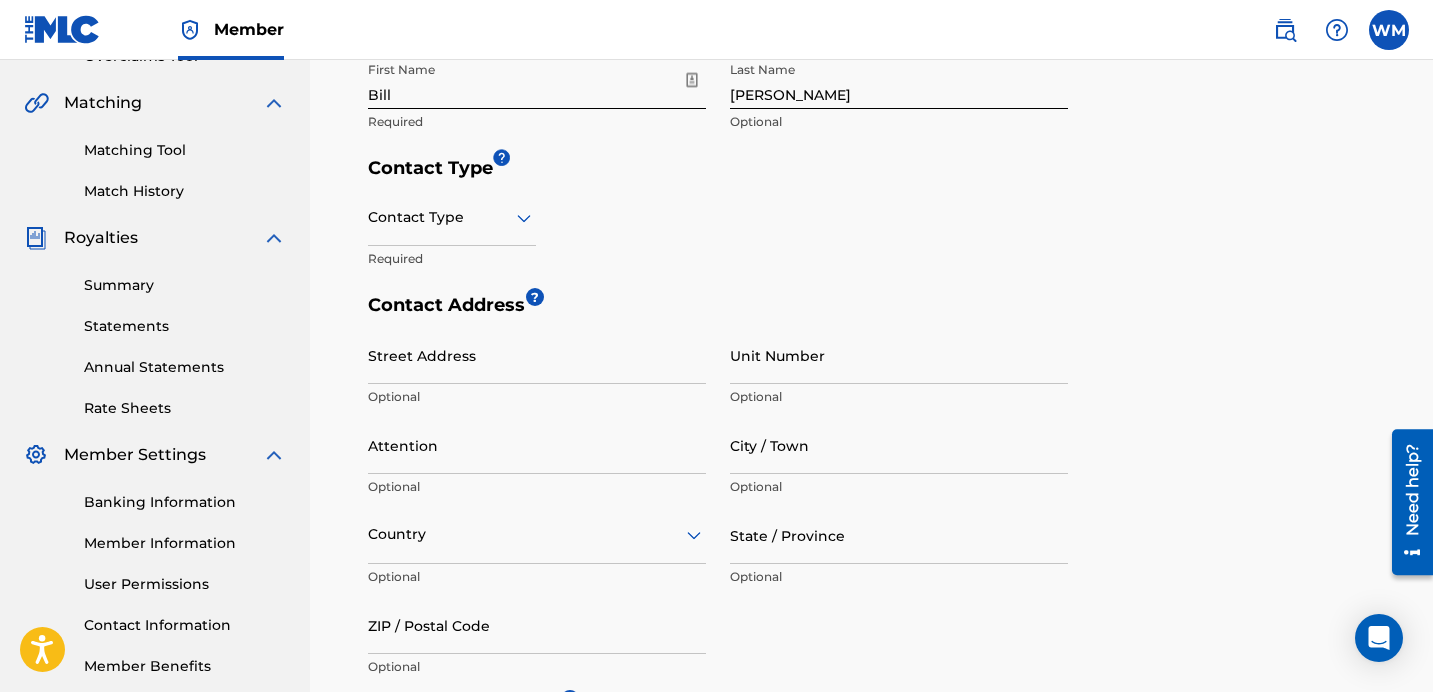 scroll, scrollTop: 427, scrollLeft: 0, axis: vertical 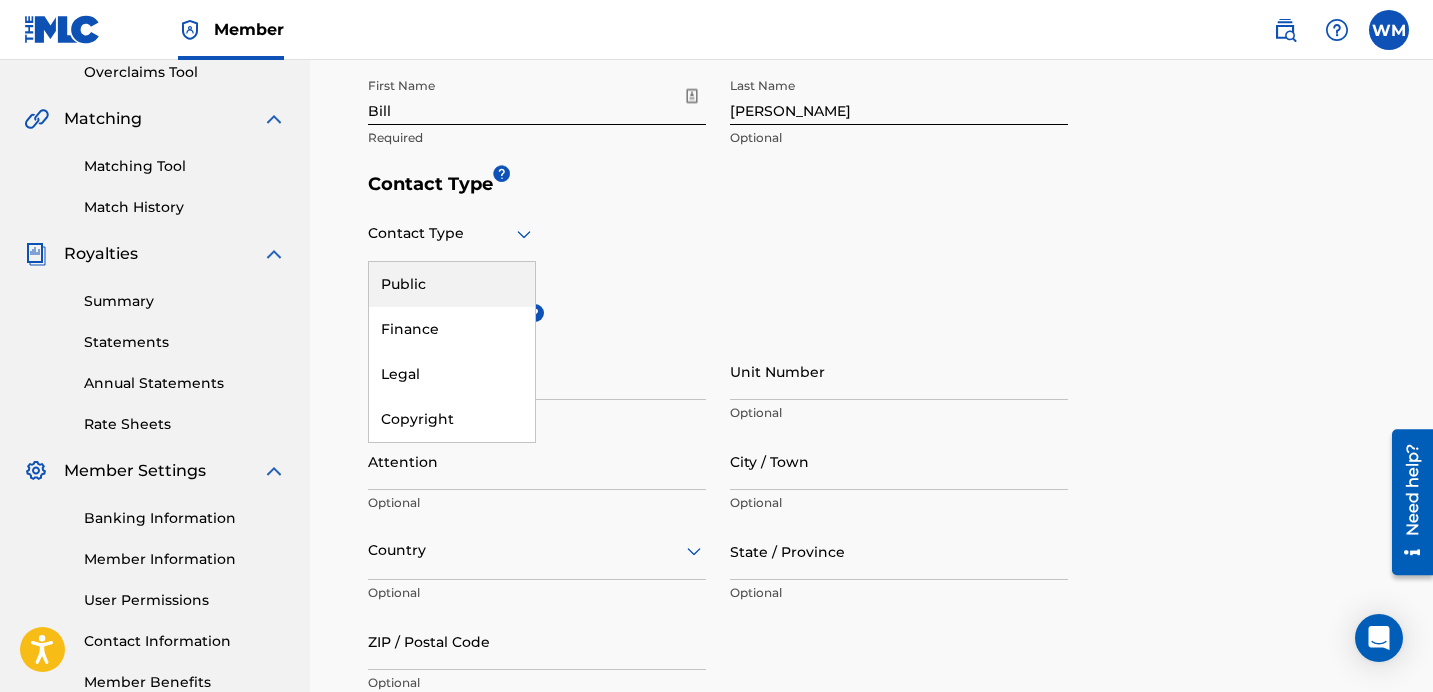 click at bounding box center [452, 233] 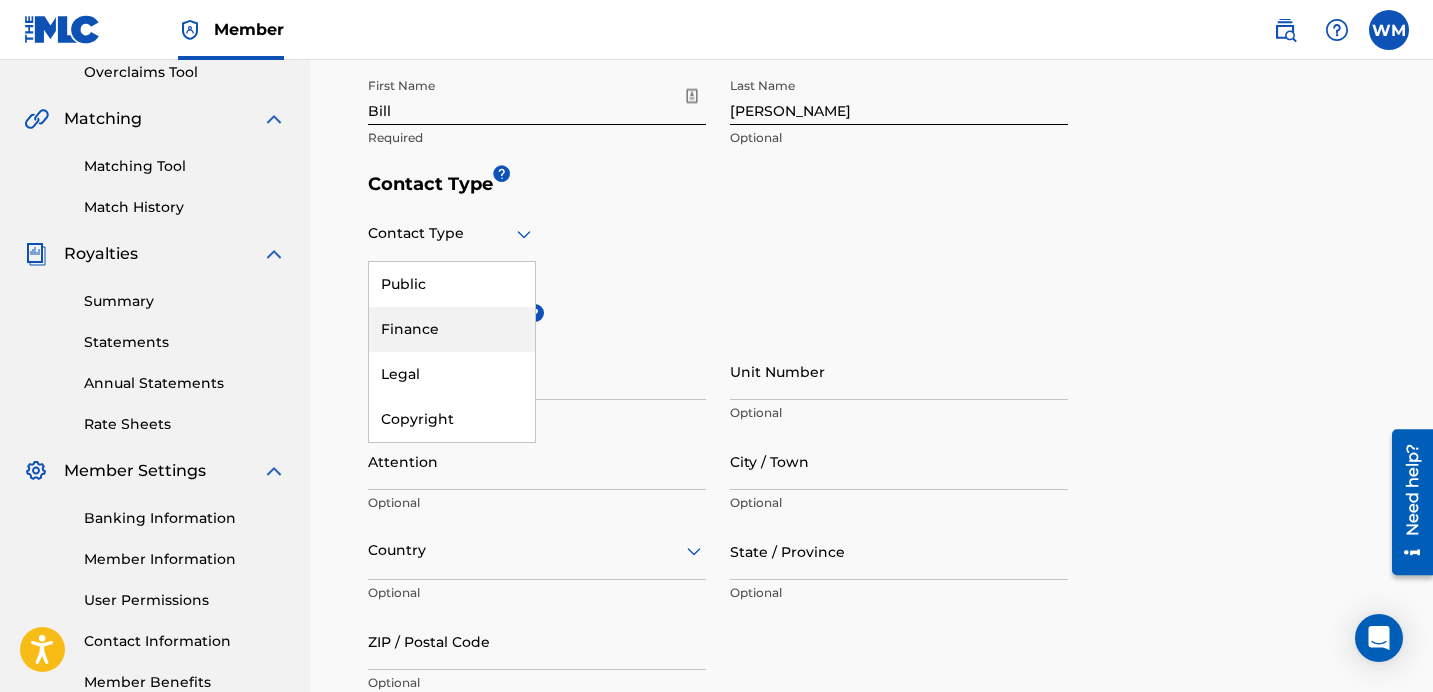 click on "Finance" at bounding box center (452, 329) 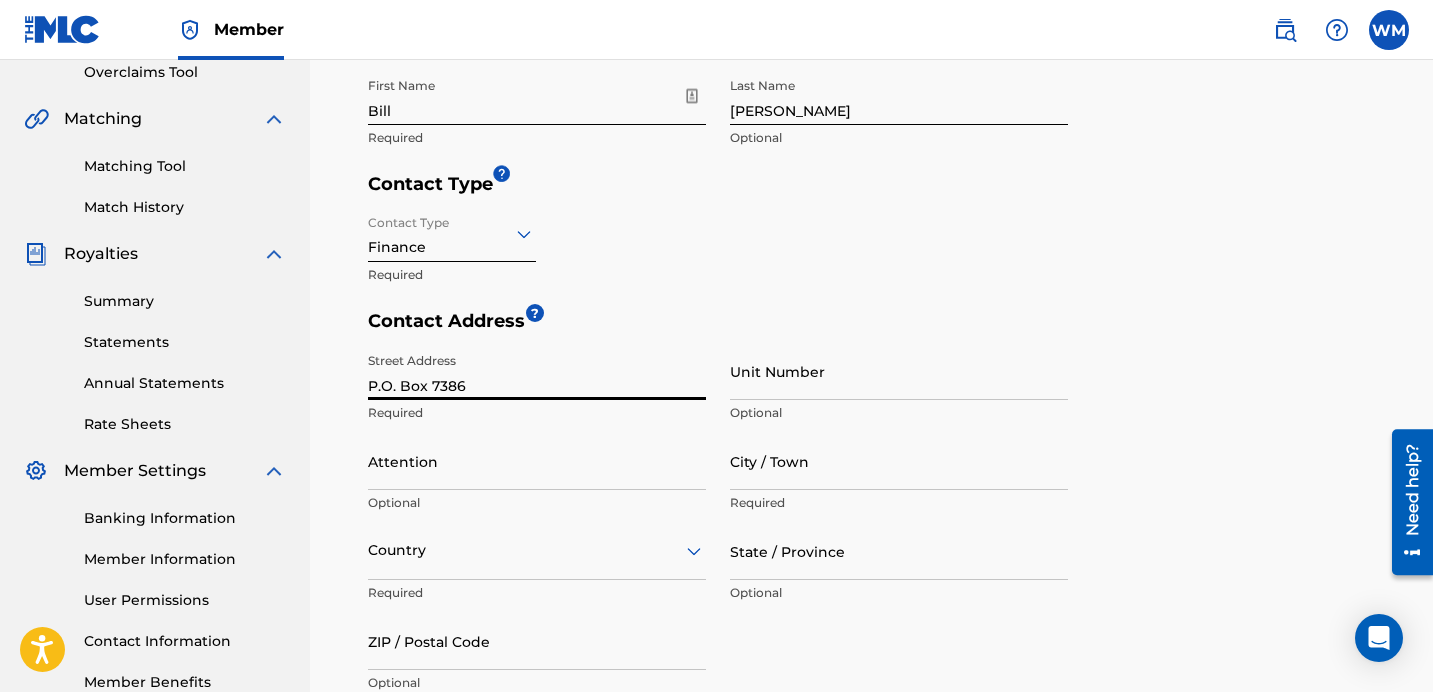 type on "P.O. Box 7386" 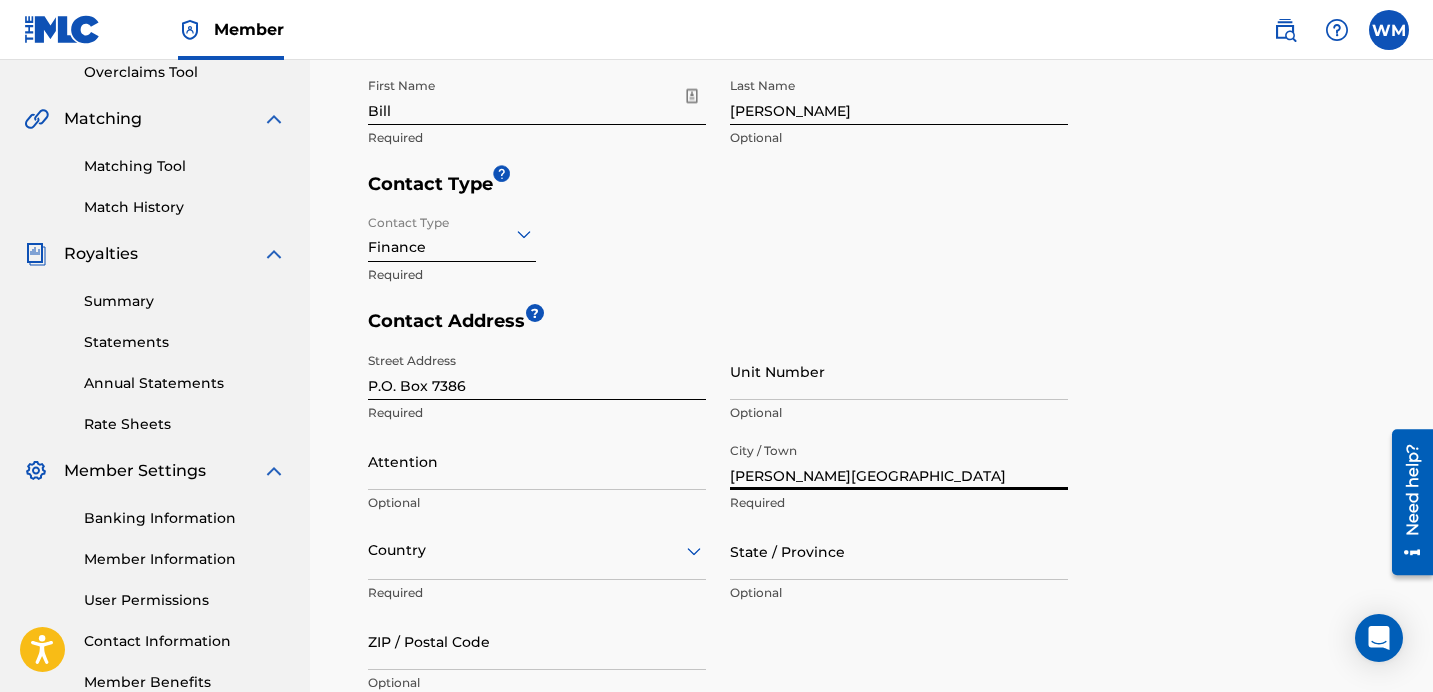 type on "[PERSON_NAME][GEOGRAPHIC_DATA]" 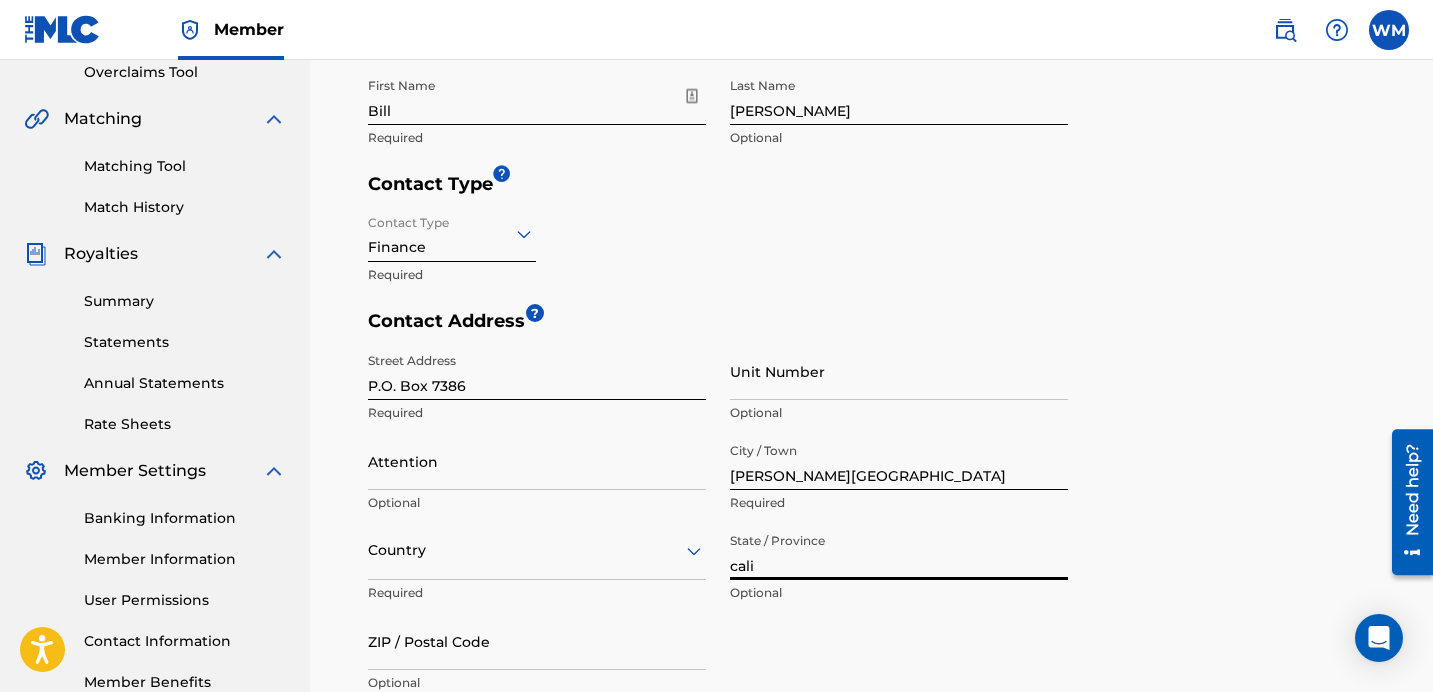 click on "cali" at bounding box center (899, 551) 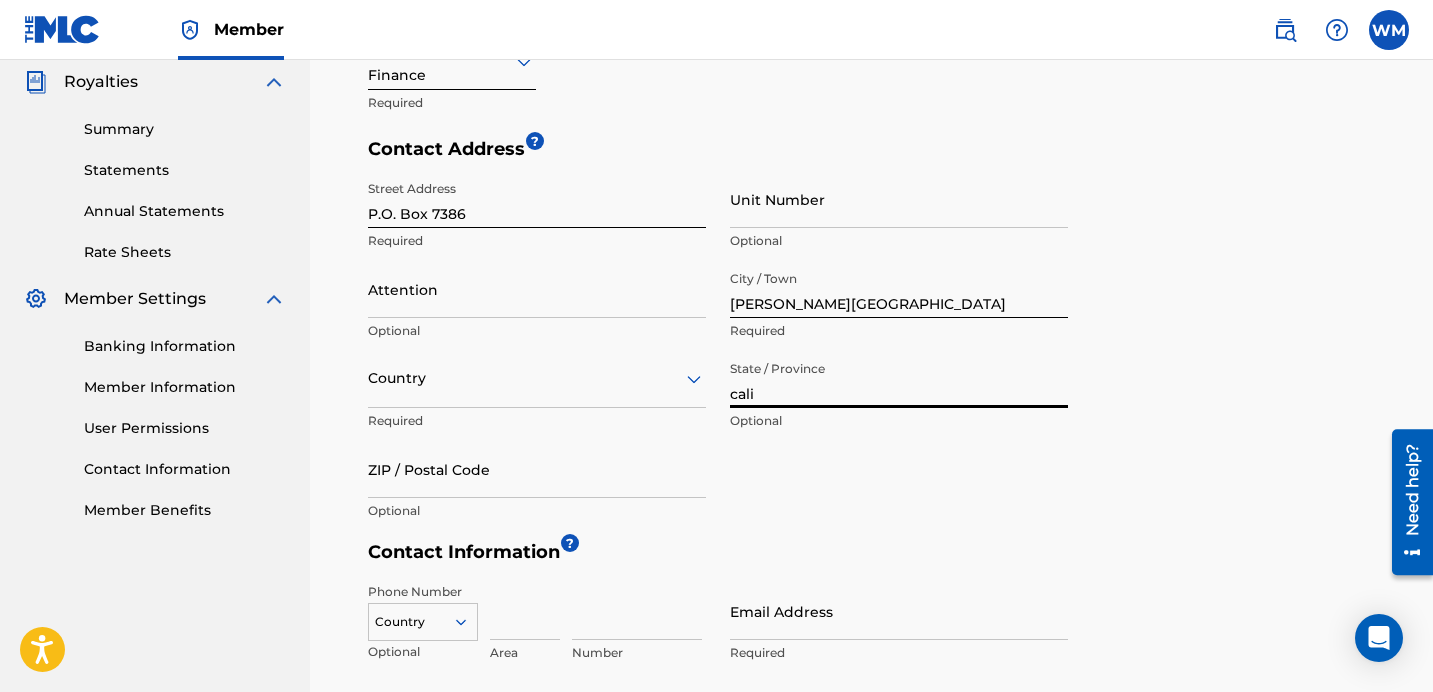 scroll, scrollTop: 610, scrollLeft: 0, axis: vertical 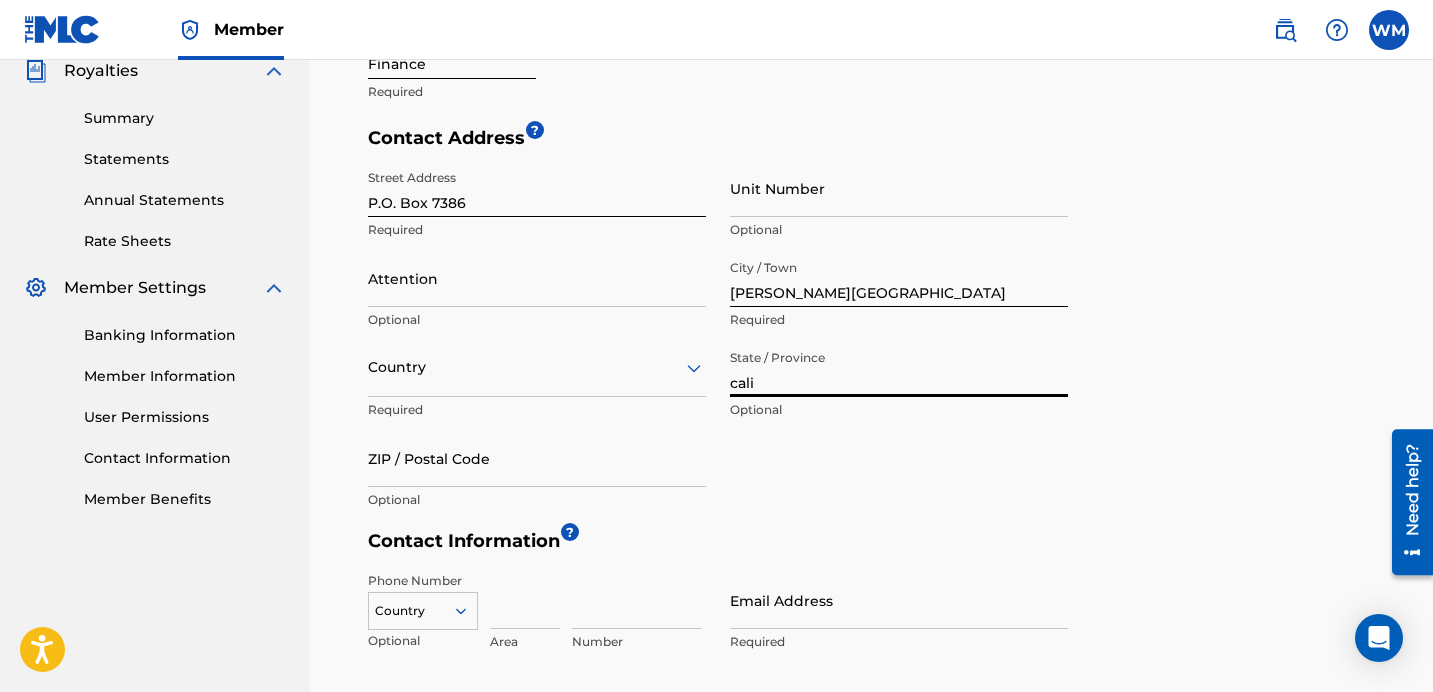 click on "cali" at bounding box center [899, 368] 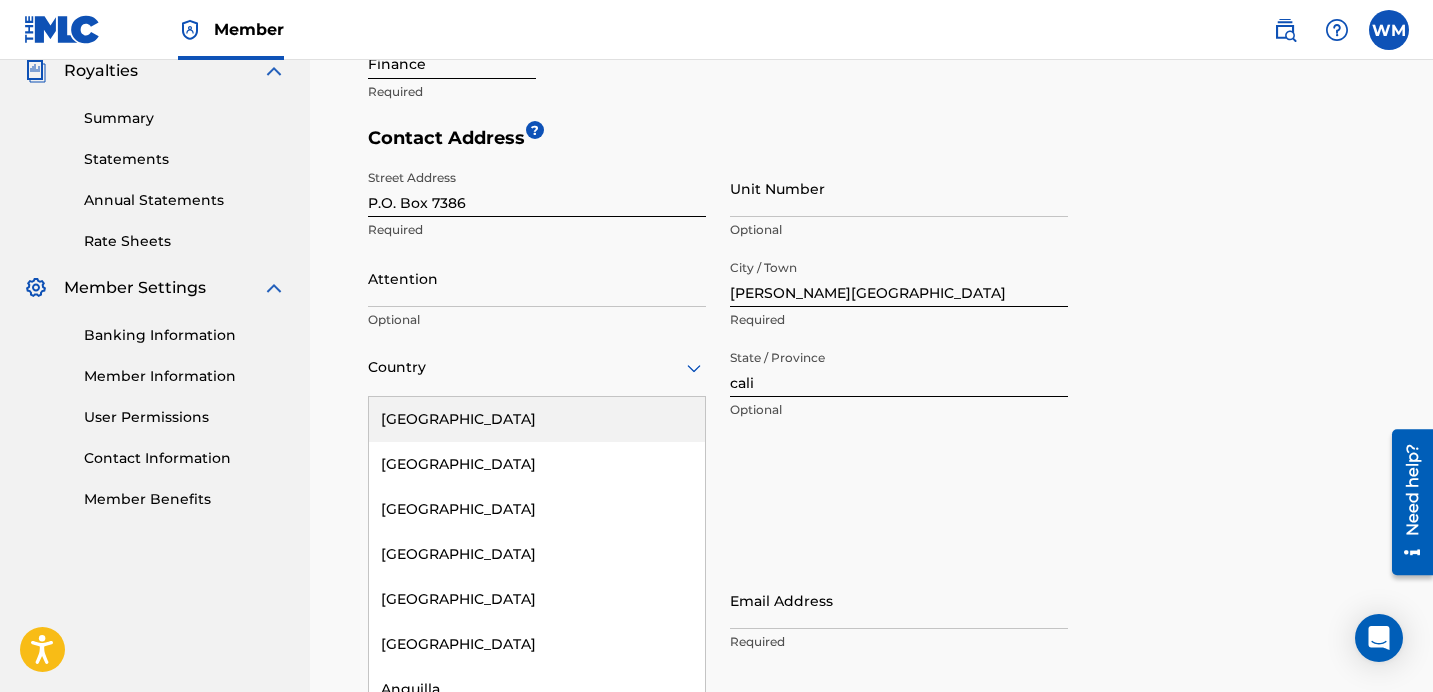 scroll, scrollTop: 614, scrollLeft: 0, axis: vertical 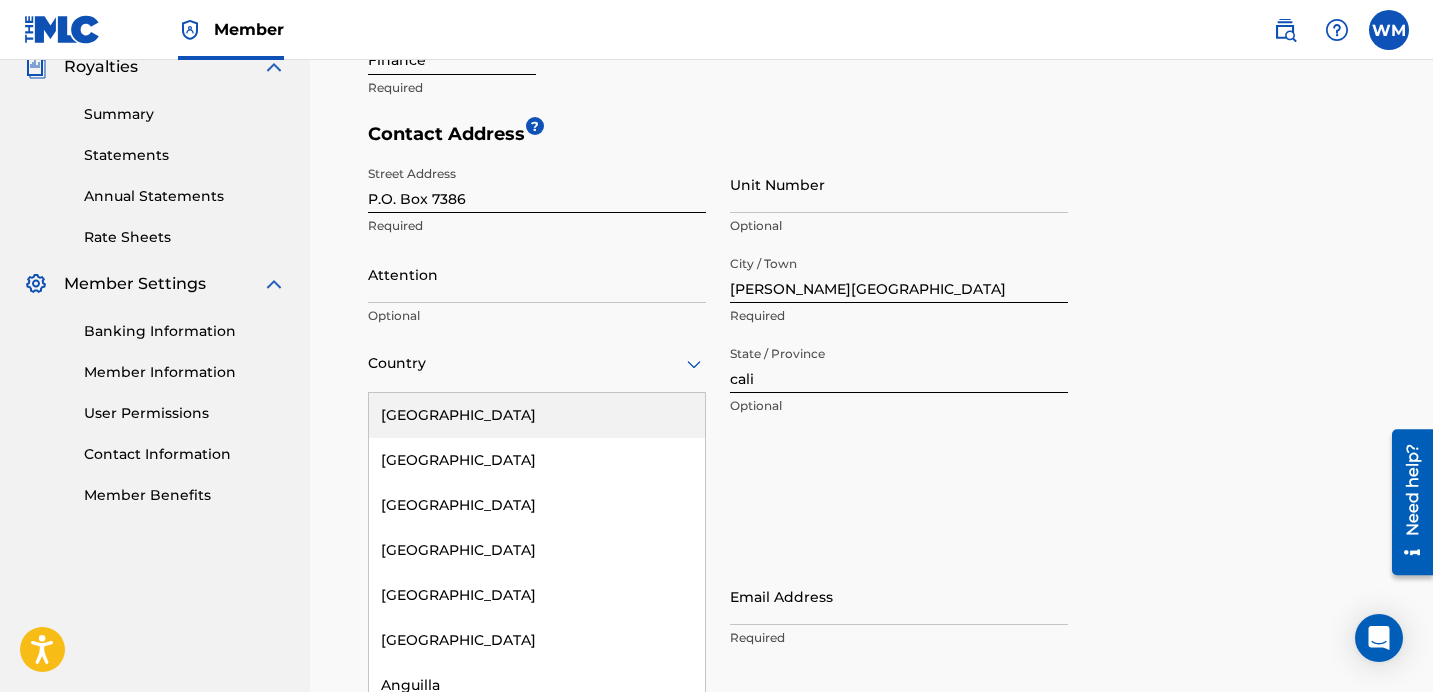 click on "[GEOGRAPHIC_DATA]" at bounding box center [537, 415] 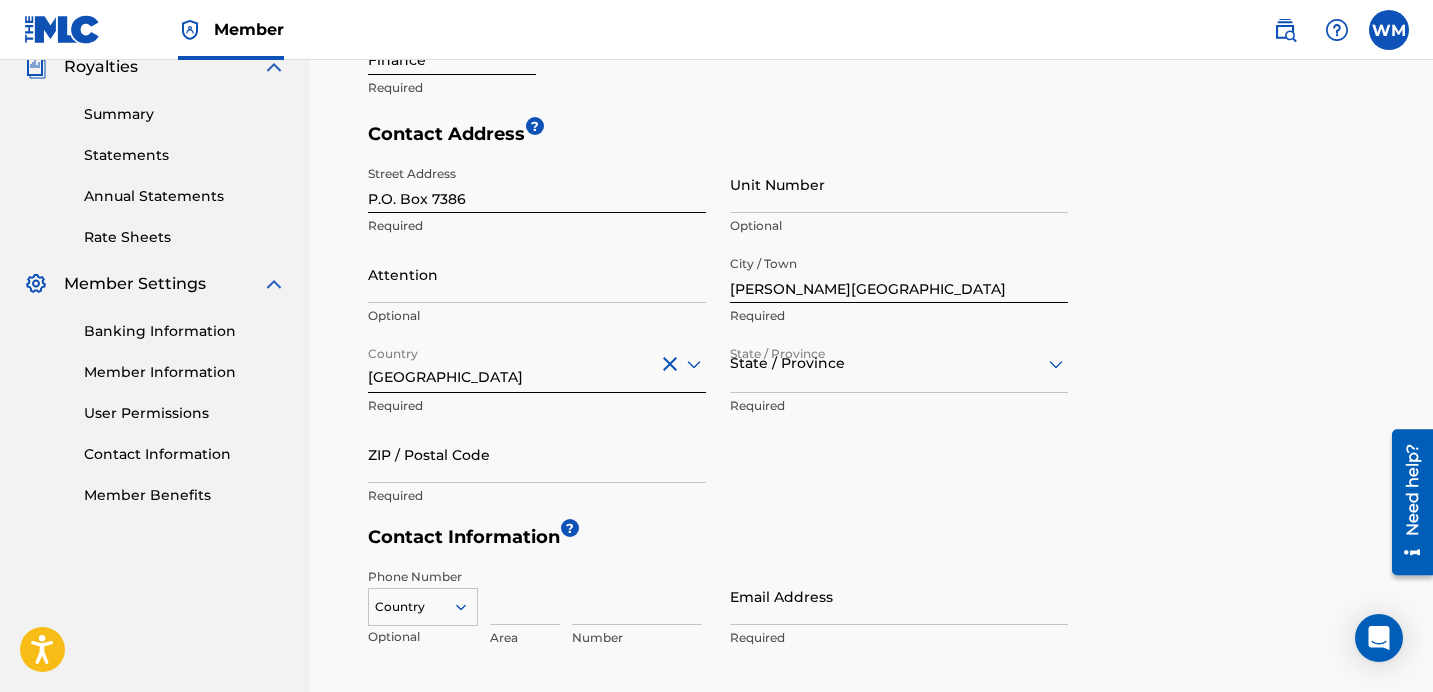 click on "State / Province" at bounding box center (899, 364) 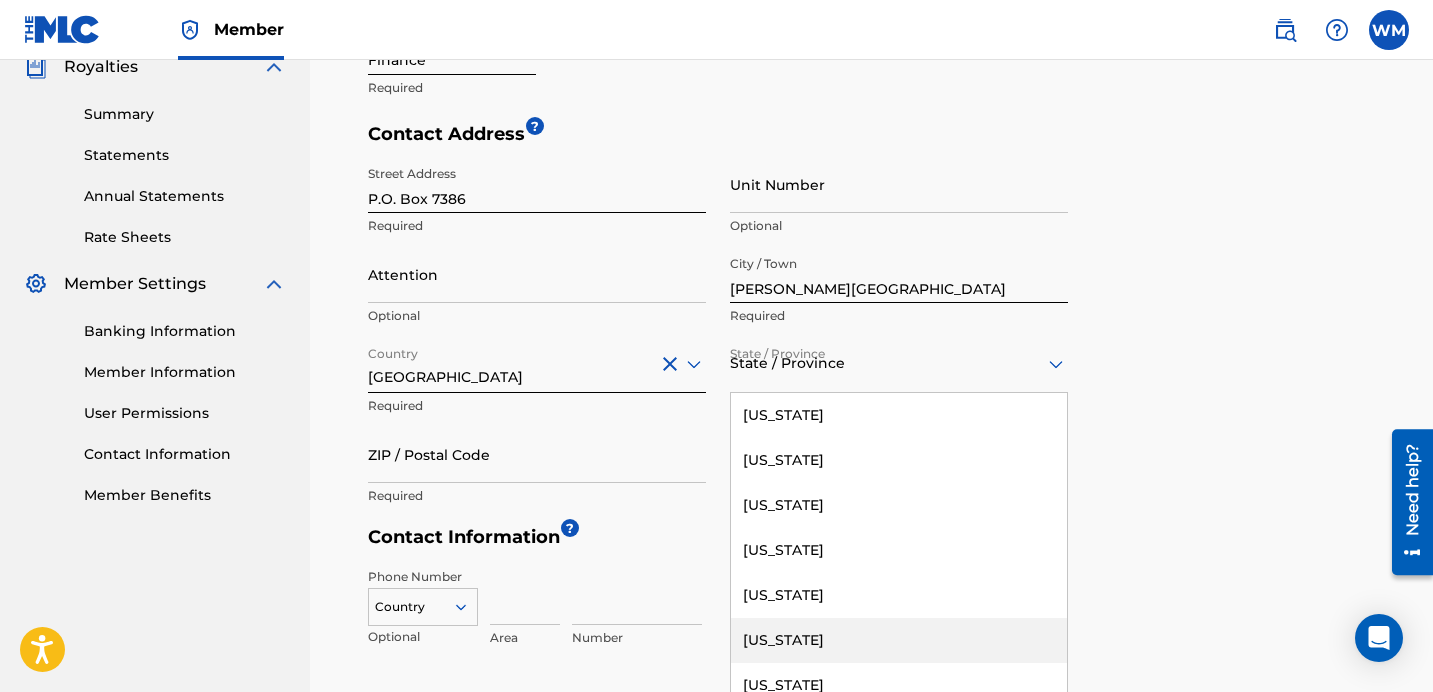 click on "[US_STATE]" at bounding box center (899, 640) 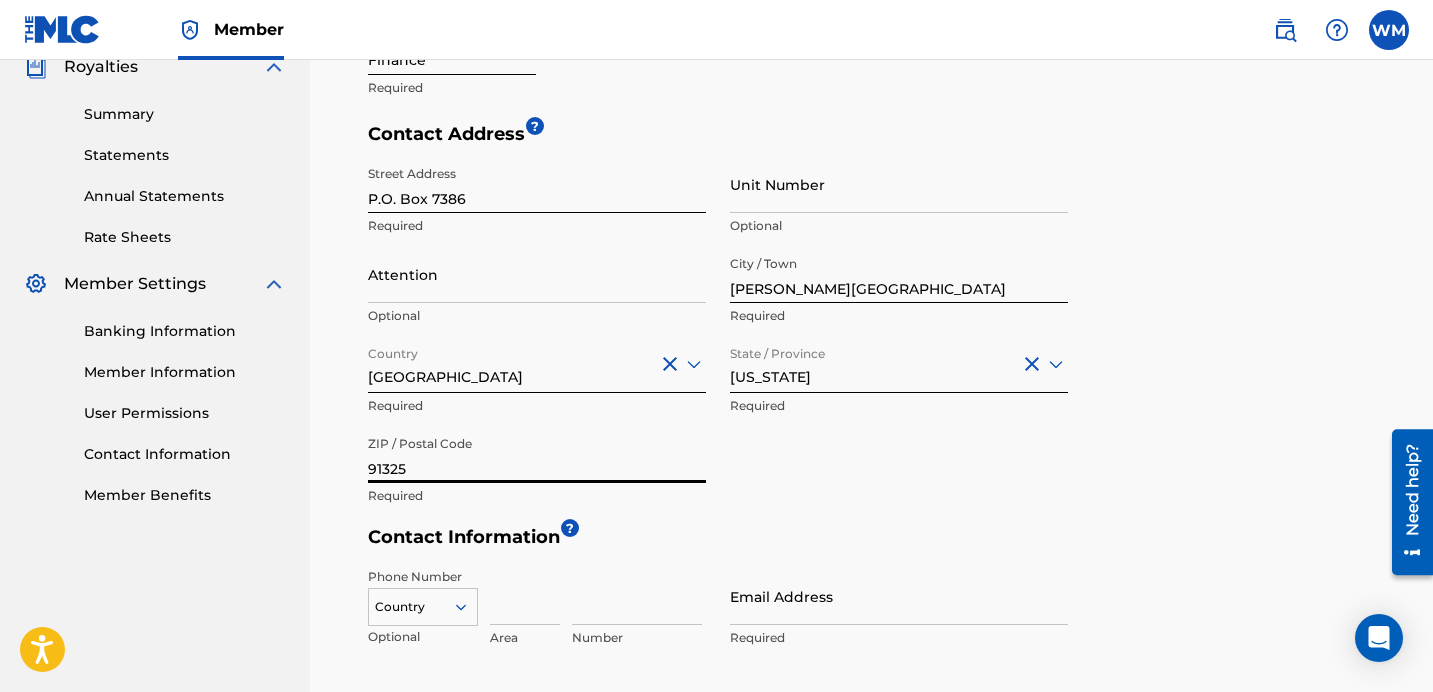 type on "91325" 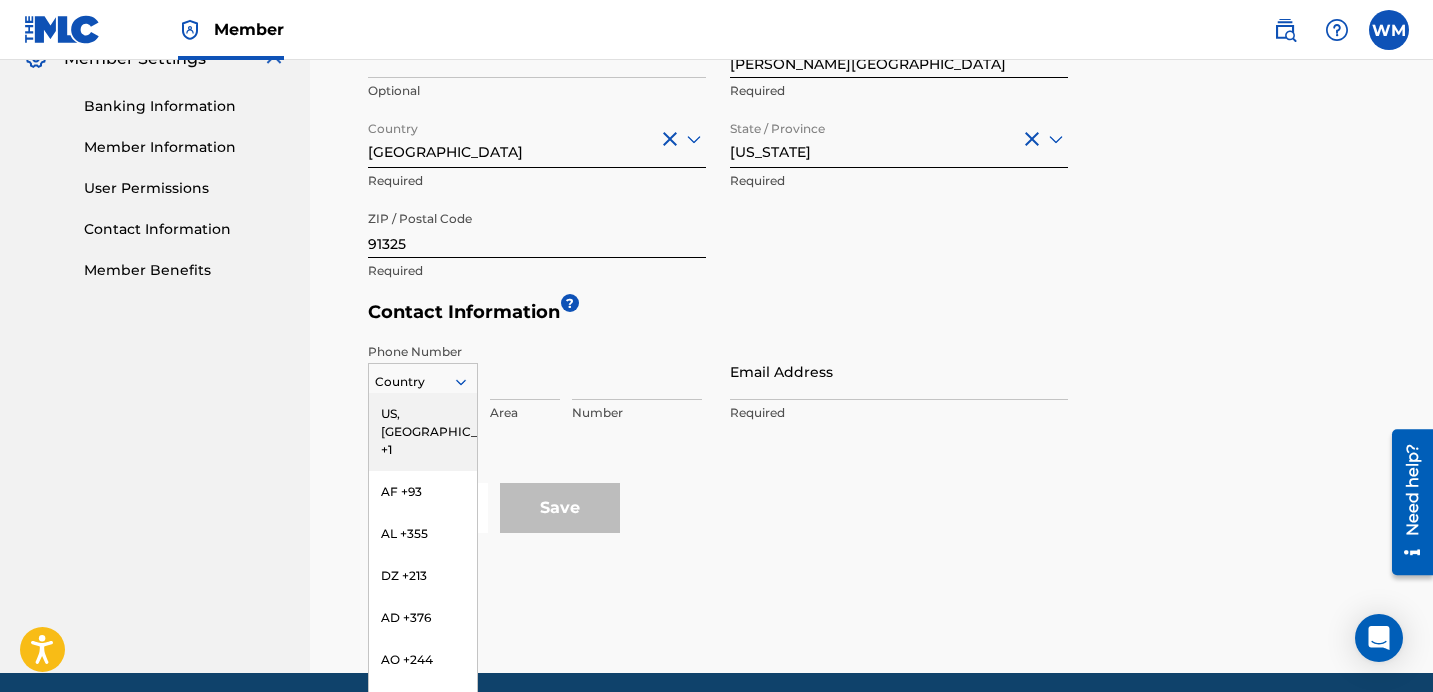 click on "US, [GEOGRAPHIC_DATA] +1" at bounding box center [423, 432] 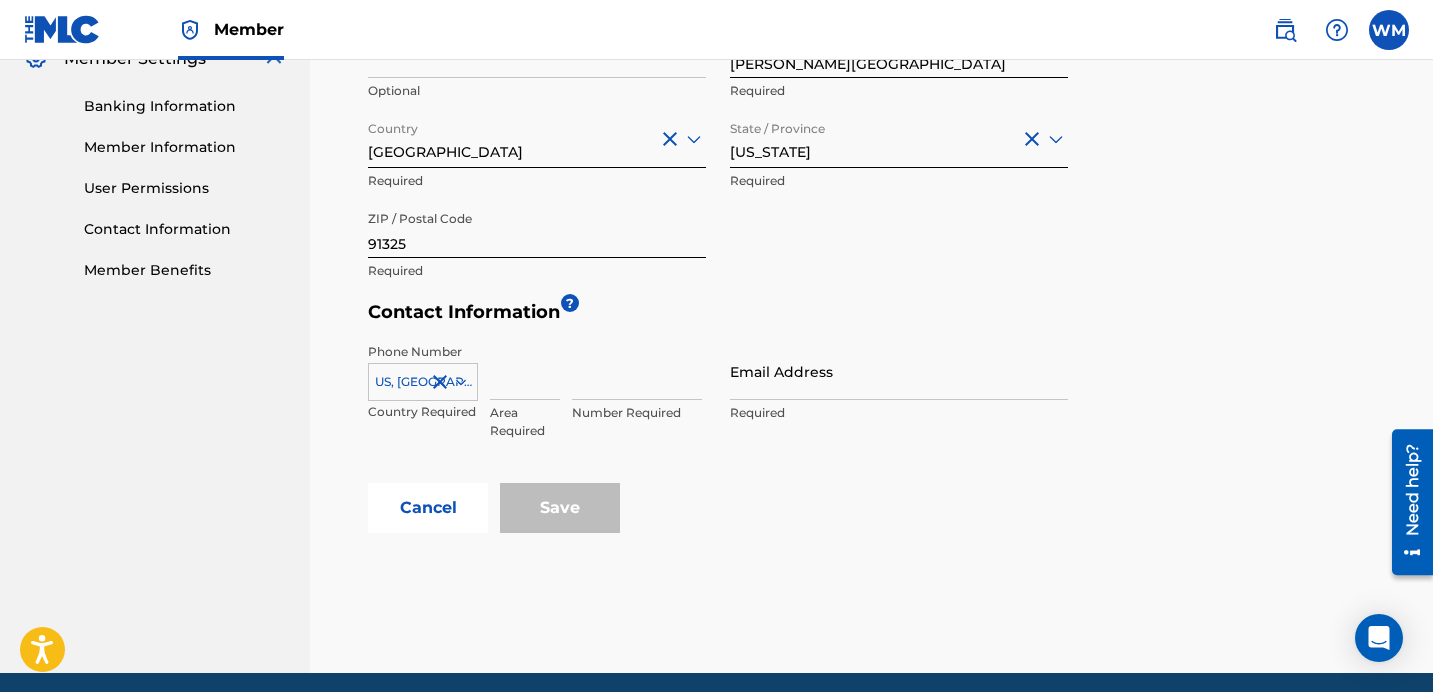 click at bounding box center (525, 371) 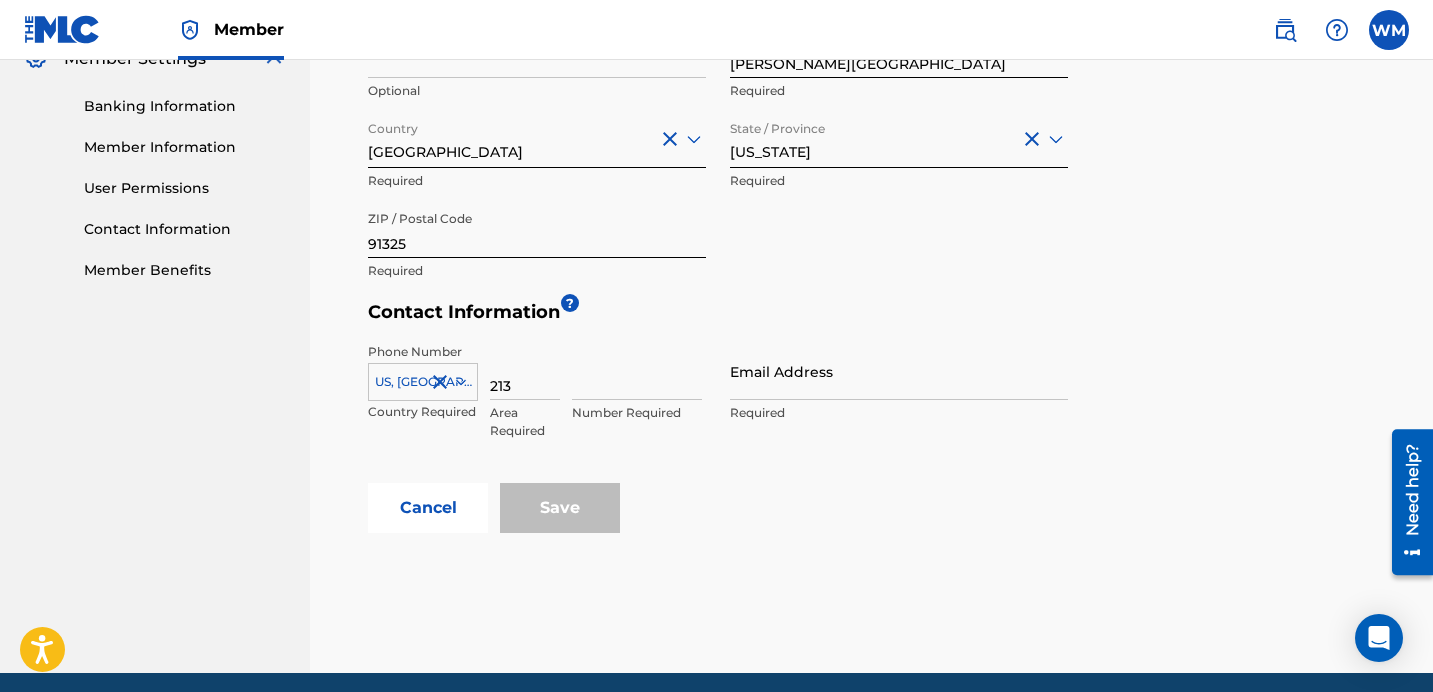 type on "213" 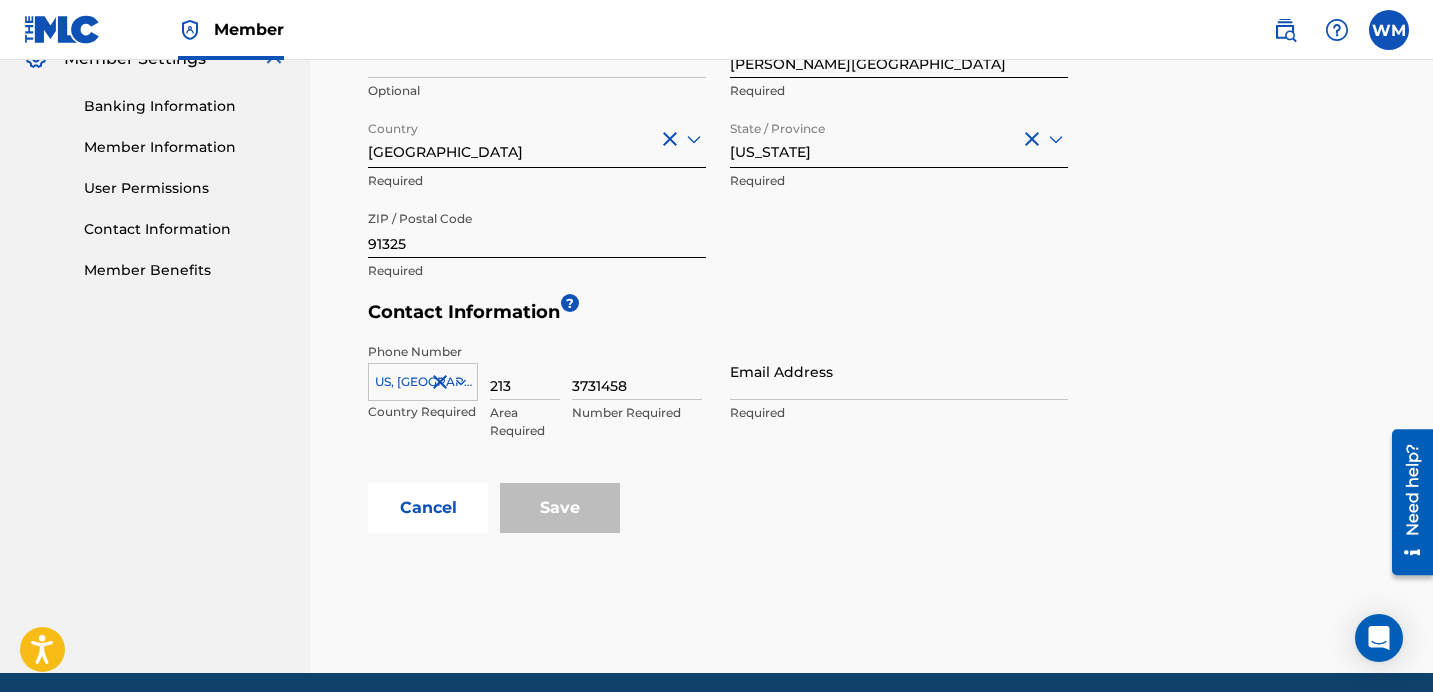type on "3731458" 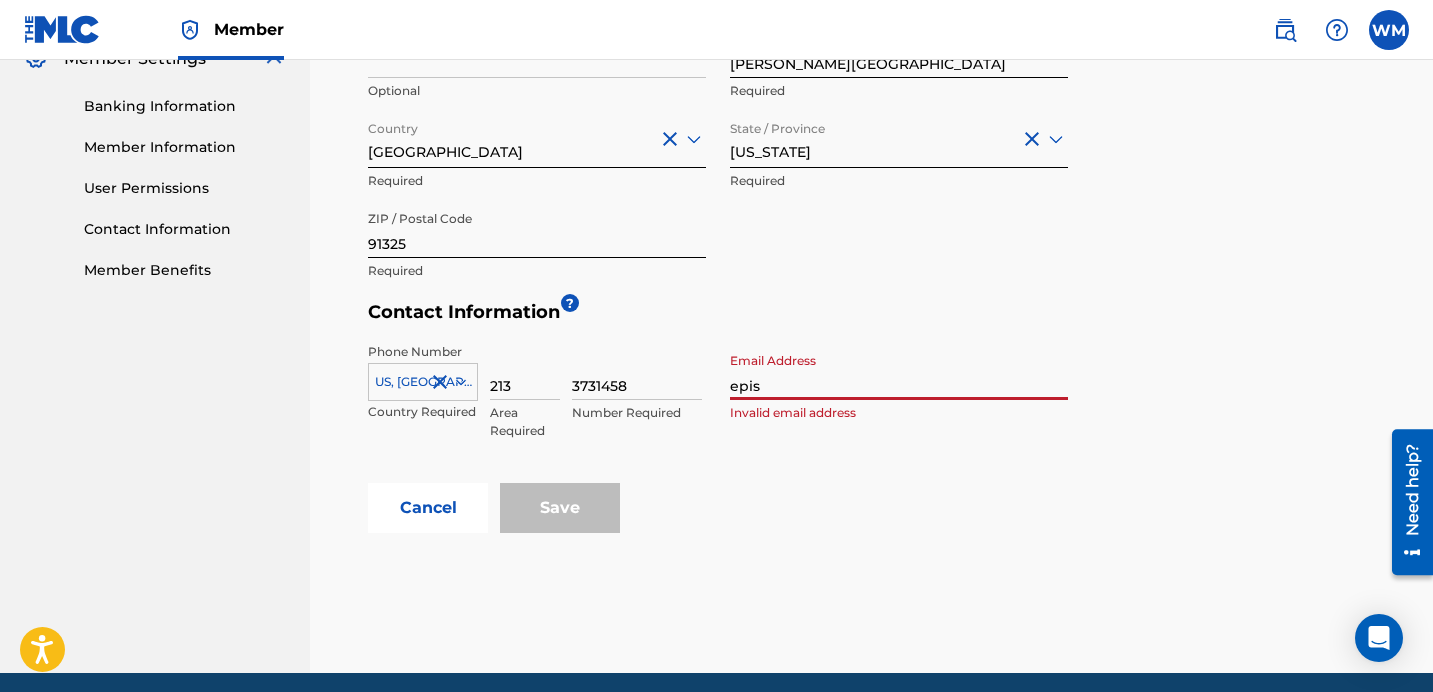 type on "[DOMAIN_NAME][EMAIL_ADDRESS][DOMAIN_NAME]" 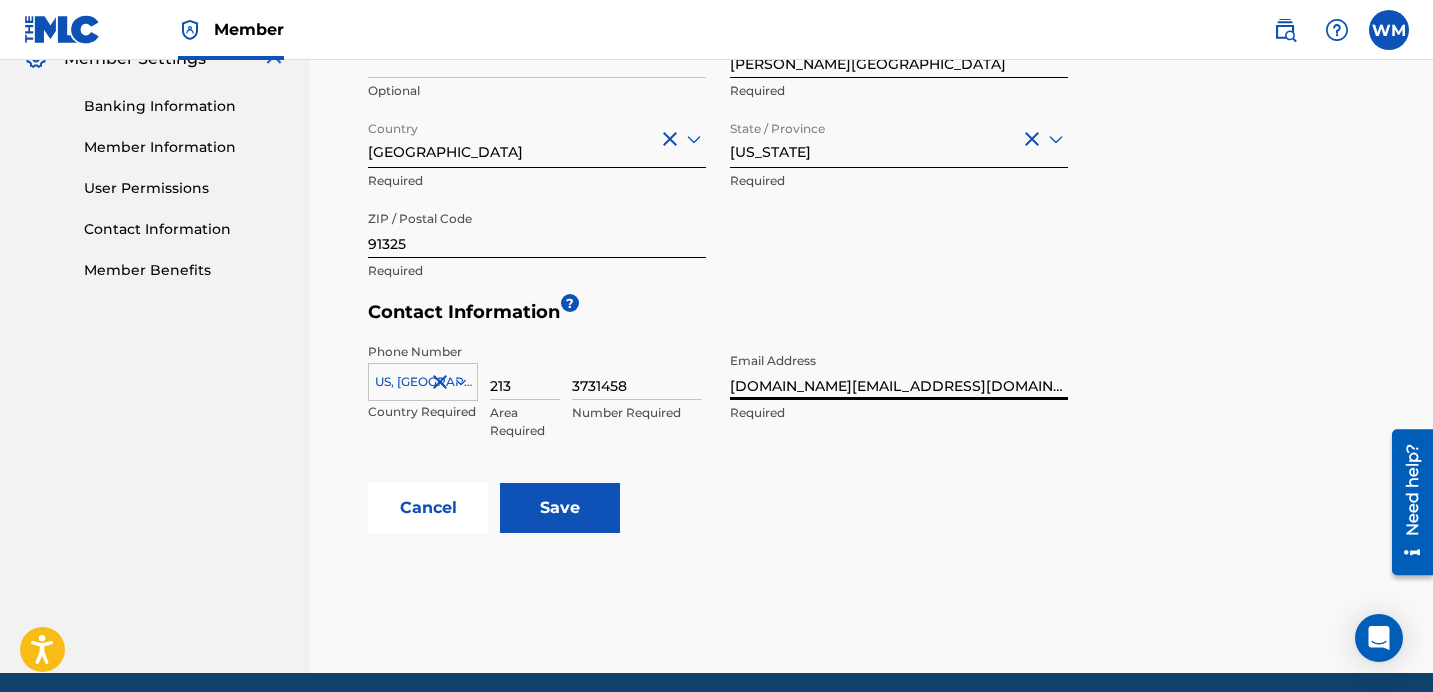 click on "Cancel Save" at bounding box center (876, 508) 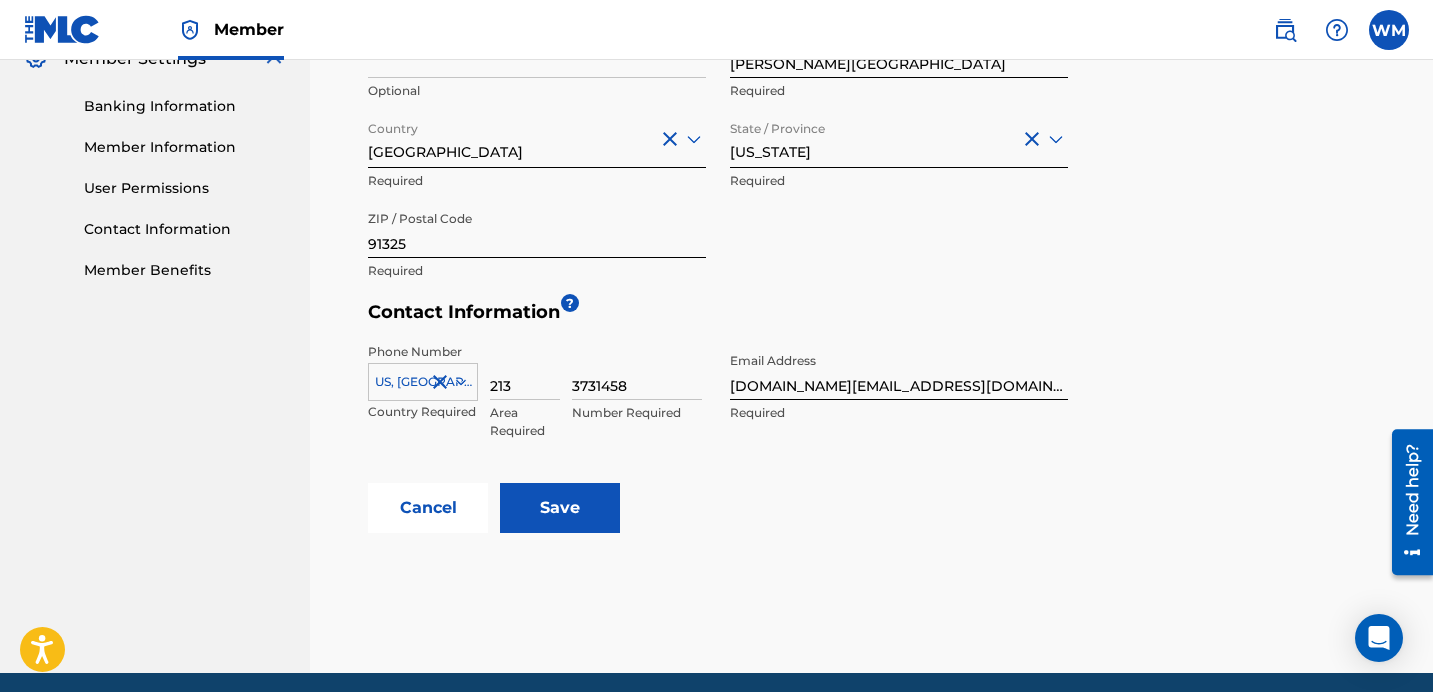 click on "Save" at bounding box center [560, 508] 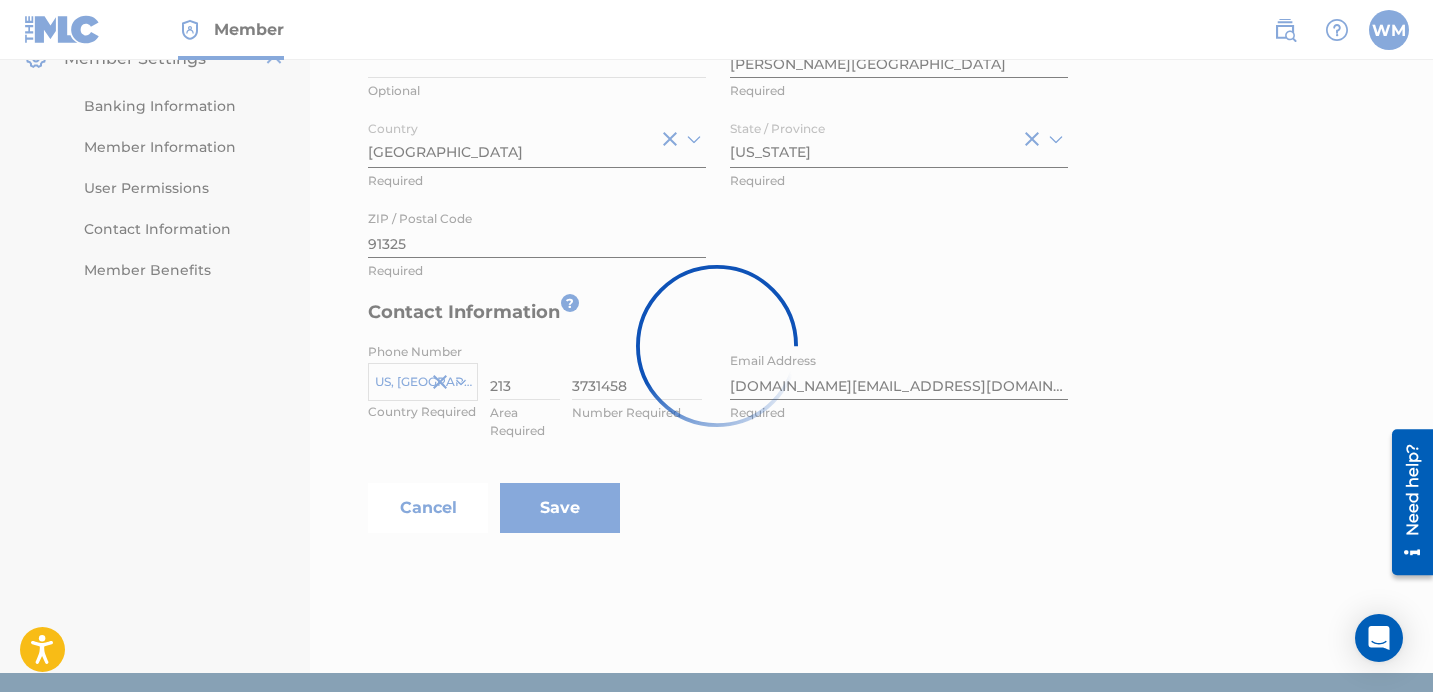 scroll, scrollTop: 0, scrollLeft: 0, axis: both 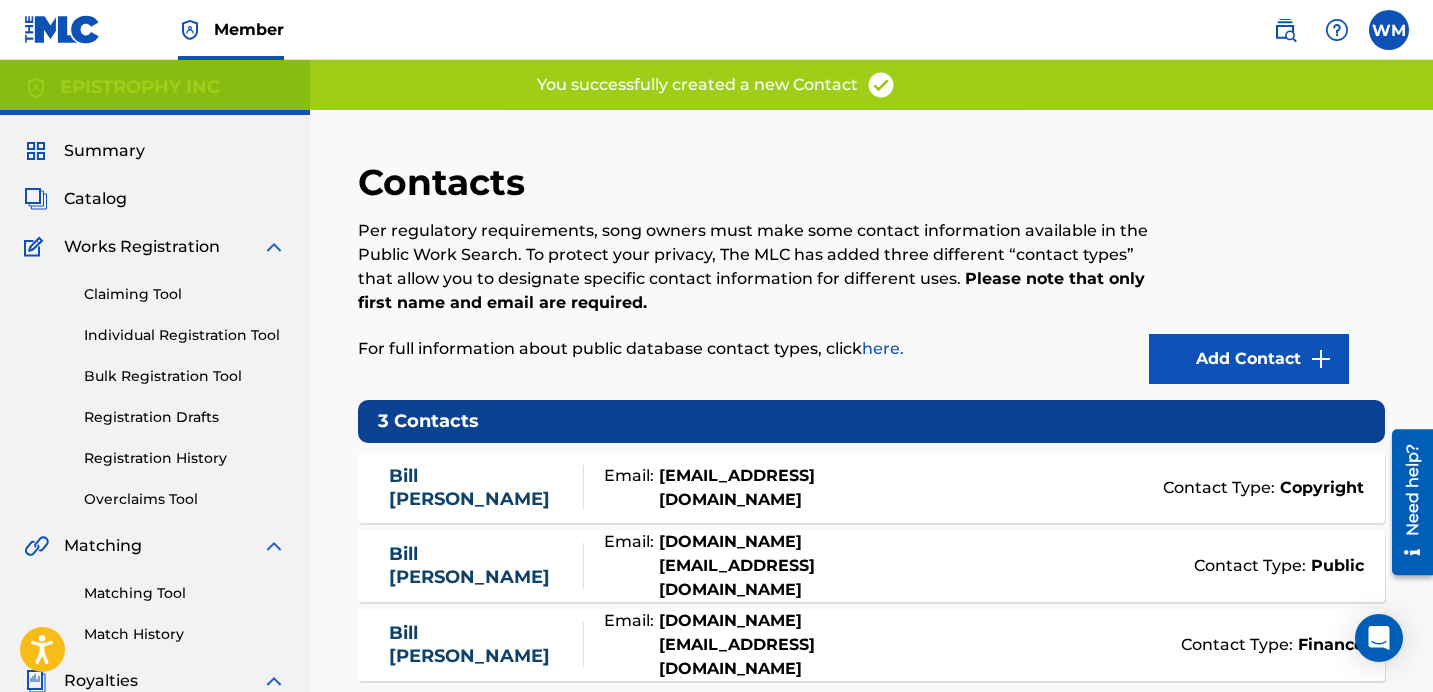 click on "Summary" at bounding box center [104, 151] 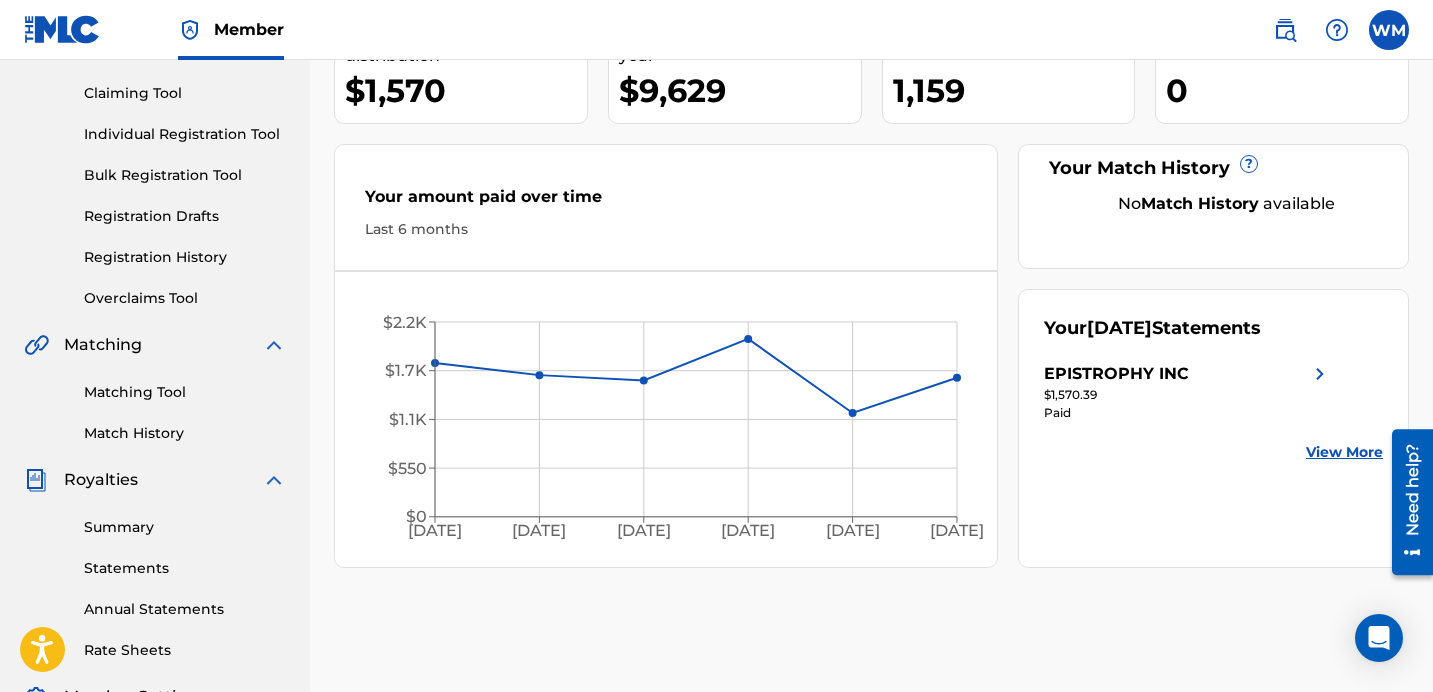scroll, scrollTop: 202, scrollLeft: 0, axis: vertical 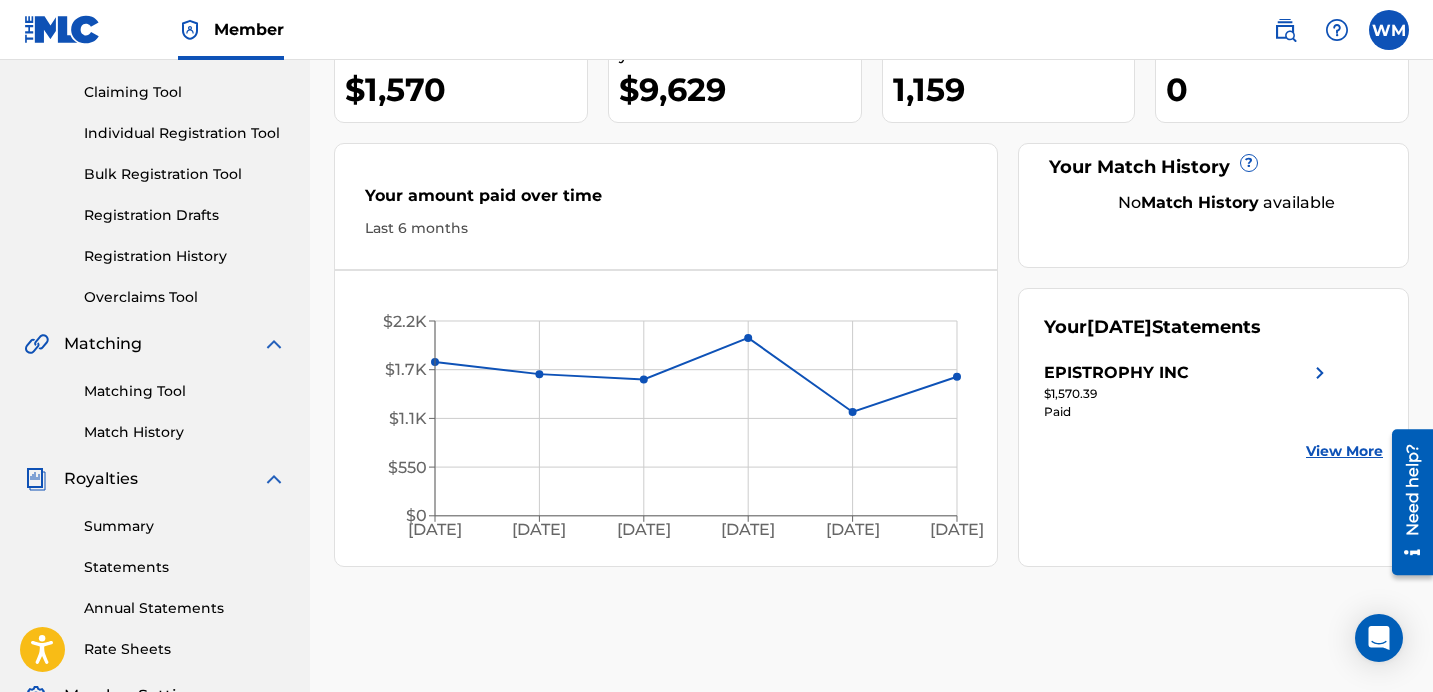 click on "Registration History" at bounding box center (185, 256) 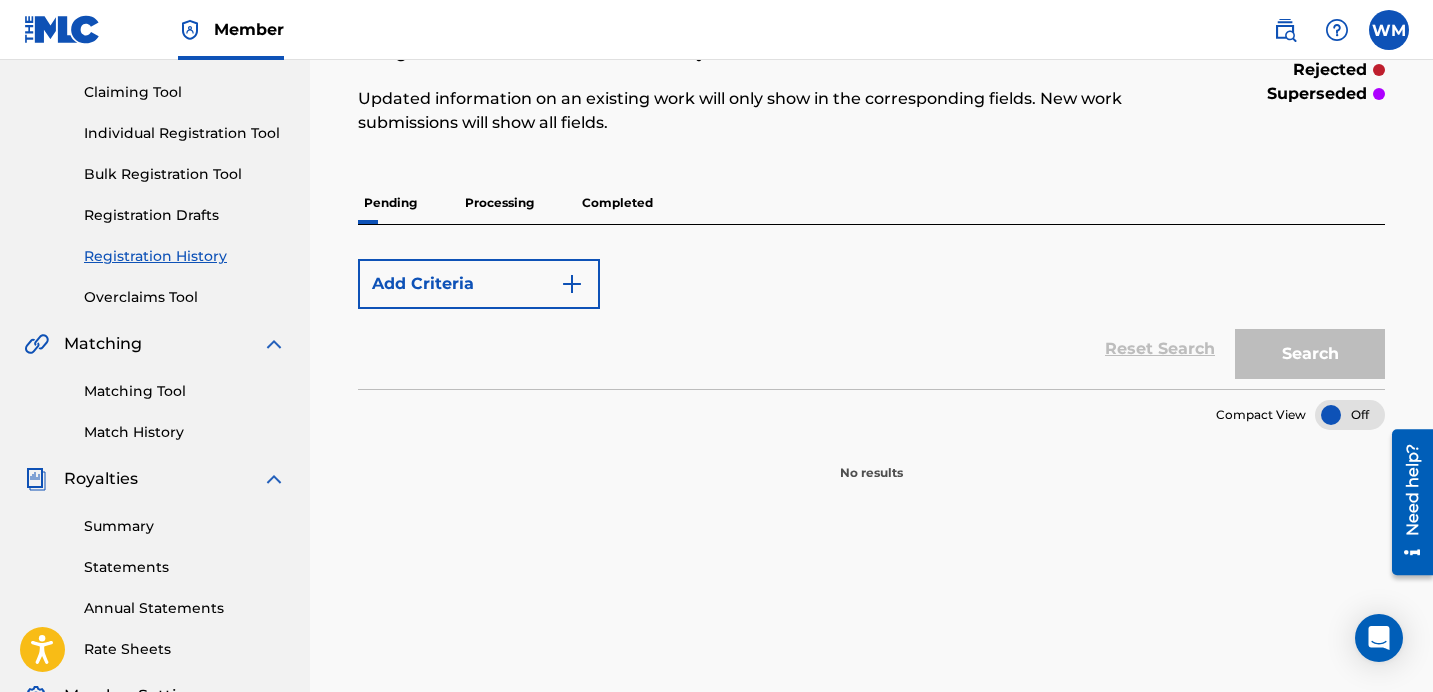 scroll, scrollTop: 0, scrollLeft: 0, axis: both 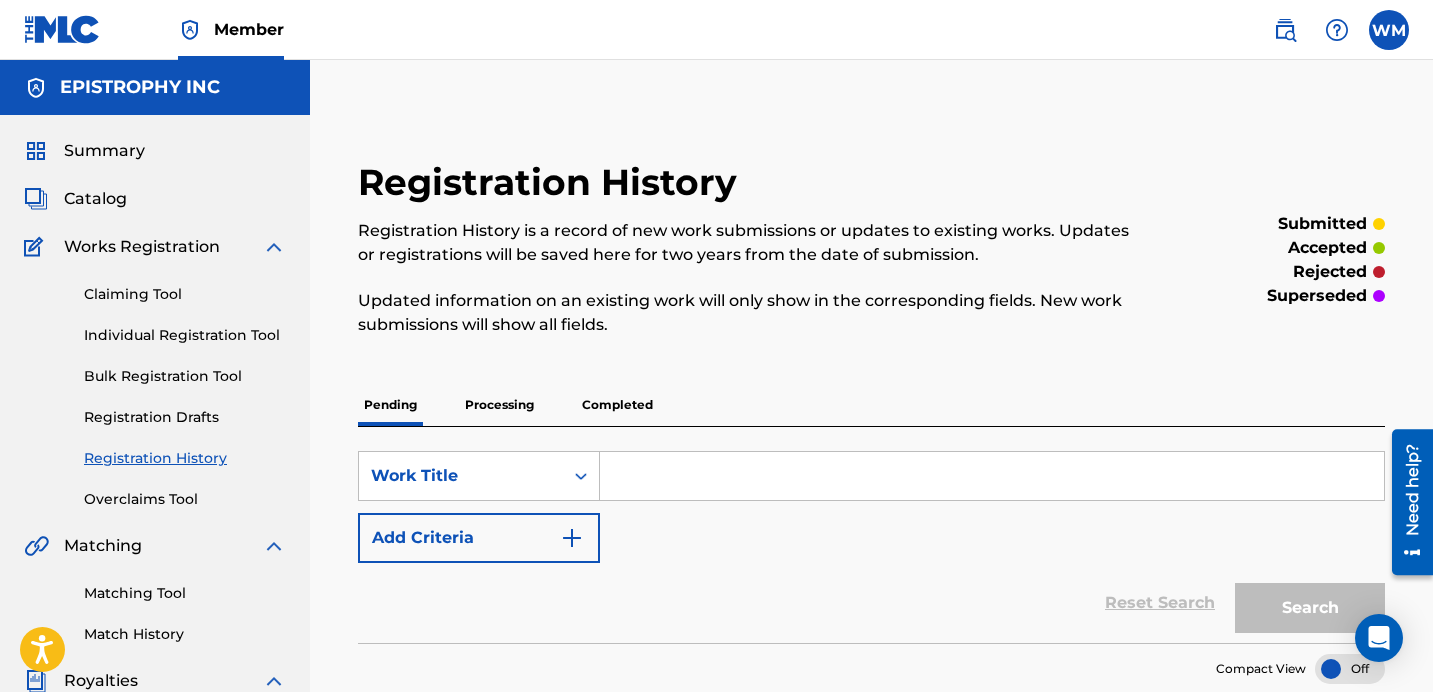 click on "Completed" at bounding box center (617, 405) 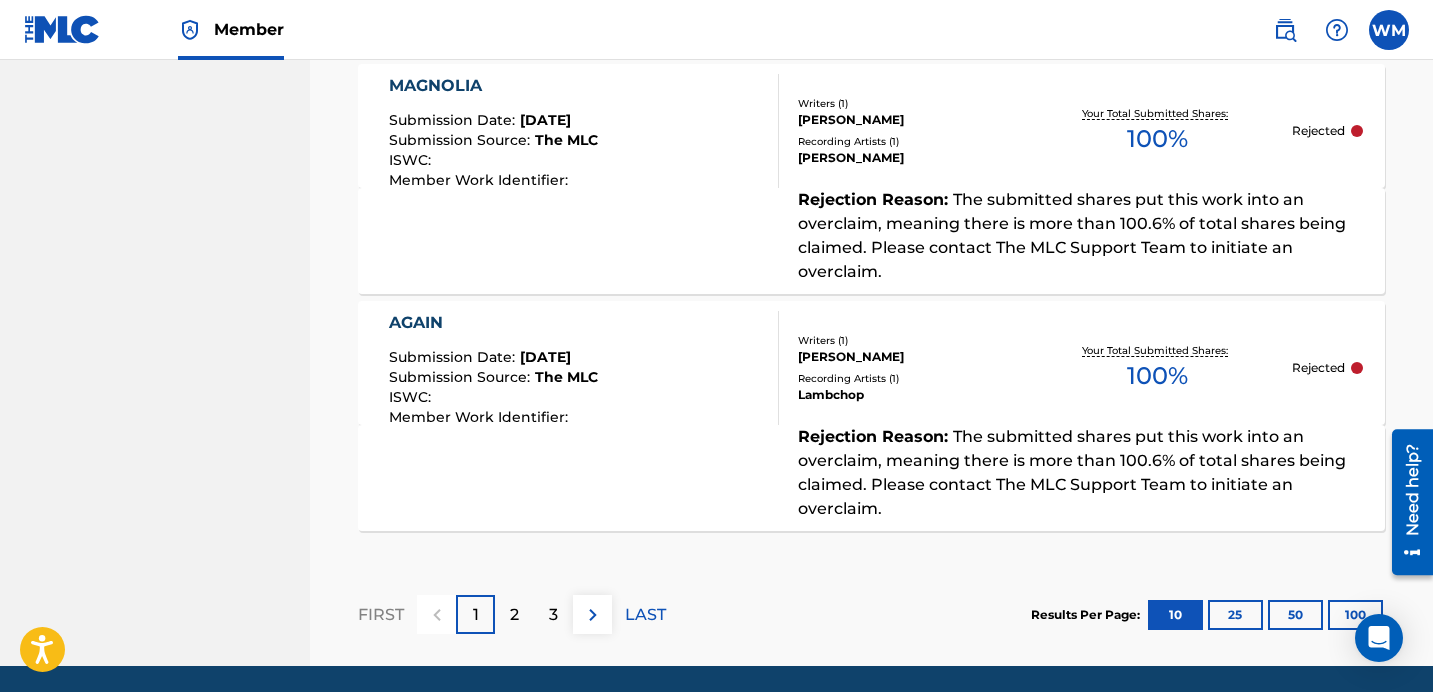 scroll, scrollTop: 1959, scrollLeft: 0, axis: vertical 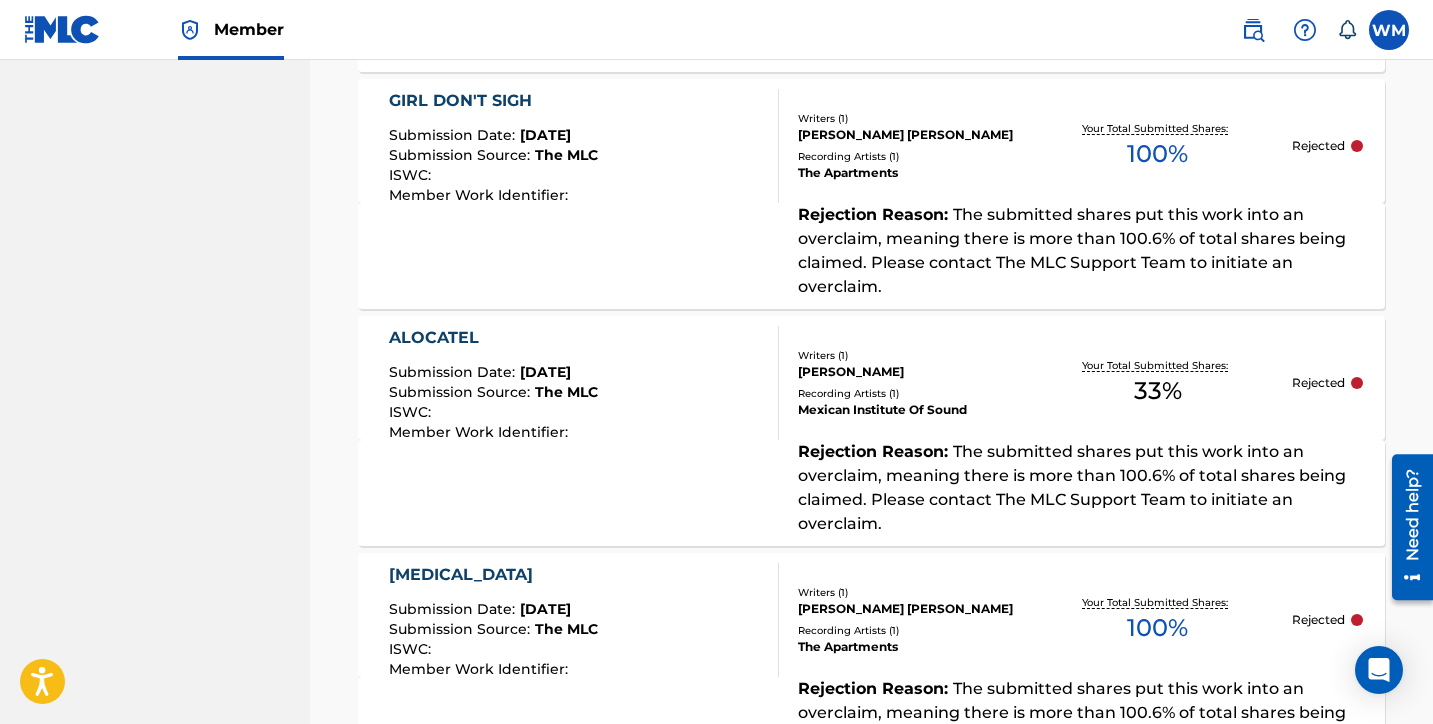 click on "ALOCATEL" at bounding box center [493, 338] 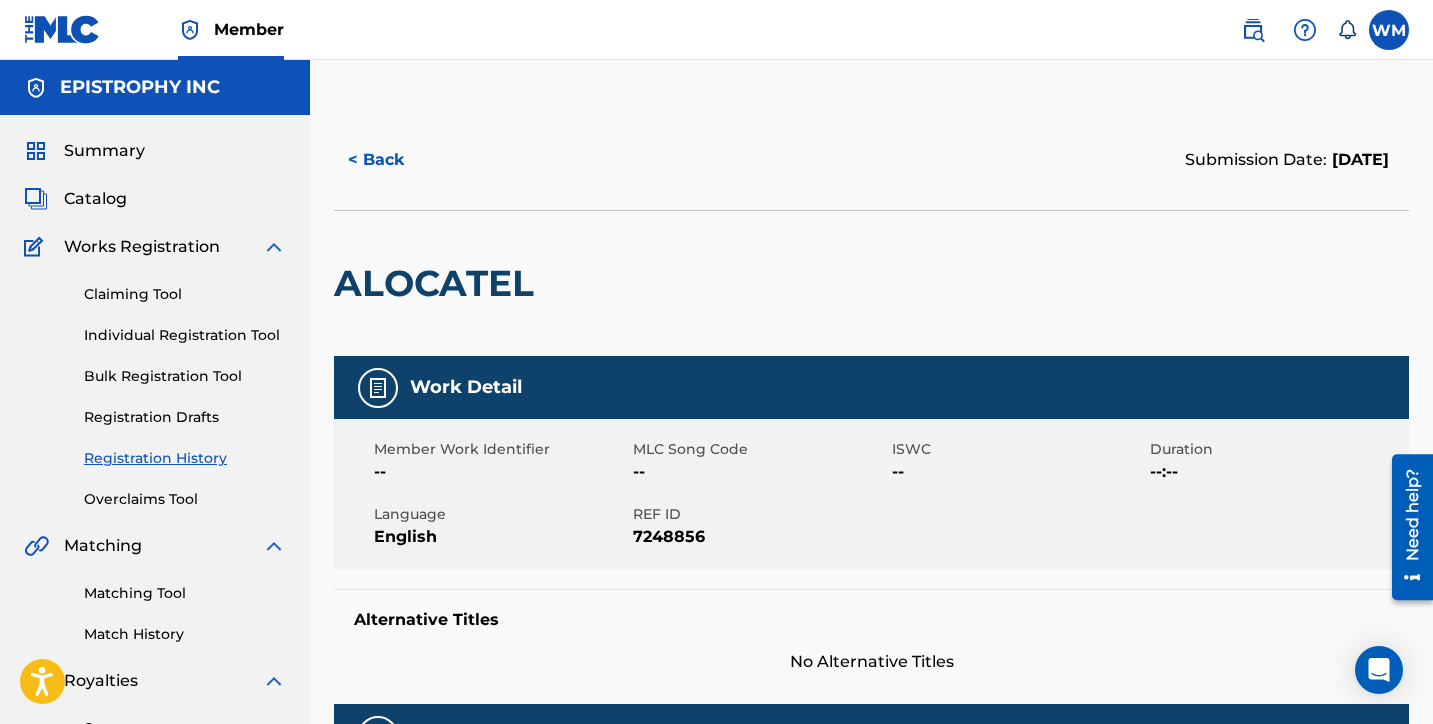 click on "< Back Submission Date: September 30, 2024 ALOCATEL     Work Detail   Member Work Identifier -- MLC Song Code -- ISWC -- Duration --:-- Language English REF ID 7248856 Alternative Titles No Alternative Titles Writers   (1) Writer Name Writer IPI Writer Role HOLGER BEIER 00290579533 Composer/Author Publishers   (1) Total shares:  33 % Administrator Name Administrator IPI Administrator Number Collection Share MUSIC OF EPISTROPHY 01251201806 -- 33% Admin Original Publisher Connecting Line Publisher Name Publisher IPI Publisher Number Represented Writers FLEISCHBLAU PUBLISHING 00739547401 -- Total shares:  33 % Recordings   (1) ? Showing  1  -   1  of  1   results   Recording Artist Recording Title ISRC Release Date Label Duration Mexican Institute Of Sound Mexican Institute of Sound -- Nacional --:--" at bounding box center (871, 854) 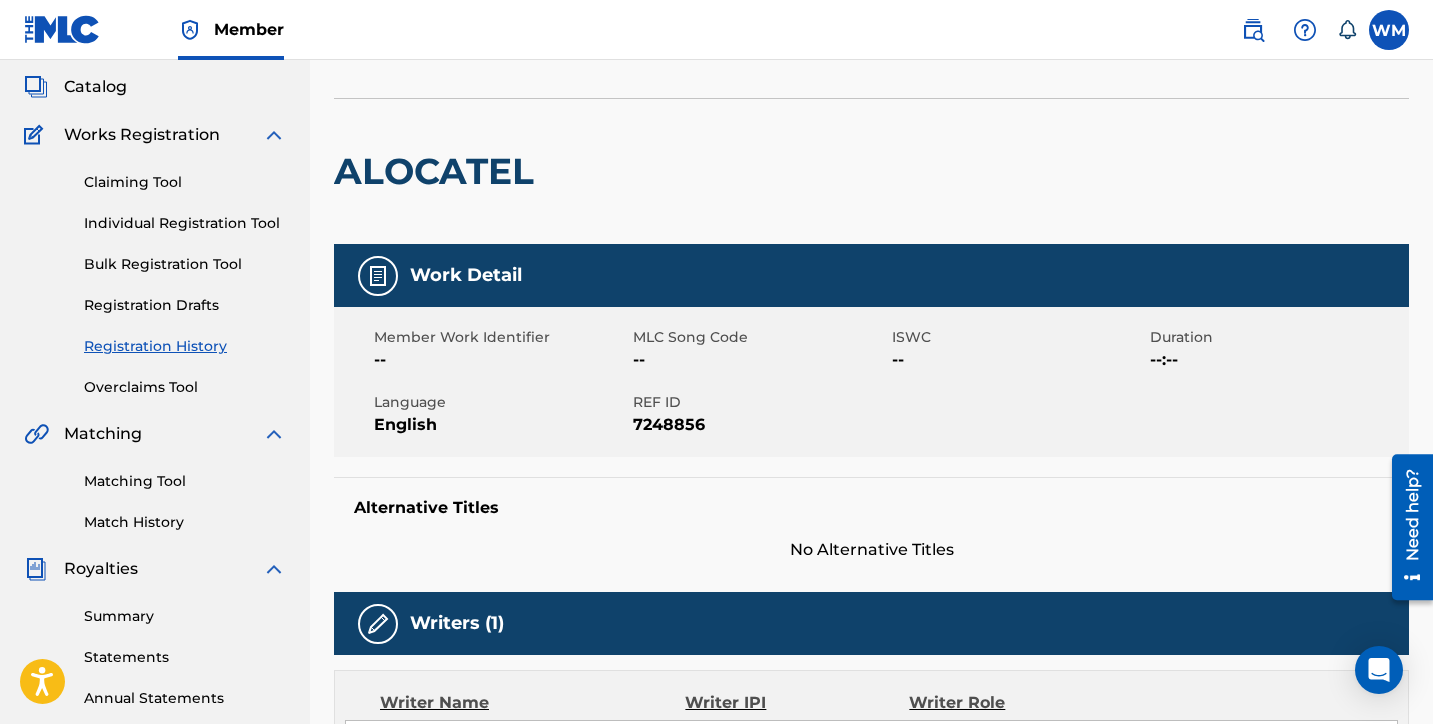 scroll, scrollTop: 2, scrollLeft: 0, axis: vertical 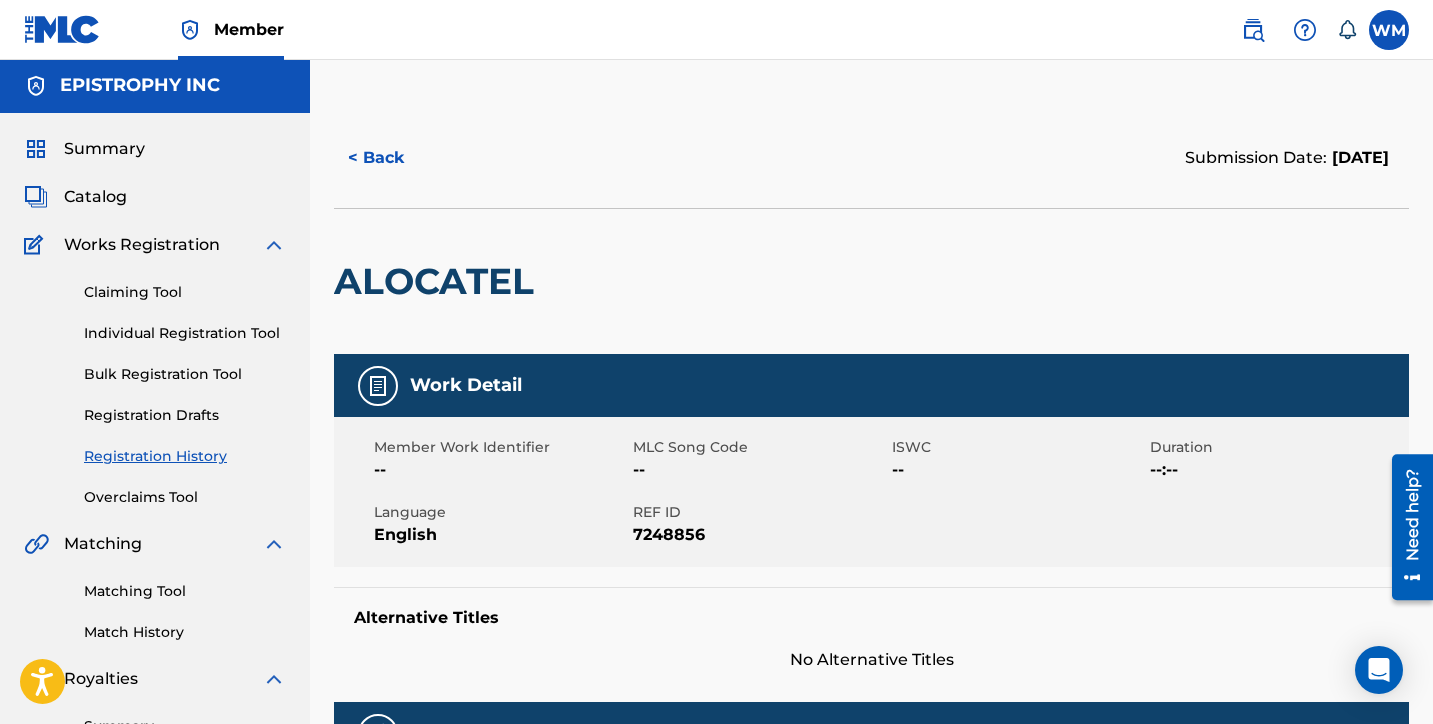 click on "Individual Registration Tool" at bounding box center [185, 333] 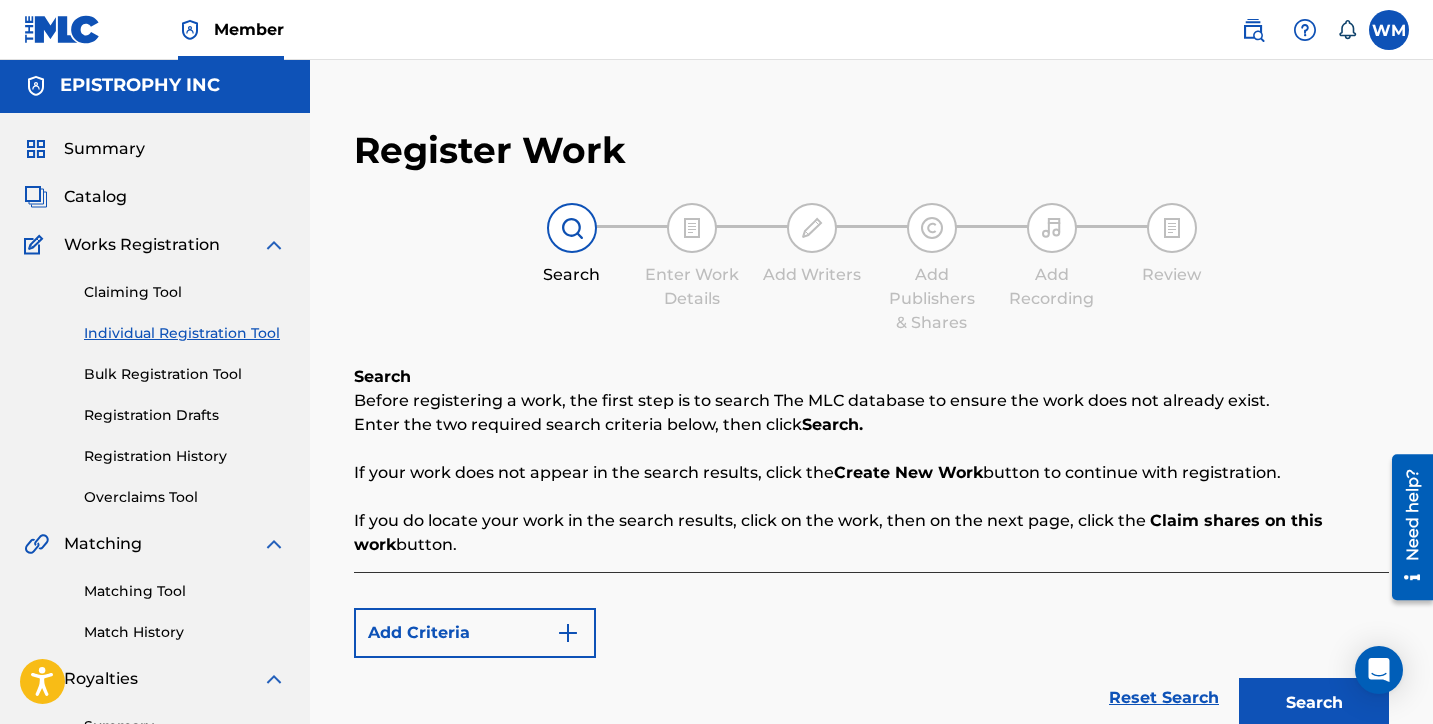 scroll, scrollTop: 0, scrollLeft: 0, axis: both 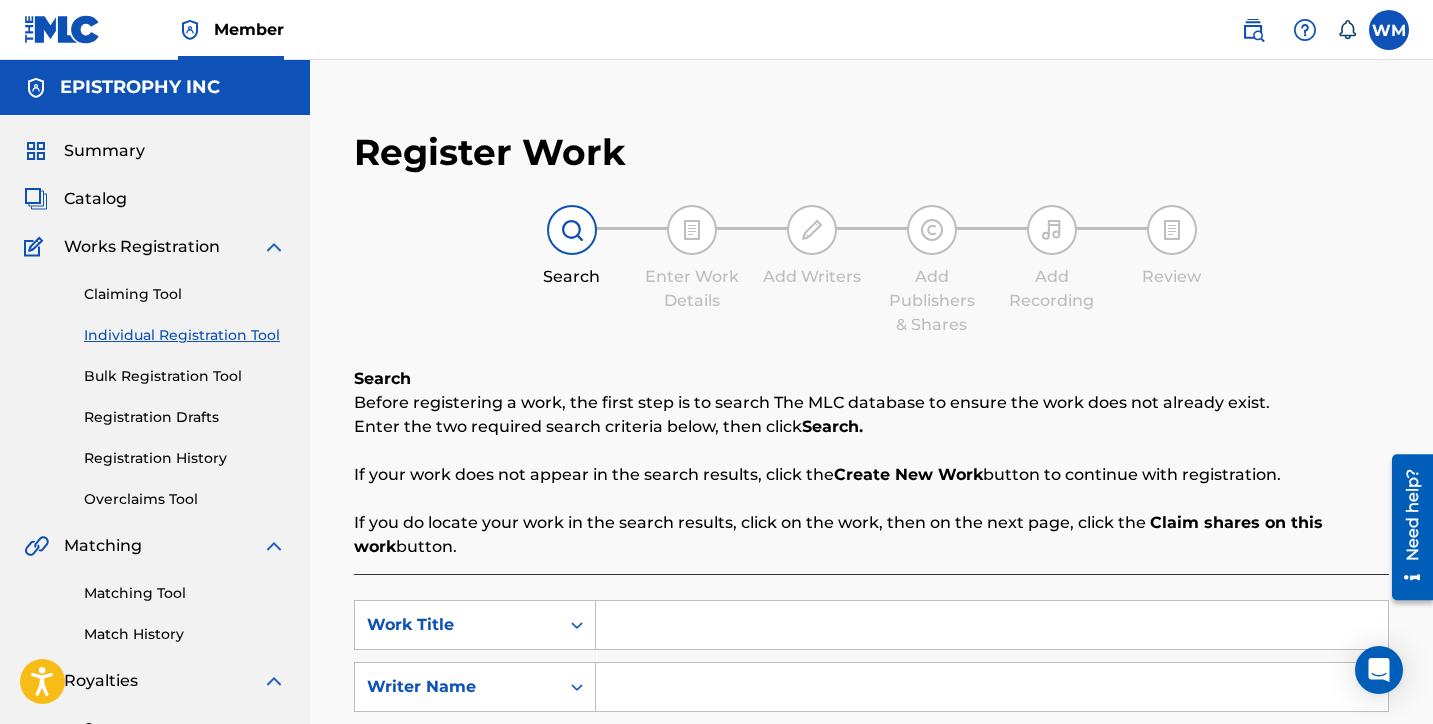 click at bounding box center (992, 625) 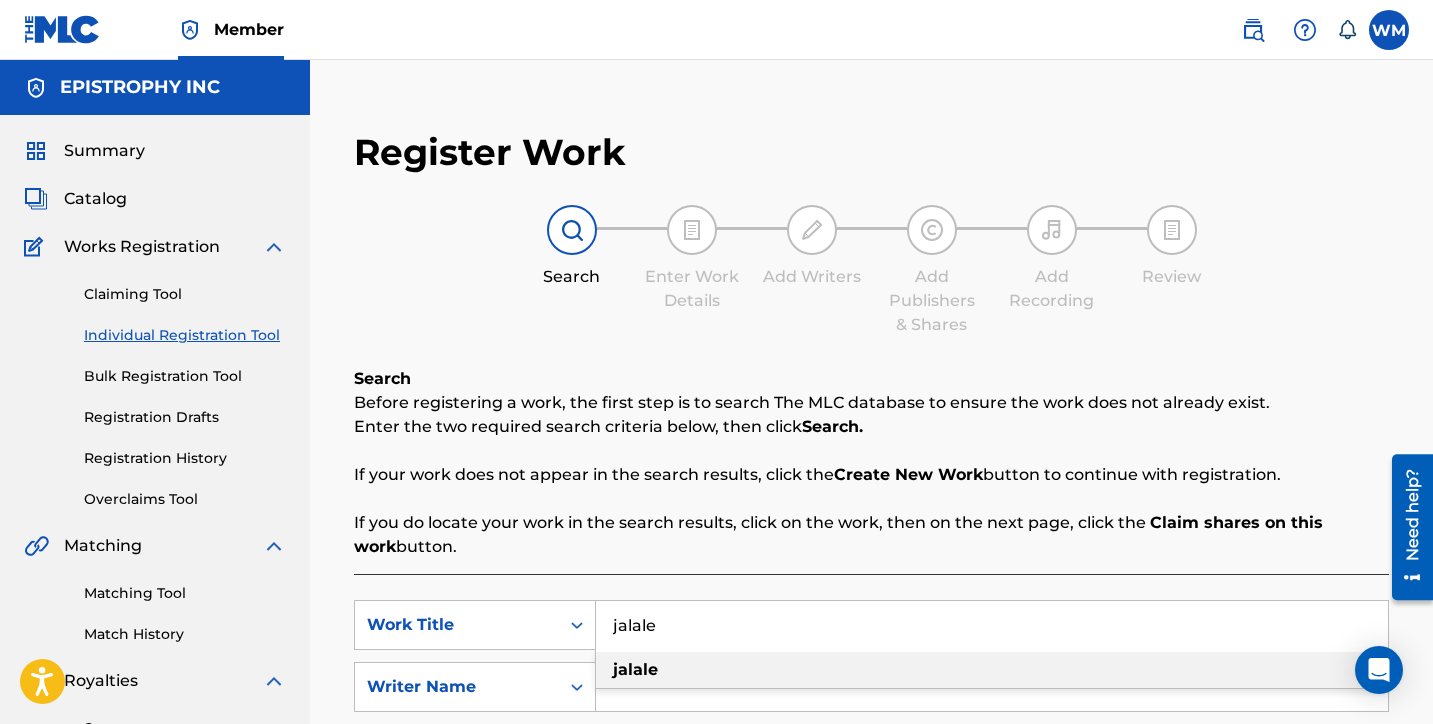 type on "jalale" 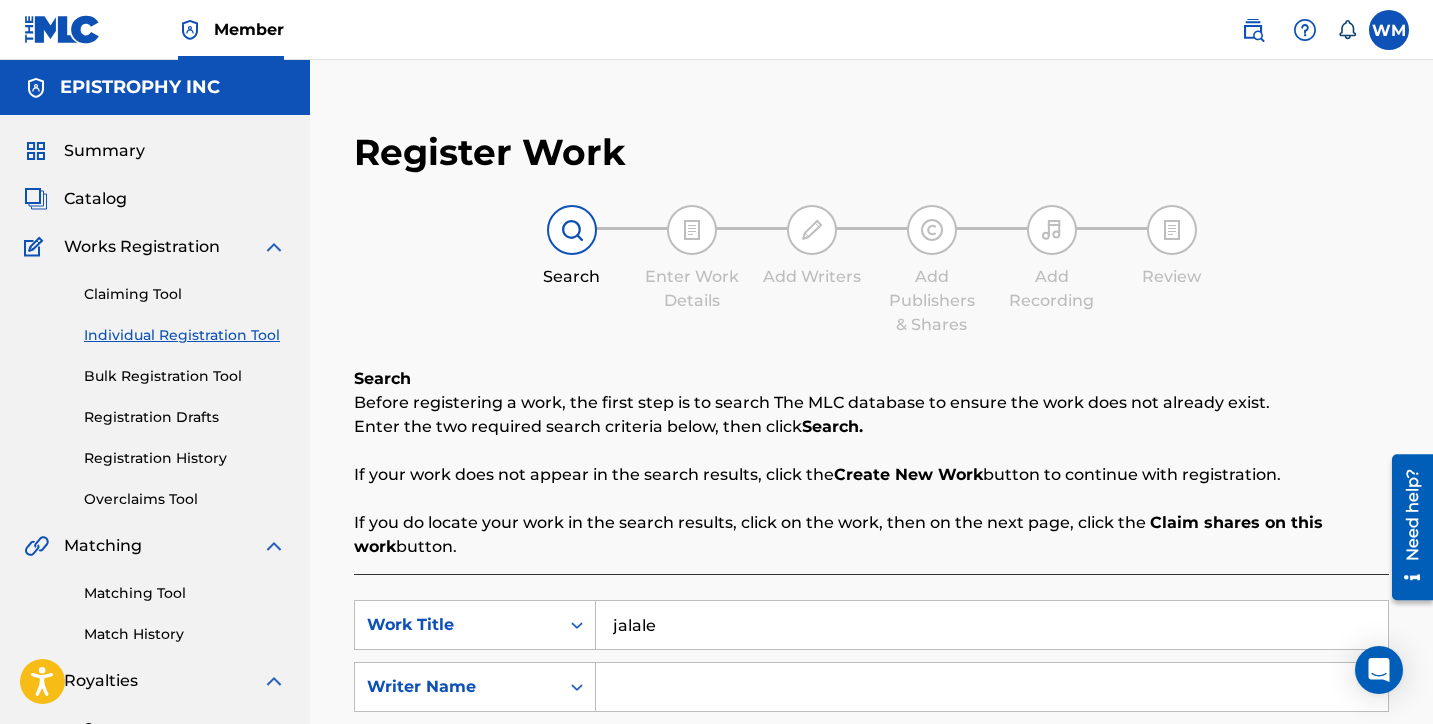 click at bounding box center [992, 687] 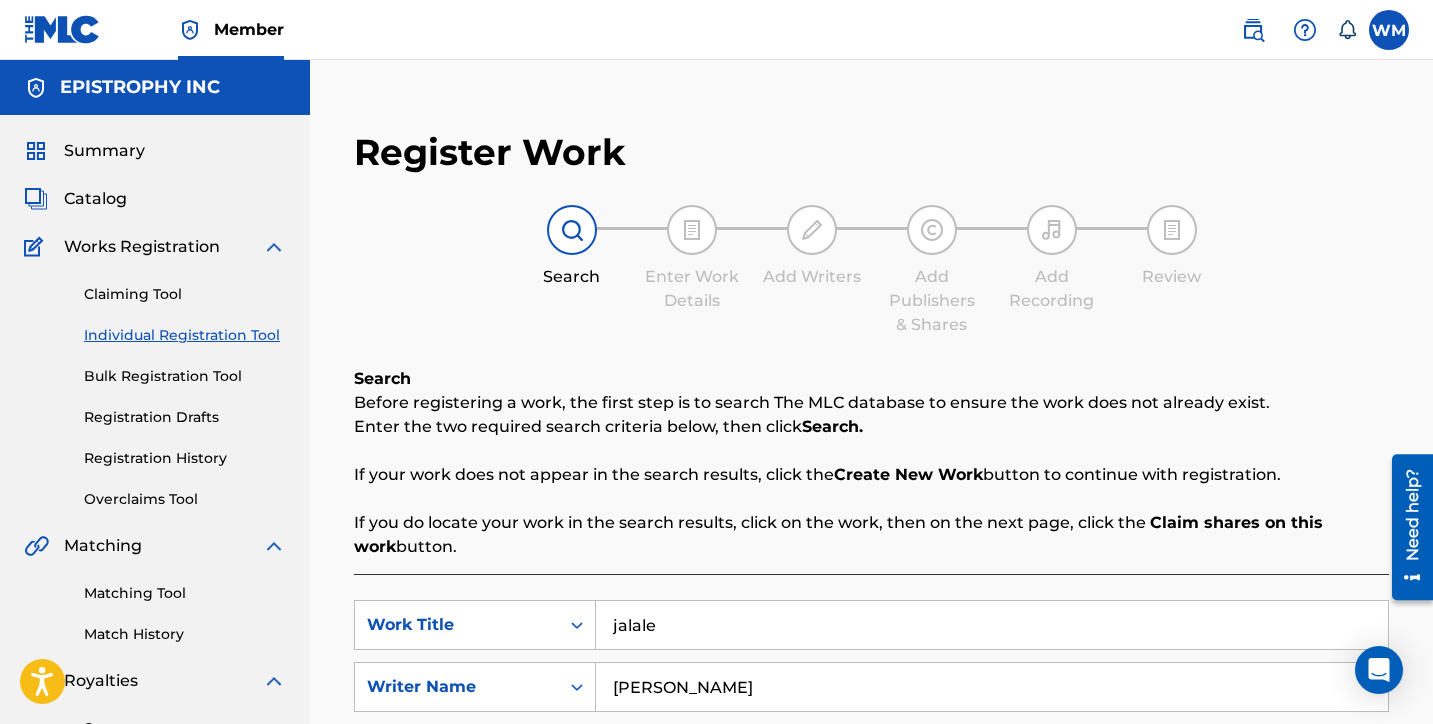 type on "beier" 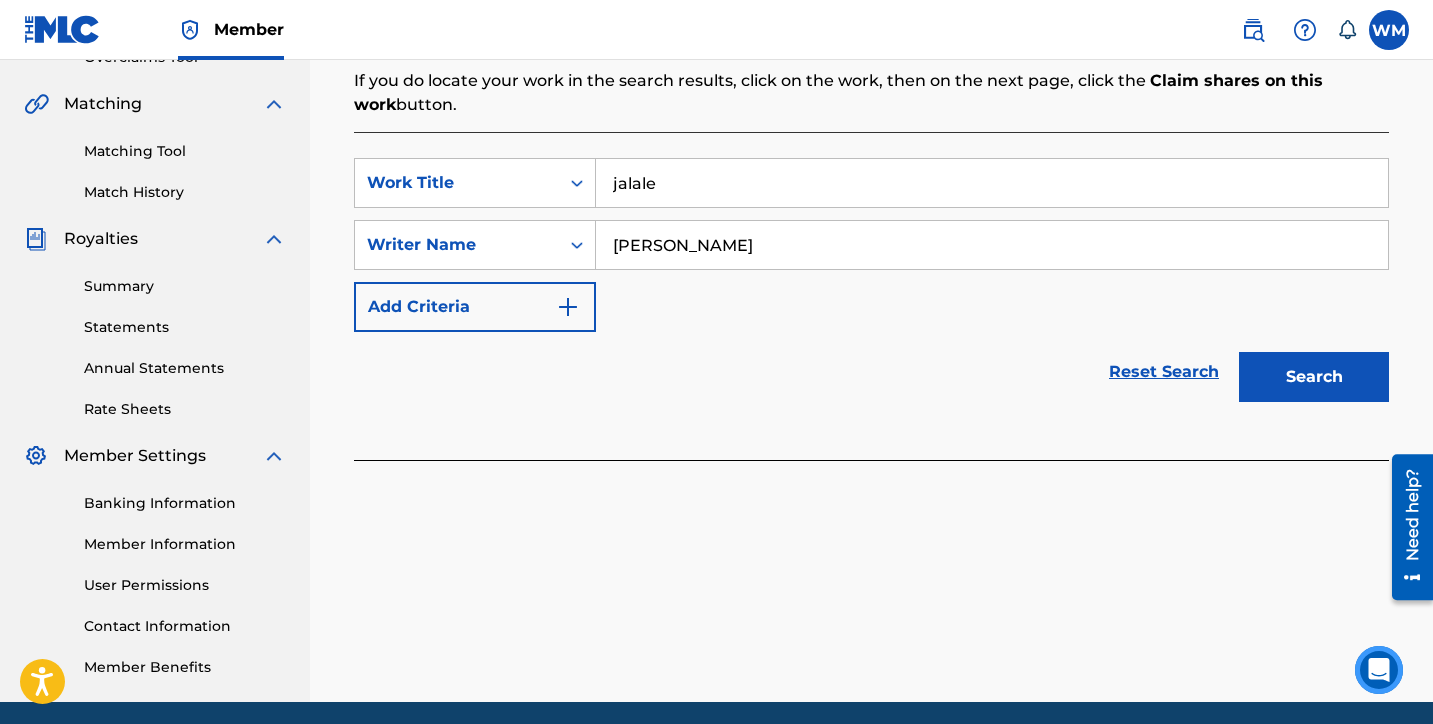 scroll, scrollTop: 516, scrollLeft: 0, axis: vertical 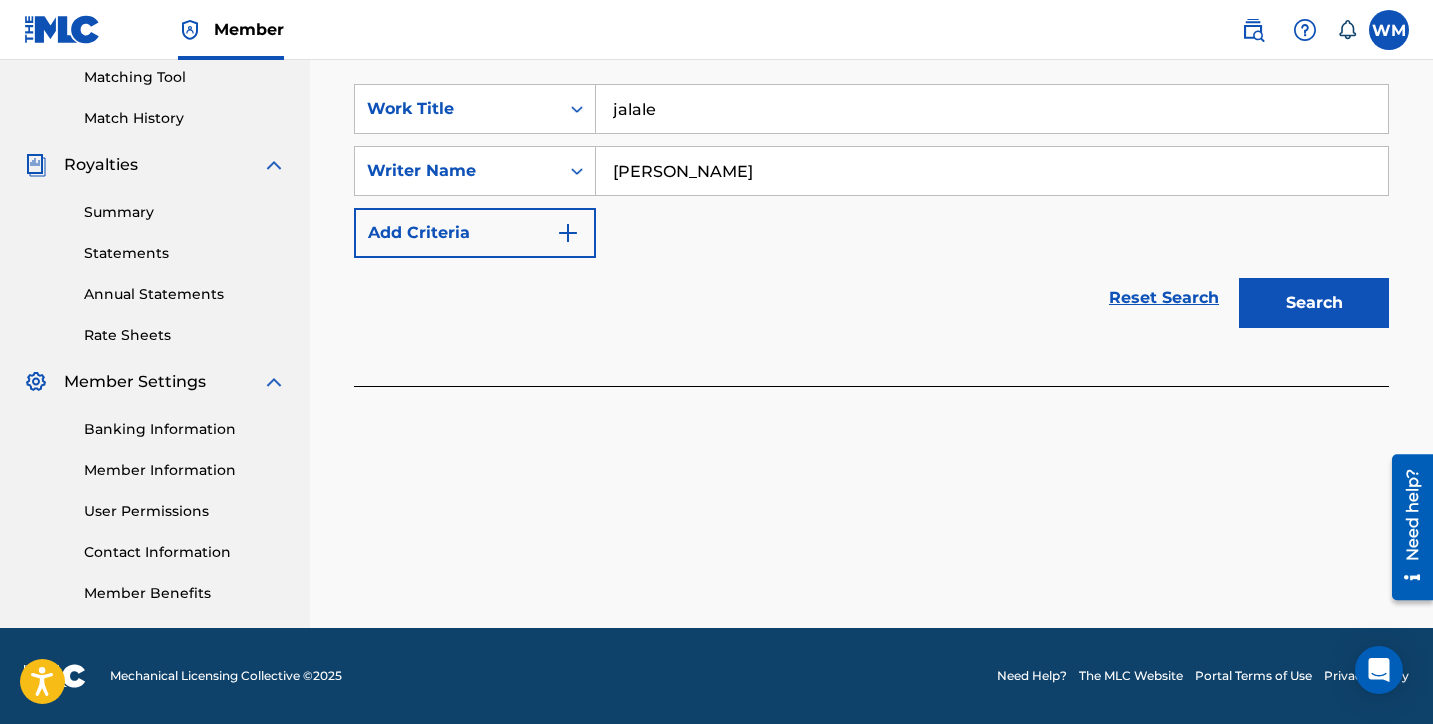 click on "Search" at bounding box center [1314, 303] 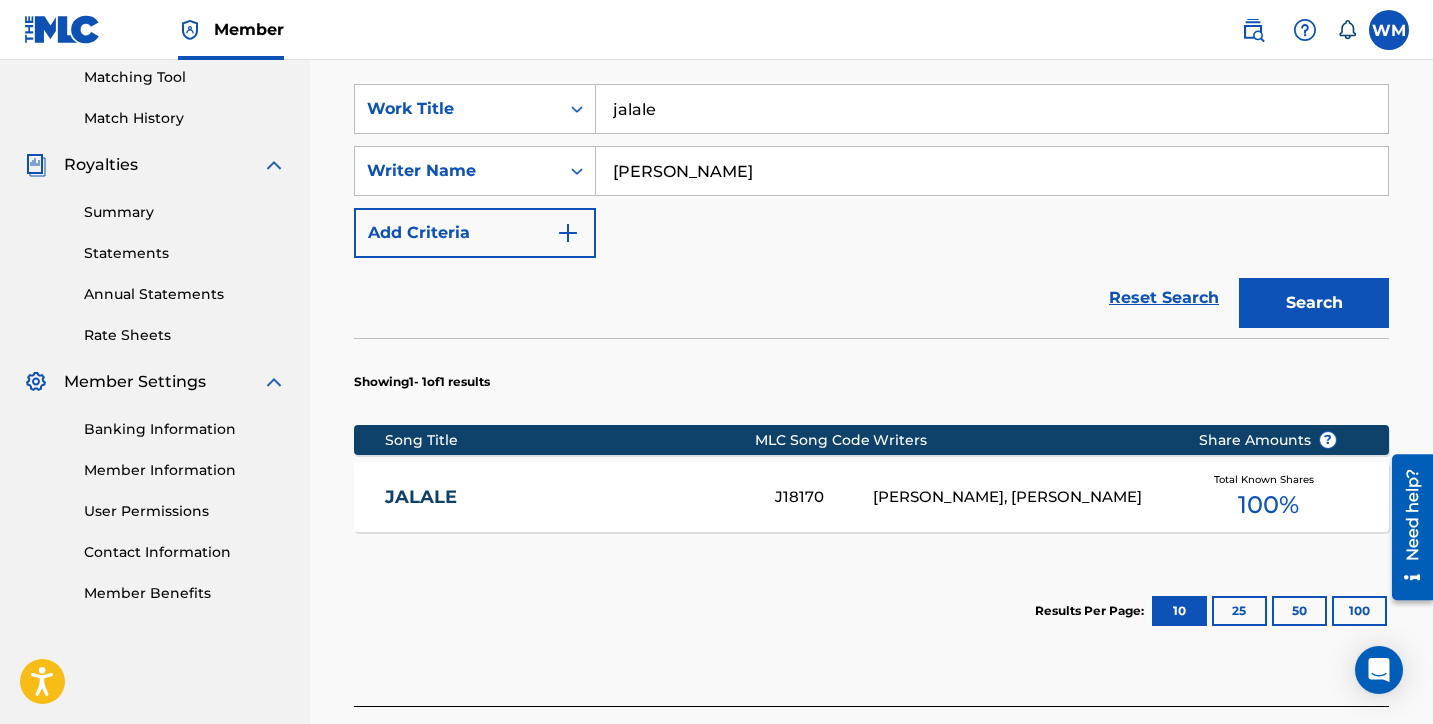 click on "JALALE J18170 HOLGER BEIER, PAT C, CAMILO LARA ALVAREZ Total Known Shares 100 %" at bounding box center (871, 497) 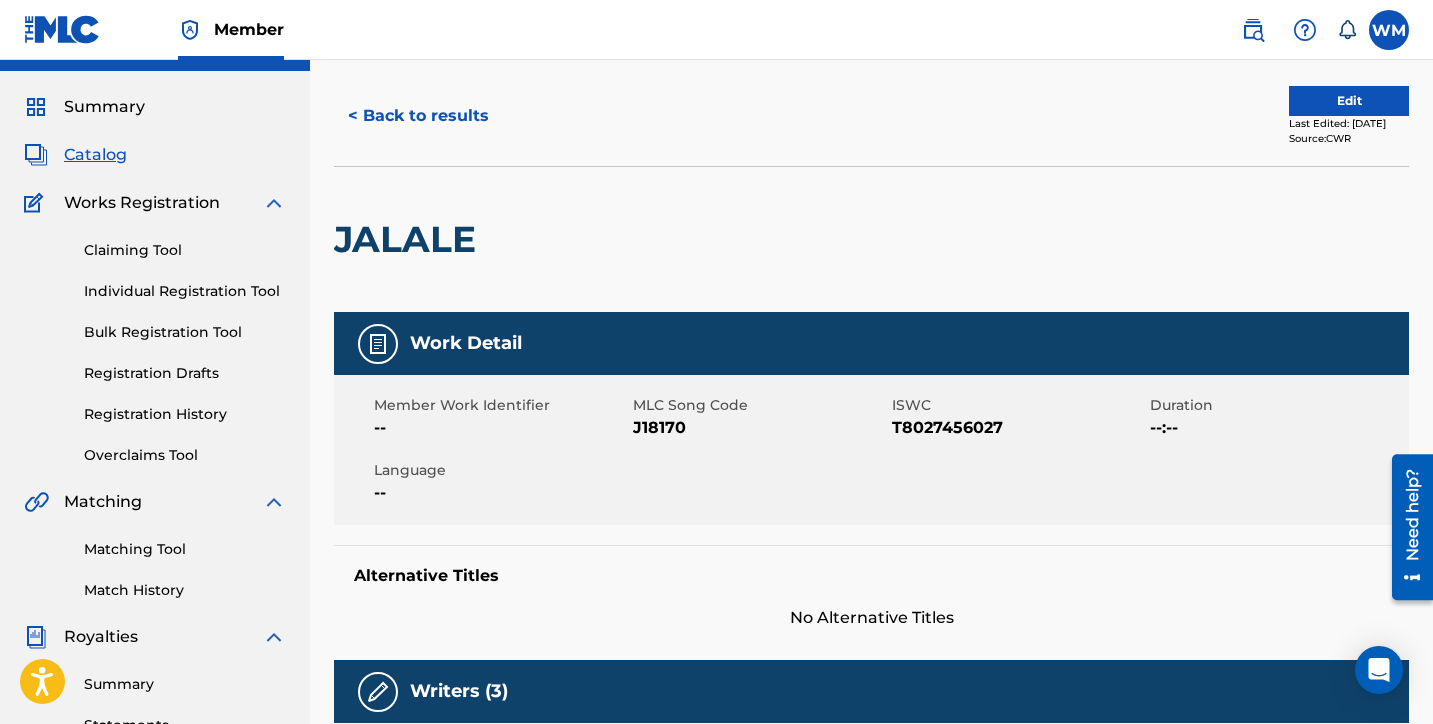scroll, scrollTop: 0, scrollLeft: 0, axis: both 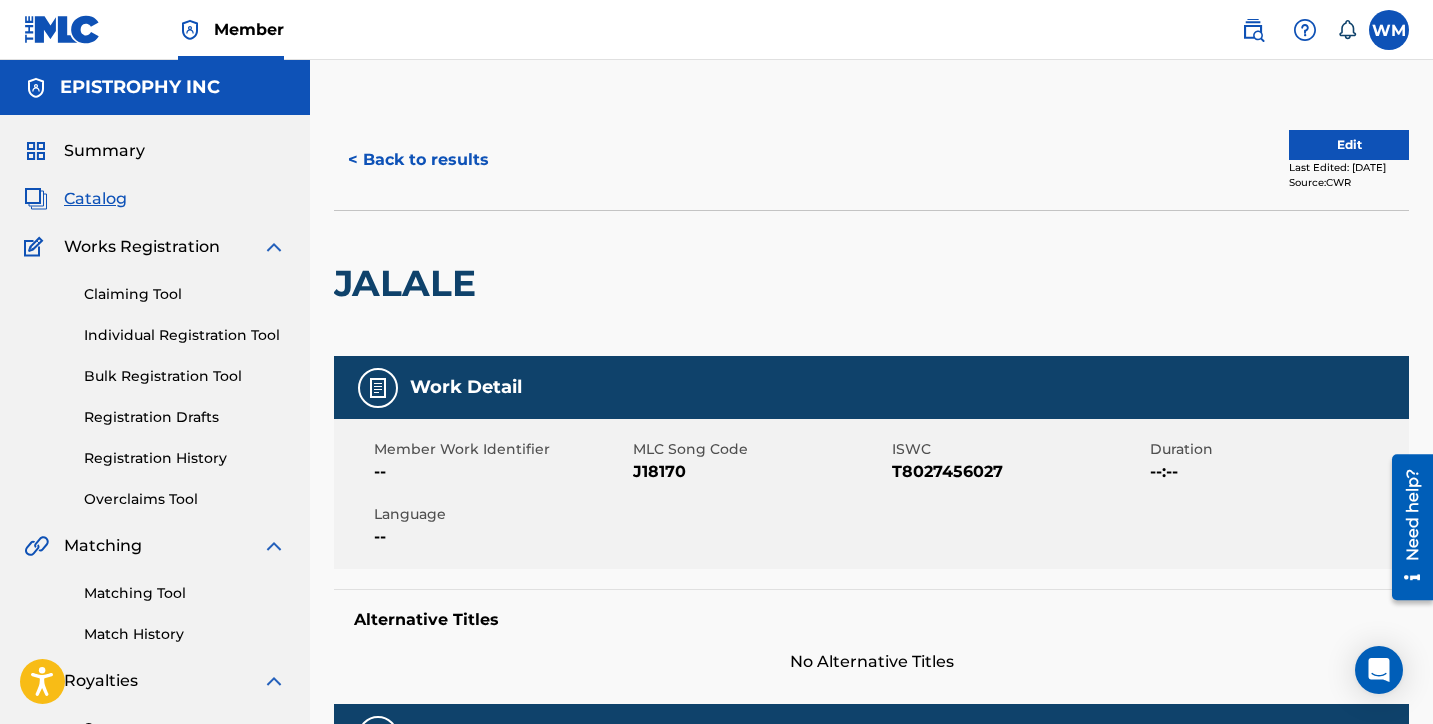 click on "< Back to results" at bounding box center (418, 160) 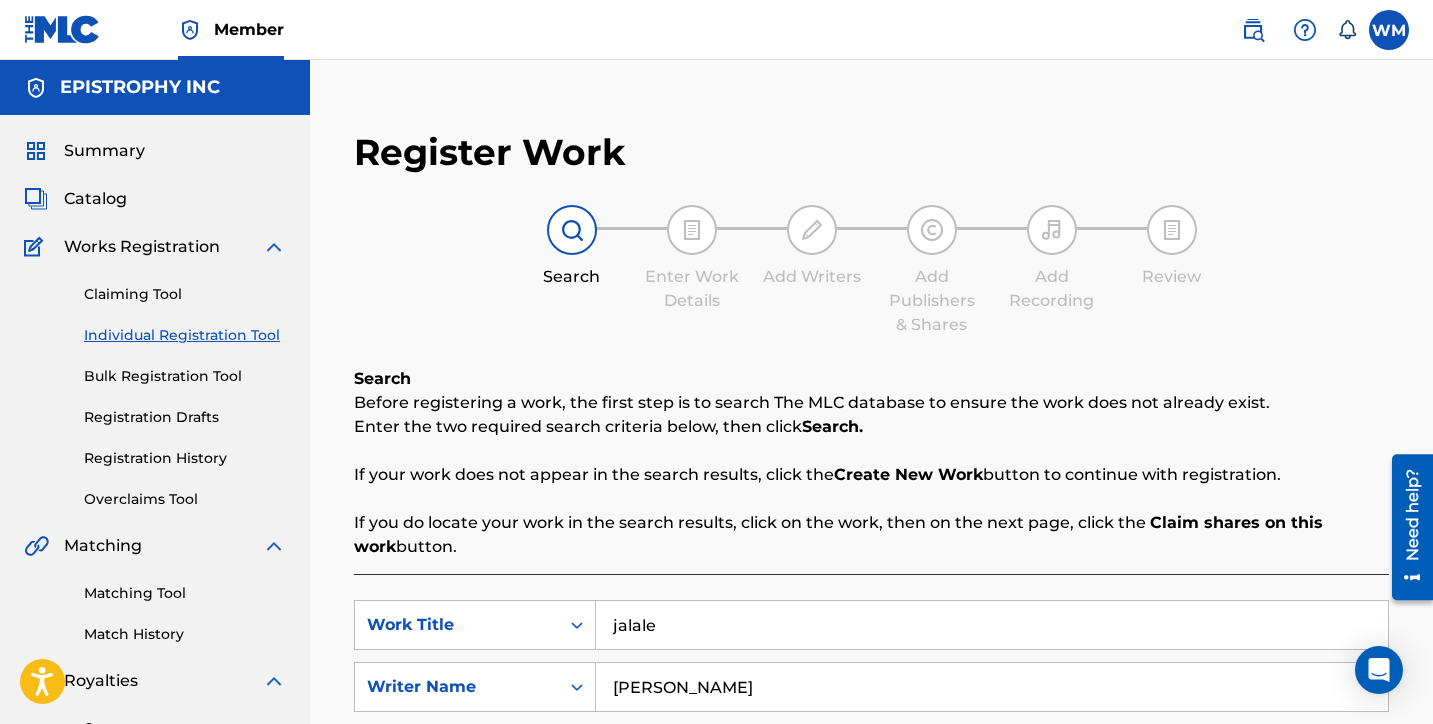 scroll, scrollTop: 516, scrollLeft: 0, axis: vertical 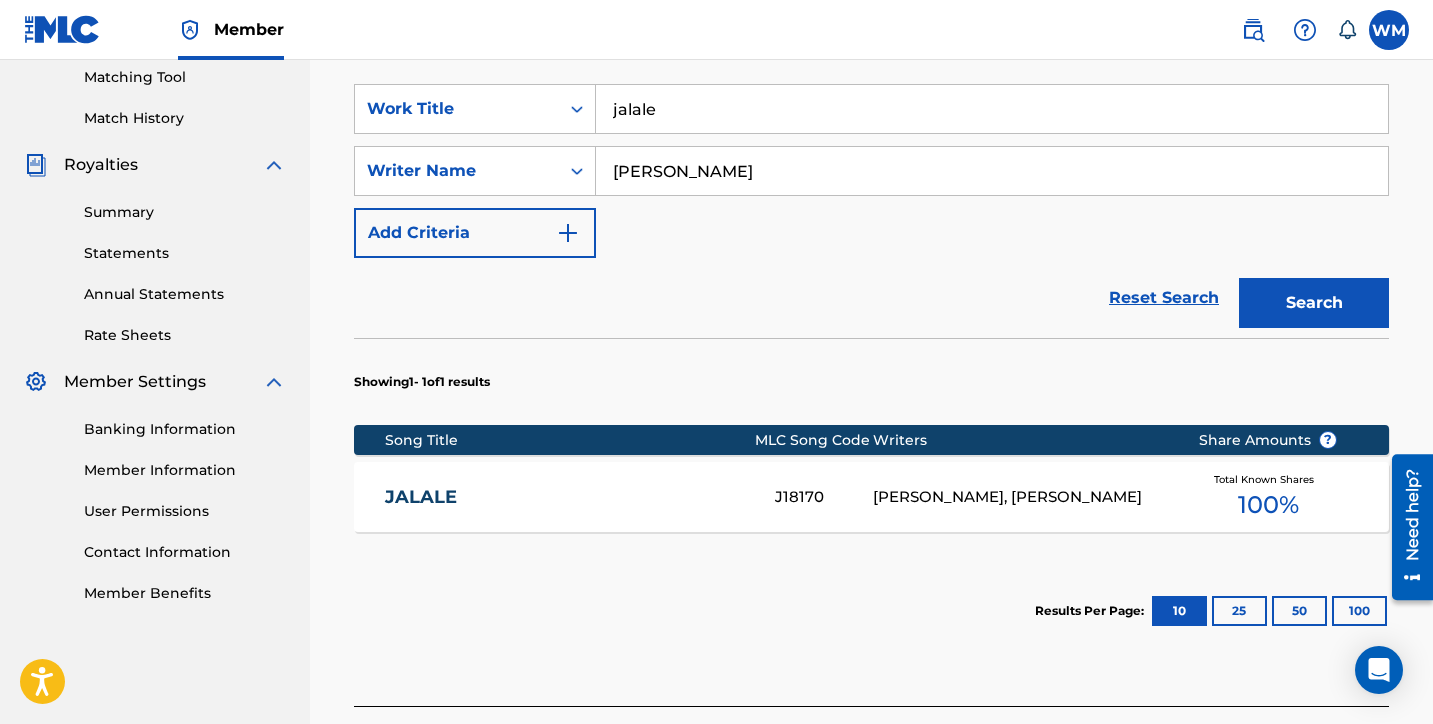 click on "jalale" at bounding box center (992, 109) 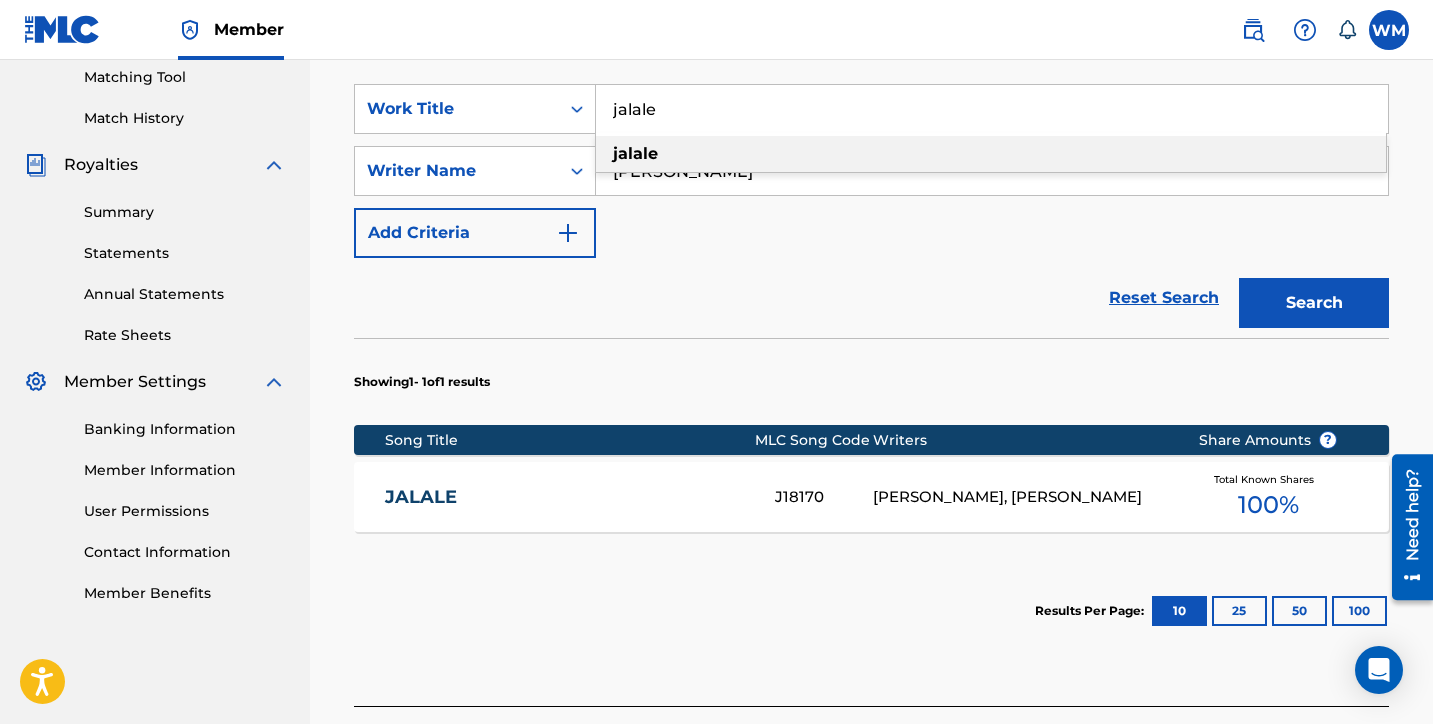 drag, startPoint x: 700, startPoint y: 104, endPoint x: 615, endPoint y: 103, distance: 85.00588 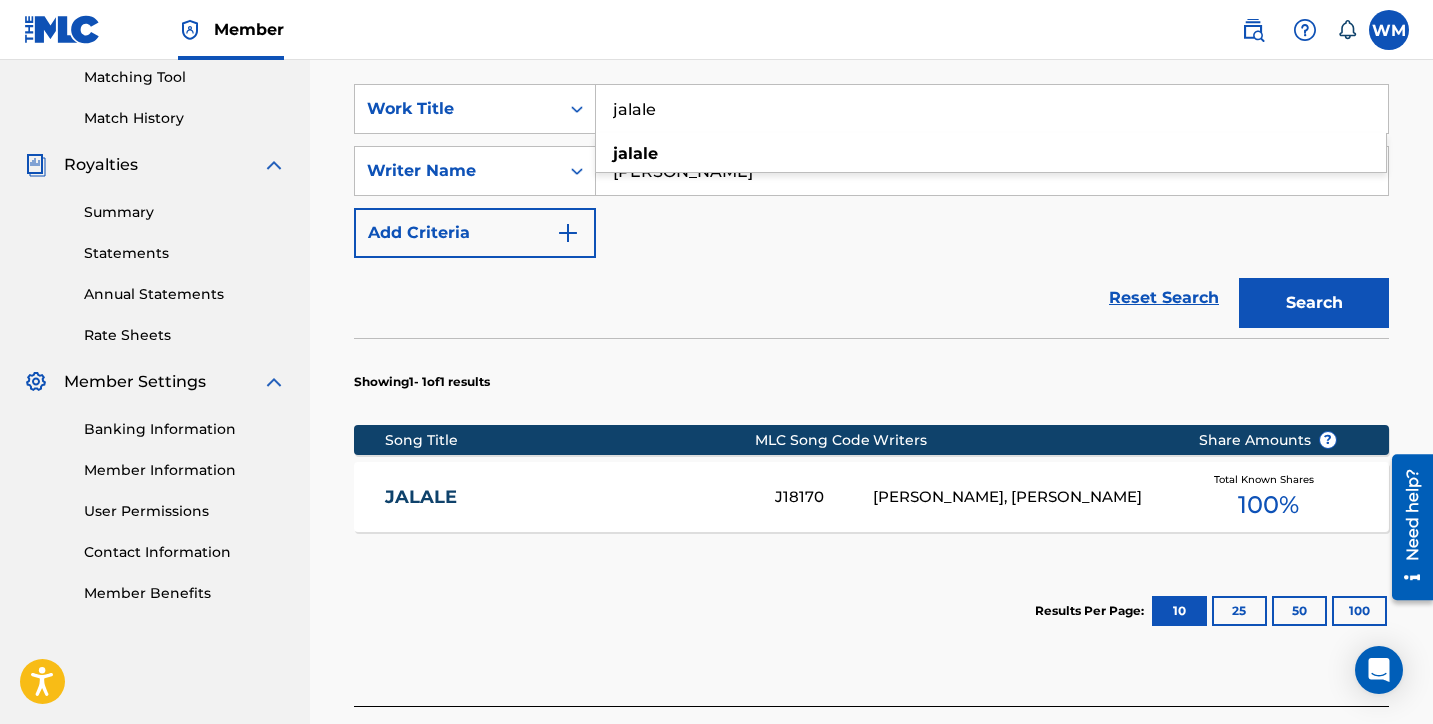 click on "Register Work Search Enter Work Details Add Writers Add Publishers & Shares Add Recording Review Search Before registering a work, the first step is to search The MLC database to ensure the work does not already exist. Enter the two required search criteria below, then click   Search.  If your work does not appear in the search results, click the  Create New Work   button to continue with registration. If you do locate your work in the search results, click on the work, then on the next page, click the   Claim shares on this work  button. SearchWithCriteria9ccb6602-82e9-473f-b164-d89b663222d0 Work Title jalale jalale SearchWithCriteria19e8b7d8-6996-4f10-a91c-2ee85e0d1bb7 Writer Name beier Add Criteria Reset Search Search Showing  1  -   1  of  1   results   Song Title MLC Song Code Writers Share Amounts ? JALALE J18170 HOLGER BEIER, PAT C, CAMILO LARA ALVAREZ Total Known Shares 100 % Results Per Page: 10 25 50 100 Create new work" at bounding box center (871, 195) 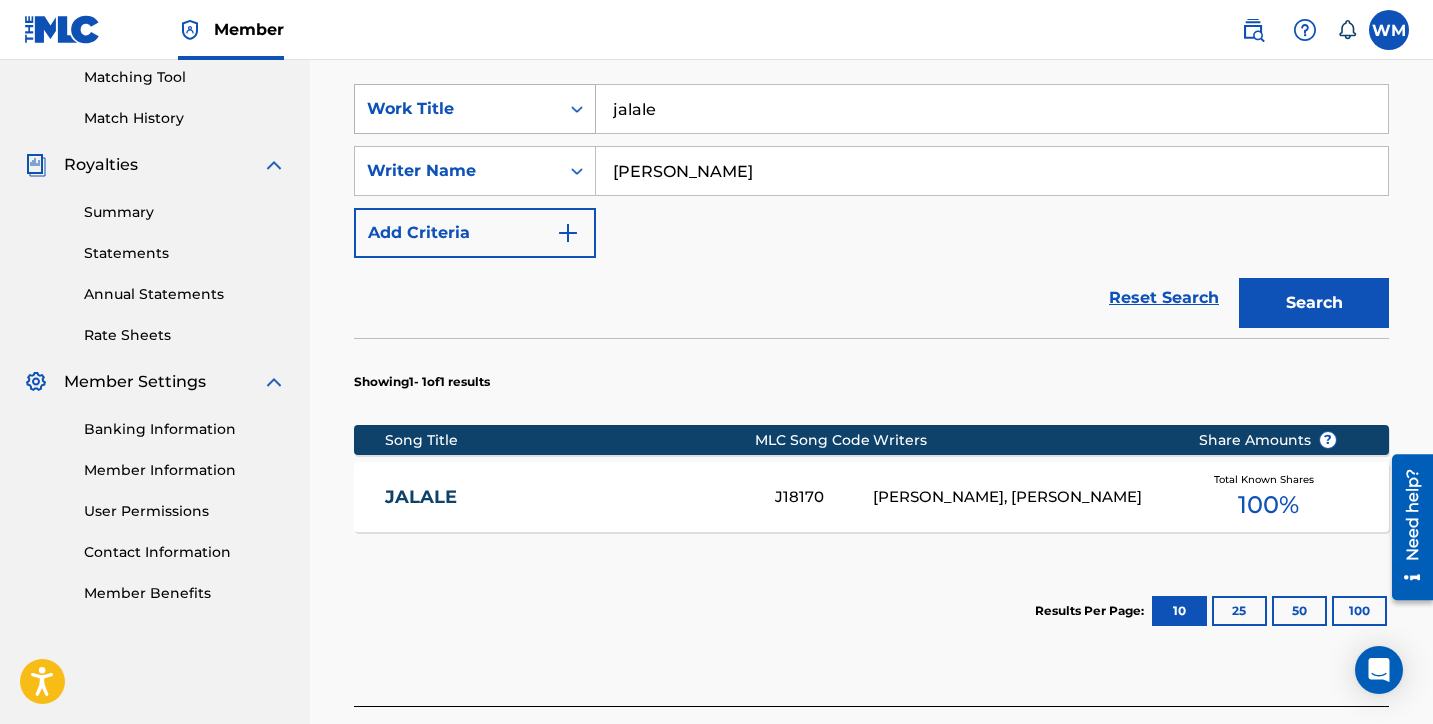 drag, startPoint x: 682, startPoint y: 114, endPoint x: 552, endPoint y: 84, distance: 133.41664 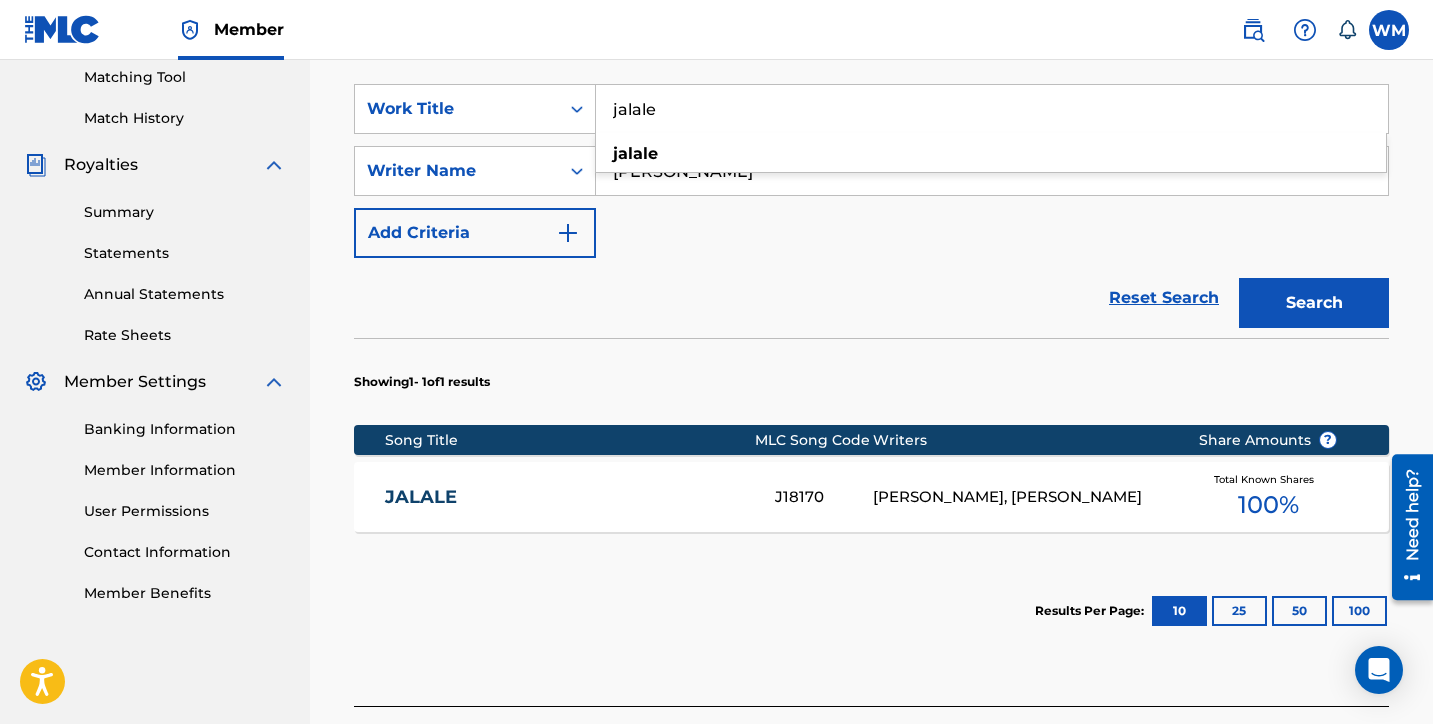 click on "Matching Tool" at bounding box center [185, 77] 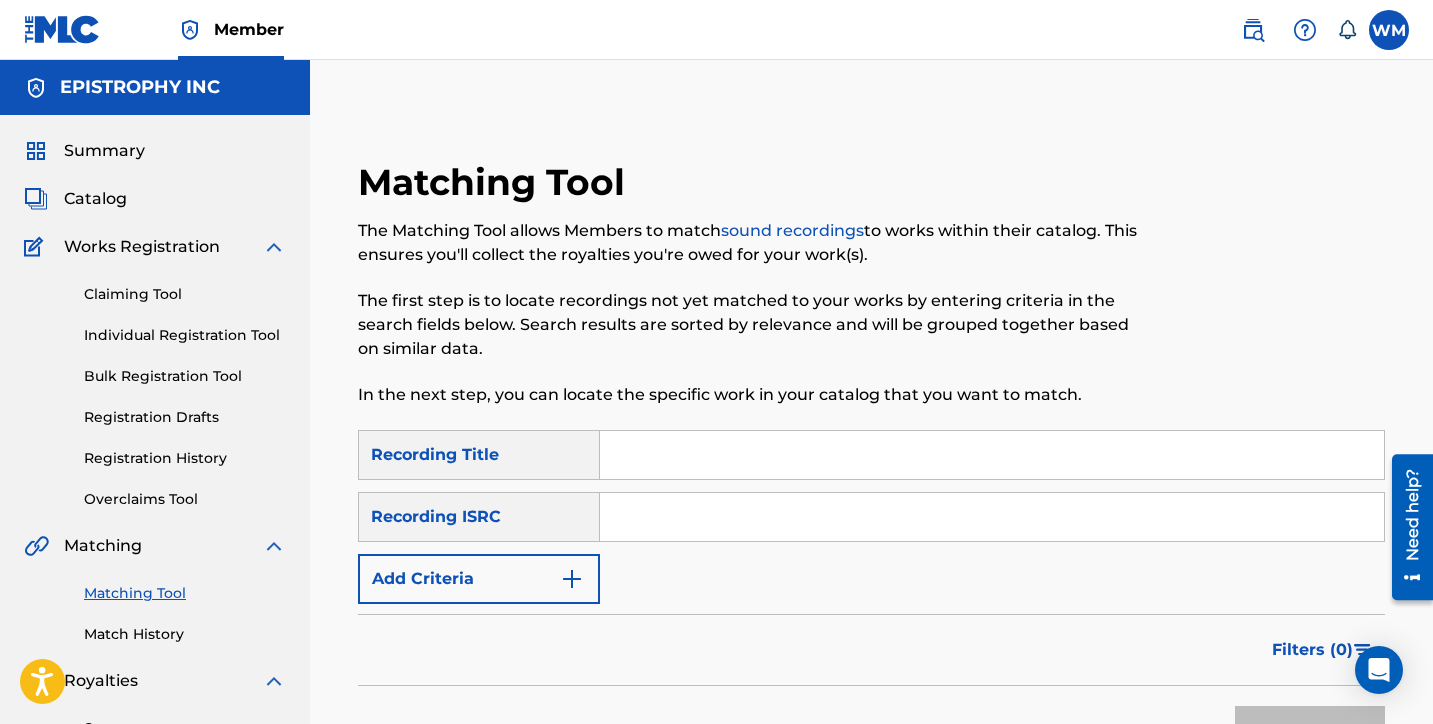 click at bounding box center (992, 455) 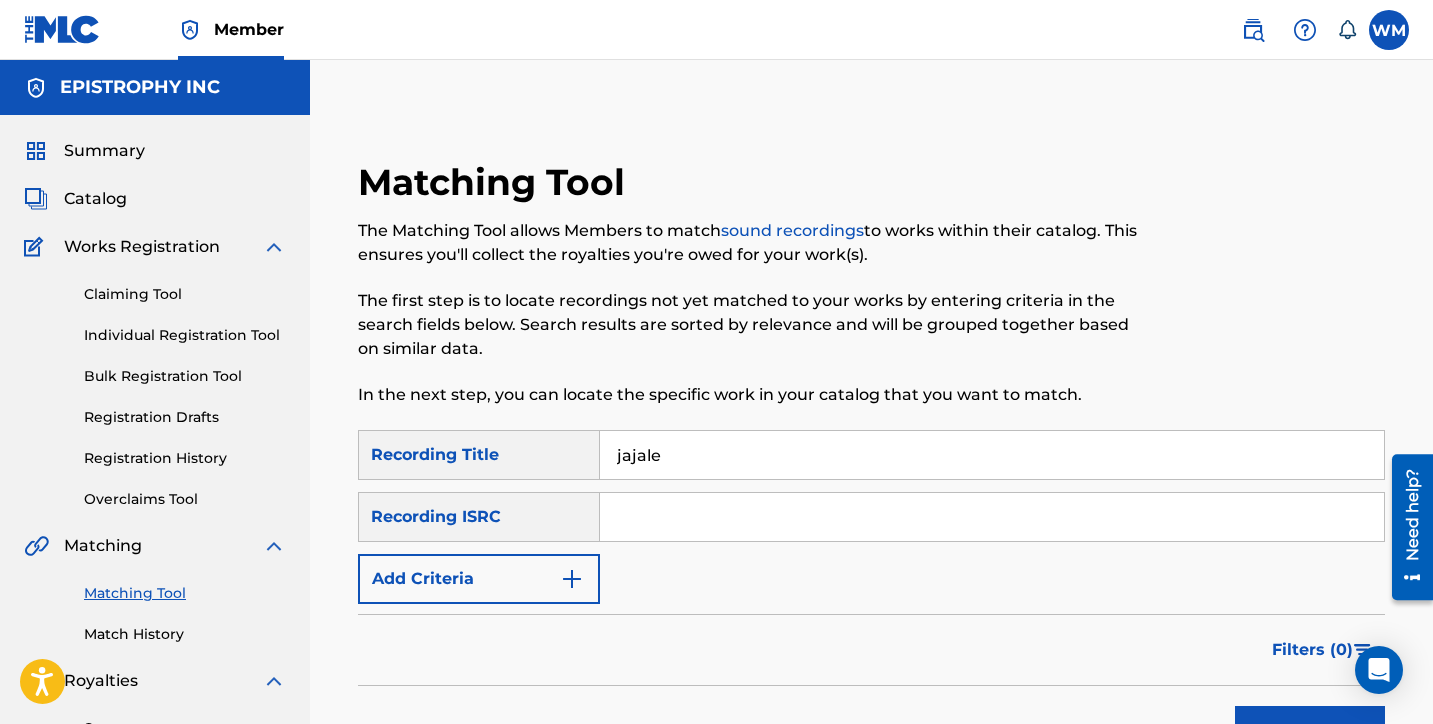 type on "jajale" 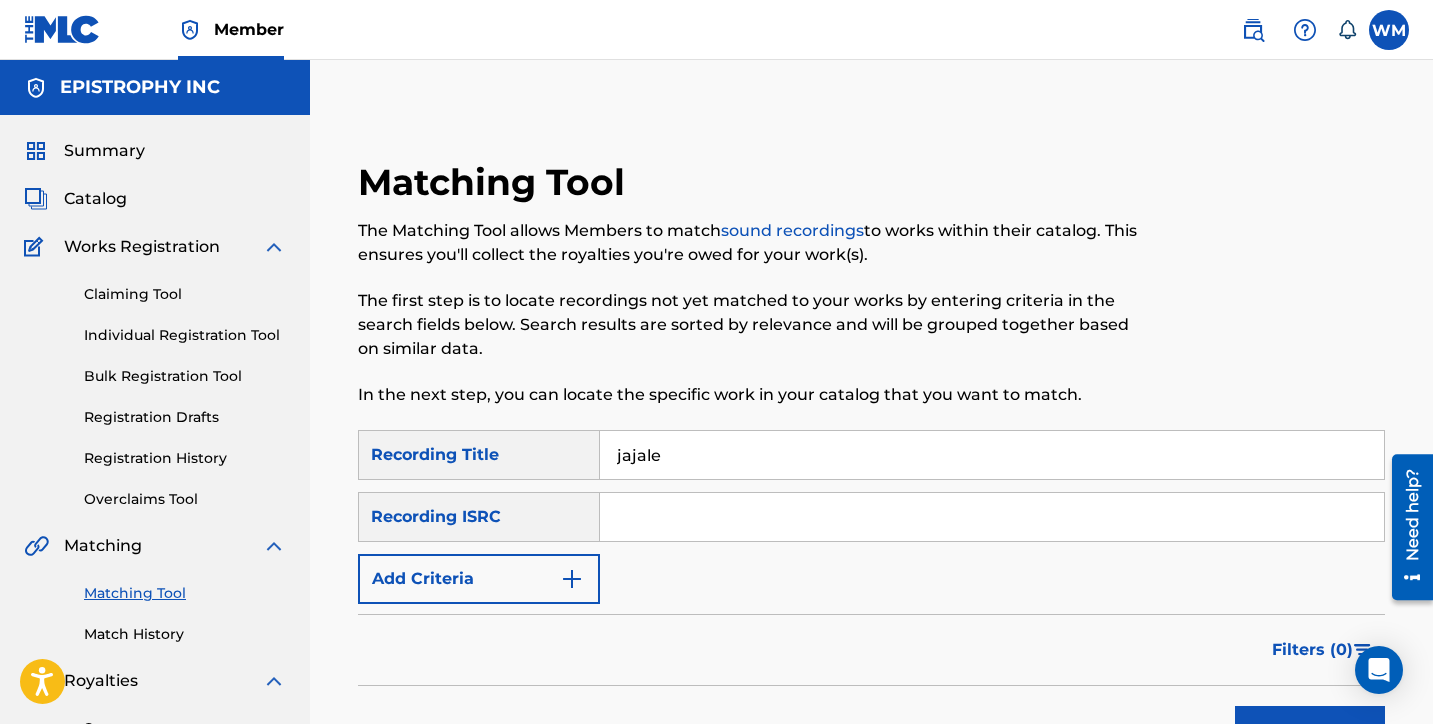 paste on "USWV21723792" 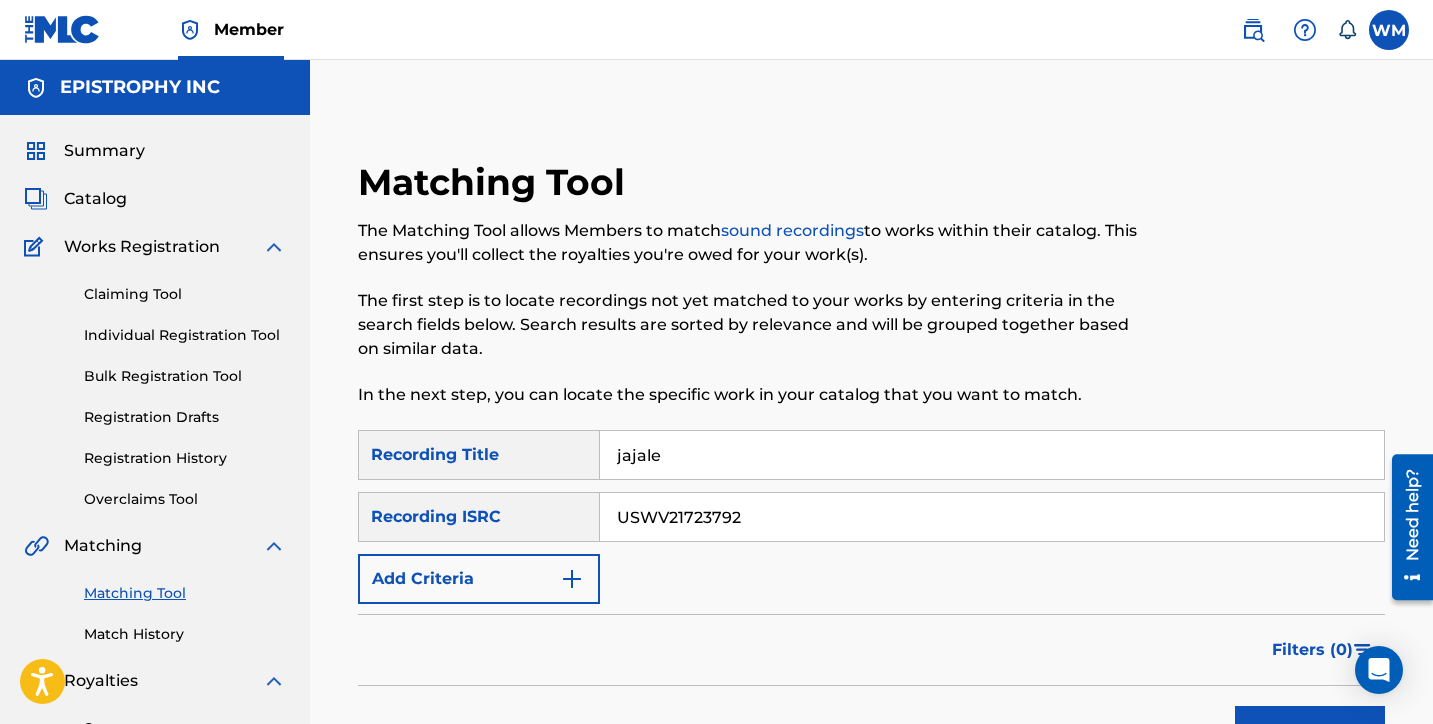 type on "USWV21723792" 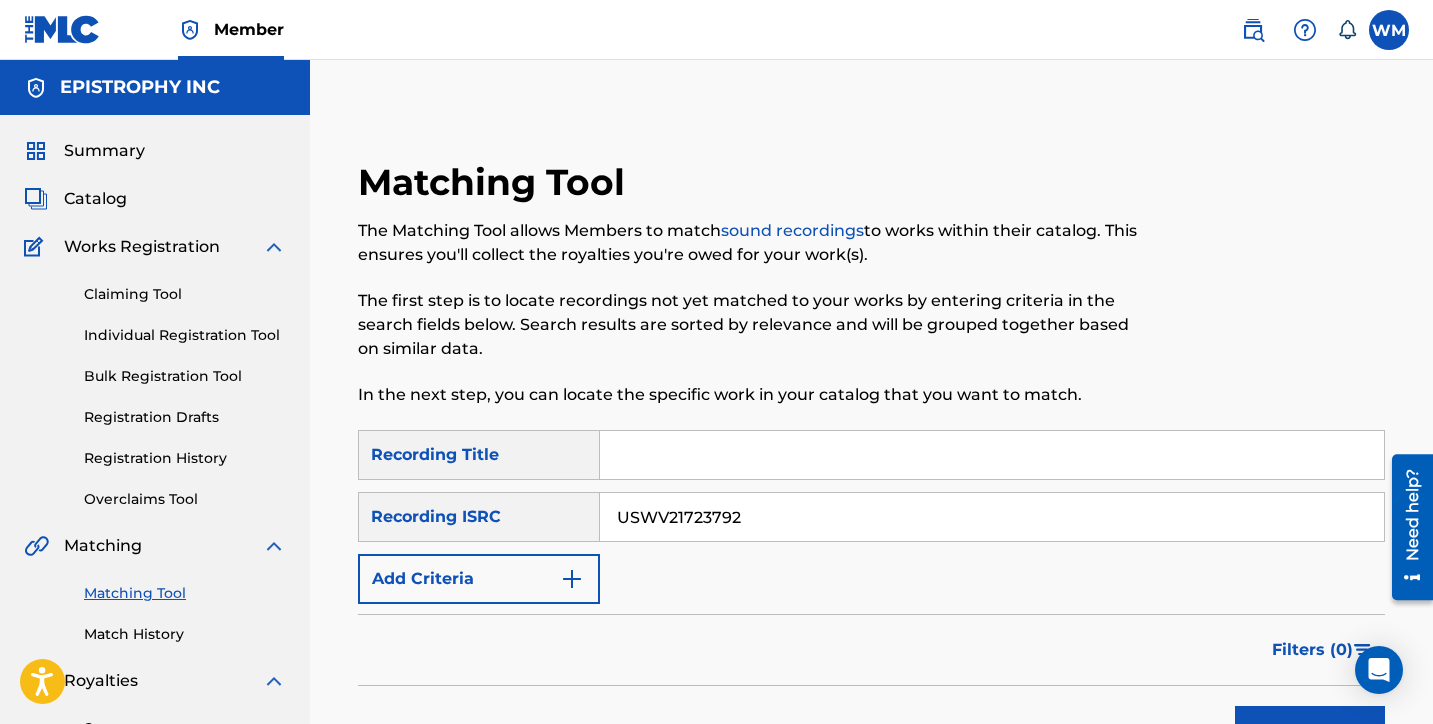 type 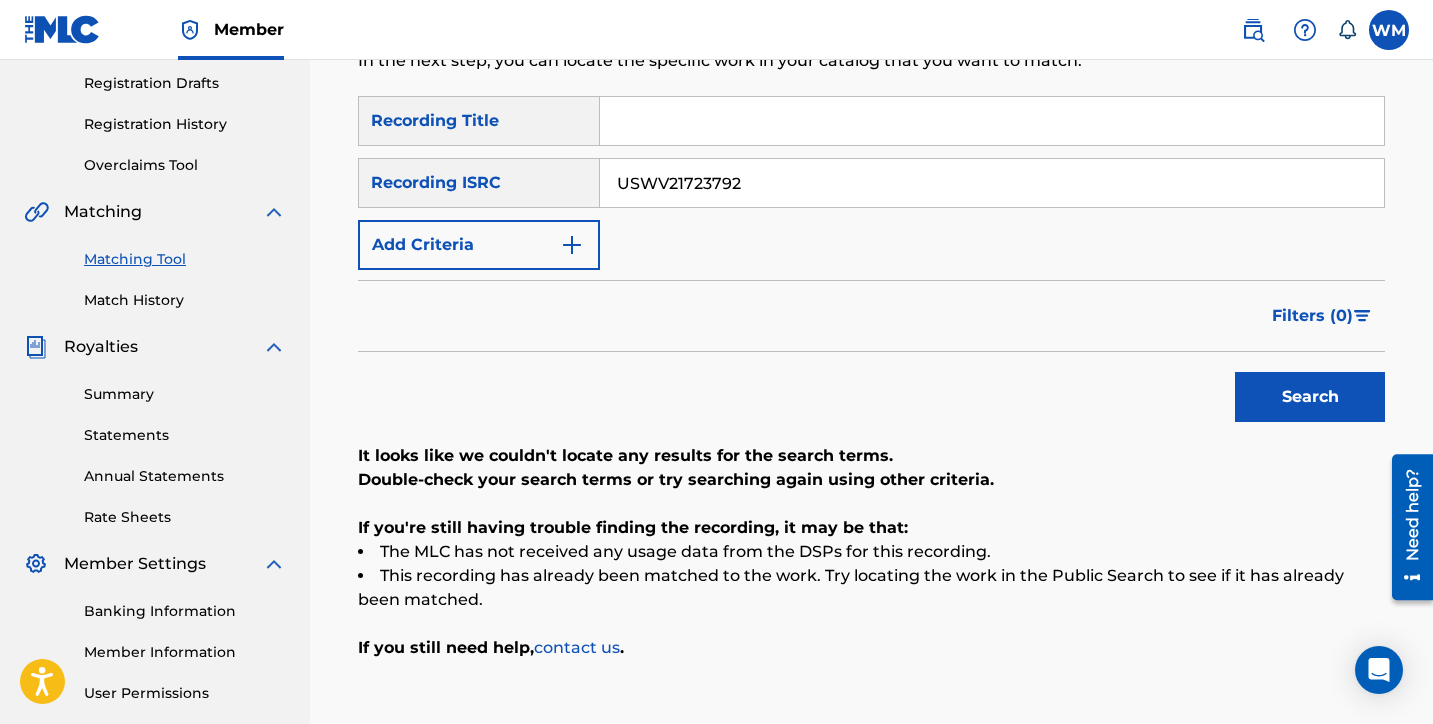 scroll, scrollTop: 336, scrollLeft: 0, axis: vertical 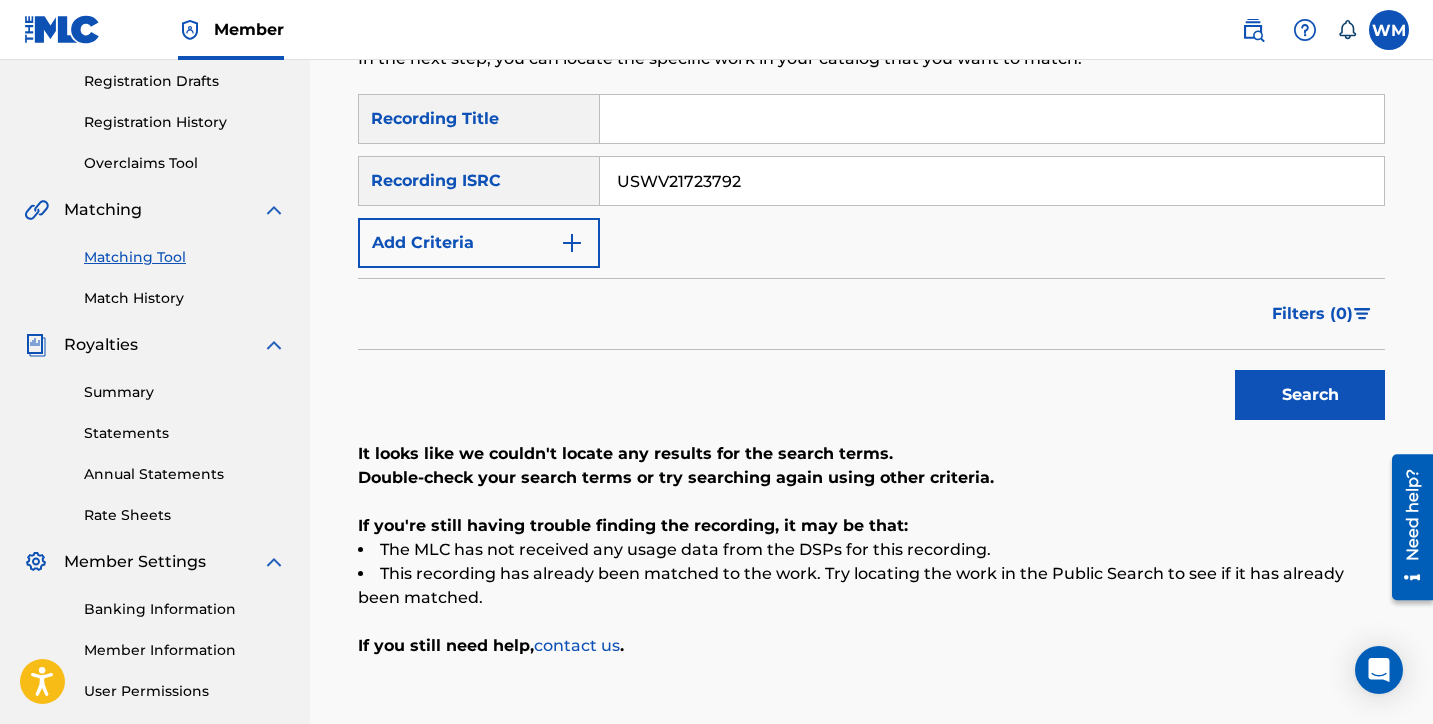 drag, startPoint x: 797, startPoint y: 190, endPoint x: 596, endPoint y: 186, distance: 201.0398 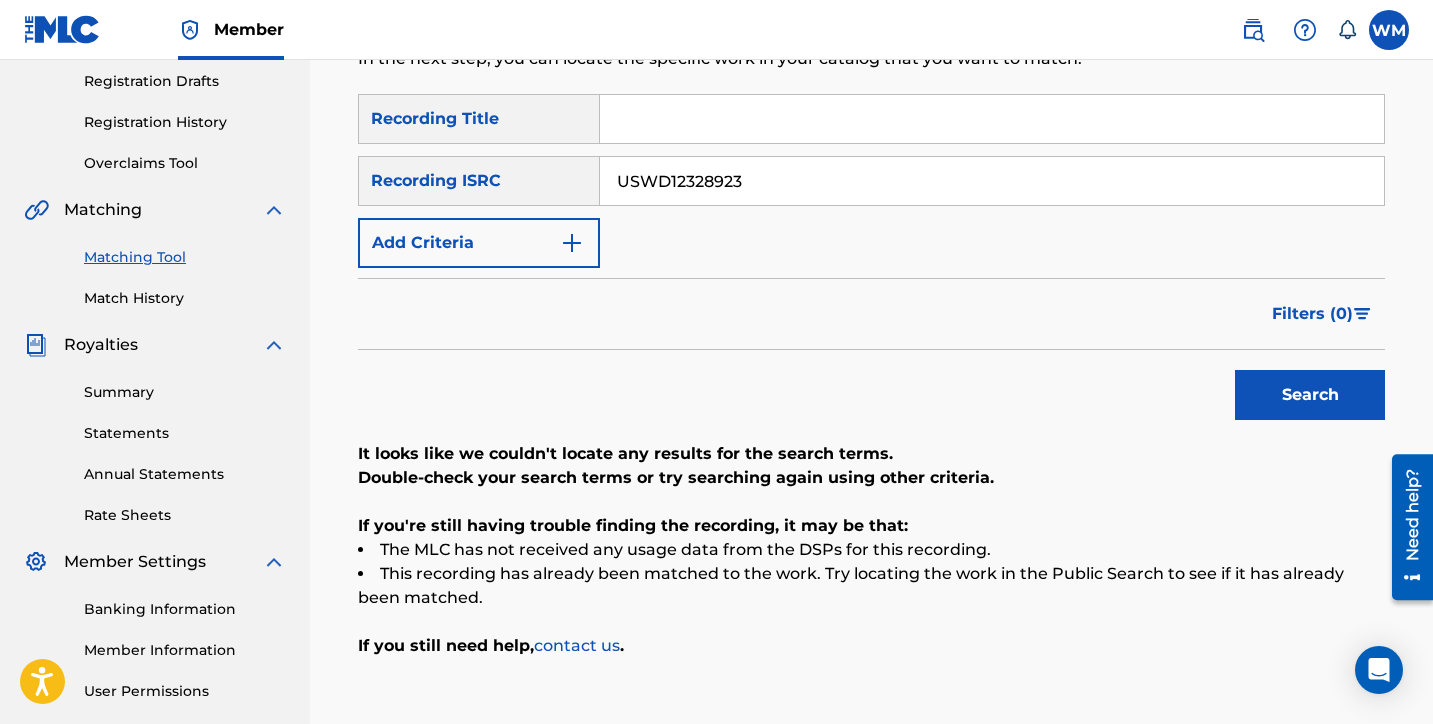 click on "Search" at bounding box center [1310, 395] 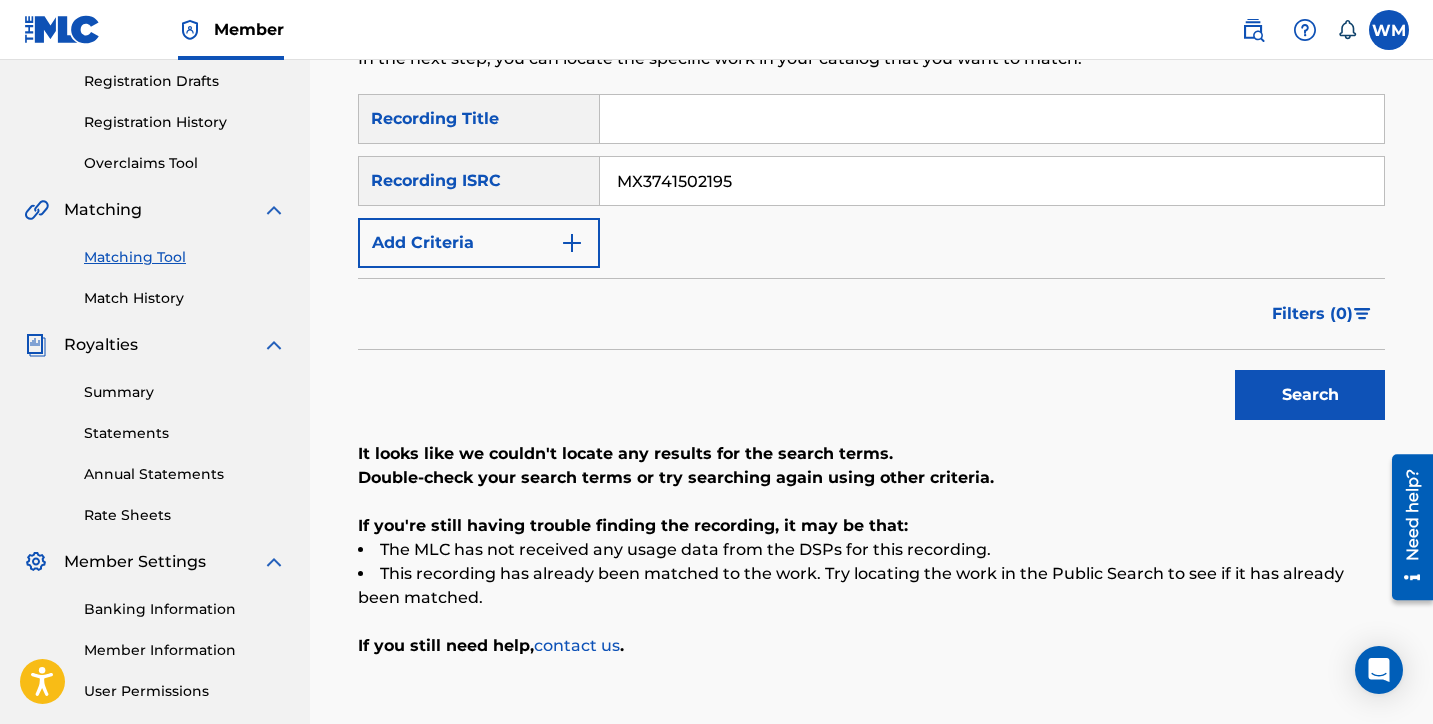 click on "Search" at bounding box center [1310, 395] 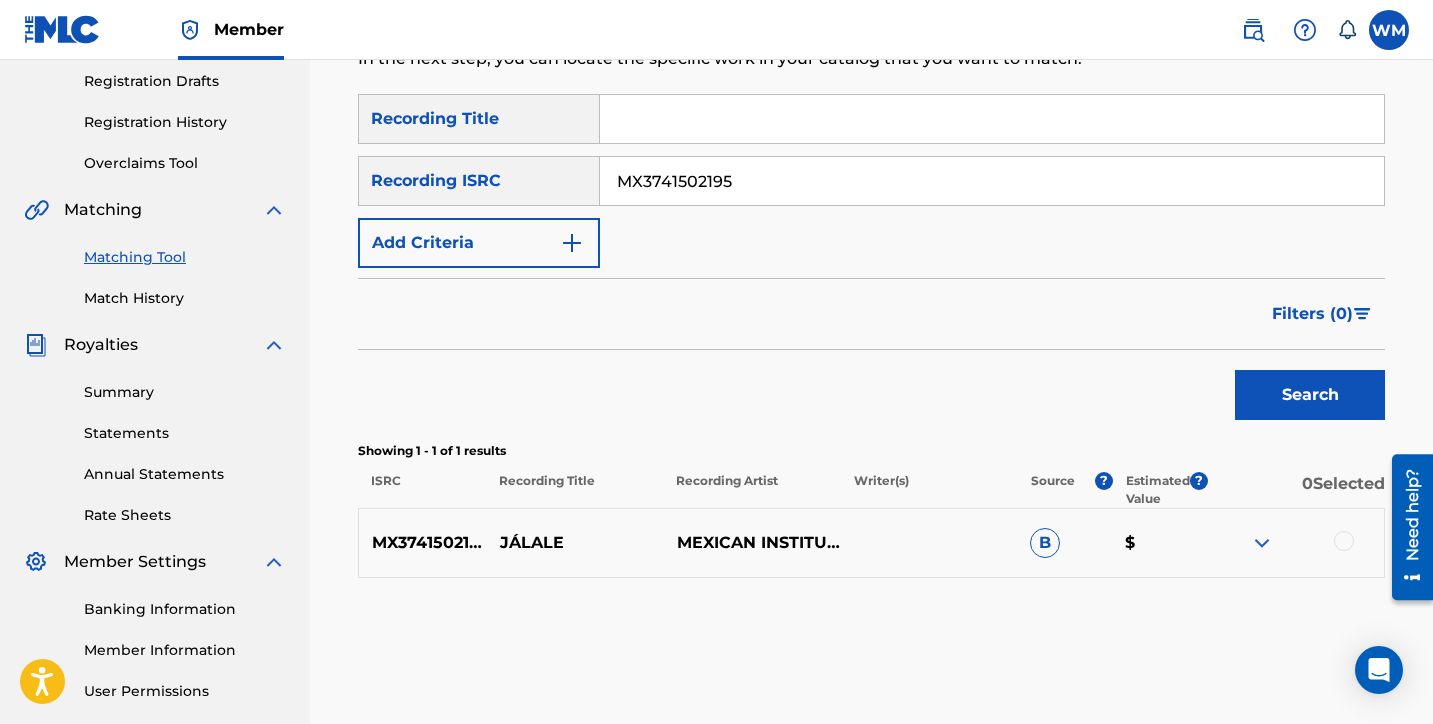 click at bounding box center (1344, 541) 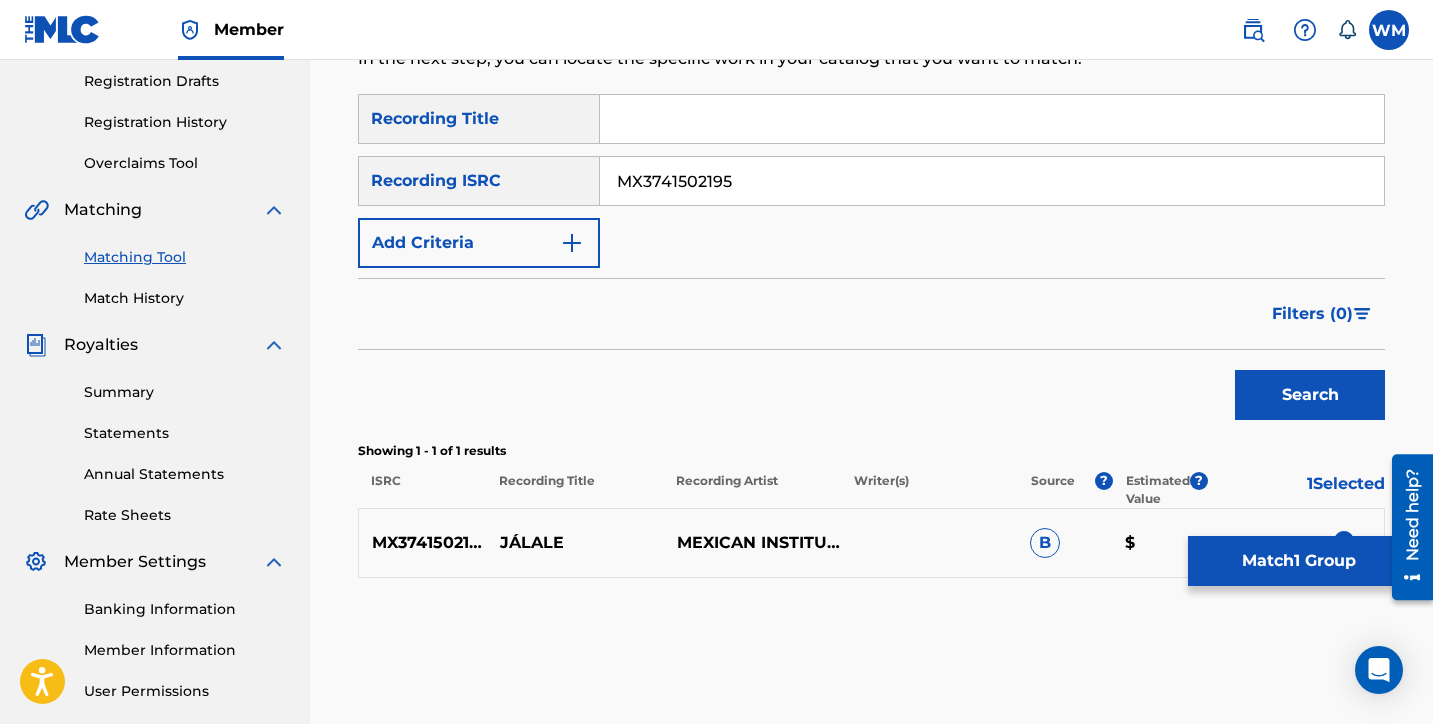 drag, startPoint x: 738, startPoint y: 182, endPoint x: 580, endPoint y: 169, distance: 158.5339 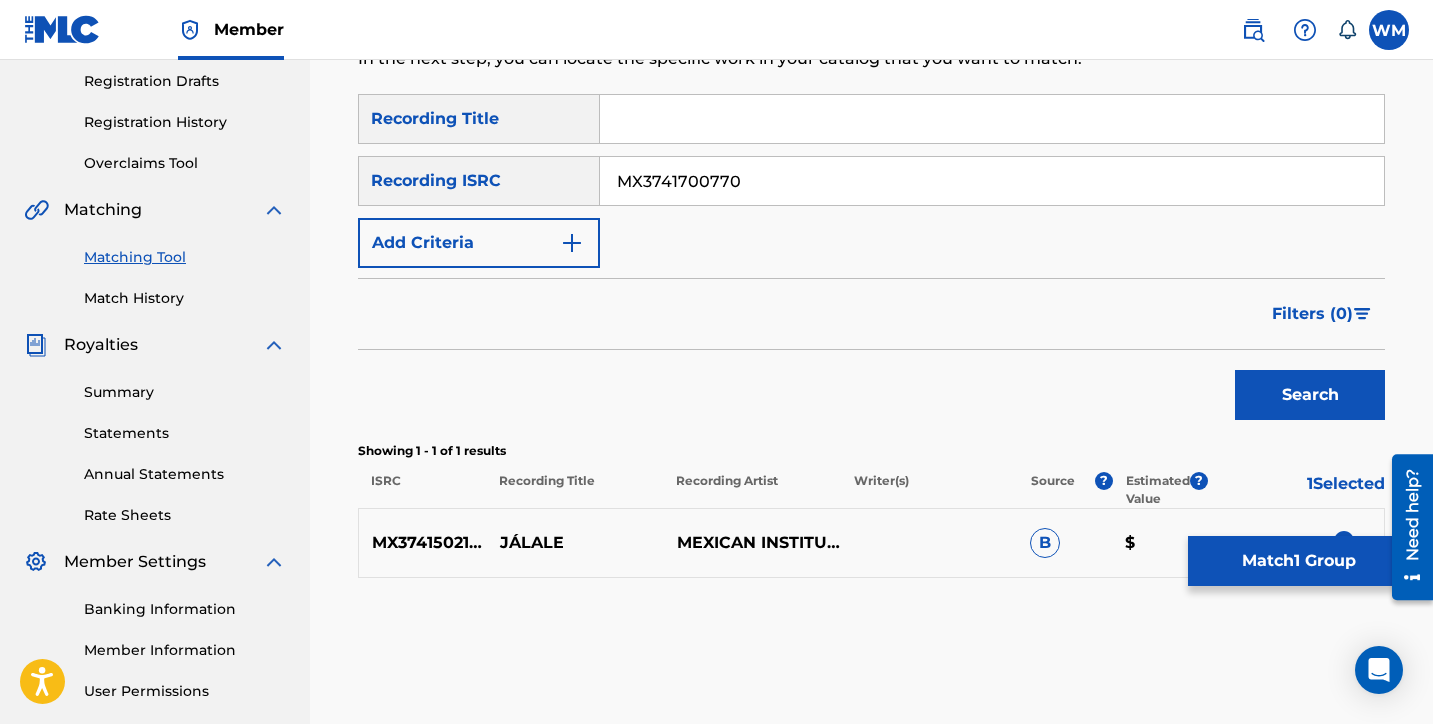 click on "Search" at bounding box center [1310, 395] 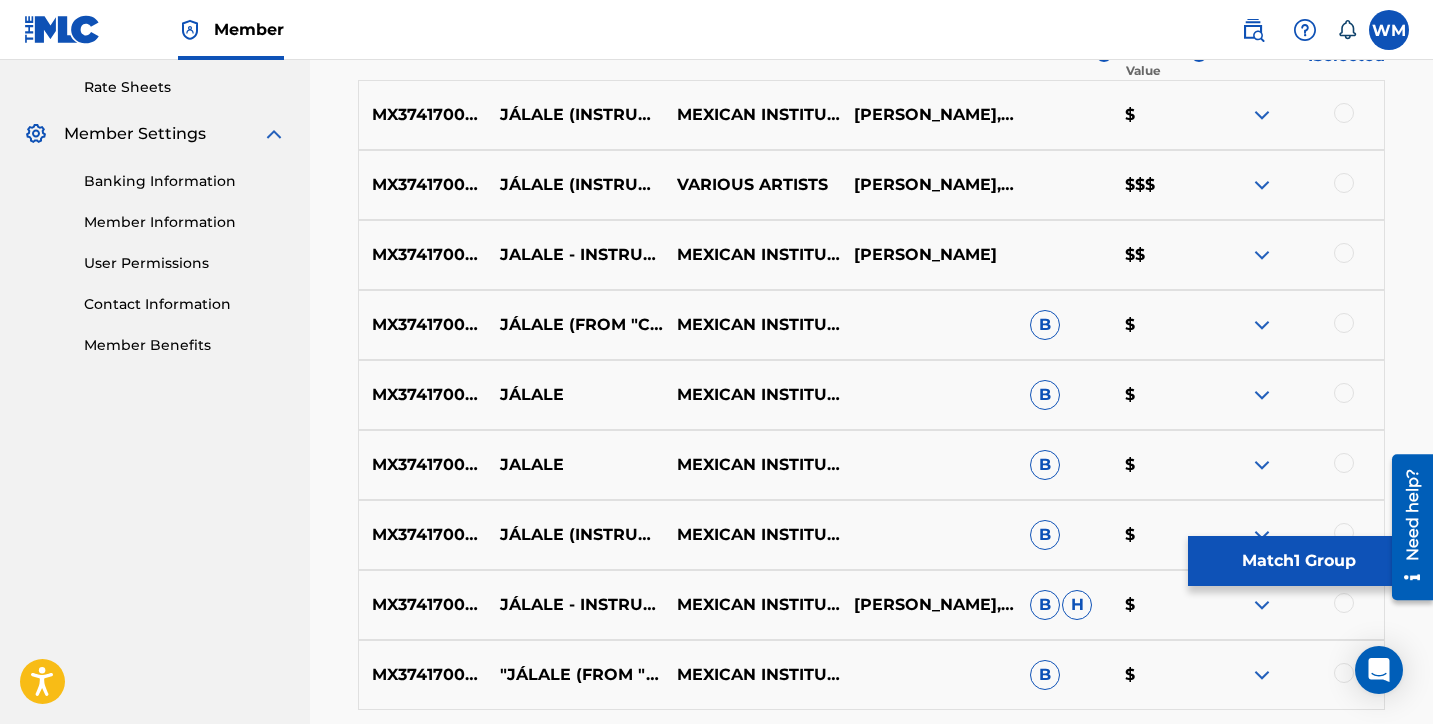 scroll, scrollTop: 766, scrollLeft: 0, axis: vertical 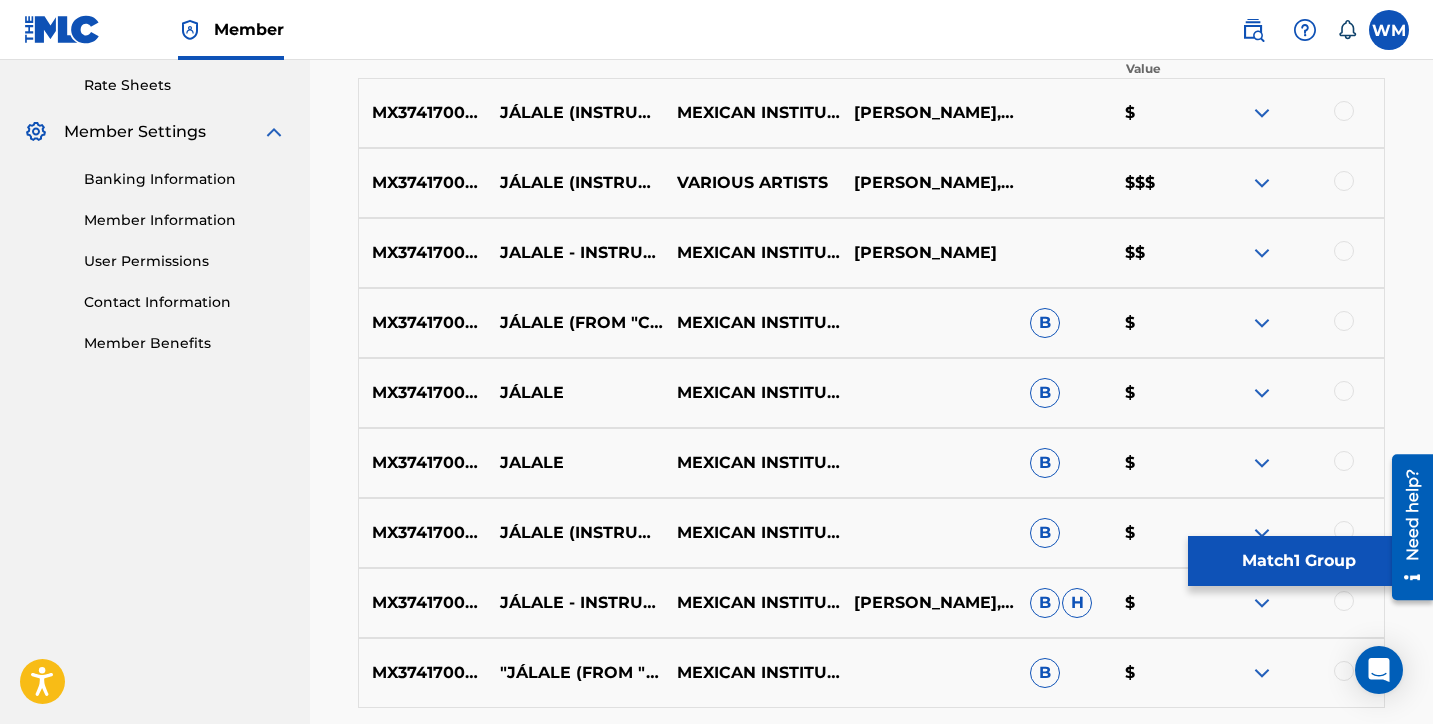 drag, startPoint x: 54, startPoint y: 163, endPoint x: 52, endPoint y: 126, distance: 37.054016 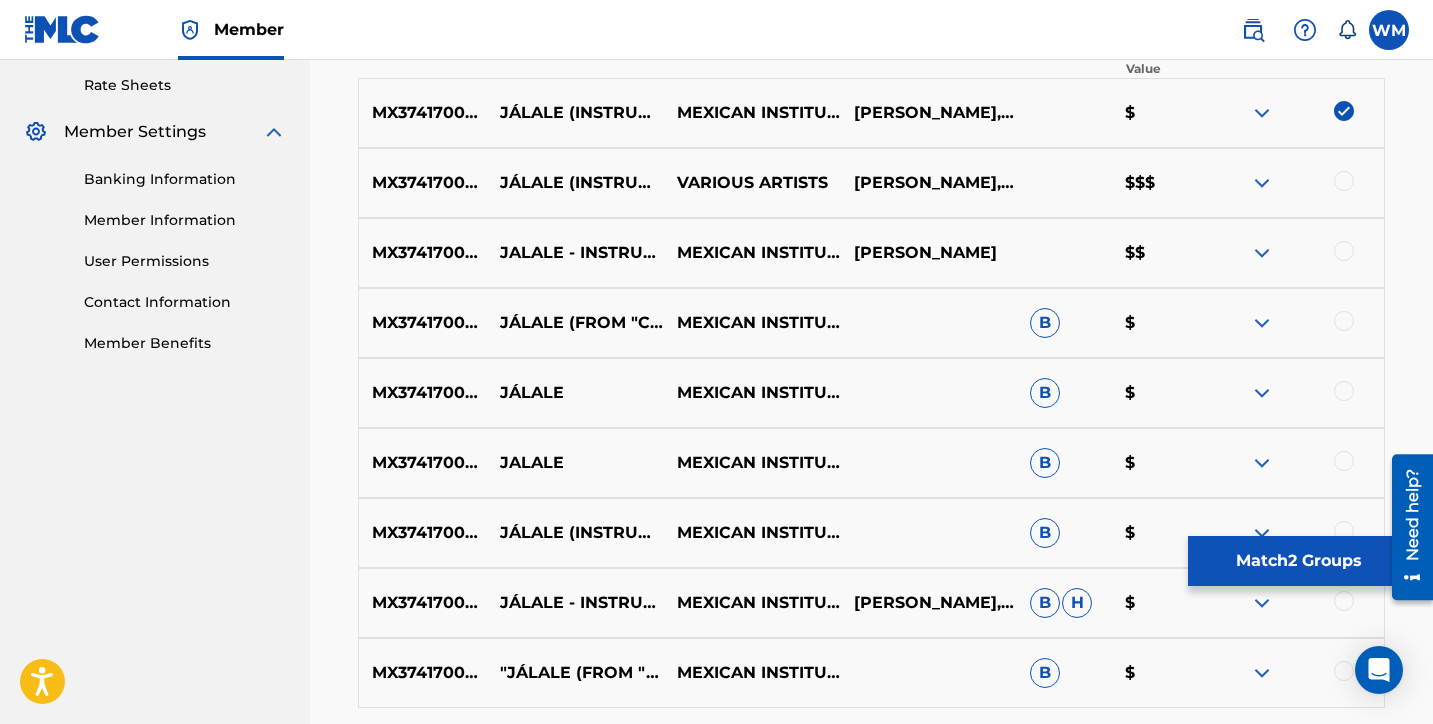 click at bounding box center (1344, 181) 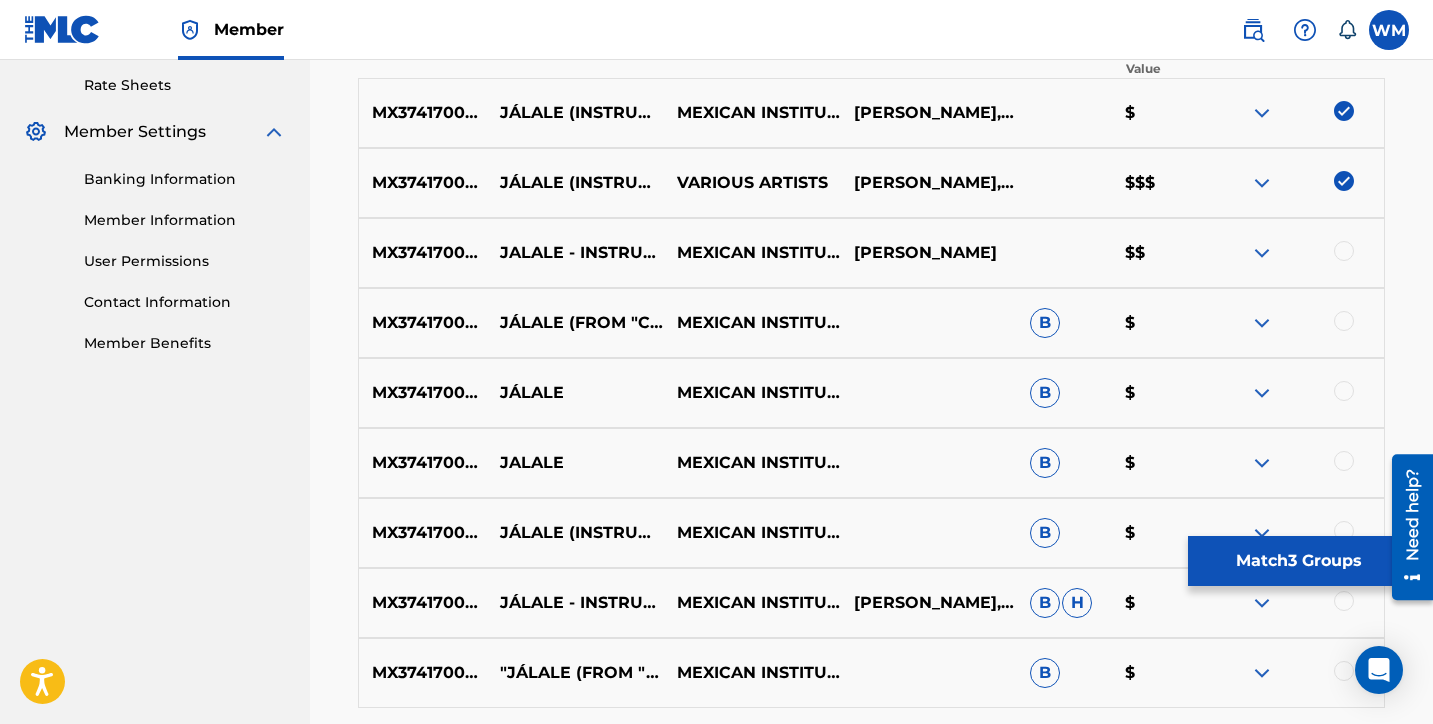 click at bounding box center [1344, 251] 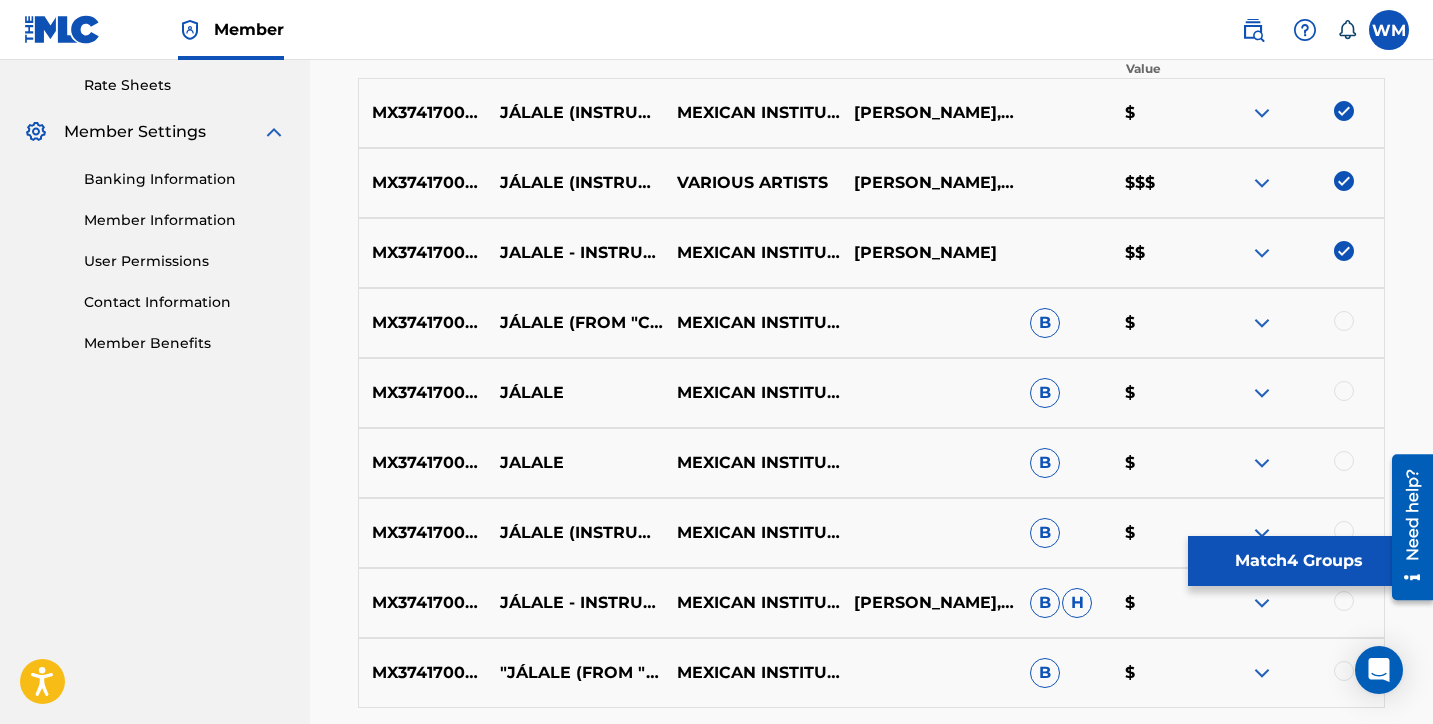 click at bounding box center [1344, 321] 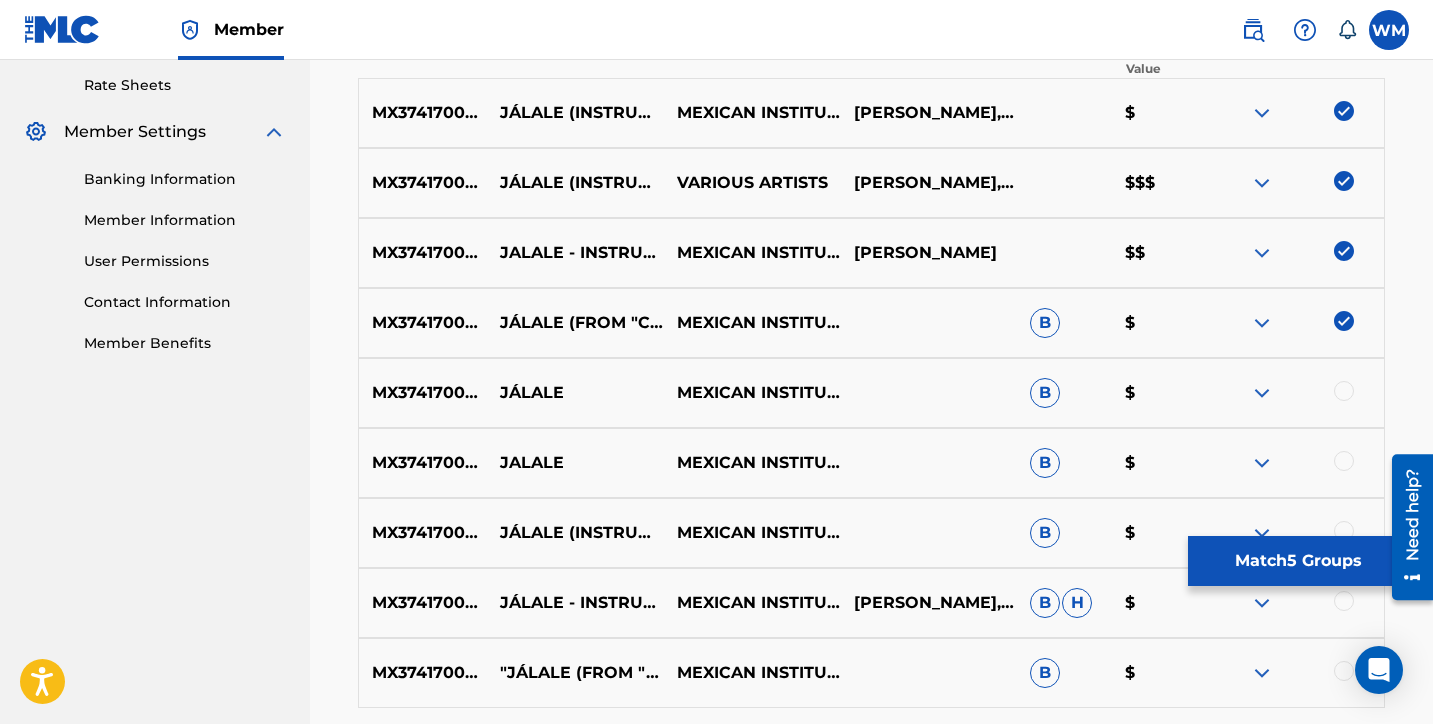 click at bounding box center [1344, 391] 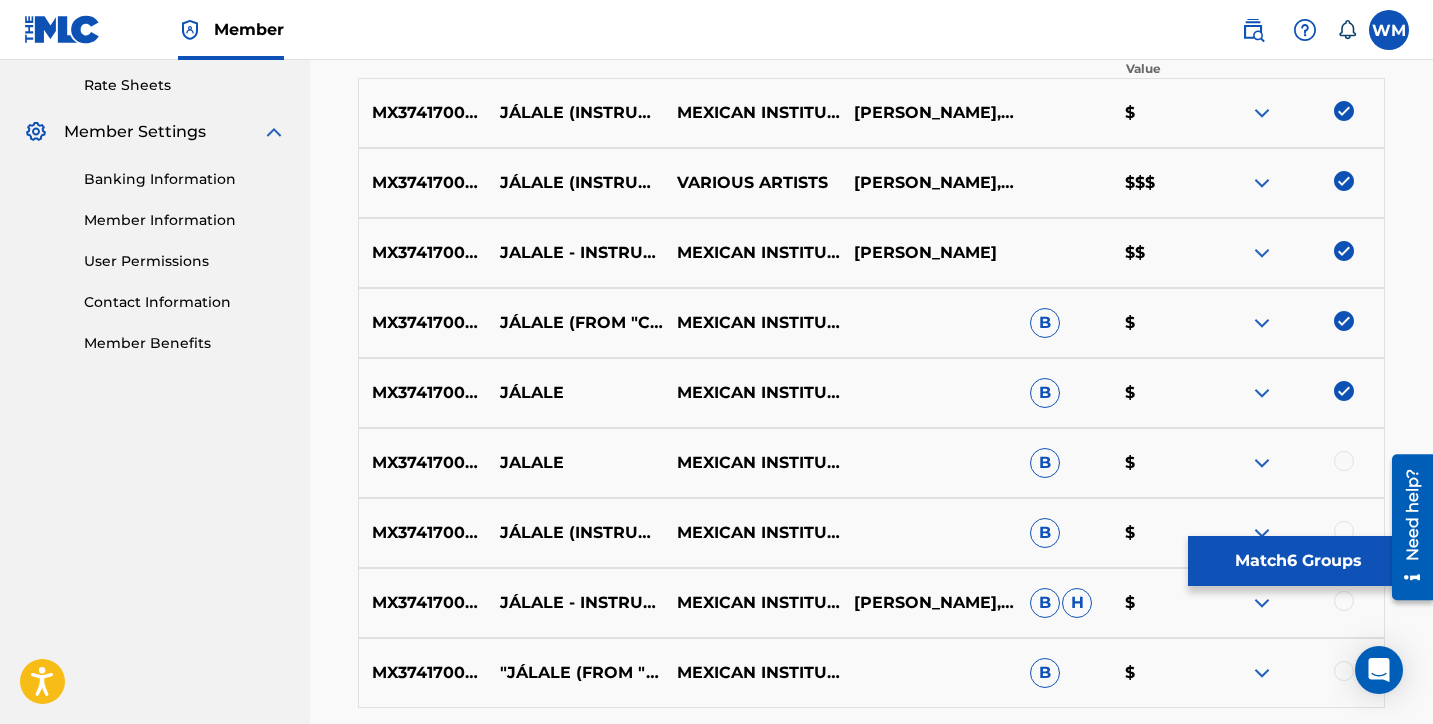 click at bounding box center [1344, 461] 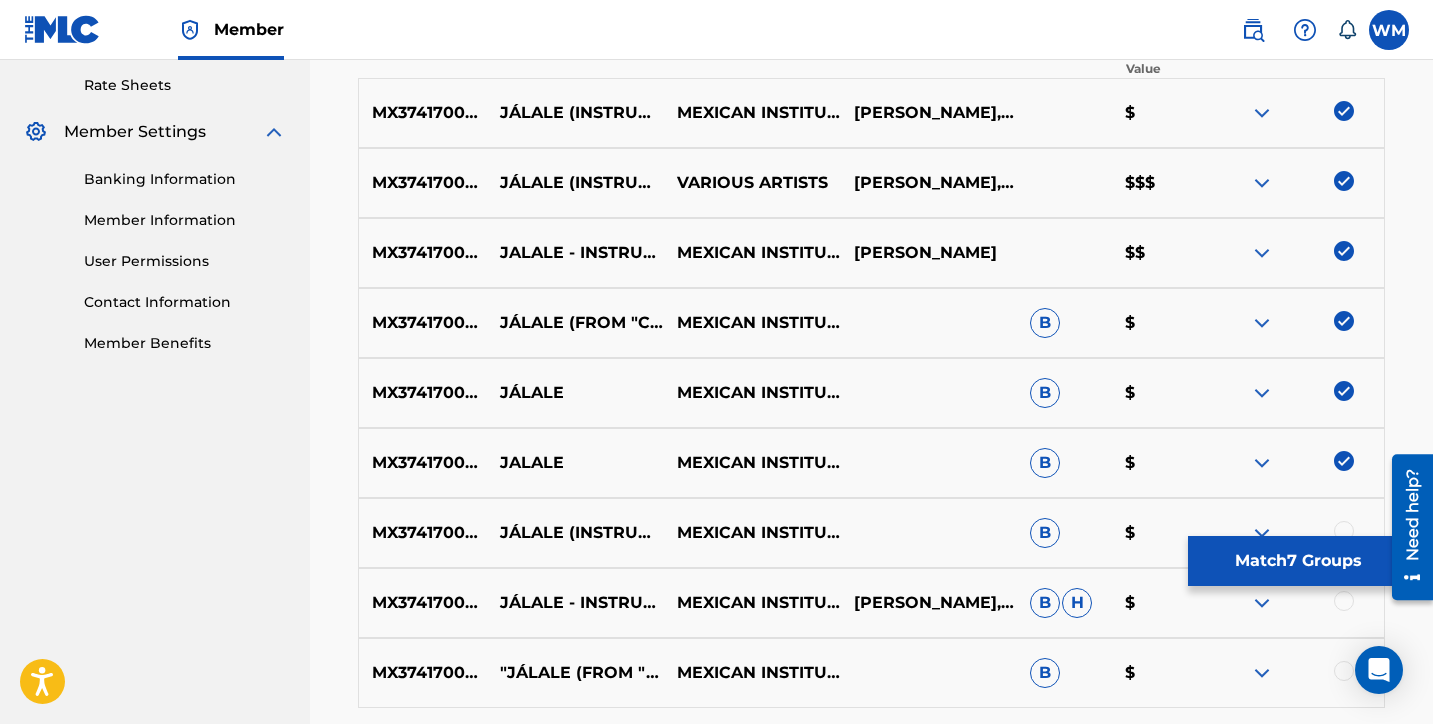 click at bounding box center (1344, 531) 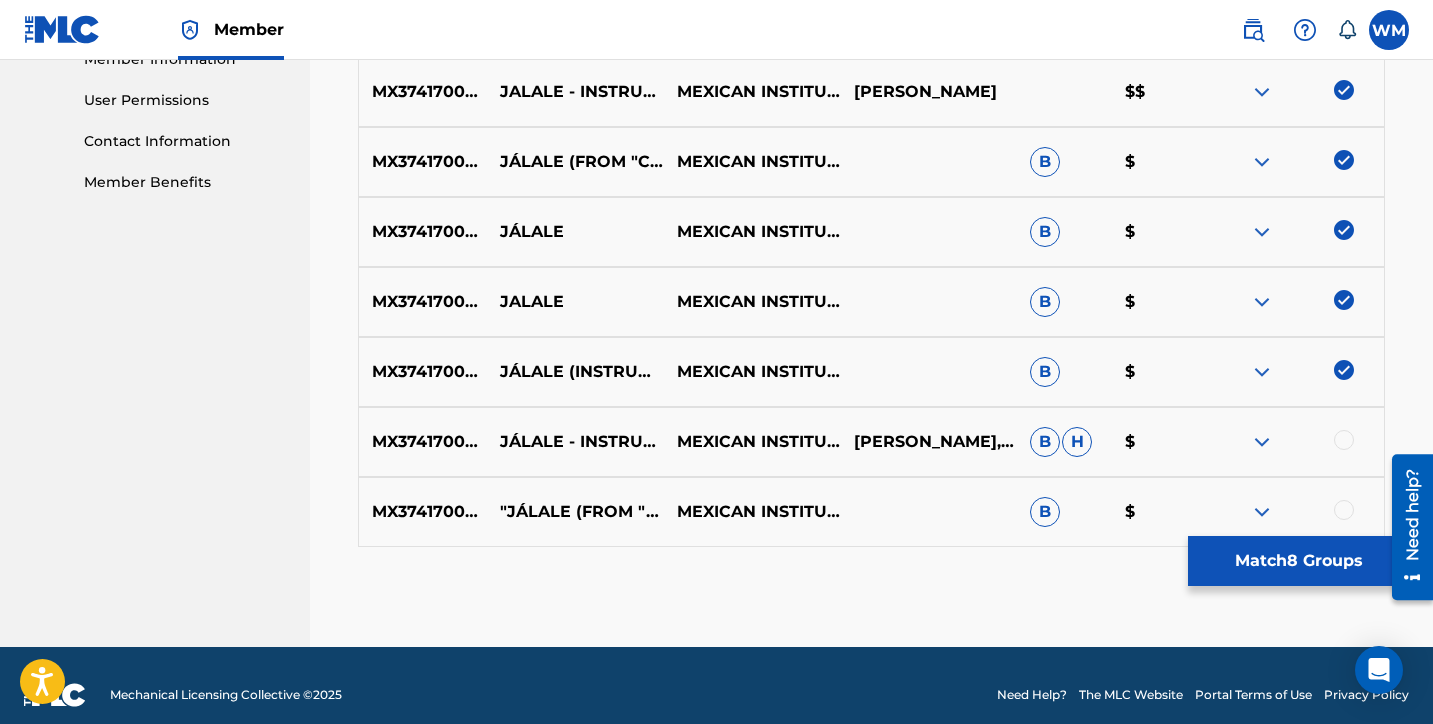 scroll, scrollTop: 946, scrollLeft: 0, axis: vertical 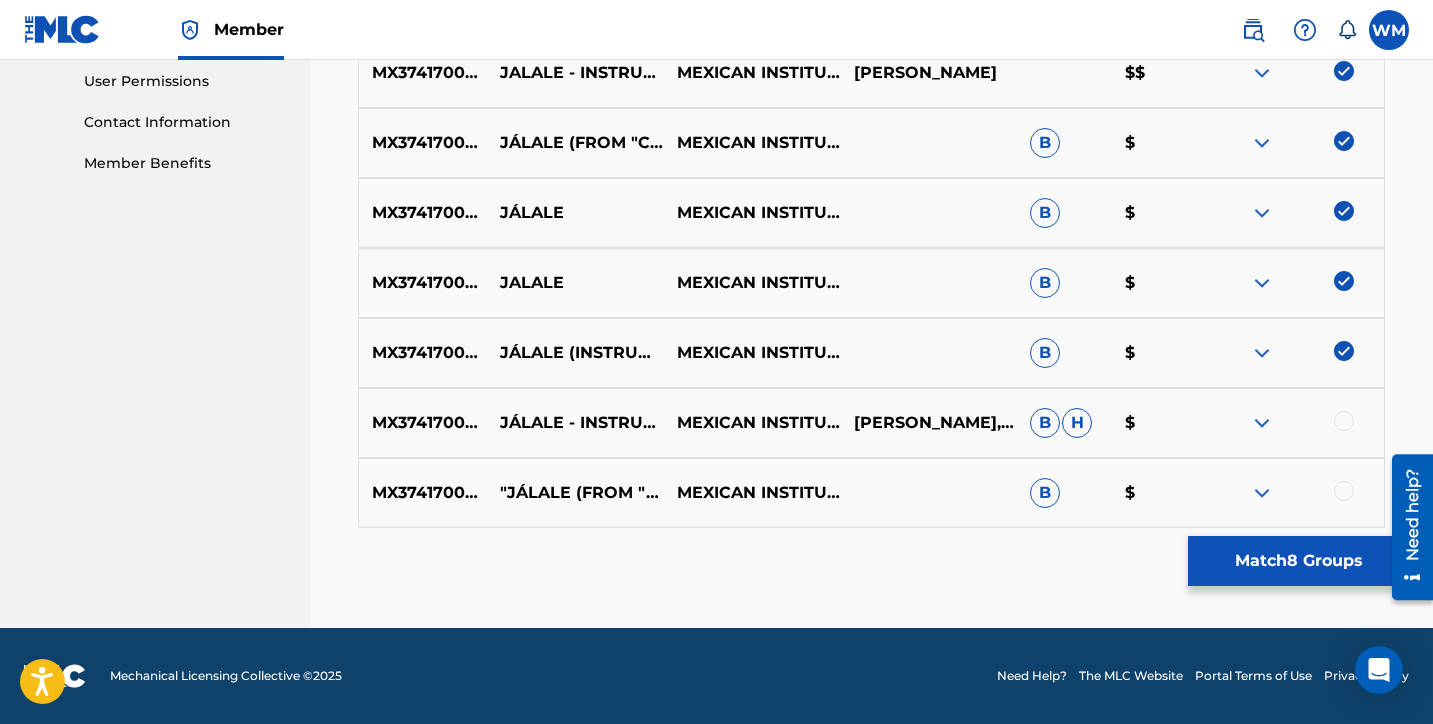 click at bounding box center (1344, 421) 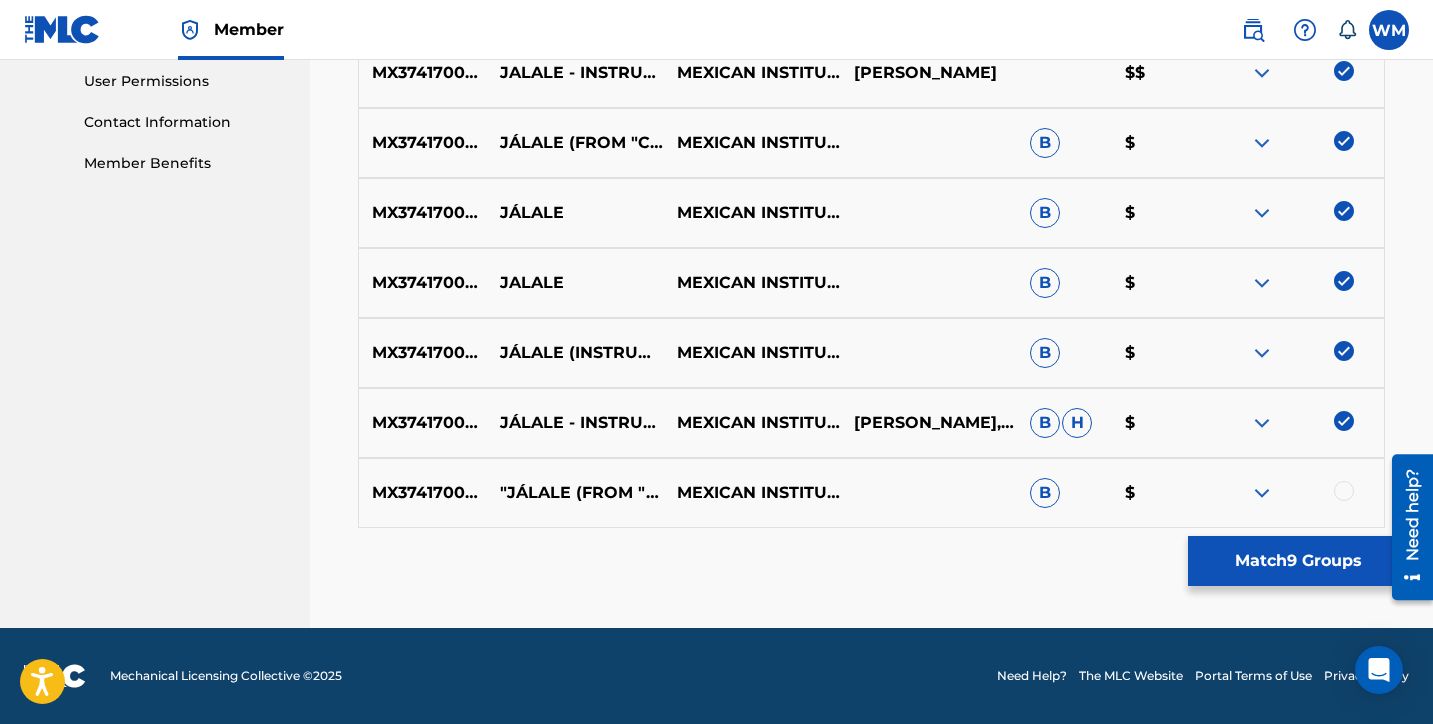 click at bounding box center [1295, 493] 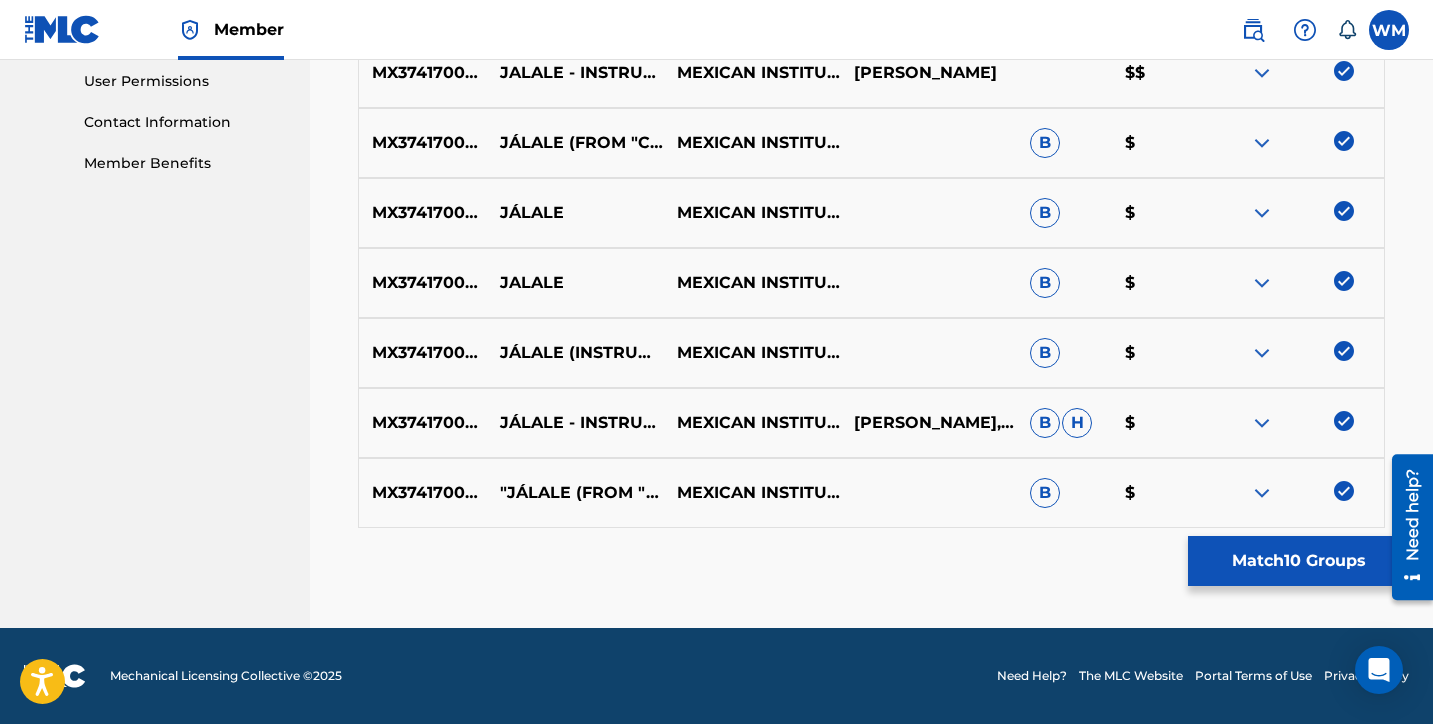 click at bounding box center (1344, 491) 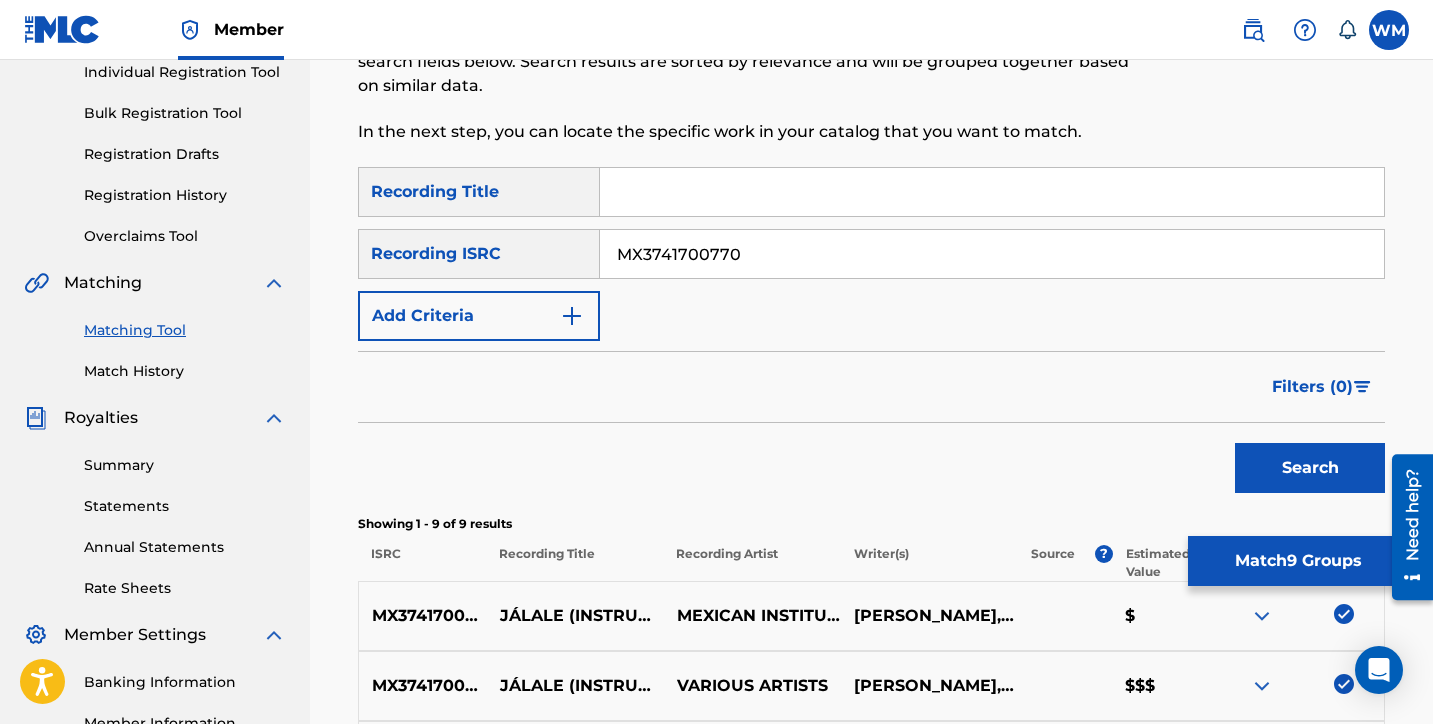 scroll, scrollTop: 267, scrollLeft: 0, axis: vertical 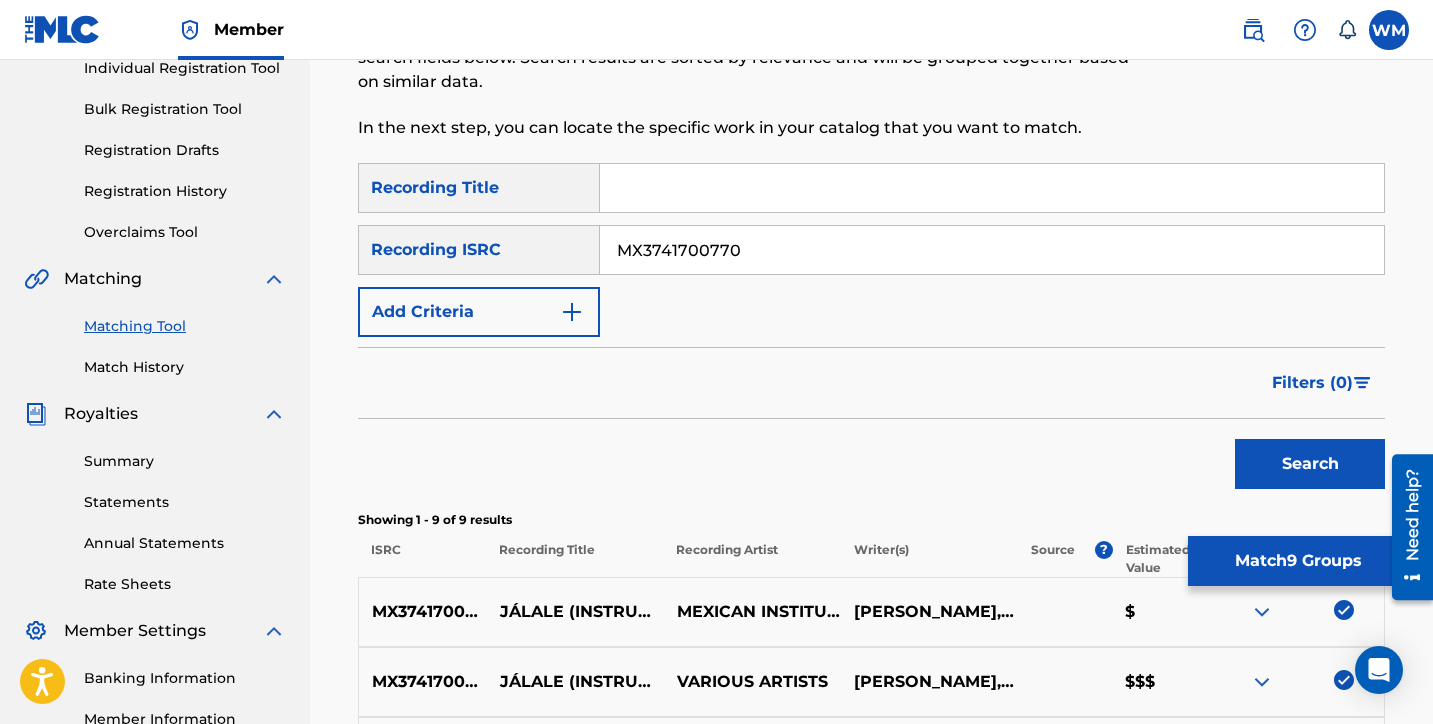 drag, startPoint x: 785, startPoint y: 253, endPoint x: 509, endPoint y: 184, distance: 284.4943 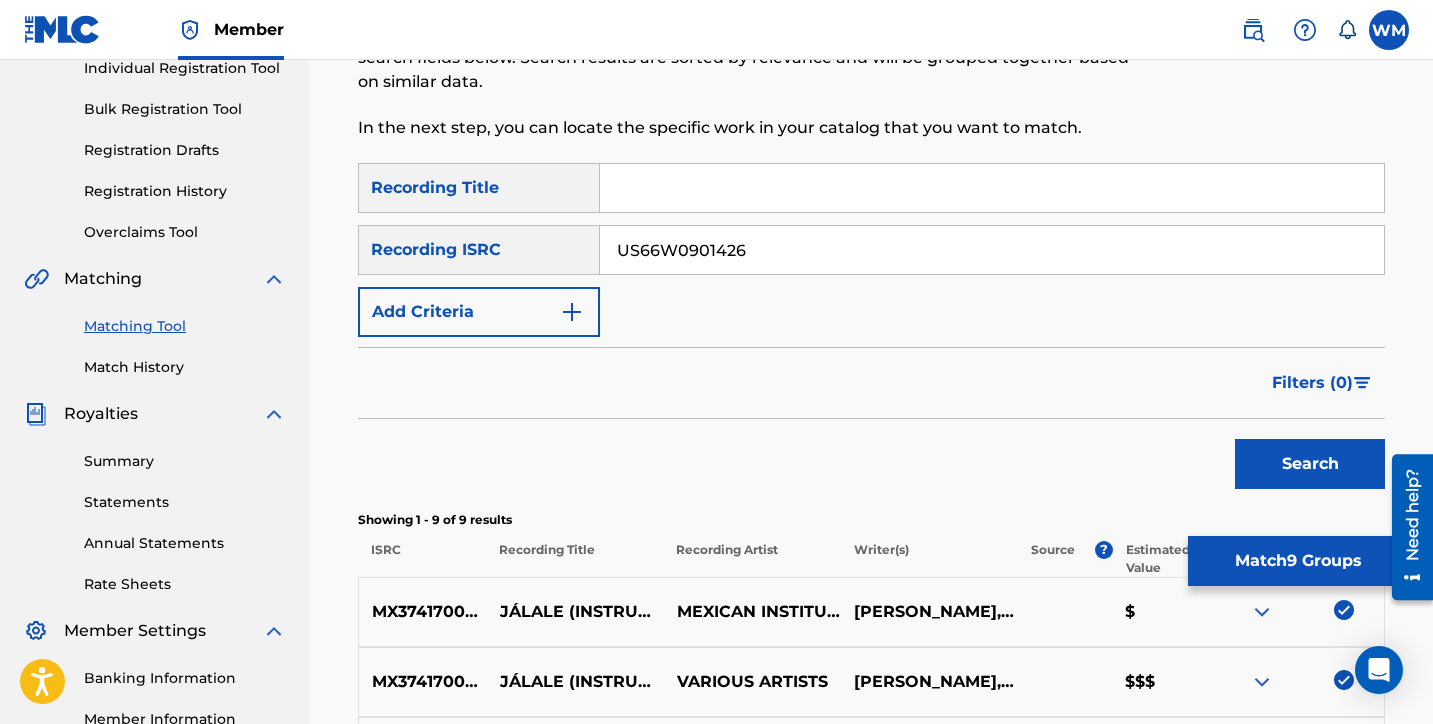 type on "US66W0901426" 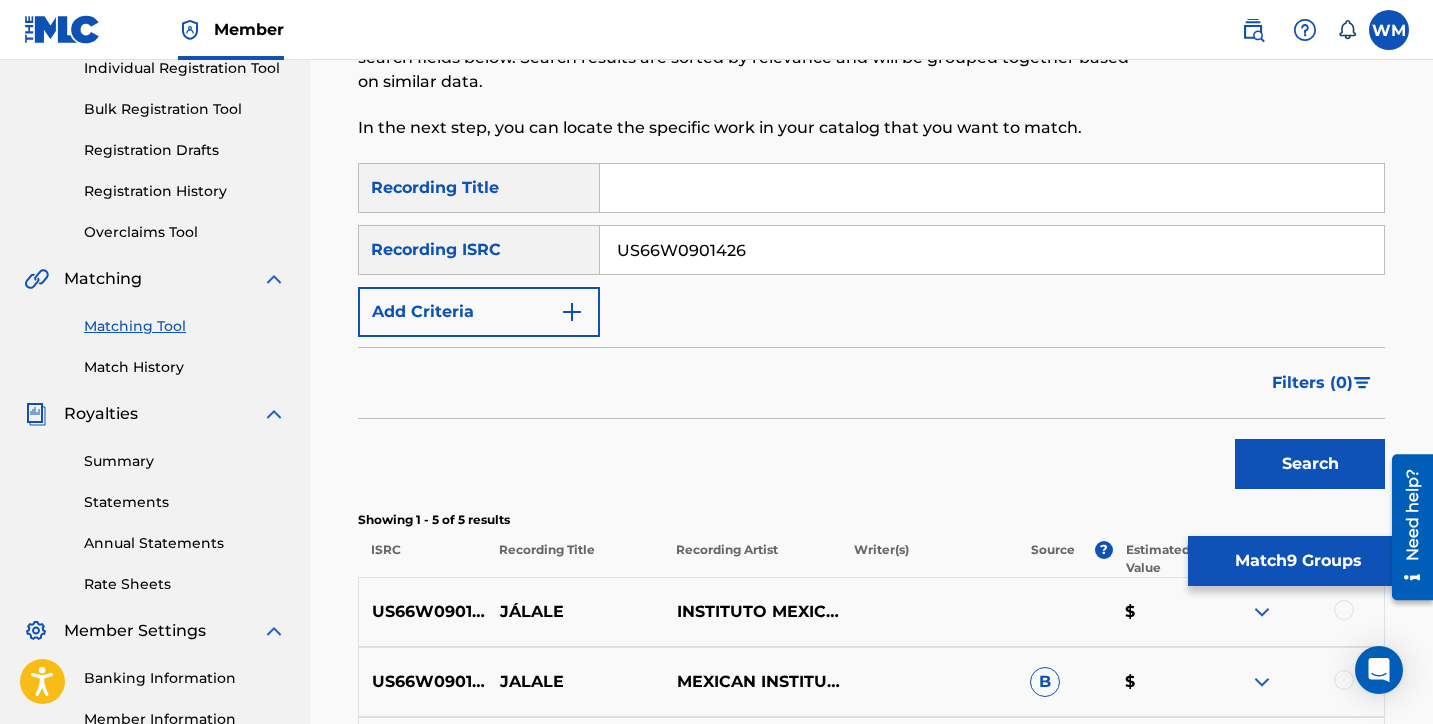 scroll, scrollTop: 666, scrollLeft: 0, axis: vertical 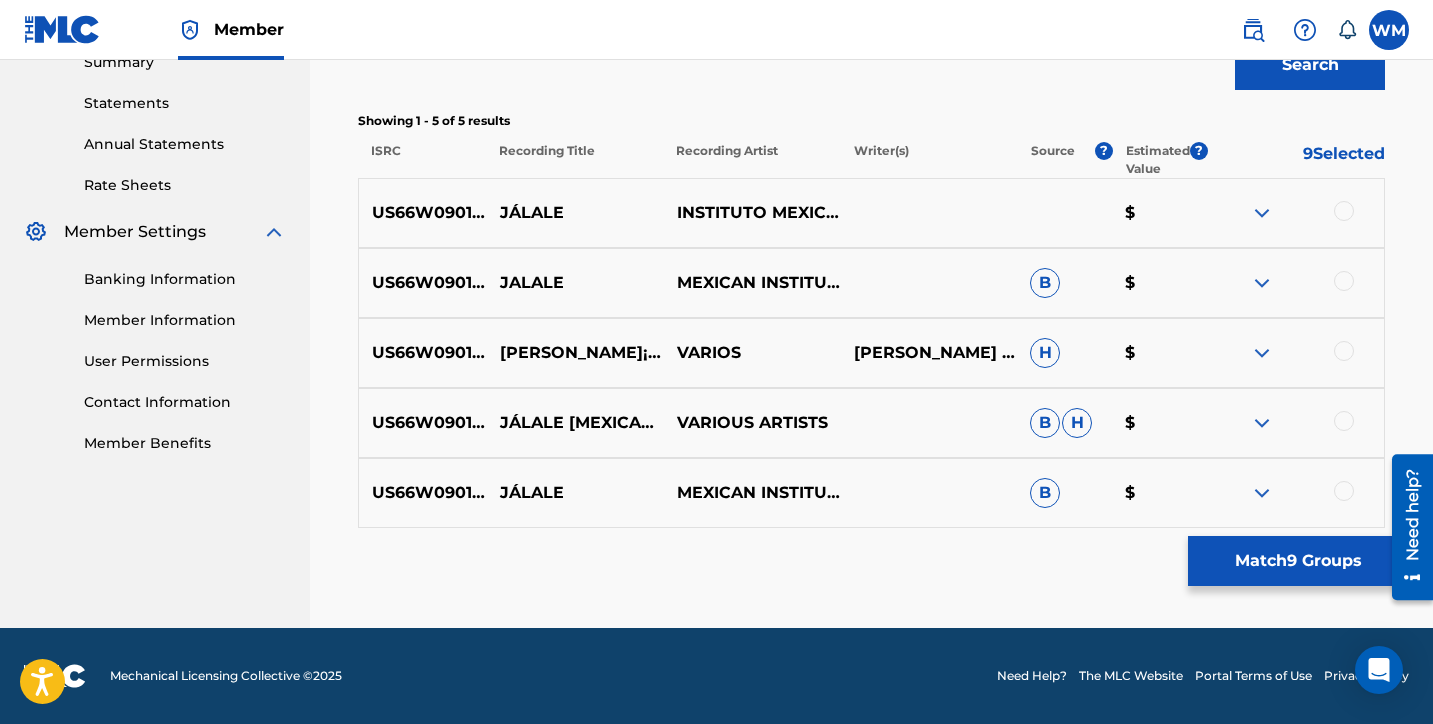 click at bounding box center [1344, 211] 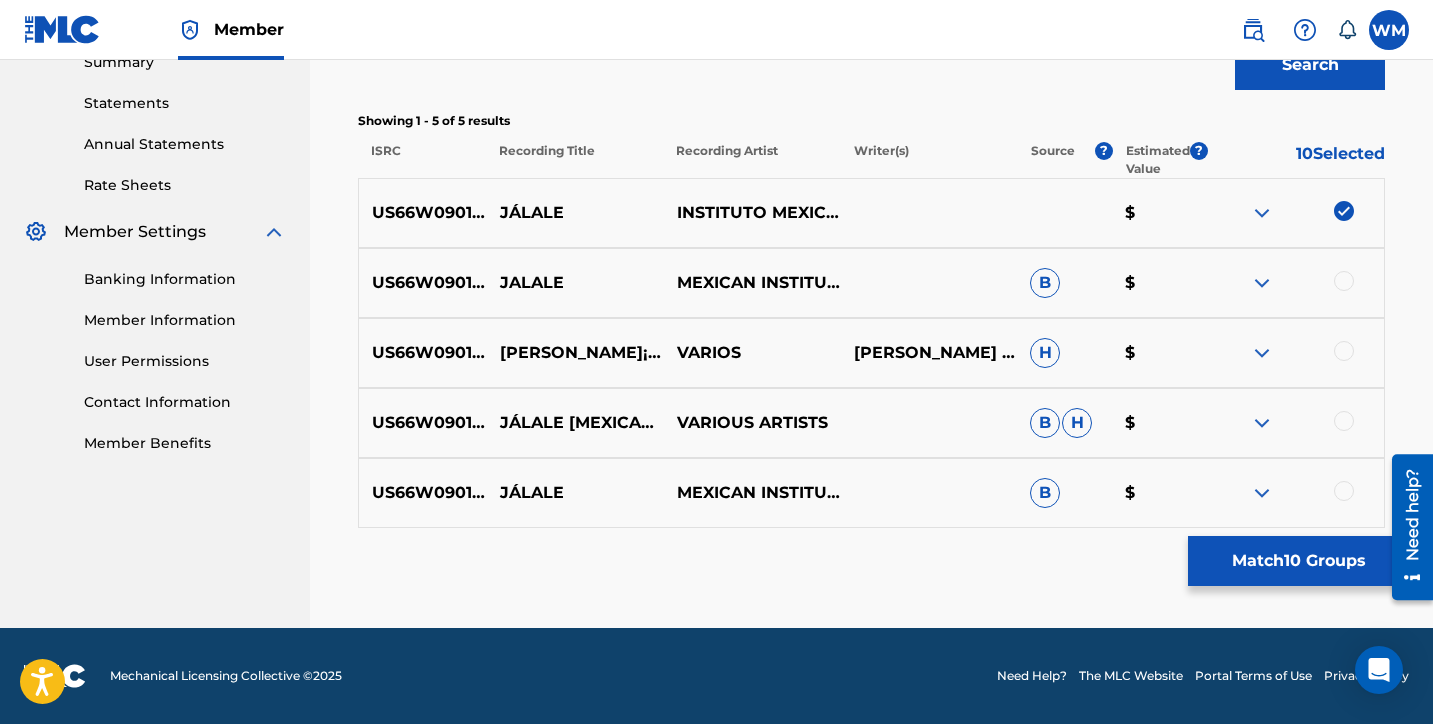 click at bounding box center [1344, 281] 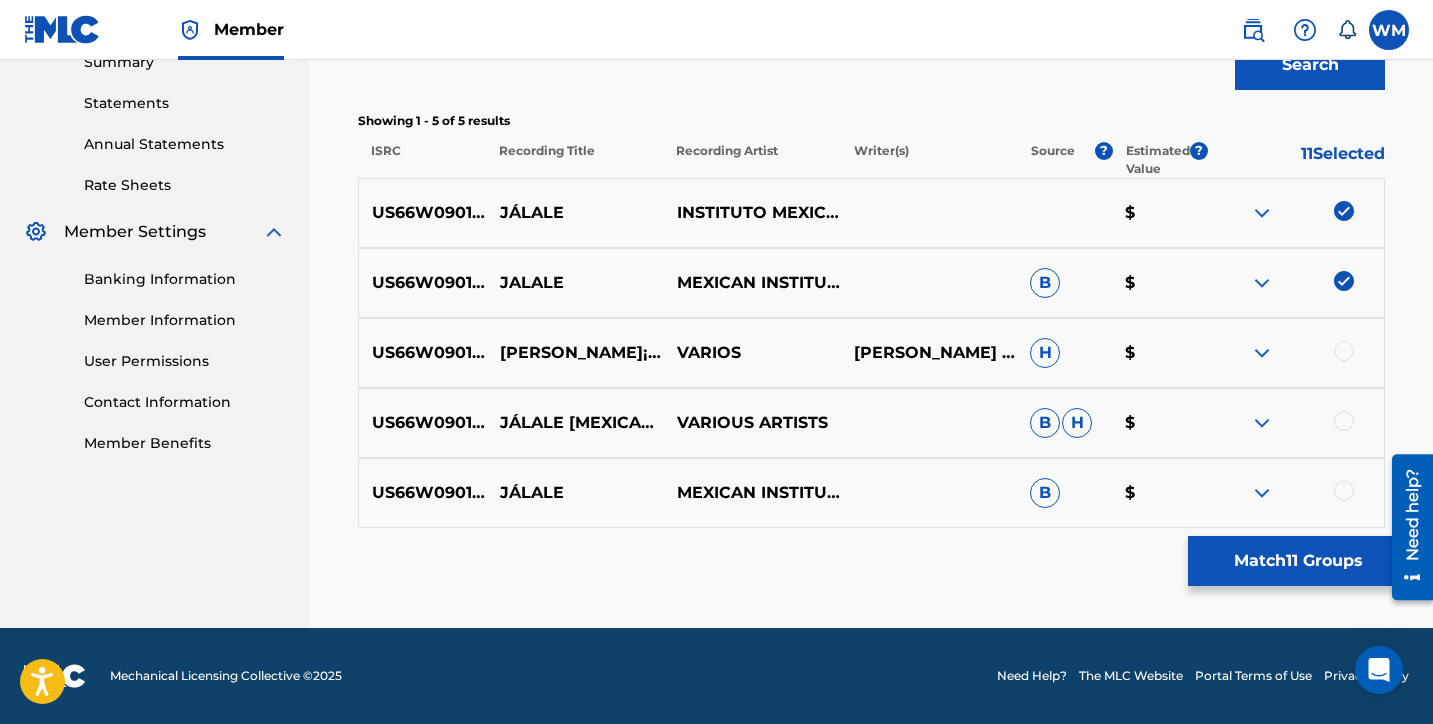 click at bounding box center (1344, 351) 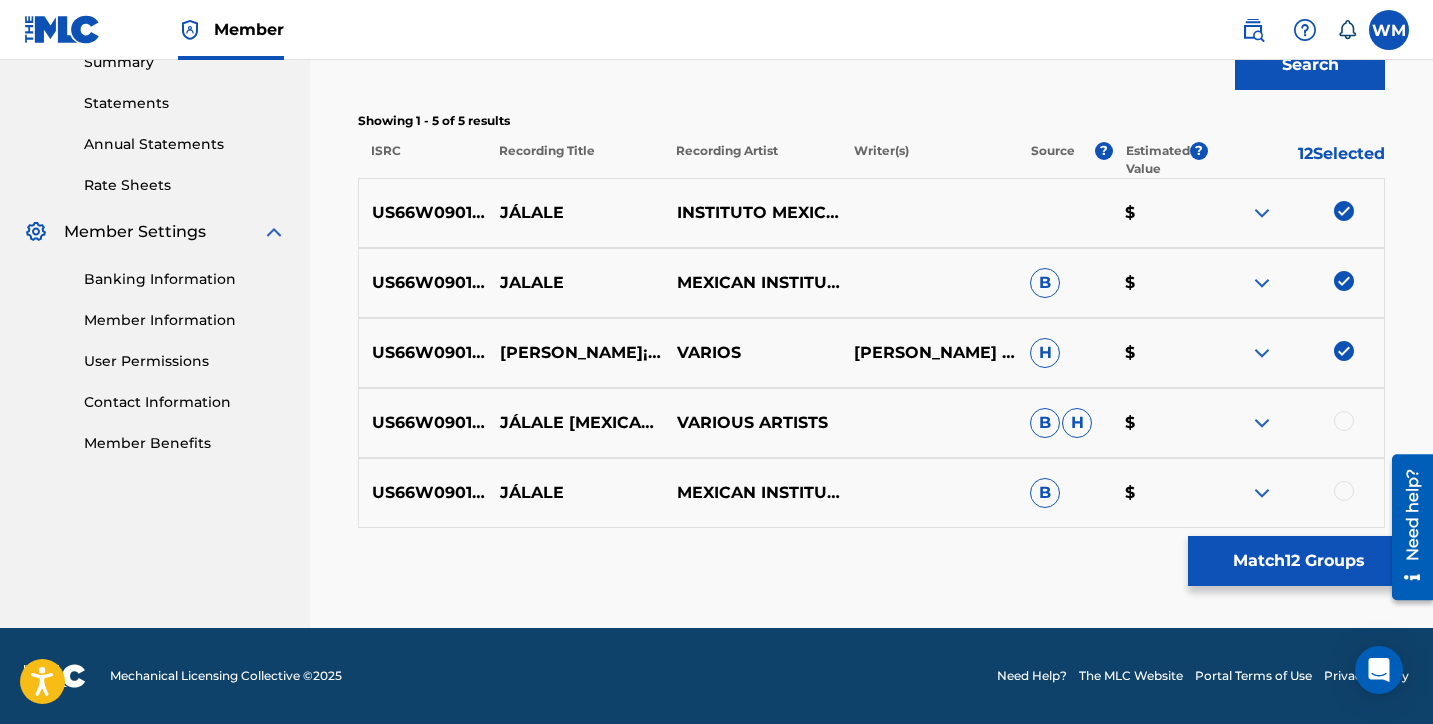 click at bounding box center [1344, 421] 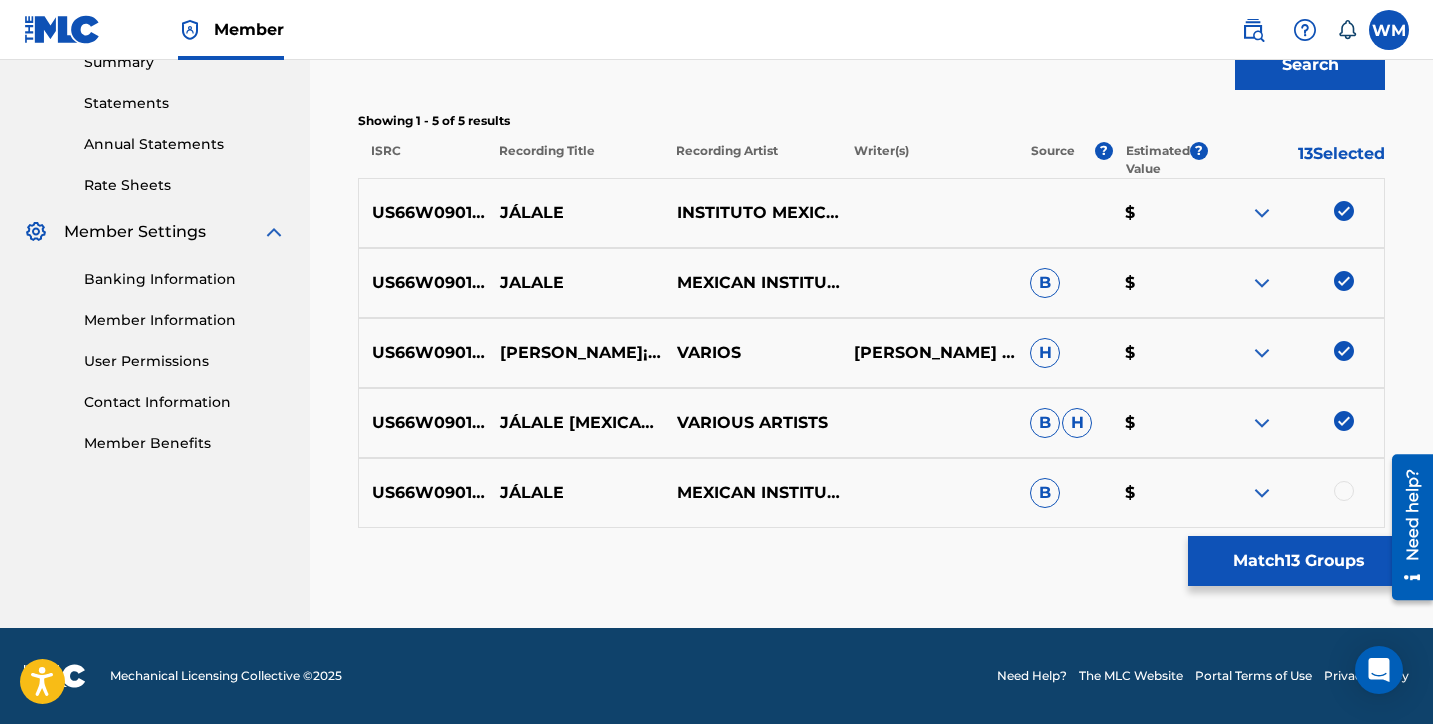 click at bounding box center [1344, 491] 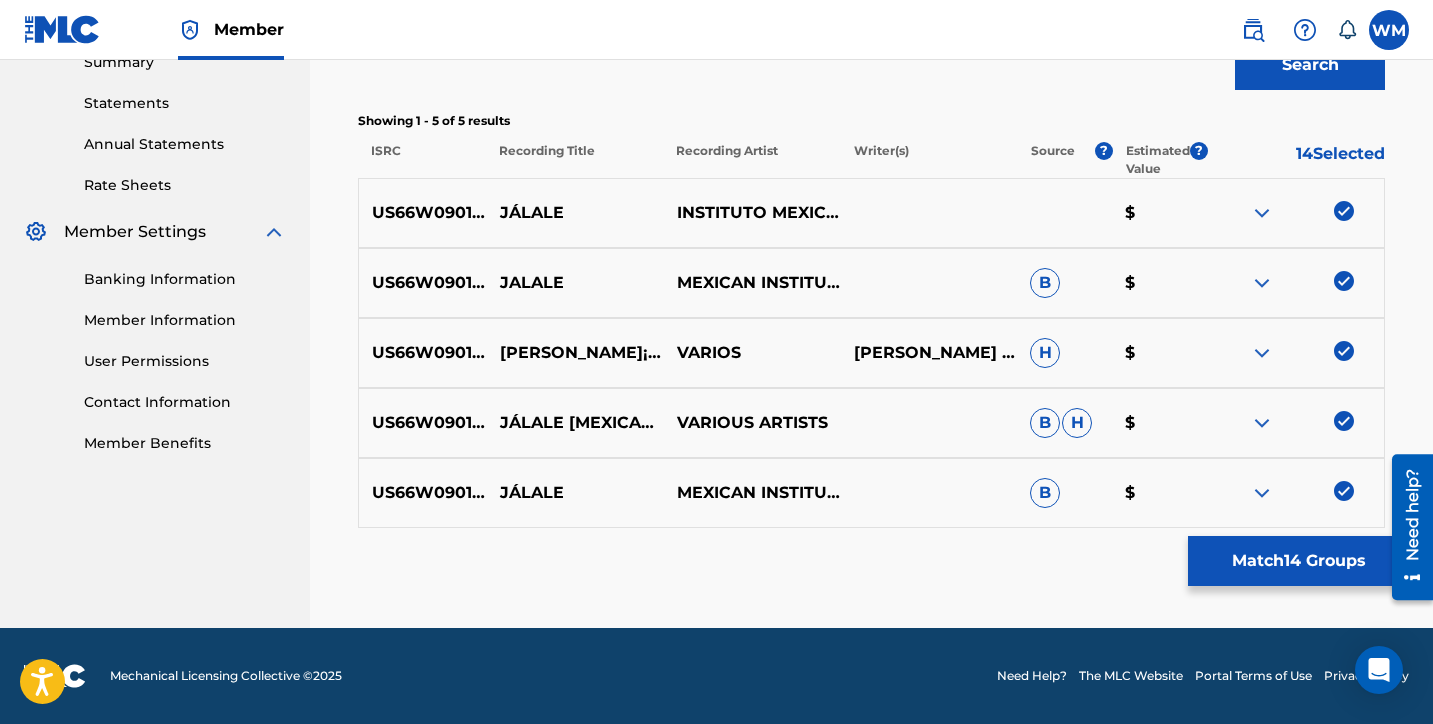 click on "Match  14 Groups" at bounding box center [1298, 561] 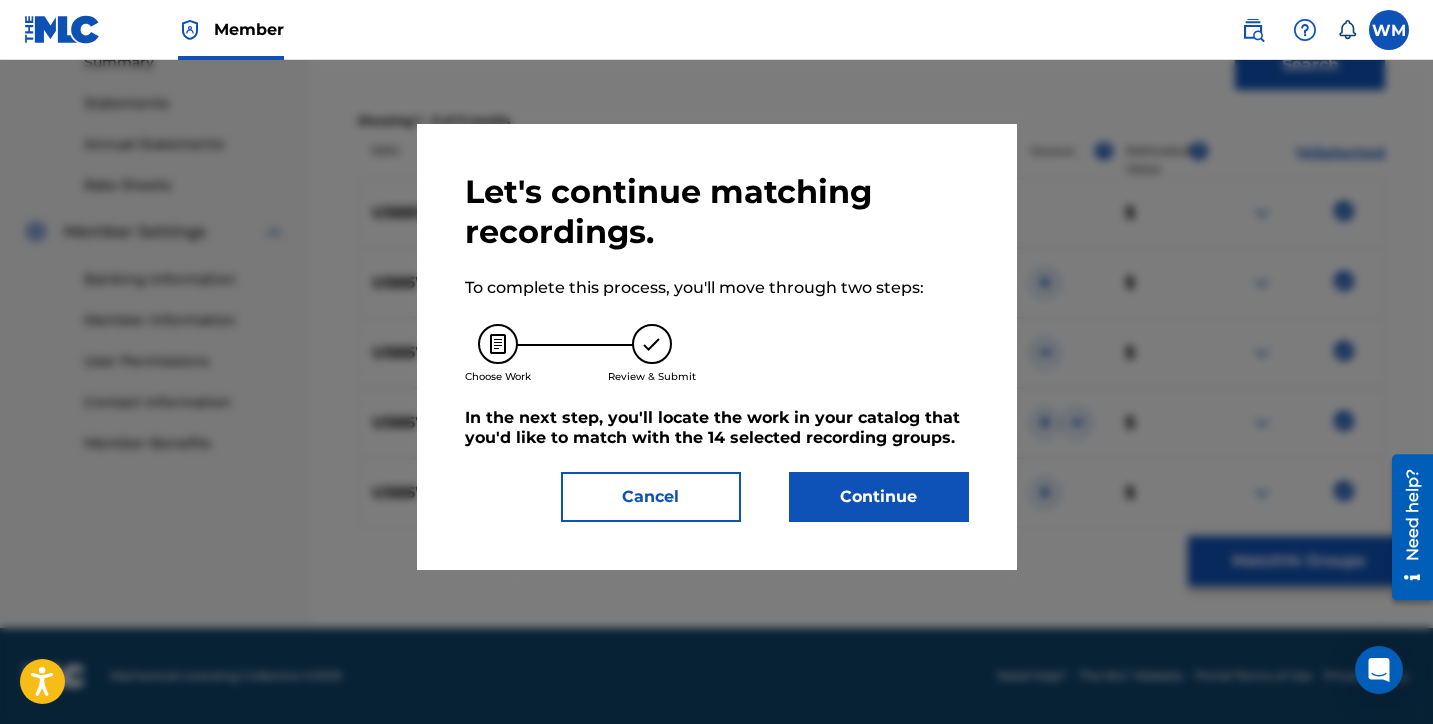 click on "Continue" at bounding box center [879, 497] 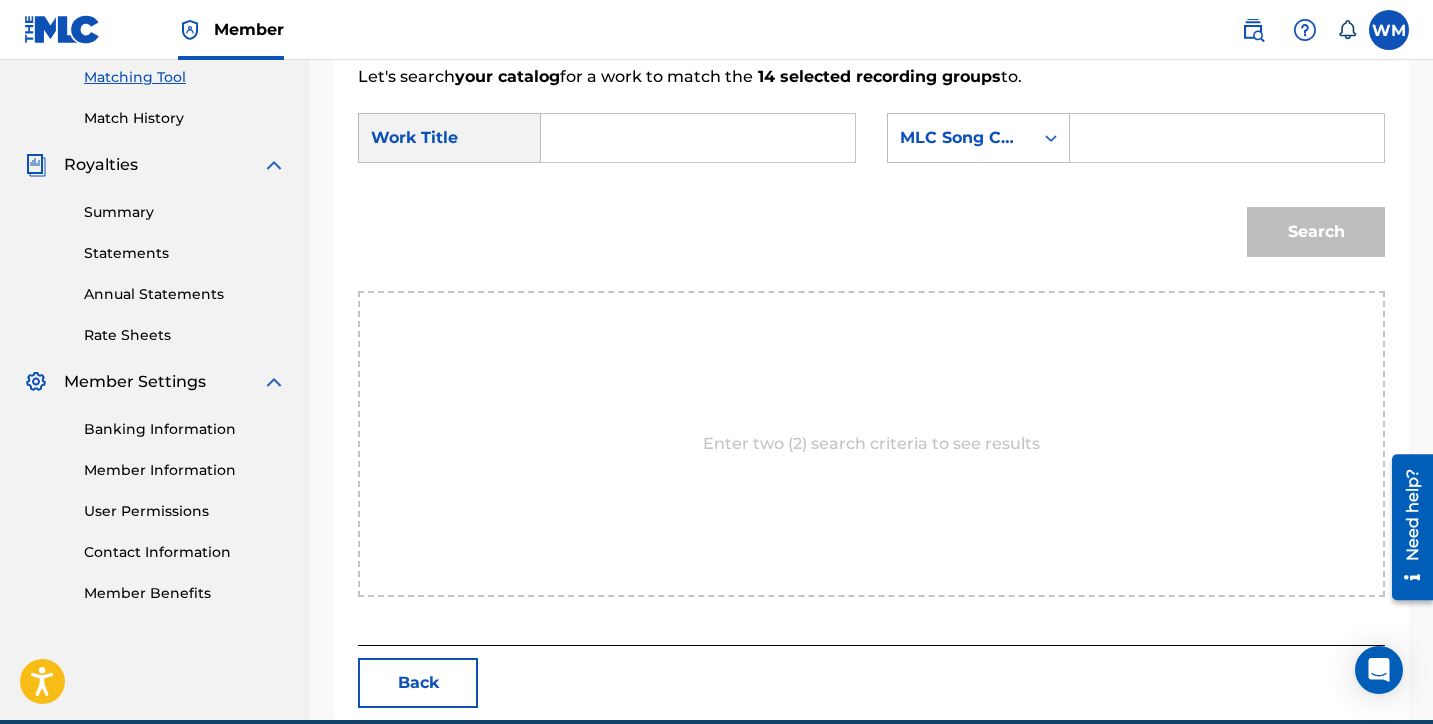 click at bounding box center (698, 138) 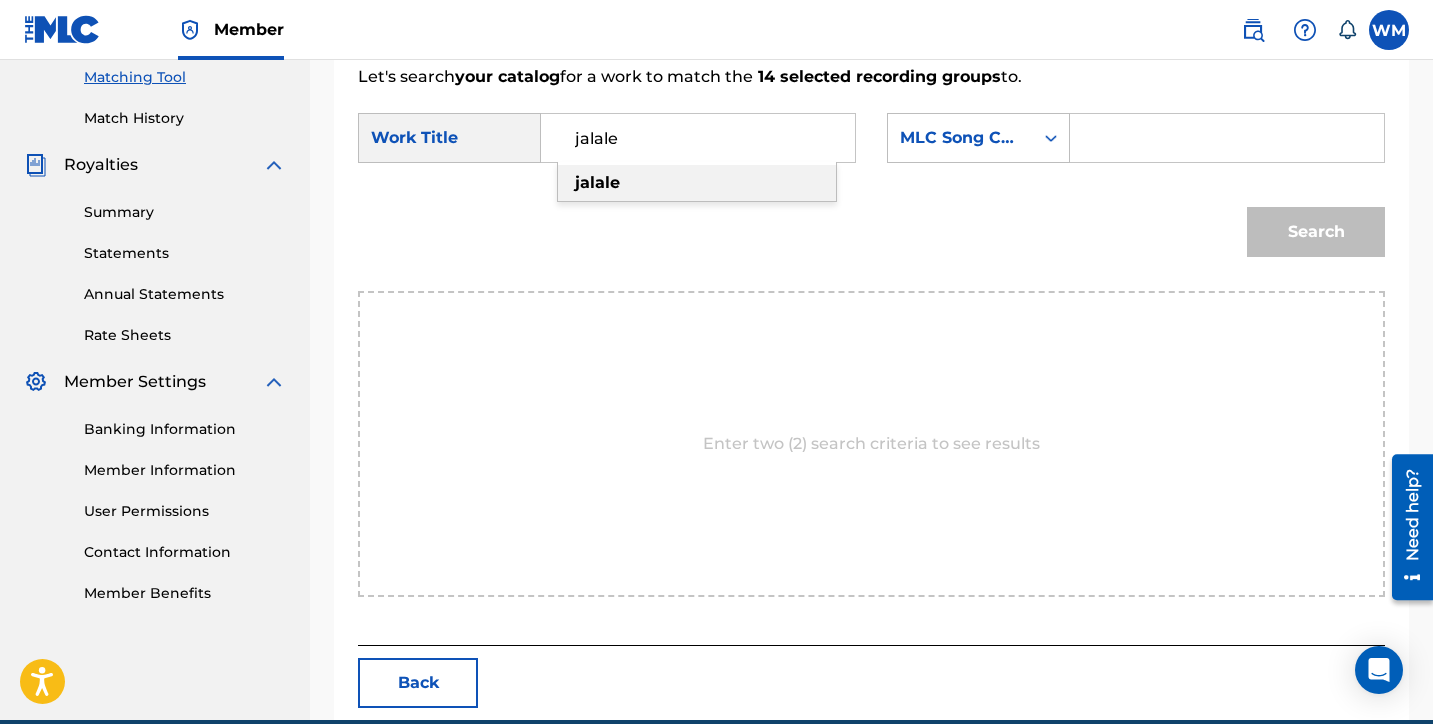 type on "jalale" 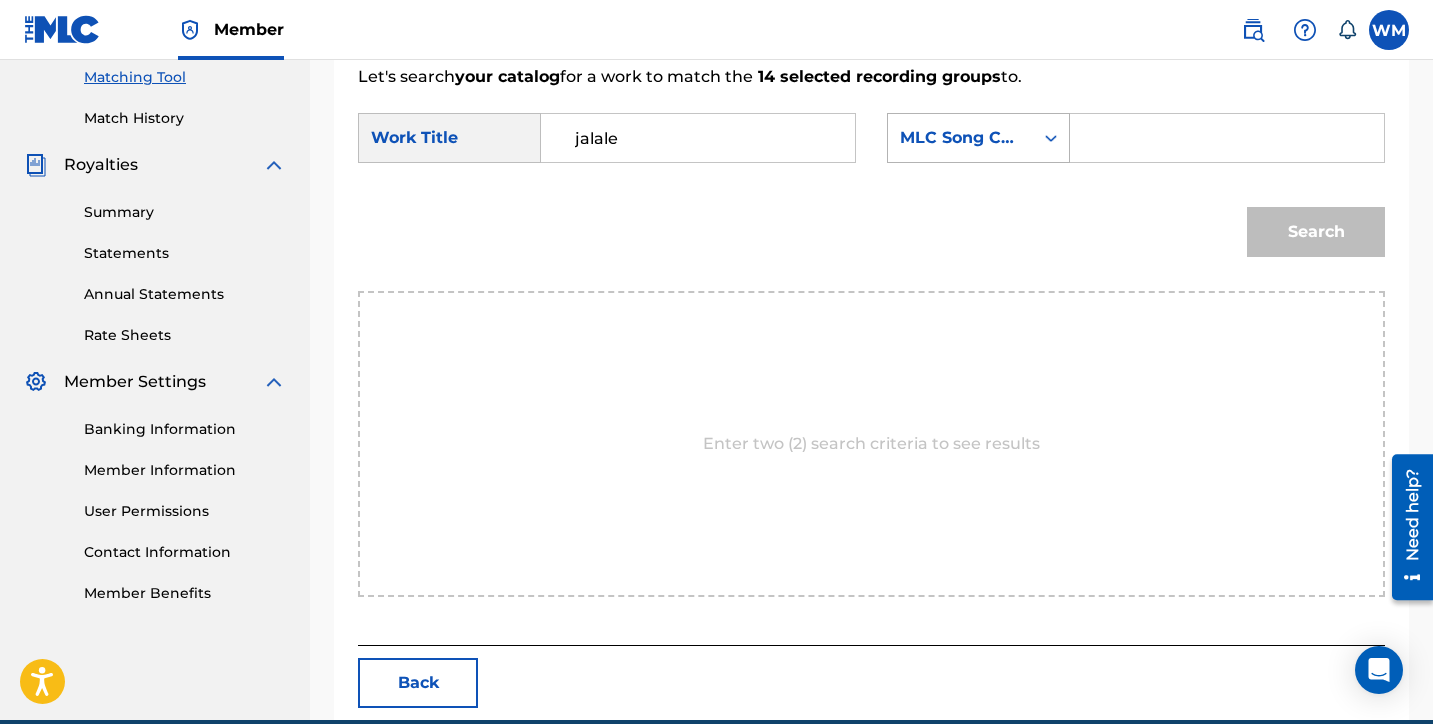click 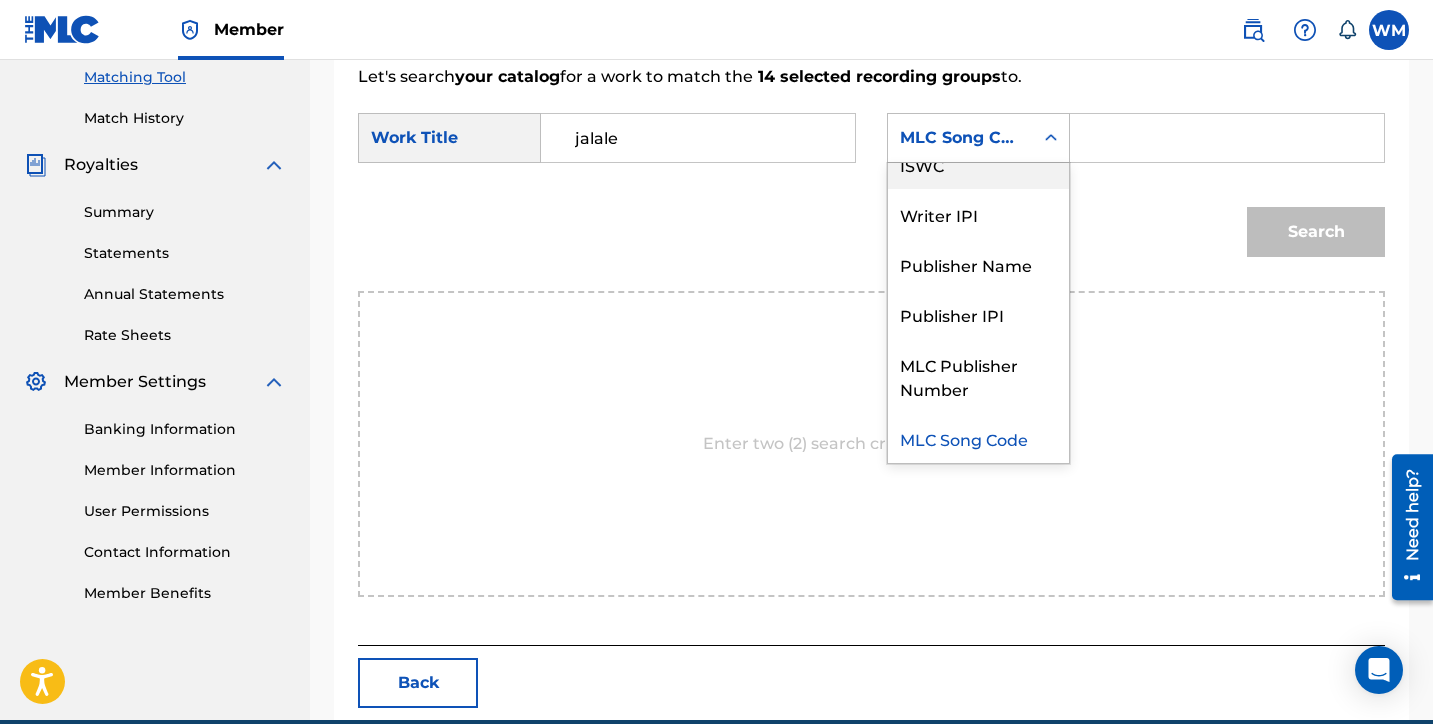 scroll, scrollTop: 0, scrollLeft: 0, axis: both 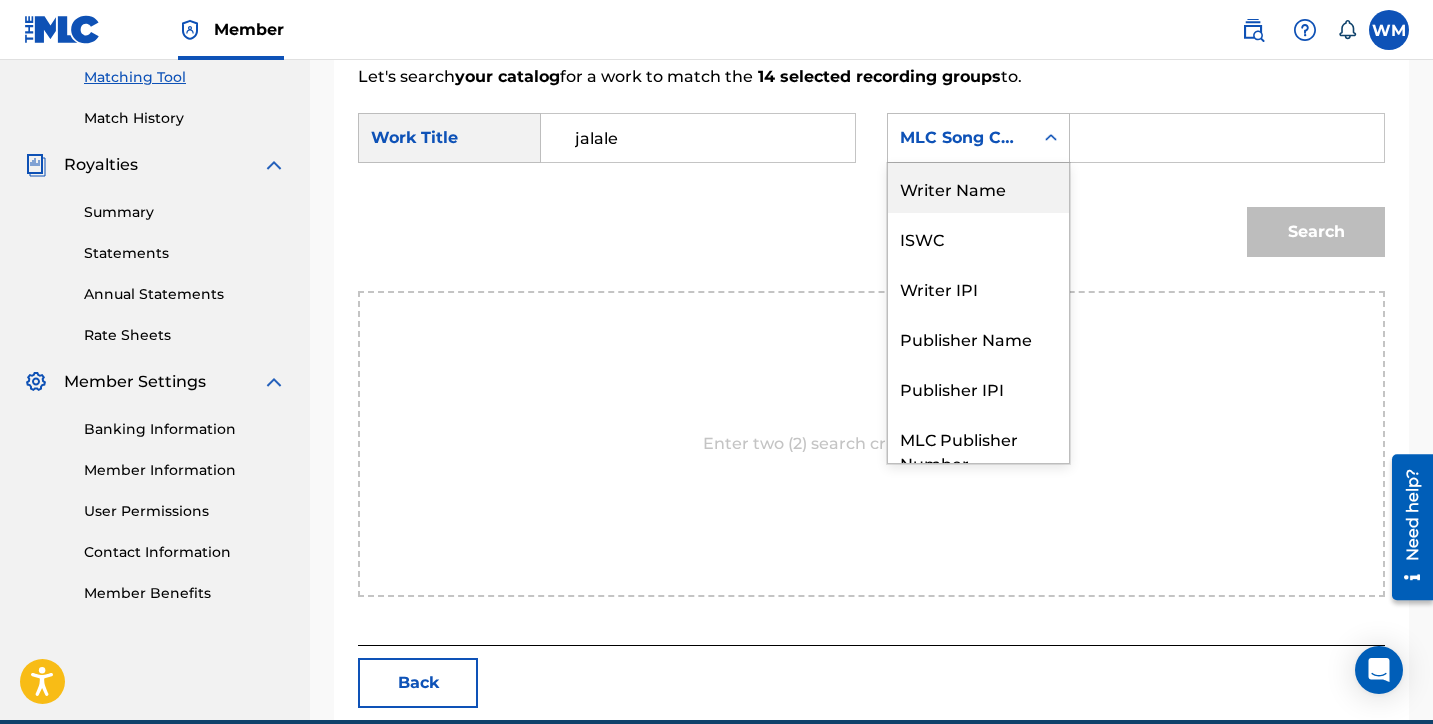 click on "Writer Name" at bounding box center [978, 188] 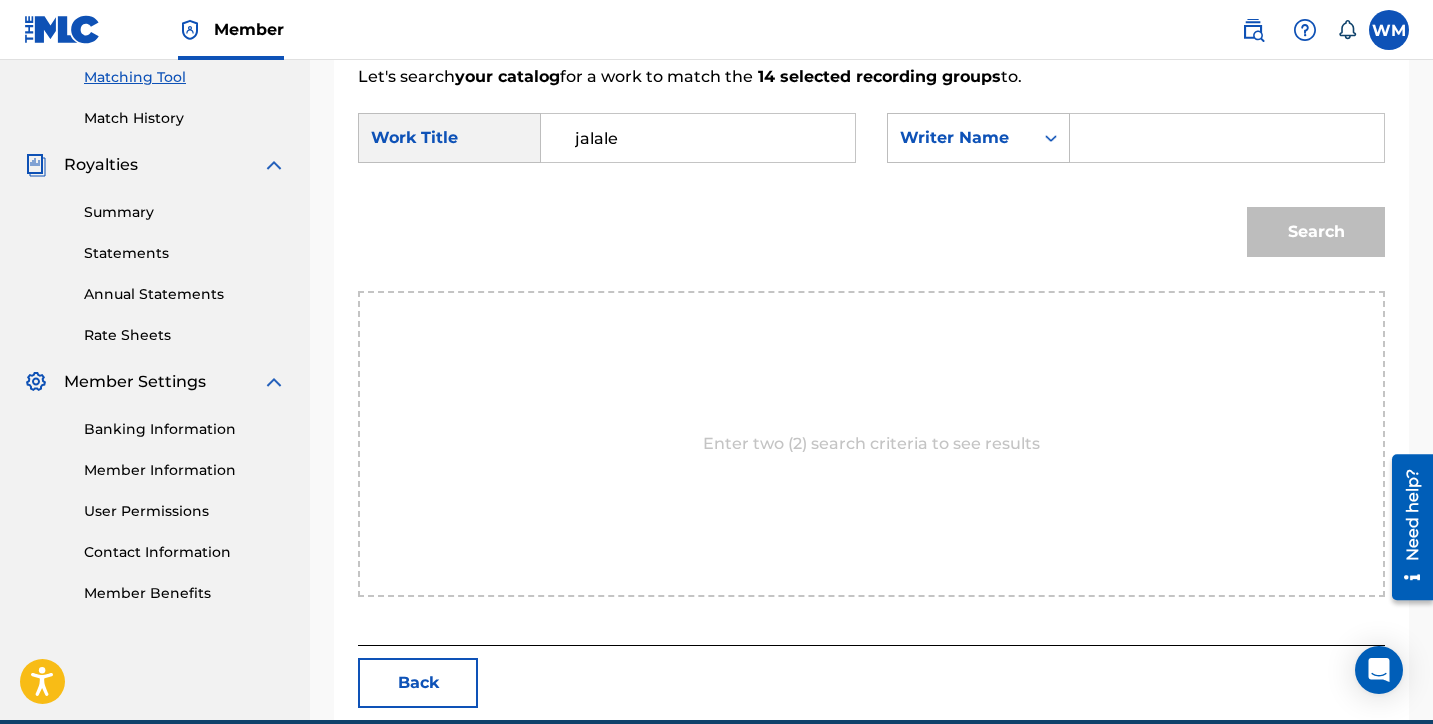 click at bounding box center (1227, 138) 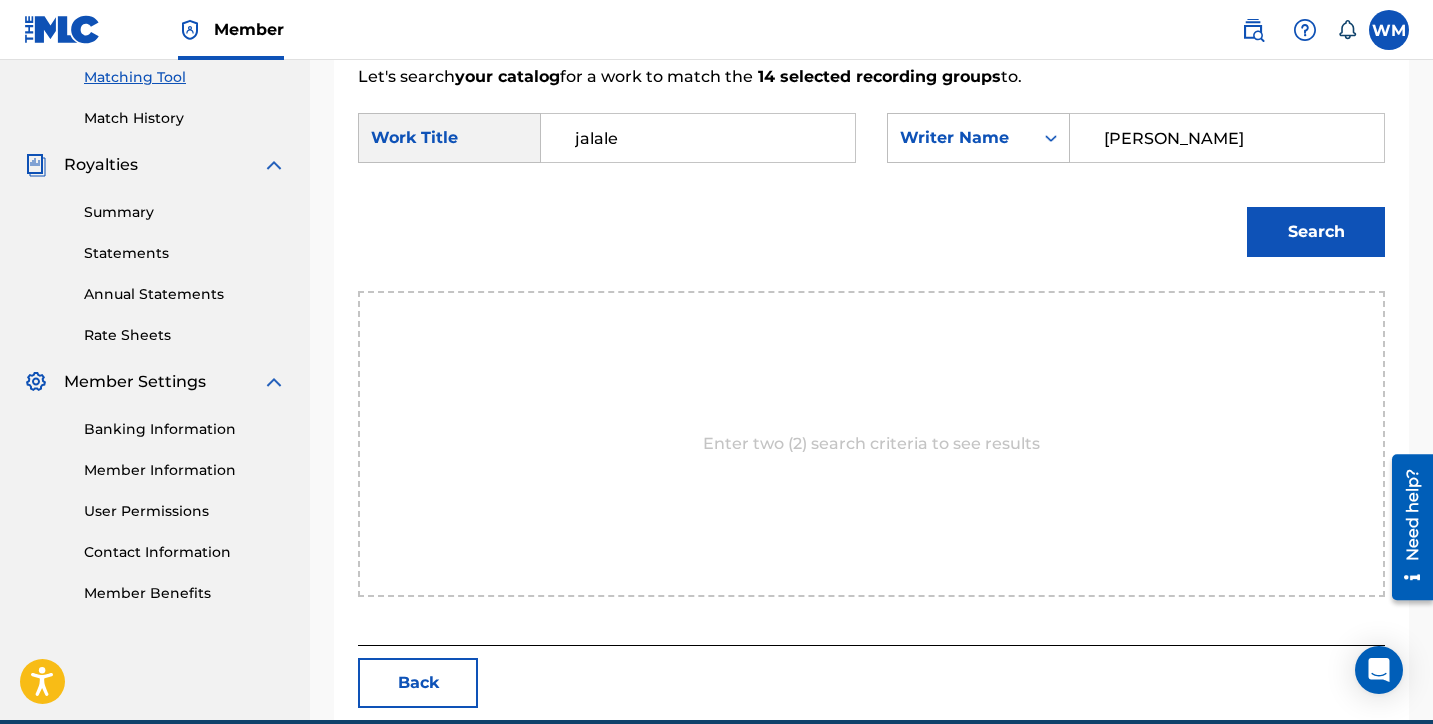 type on "beier" 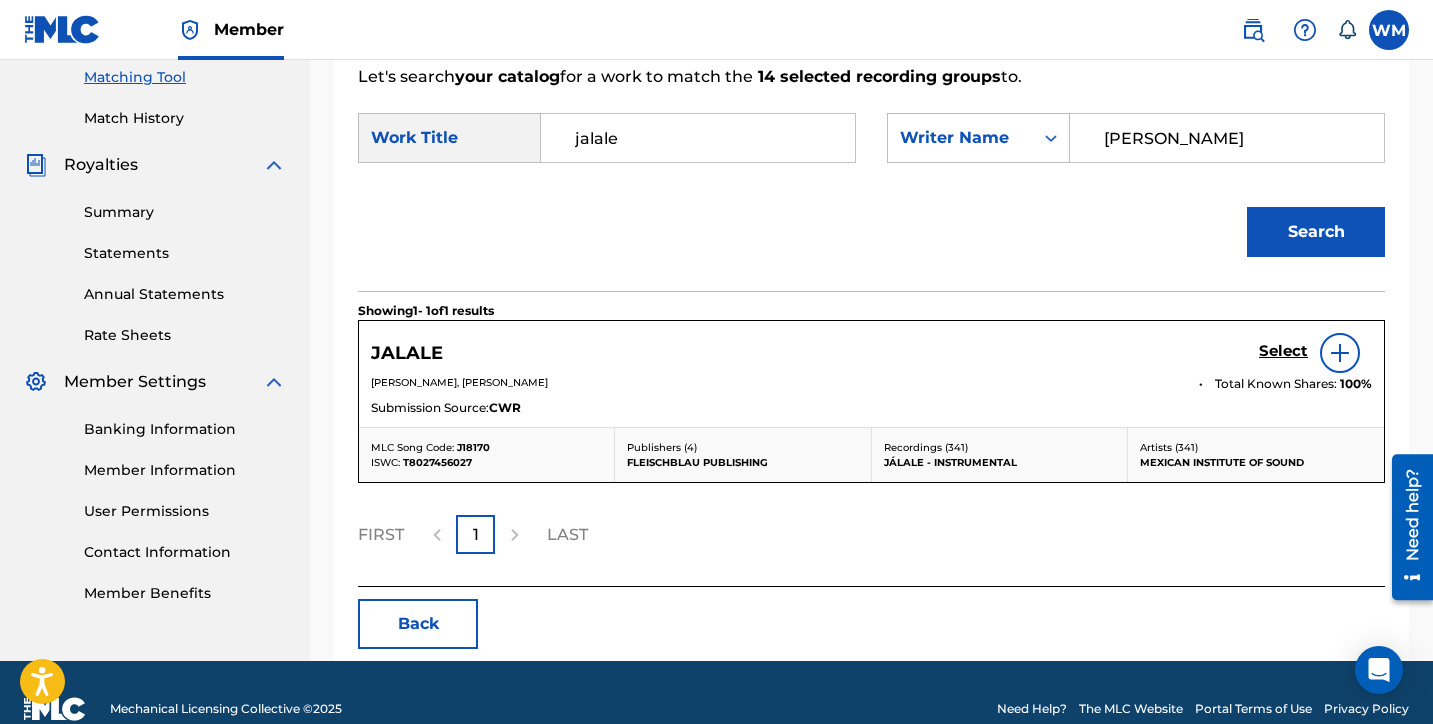 click at bounding box center (1340, 353) 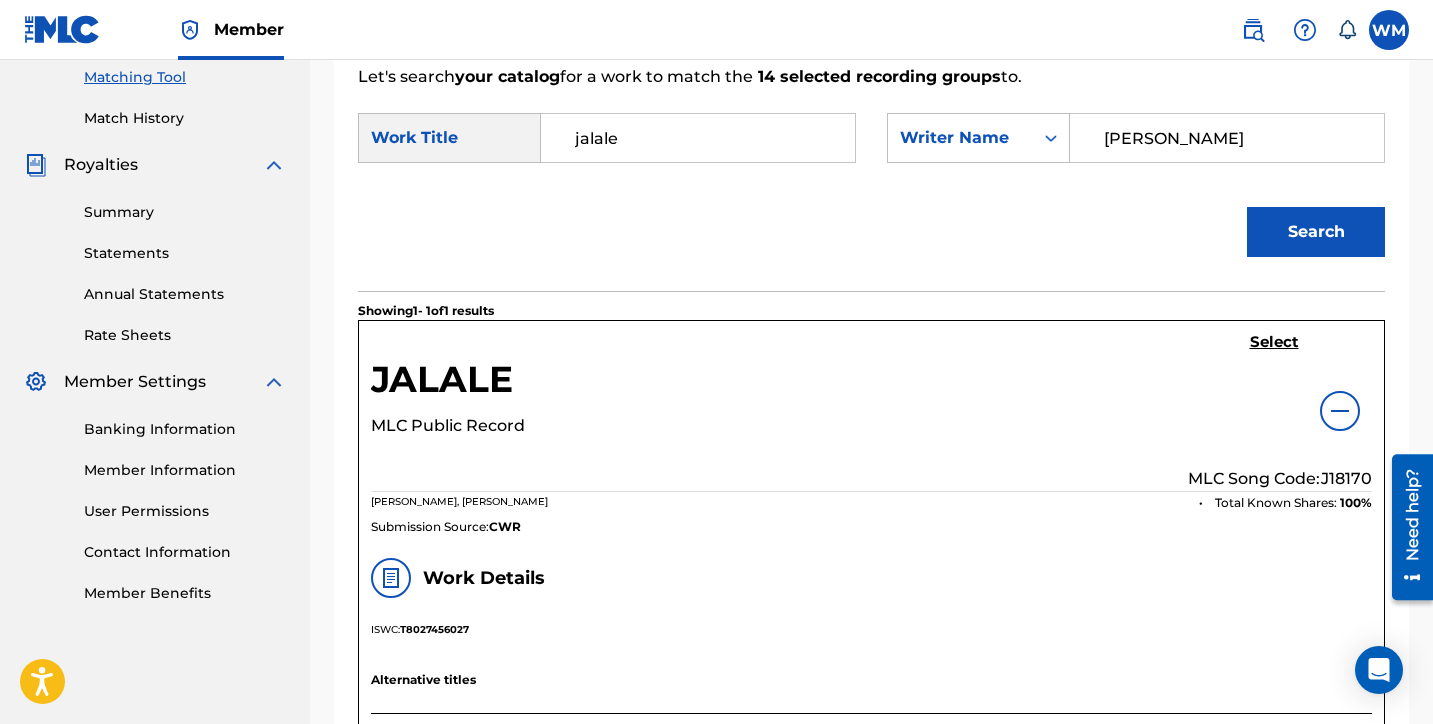 click on "Match Usage - Select Work In this step, you will locate the work you'd like to match with your selected sound recording(s). Two criteria are required to search. If you do not have The MLC Song Code, click the down arrow to select another search criteria. To expand full details for the work, click the blue plus sign ( + ). To select a work, click  Select. Choose Work Review & Submit Let's search  your catalog  for a work to match the   14 selected recording groups  to. SearchWithCriteria9ccb6602-82e9-473f-b164-d89b663222d0 Work Title jalale SearchWithCriteriacc6b348f-33c3-466e-abd0-4c03b1f5a126 Writer Name beier Search Showing  1  -   1  of  1   results   JALALE MLC Public Record Select MLC Song Code:  J18170 HOLGER BEIER, PAT C, CAMILO LARA ALVAREZ Total Known Shares:   100 % Submission Source:  CWR Work Details ISWC:  T8027456027 Alternative titles Writers ( 3 ) HOLGER BEIER IPI:  00290579533 Writer role:   Composer/Author PAT C IPI:  Writer role:   Composer/Author CAMILO LARA ALVAREZ IPI:  00542772543" at bounding box center [871, 1588] 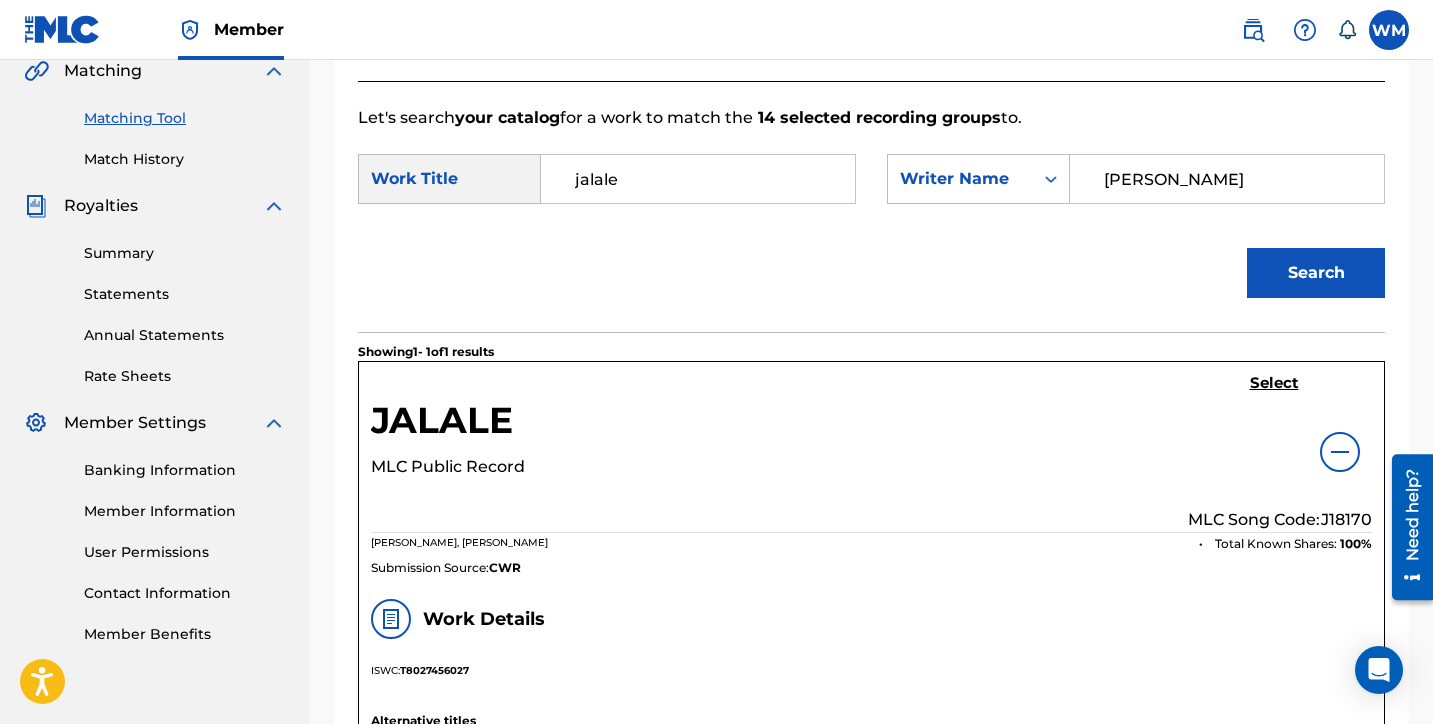 scroll, scrollTop: 376, scrollLeft: 0, axis: vertical 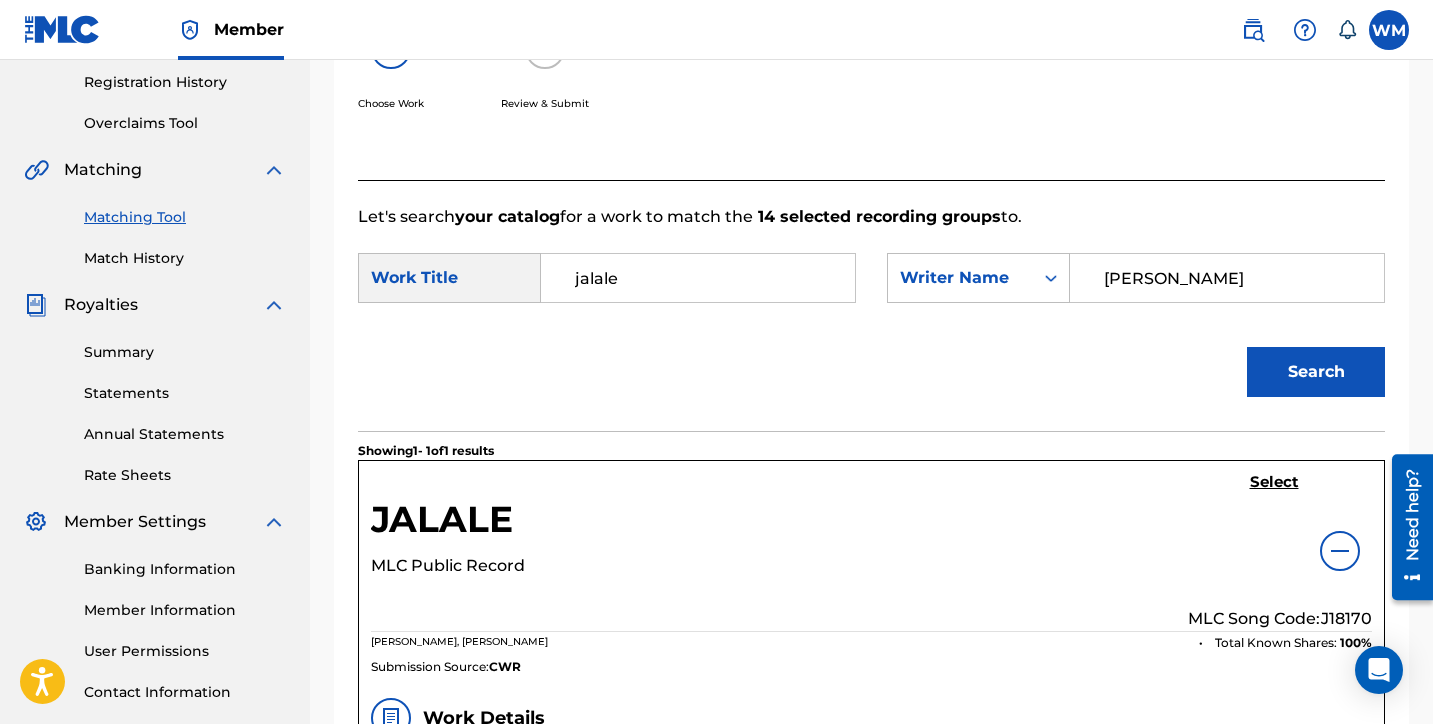 click on "Select" at bounding box center [1274, 482] 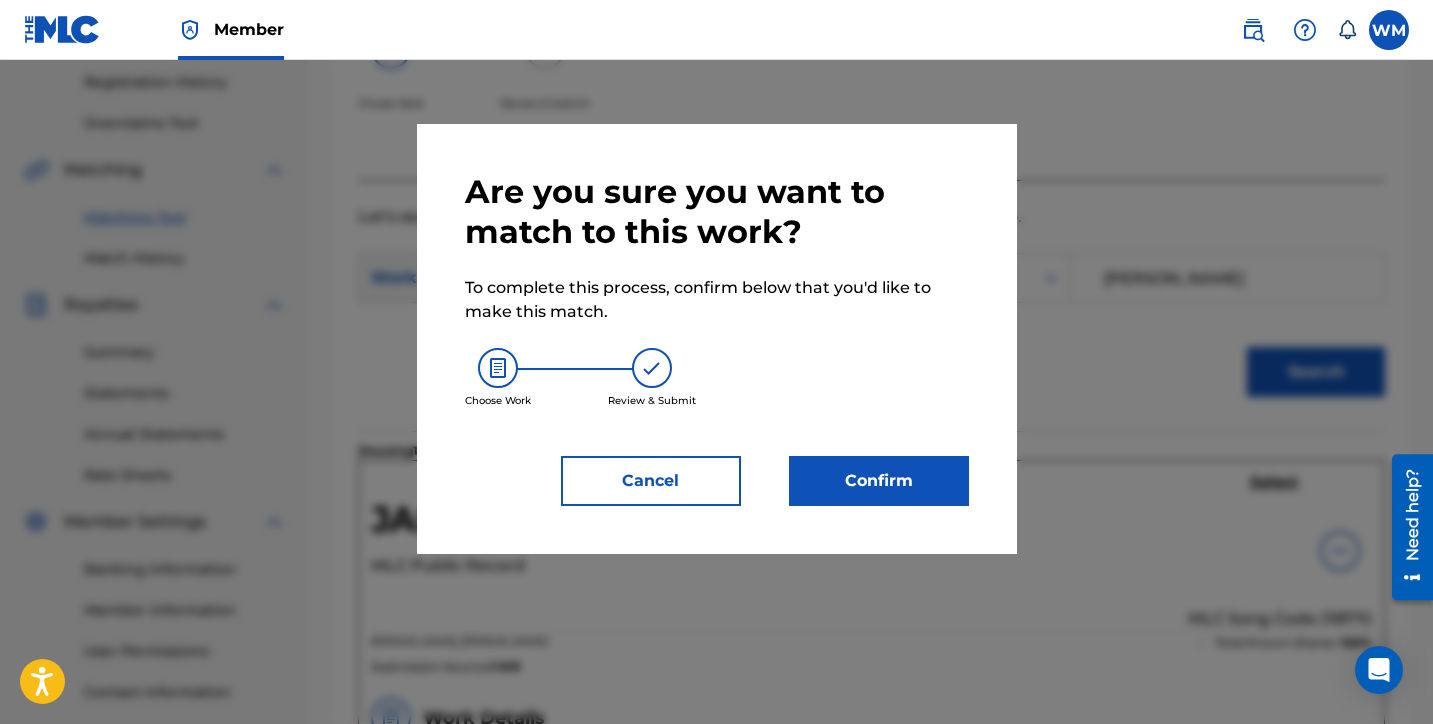 click on "Confirm" at bounding box center (879, 481) 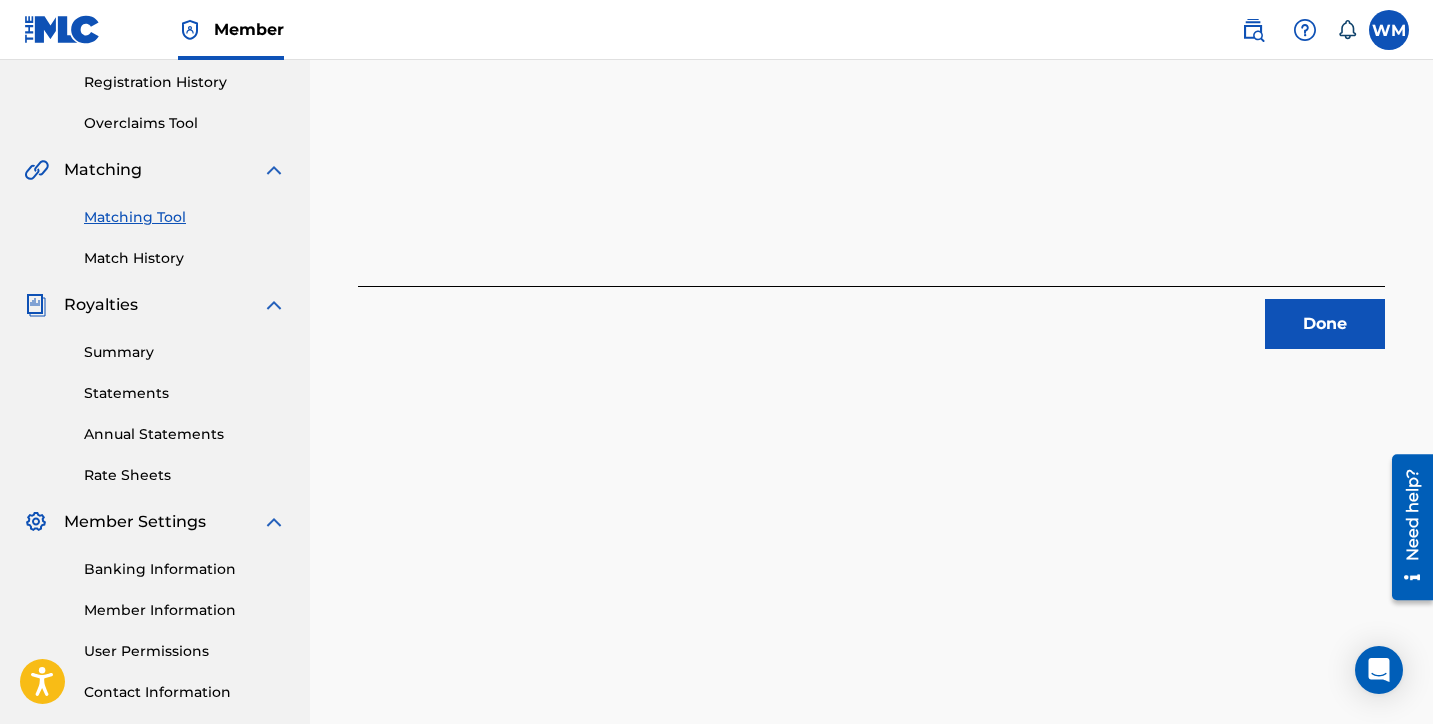 scroll, scrollTop: 0, scrollLeft: 0, axis: both 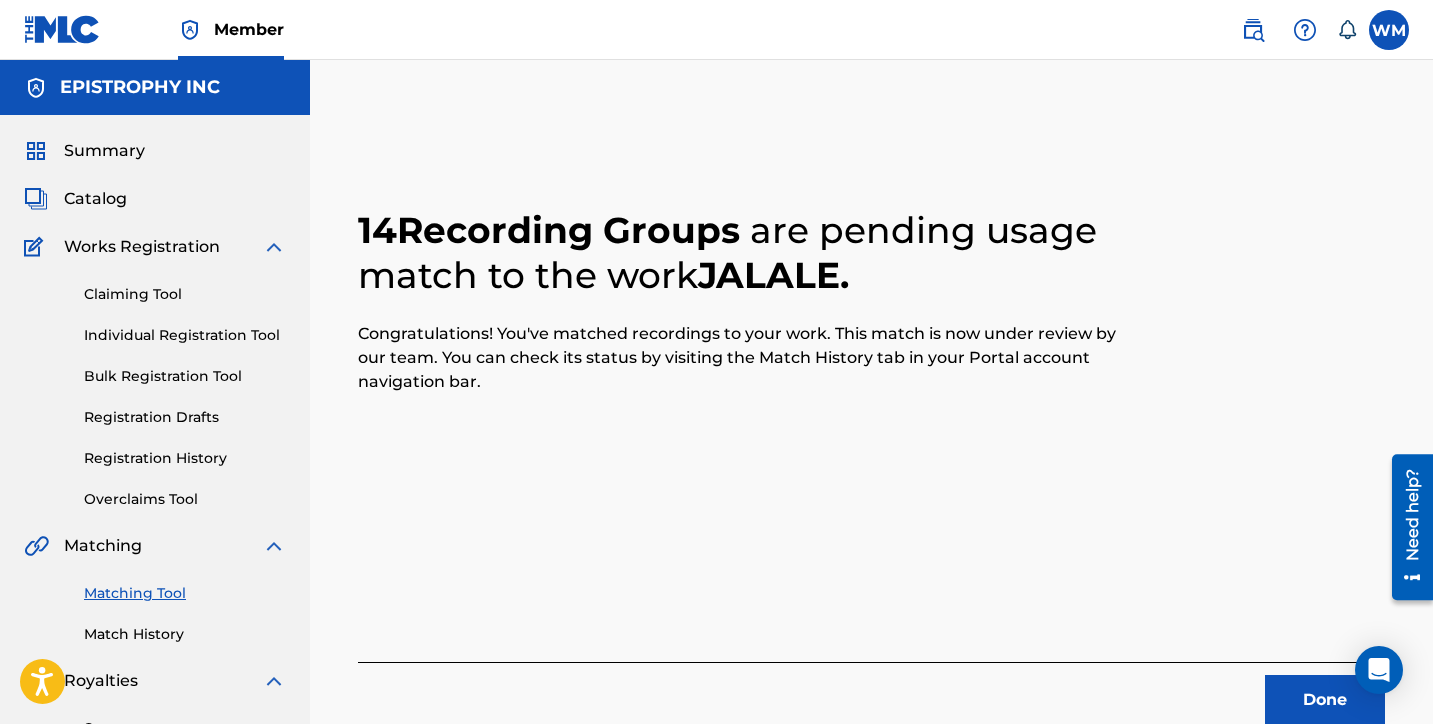 click on "Done" at bounding box center (1325, 700) 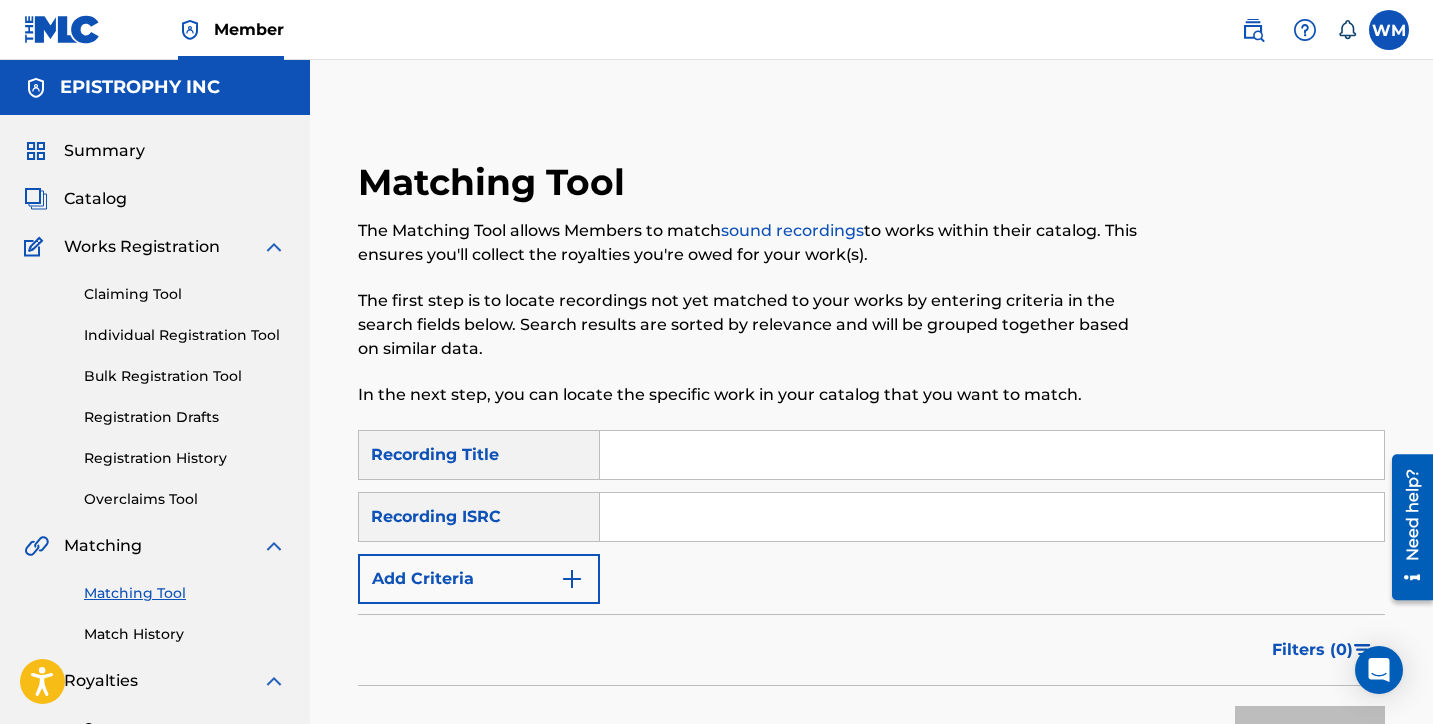 click at bounding box center [992, 455] 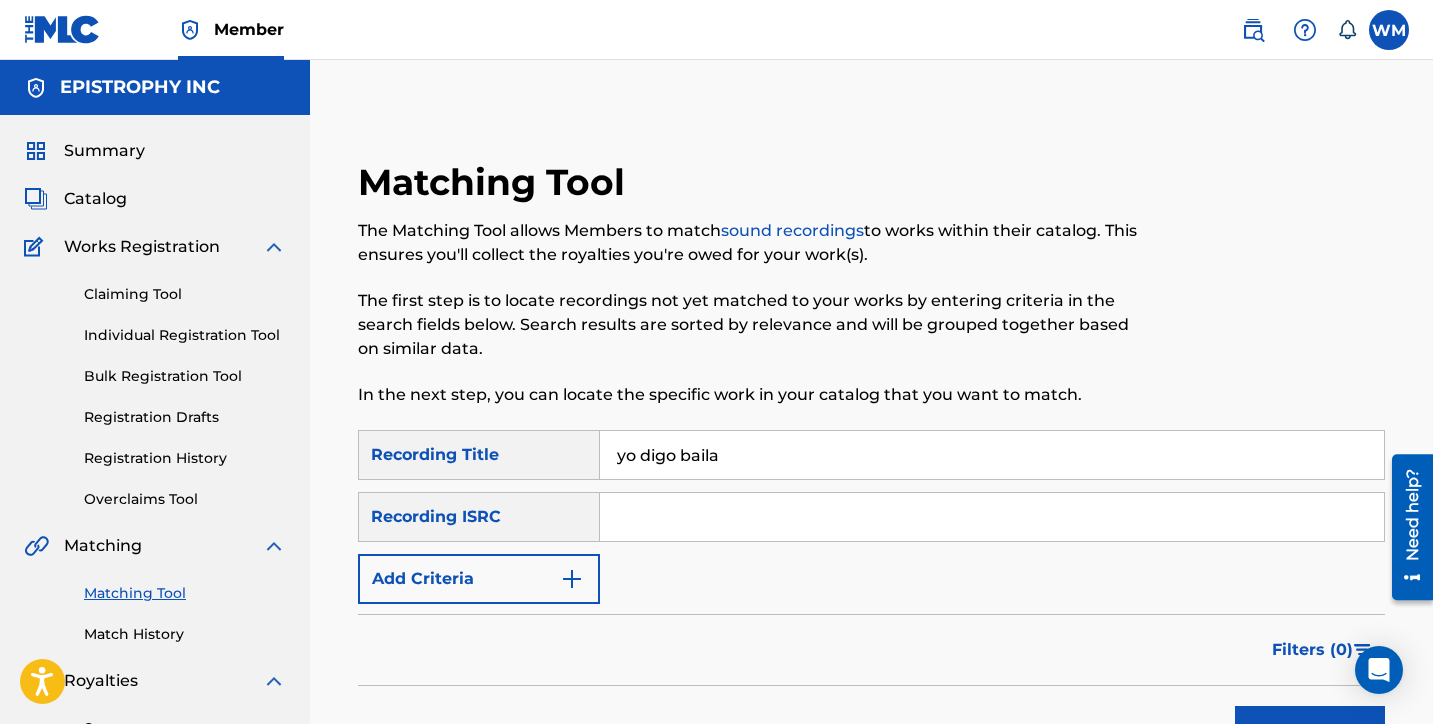 type on "yo digo baila" 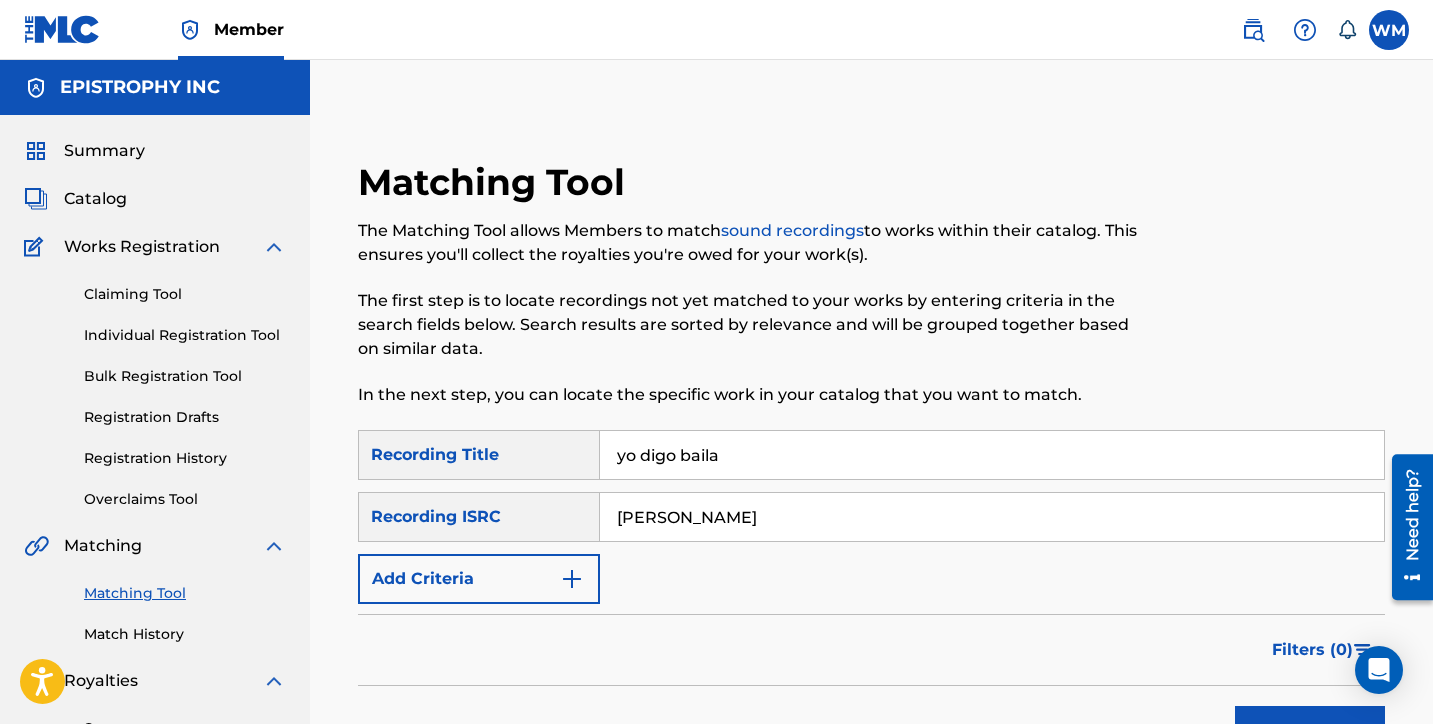 type on "beier" 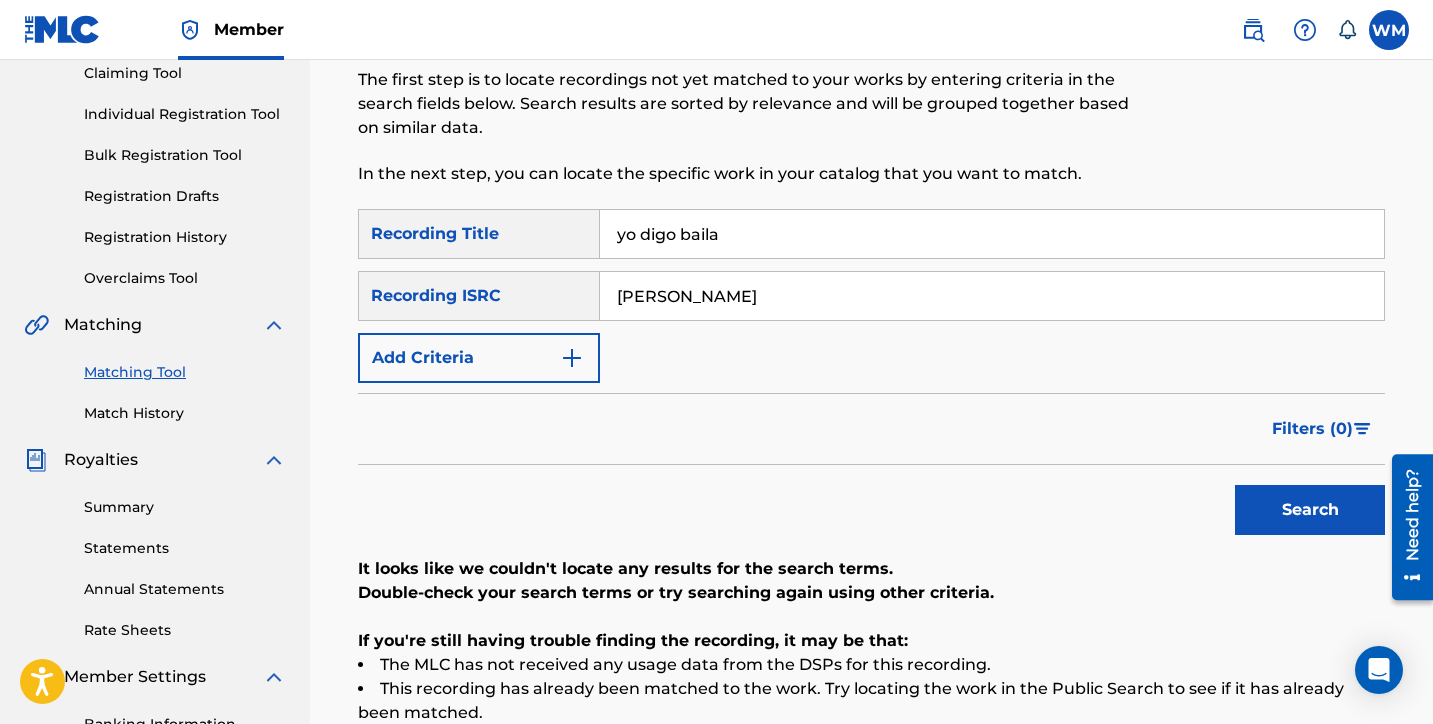 scroll, scrollTop: 223, scrollLeft: 0, axis: vertical 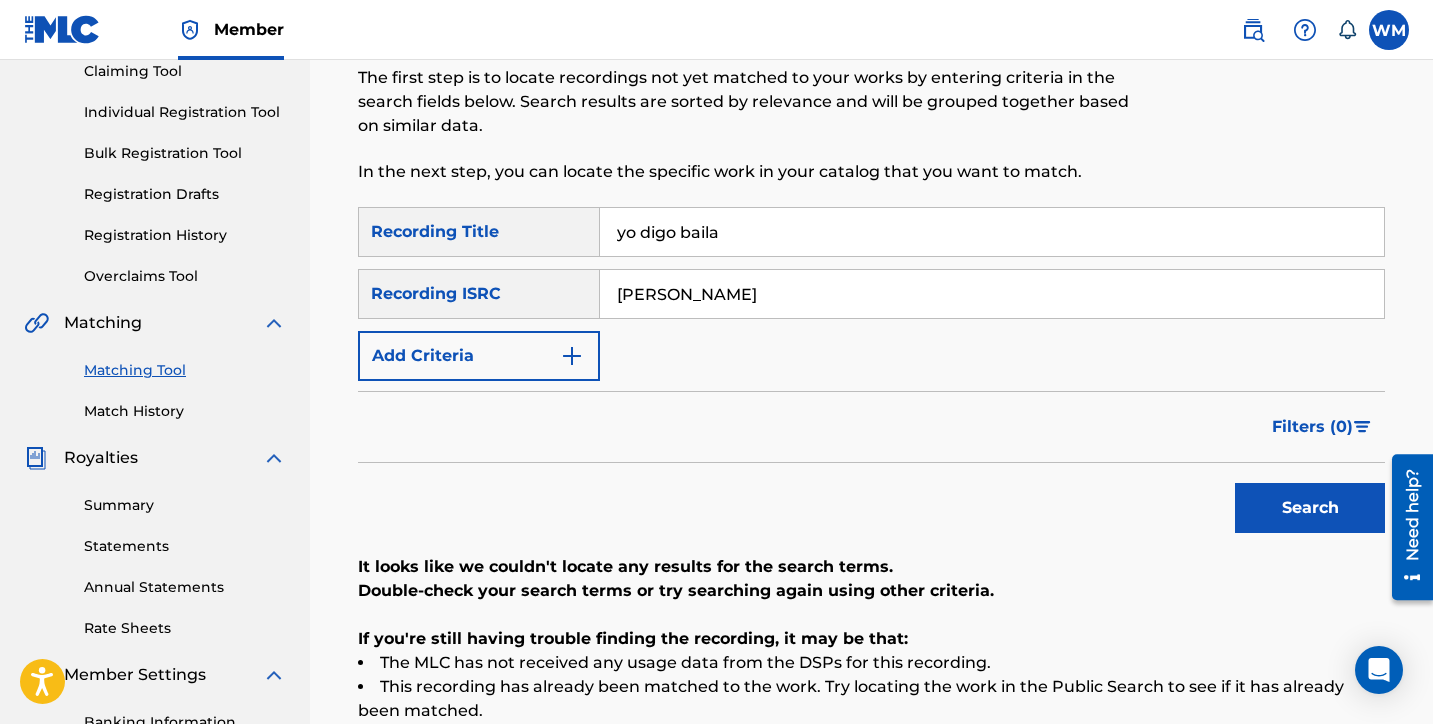 drag, startPoint x: 748, startPoint y: 237, endPoint x: 542, endPoint y: 225, distance: 206.34921 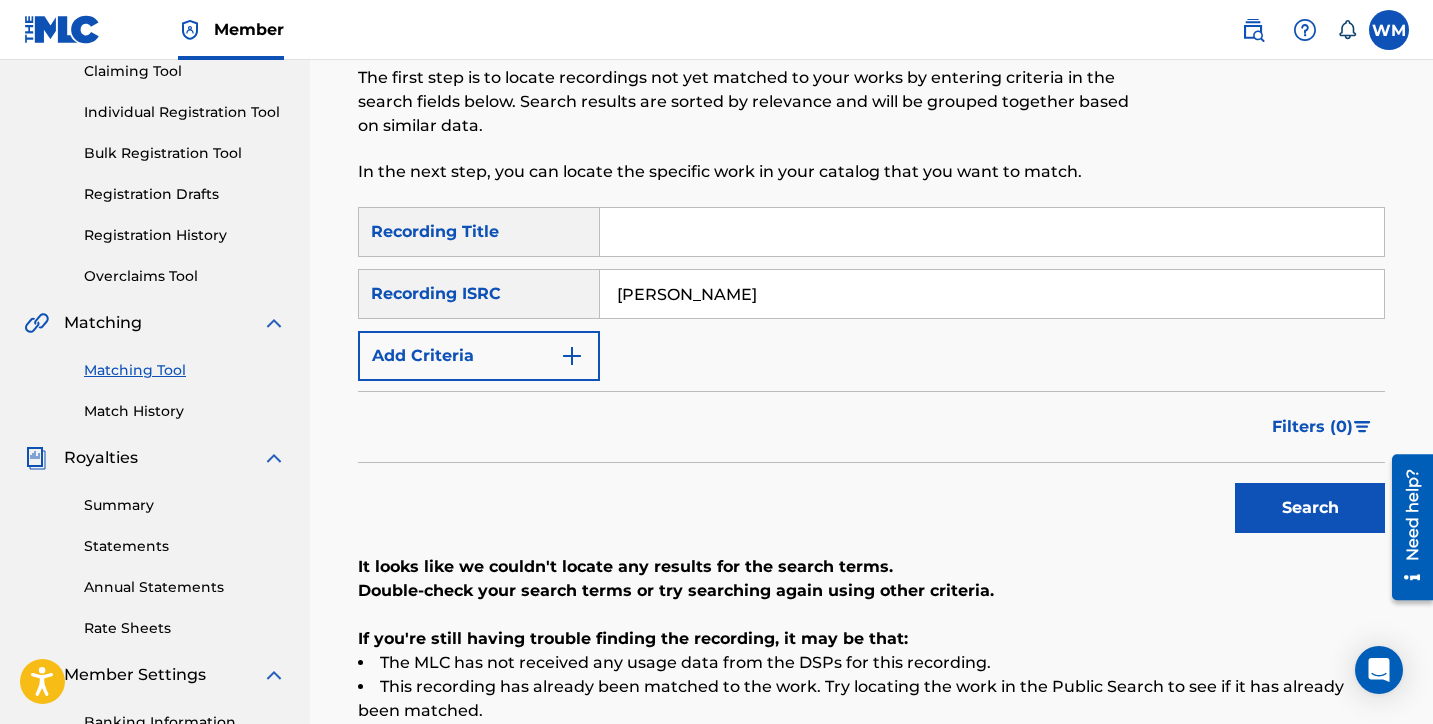 type 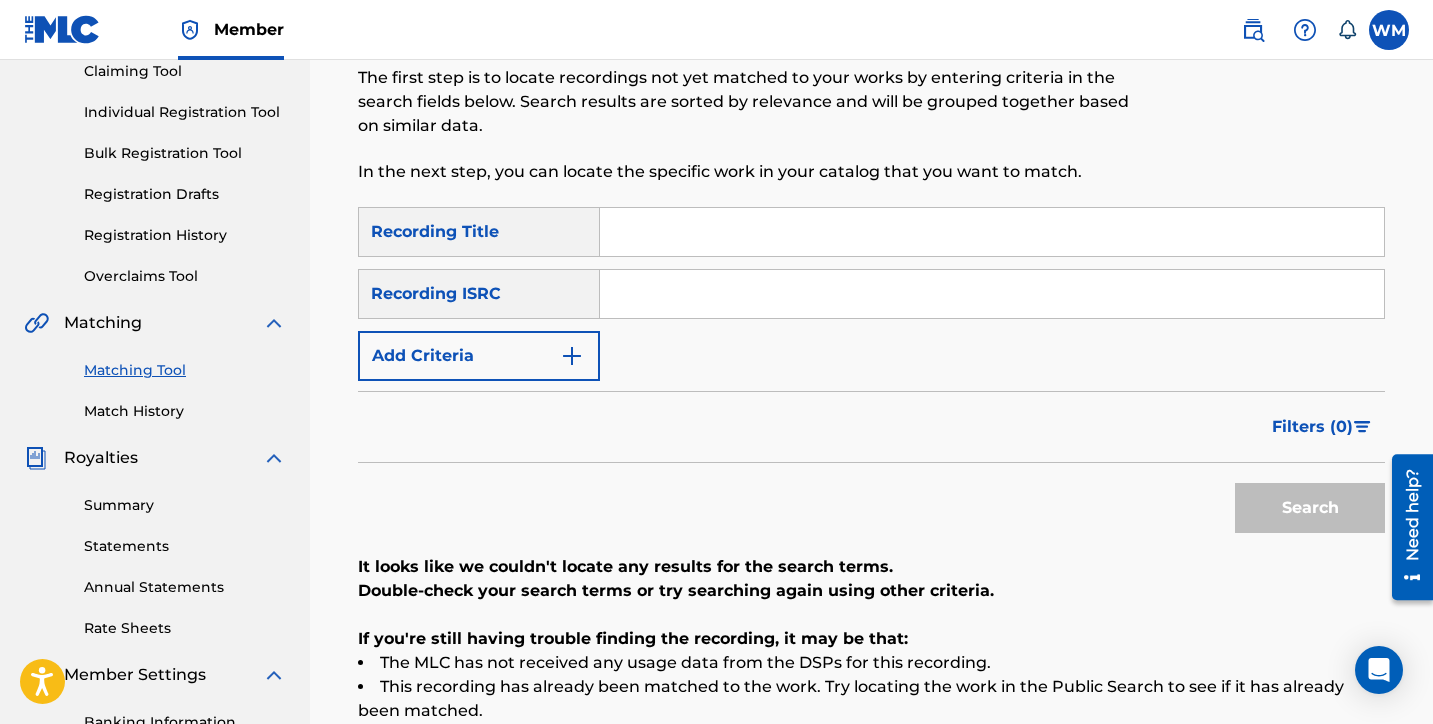 paste on "US66W0901422" 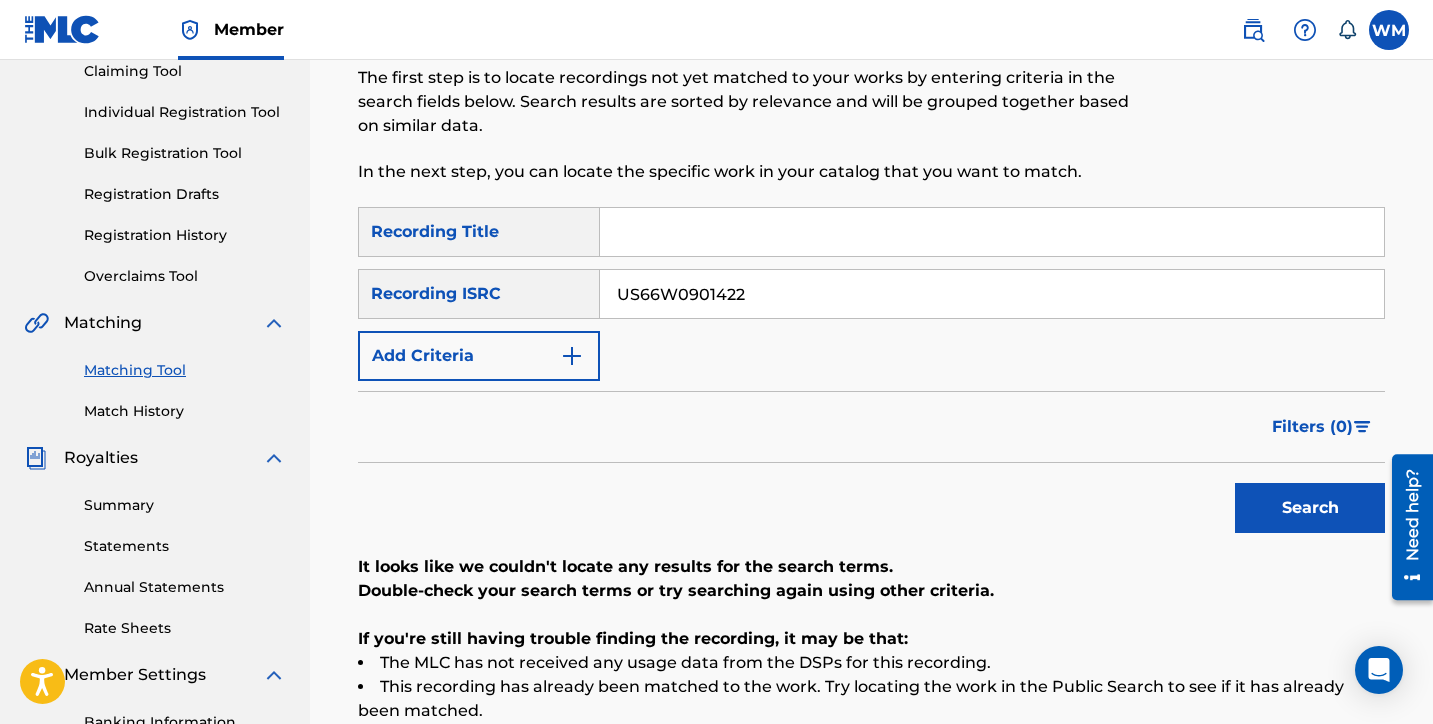 click on "Search" at bounding box center (1310, 508) 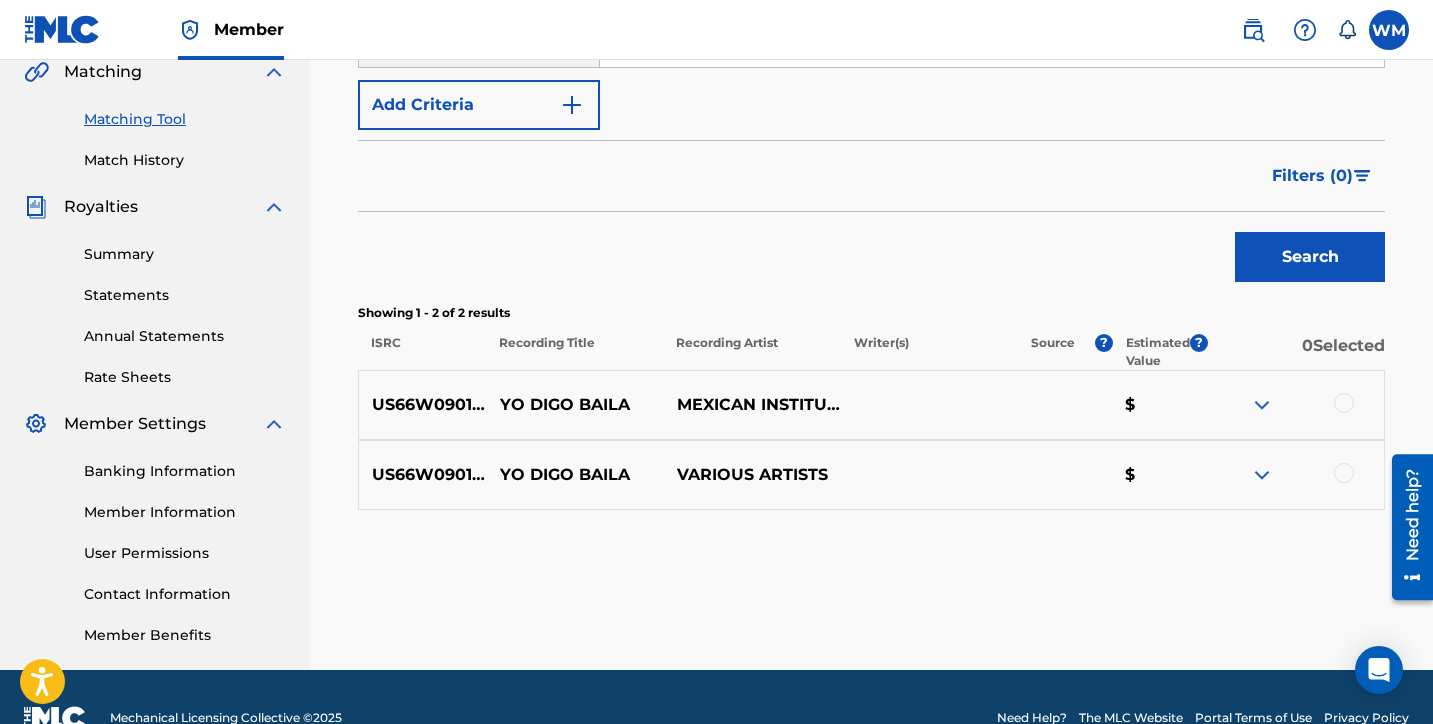 scroll, scrollTop: 516, scrollLeft: 0, axis: vertical 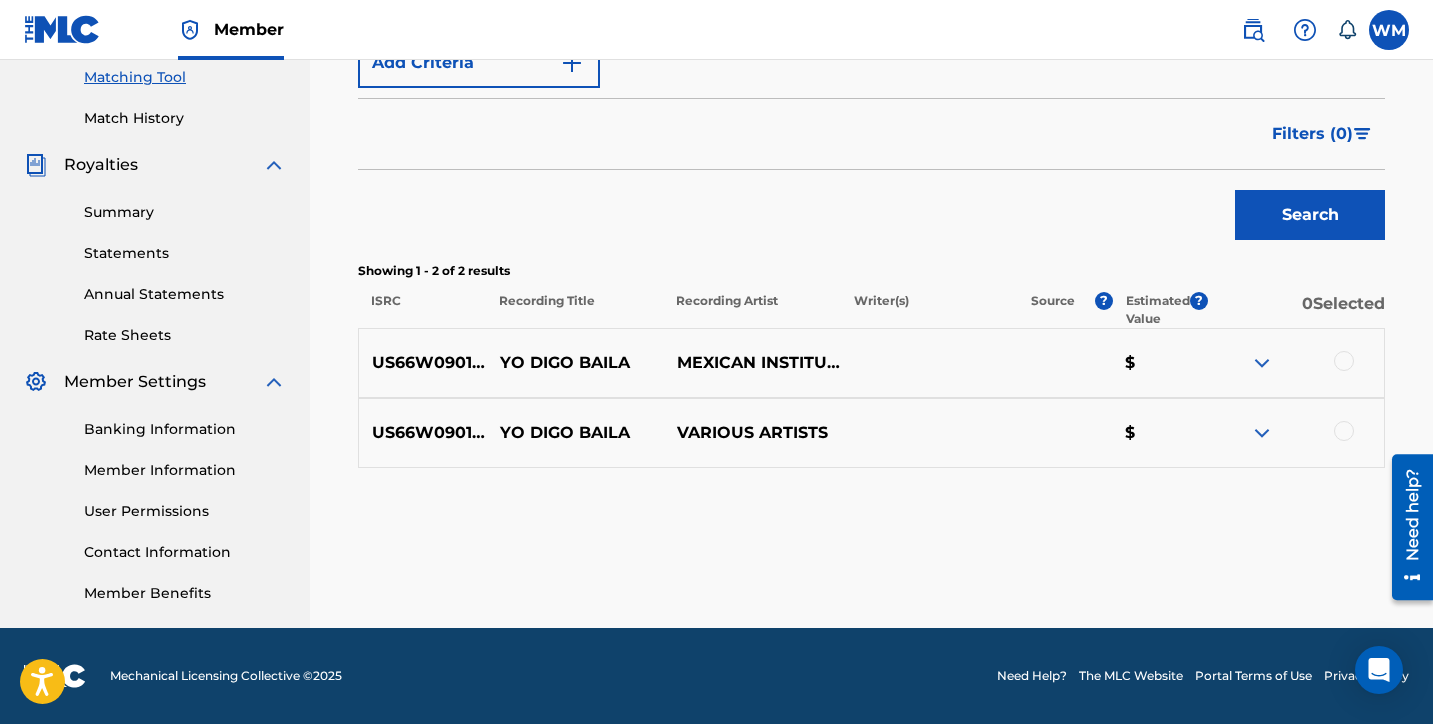 click at bounding box center (1344, 361) 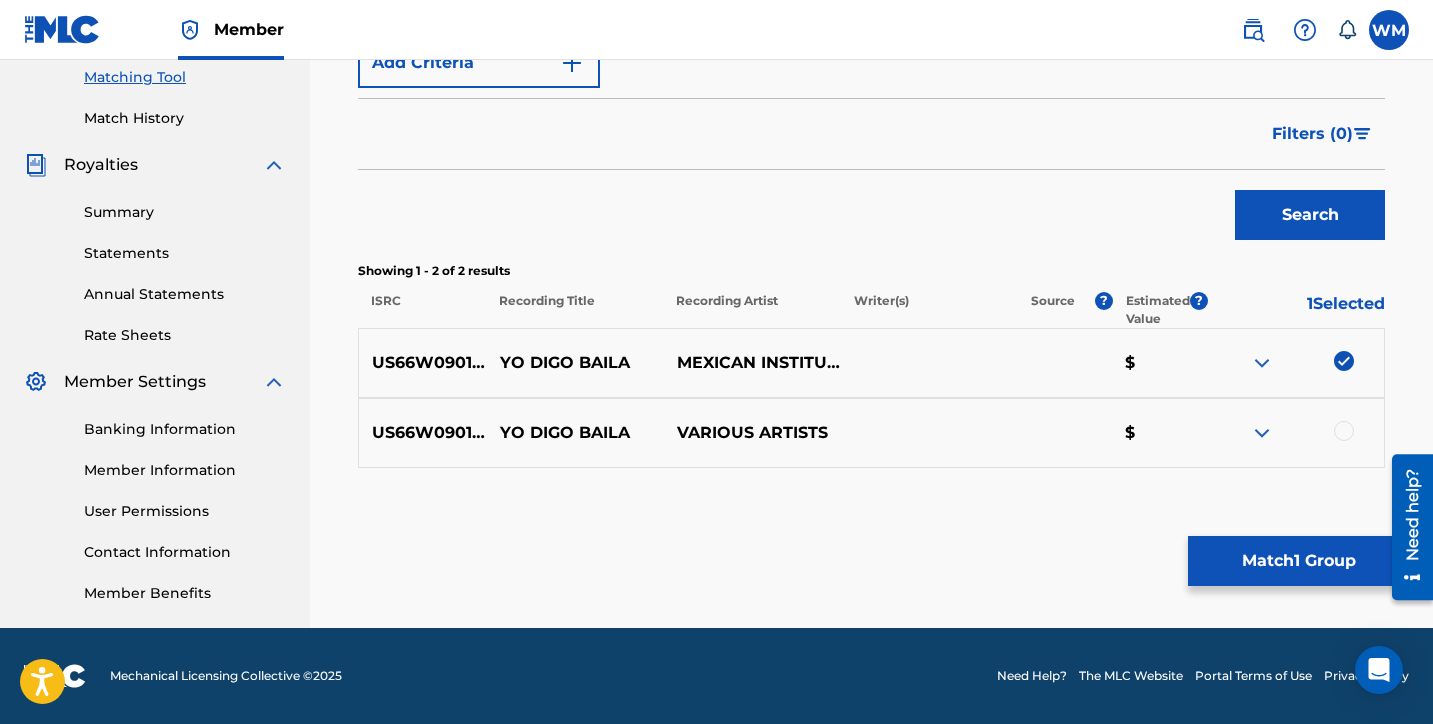 click at bounding box center [1344, 431] 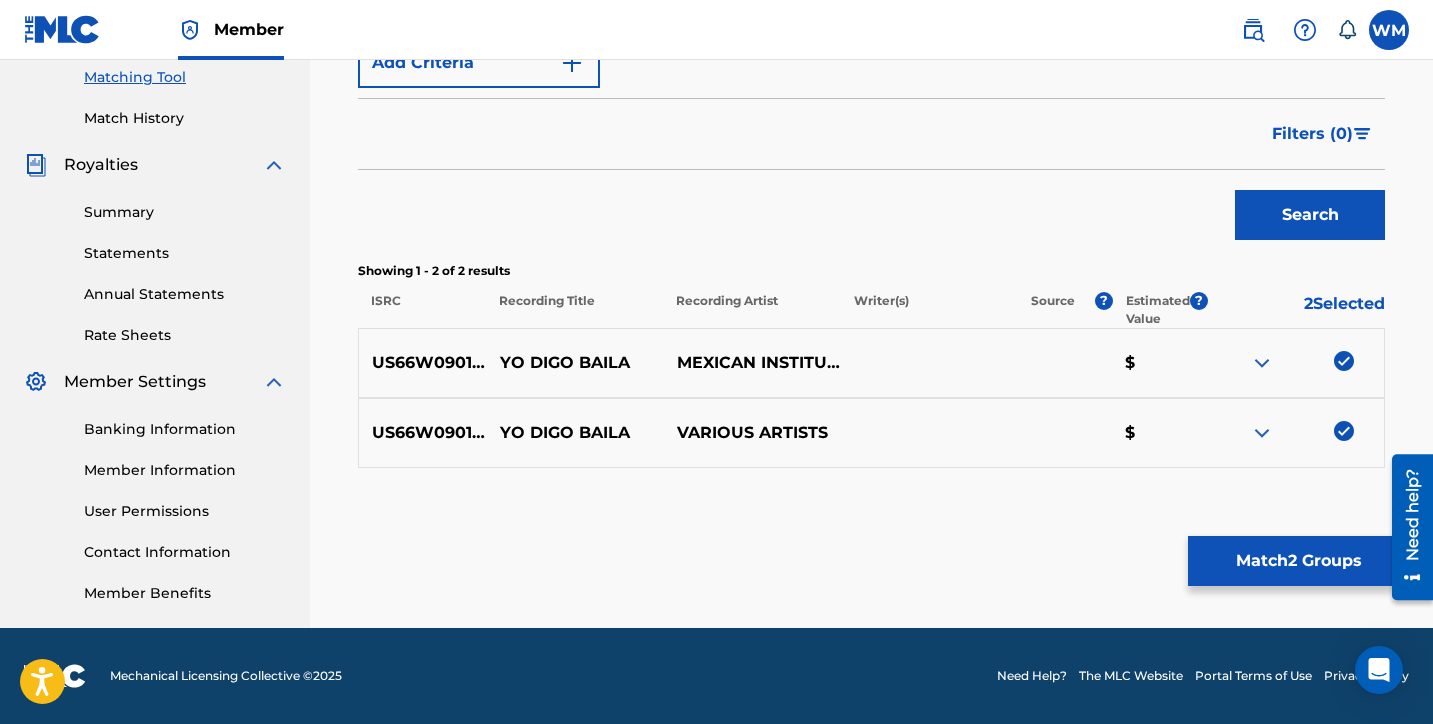 click on "Matching Tool The Matching Tool allows Members to match  sound recordings  to works within their catalog. This ensures you'll collect the royalties you're owed for your work(s). The first step is to locate recordings not yet matched to your works by entering criteria in the search fields below. Search results are sorted by relevance and will be grouped together based on similar data. In the next step, you can locate the specific work in your catalog that you want to match. SearchWithCriteria05f169de-67aa-4f37-a1c6-e17250dded57 Recording Title SearchWithCriteria414dcb50-5980-4e2b-8154-f0693e6e9d82 Recording ISRC US66W0901422 Add Criteria Filter Estimated Value All $$$$$ $$$$ $$$ $$ $ Source All Blanket License Historical Unmatched Remove Filters Apply Filters Filters ( 0 ) Search Showing 1 - 2 of 2 results ISRC Recording Title Recording Artist Writer(s) Source ? Estimated Value ? 2  Selected US66W0901422 YO DIGO BAILA MEXICAN INSTITUTE OF SOUND $ US66W0901422 YO DIGO BAILA VARIOUS ARTISTS $ Match  2 Groups" at bounding box center (871, 111) 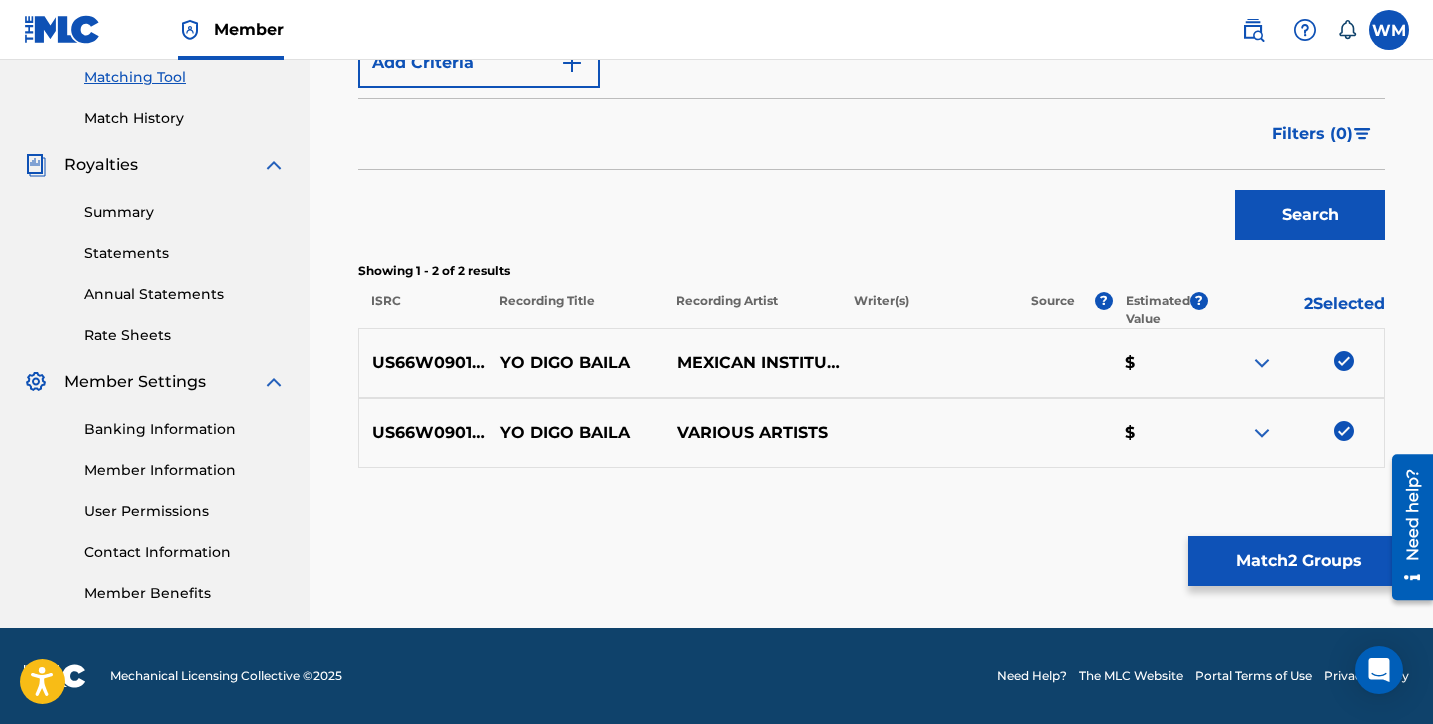 scroll, scrollTop: 0, scrollLeft: 0, axis: both 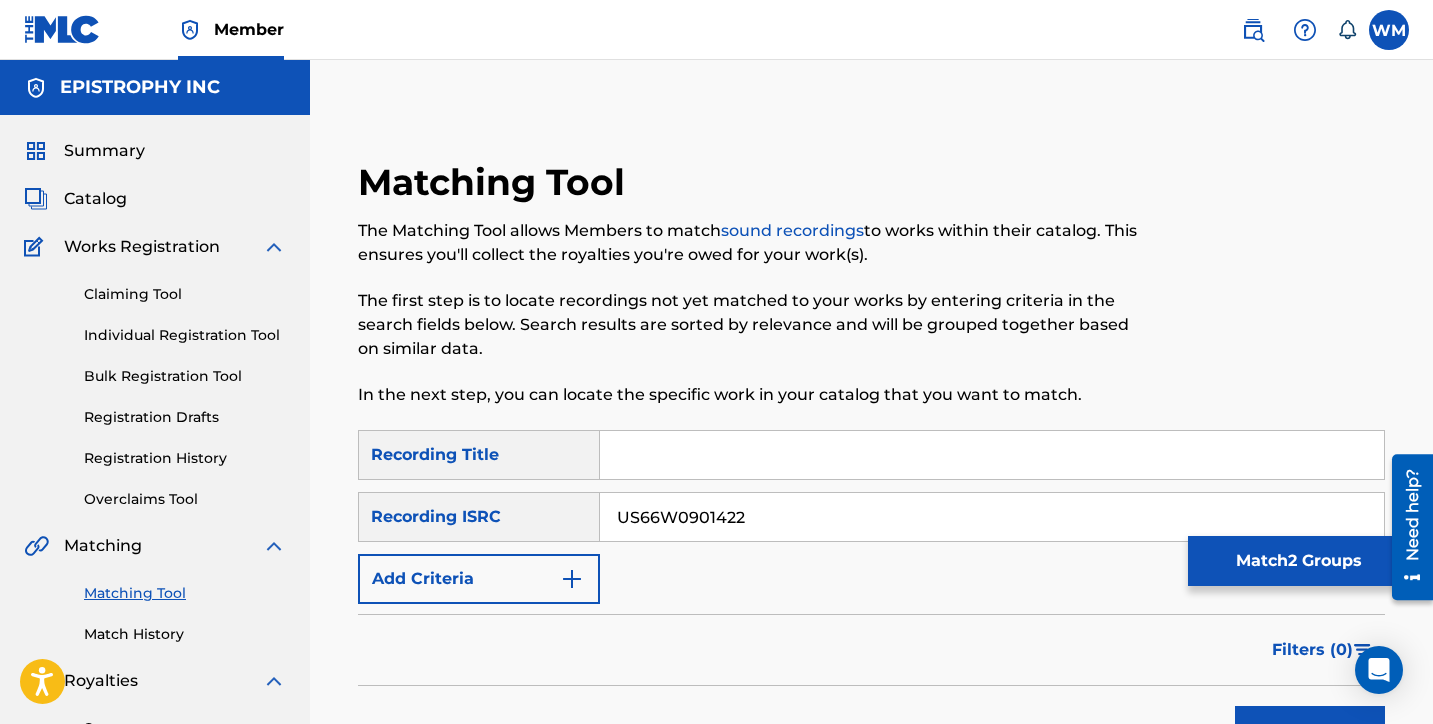 drag, startPoint x: 867, startPoint y: 528, endPoint x: 588, endPoint y: 506, distance: 279.86603 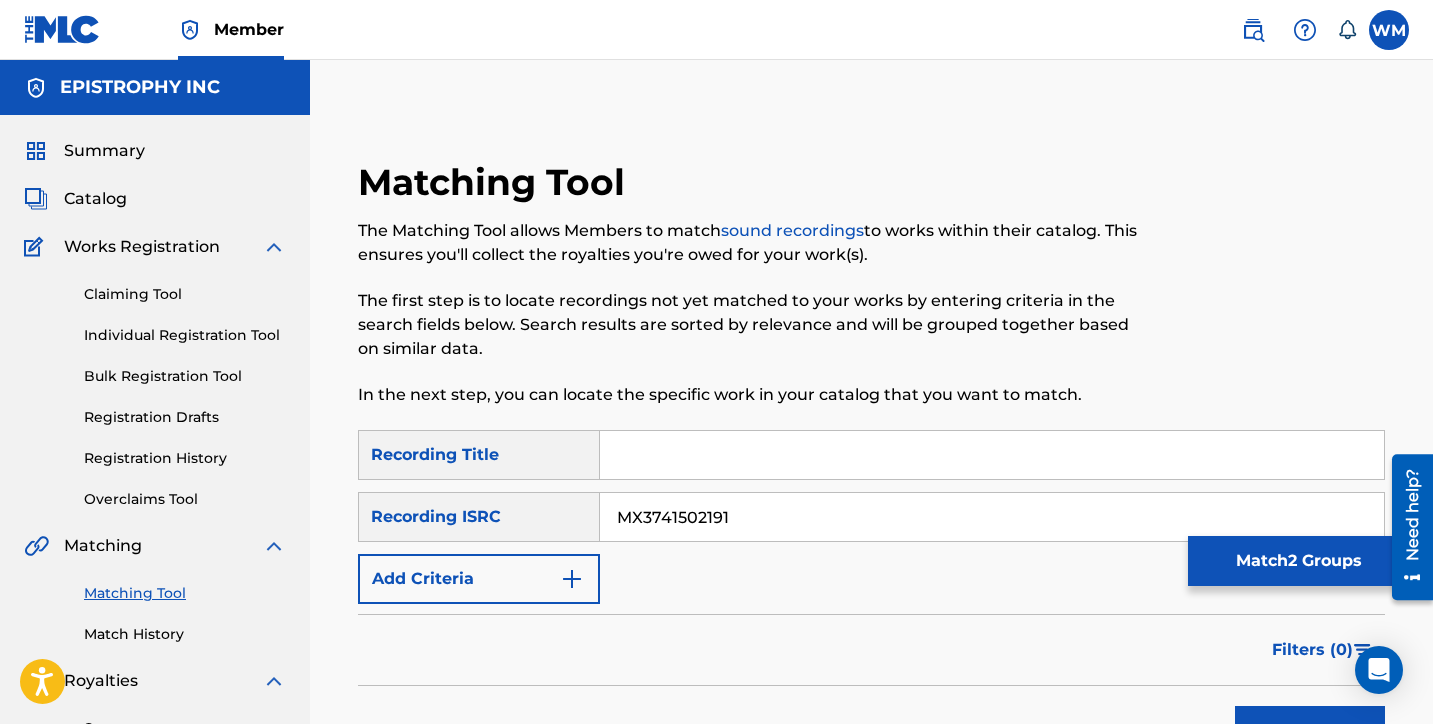 click on "Search" at bounding box center [1310, 731] 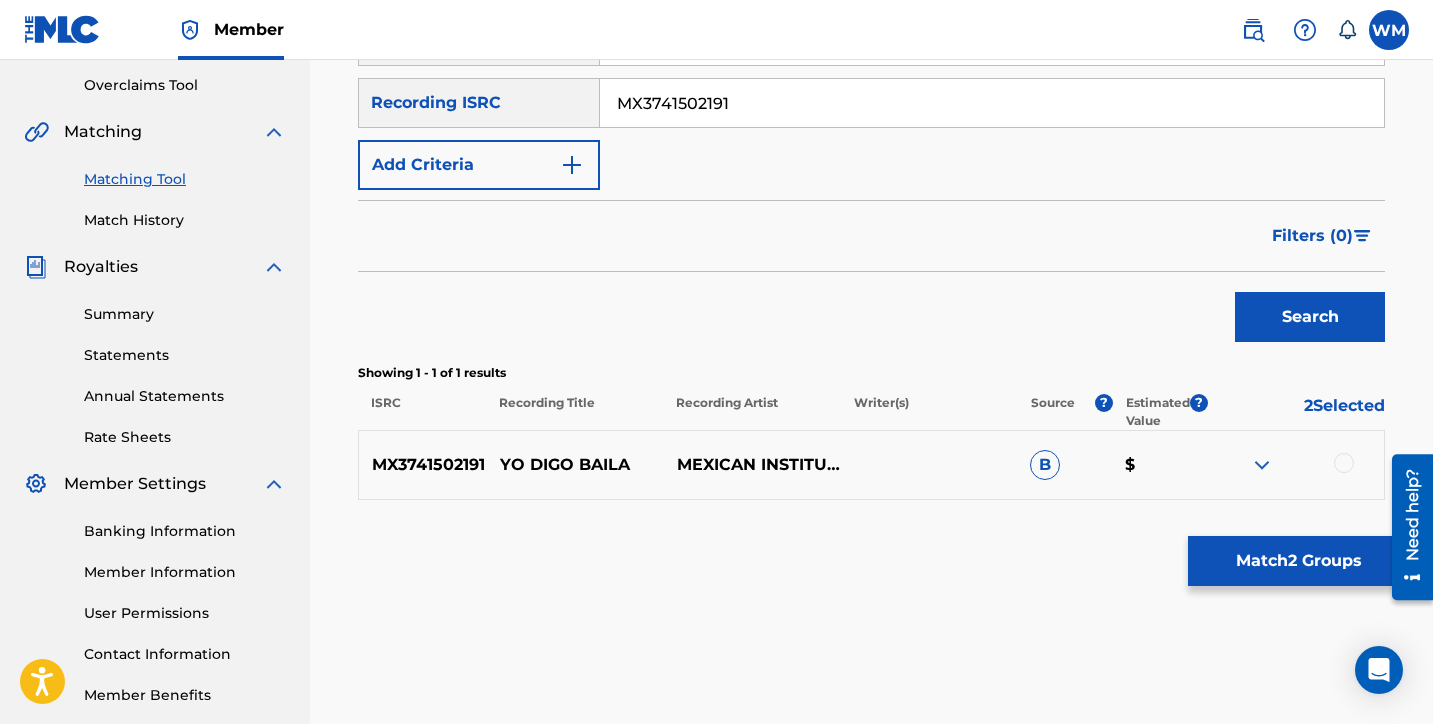 scroll, scrollTop: 428, scrollLeft: 0, axis: vertical 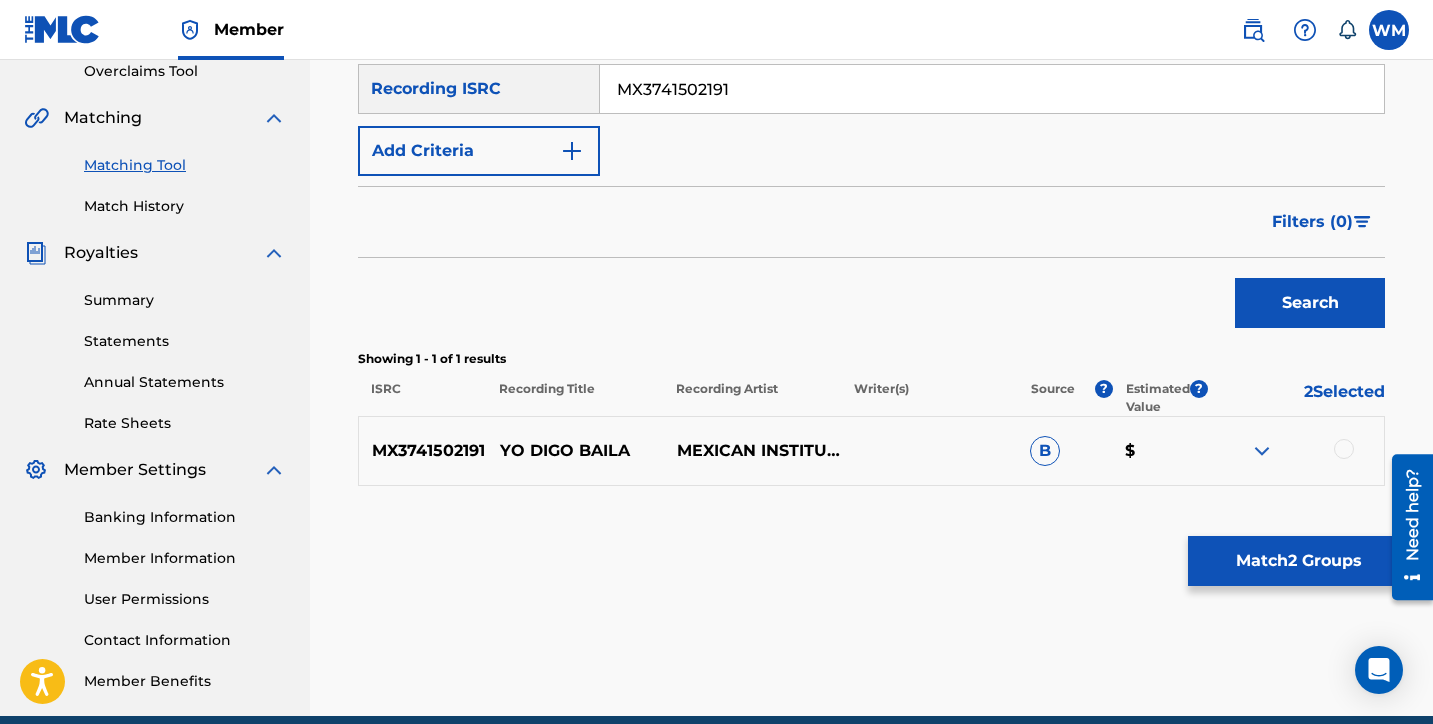 click at bounding box center (1344, 449) 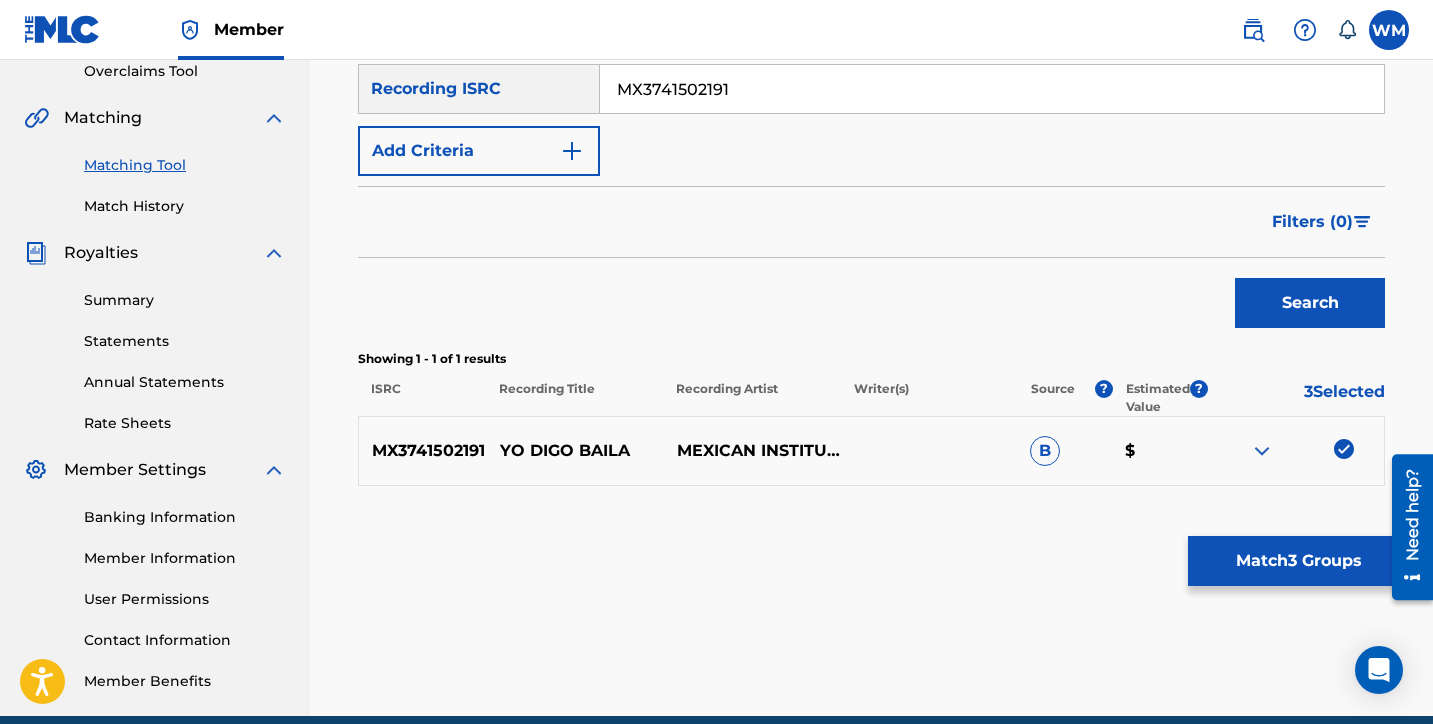 drag, startPoint x: 778, startPoint y: 101, endPoint x: 535, endPoint y: 94, distance: 243.1008 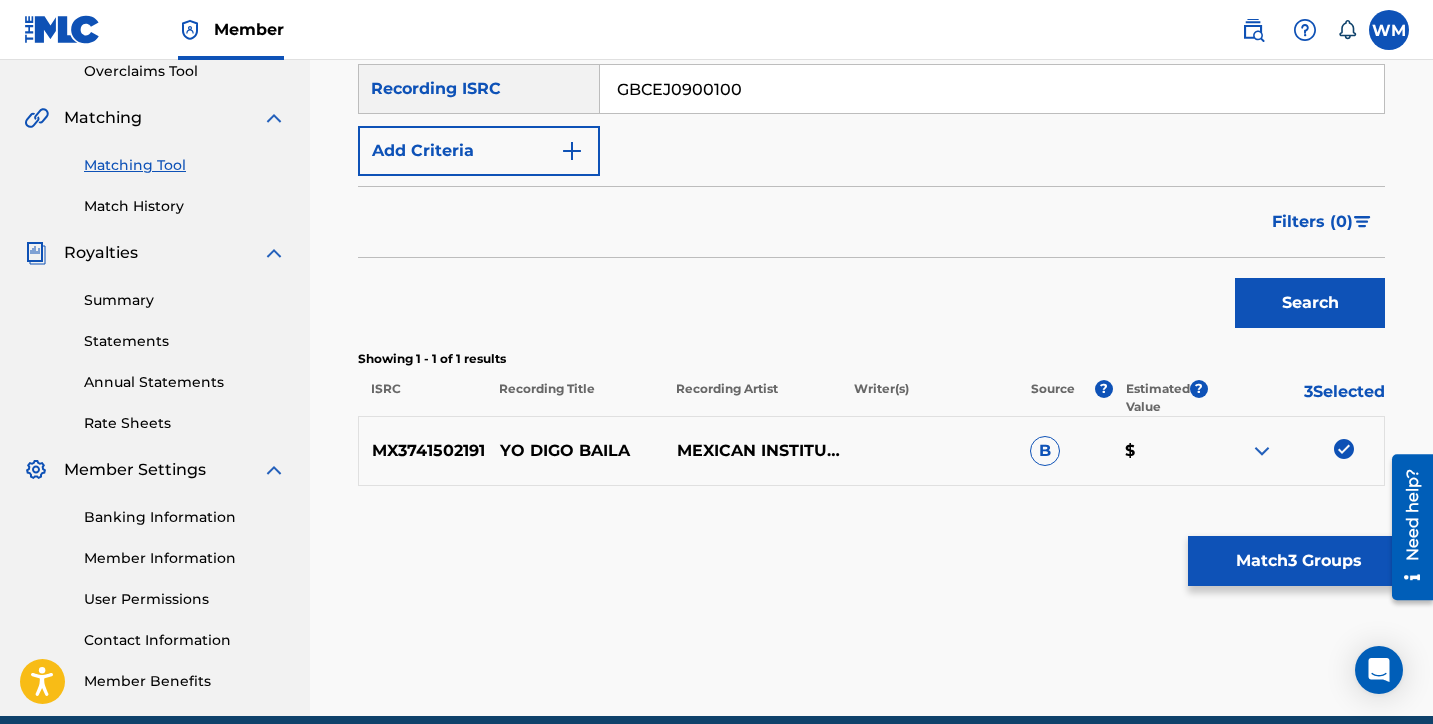 click on "Search" at bounding box center [1310, 303] 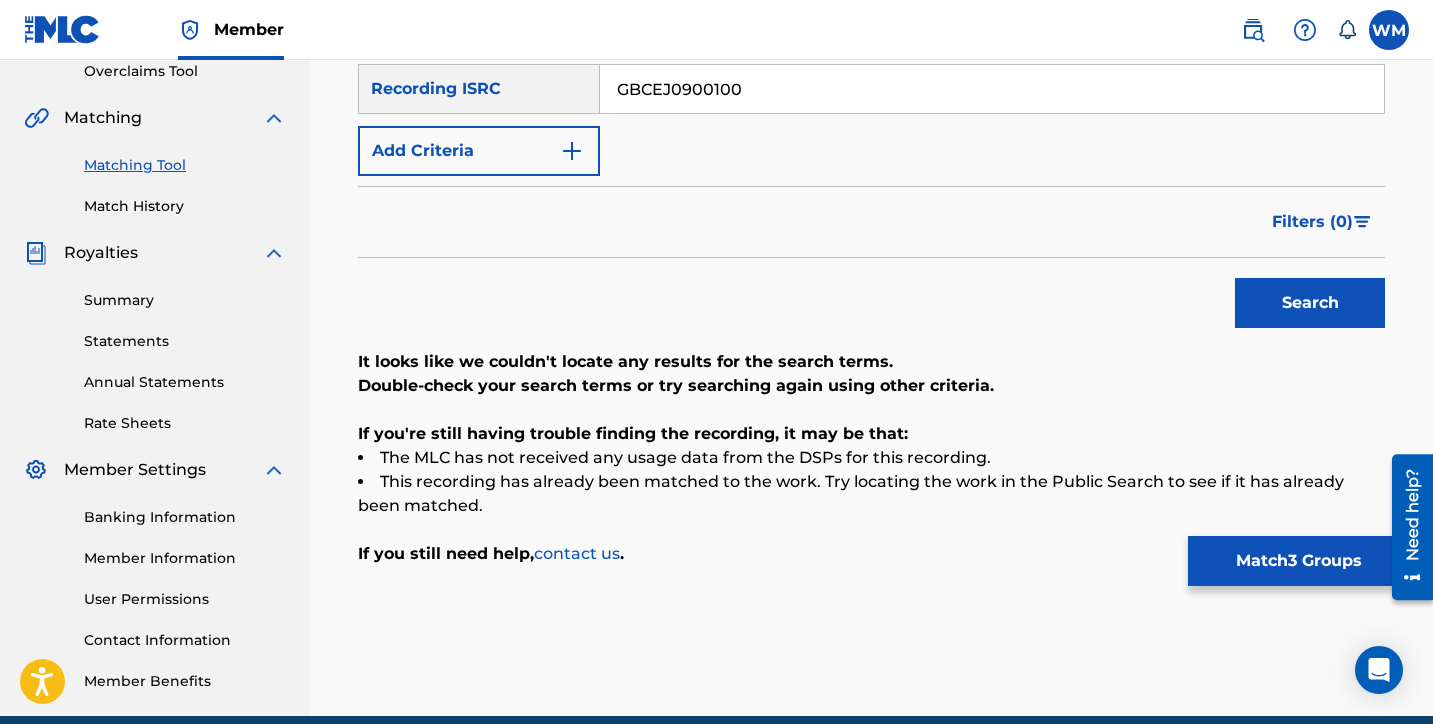 drag, startPoint x: 765, startPoint y: 98, endPoint x: 530, endPoint y: 50, distance: 239.85204 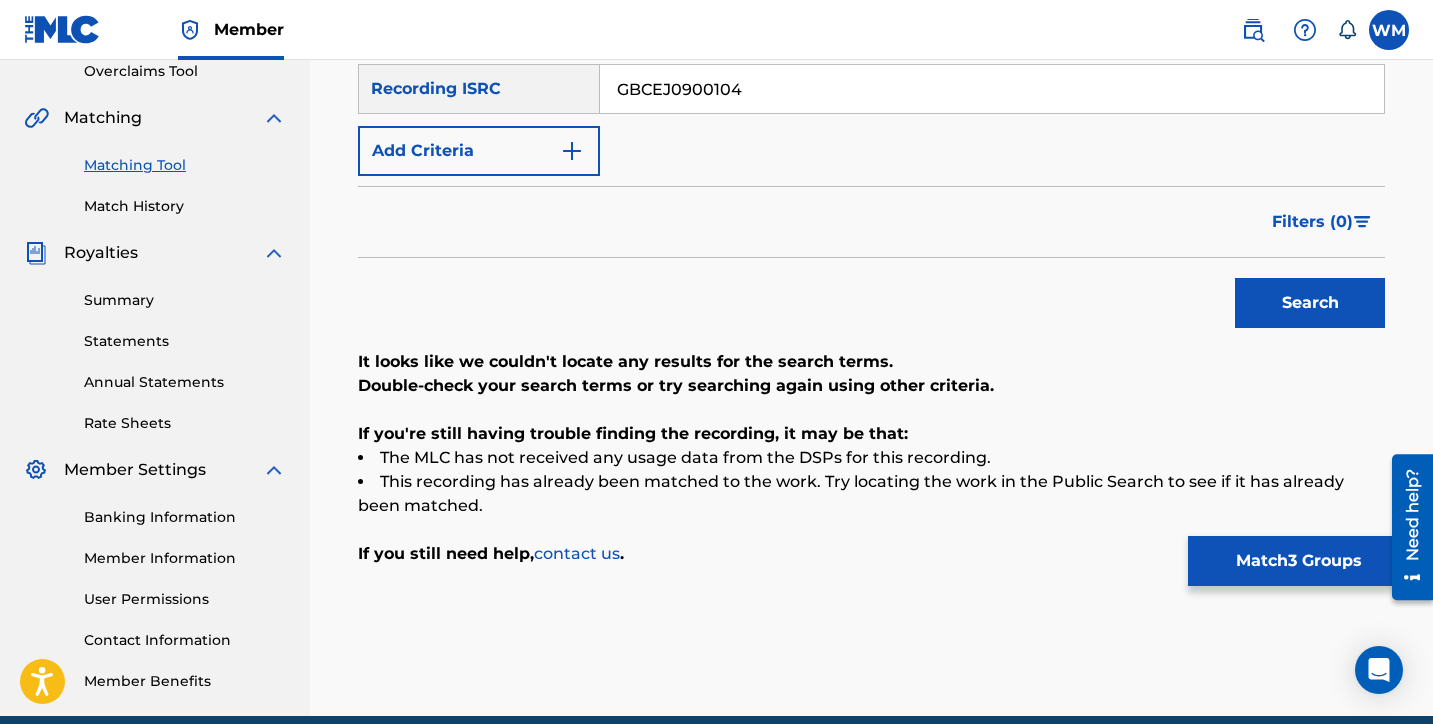click on "Search" at bounding box center (1310, 303) 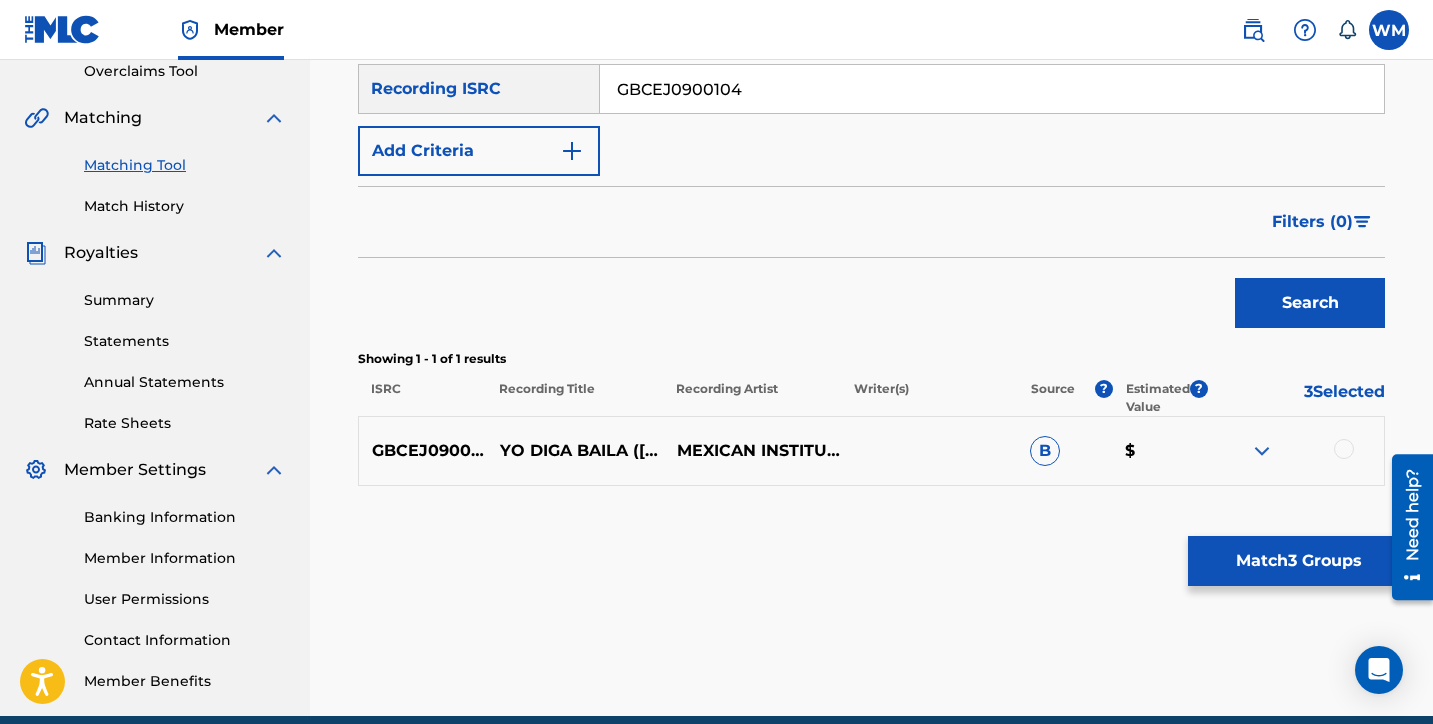 click at bounding box center (1344, 449) 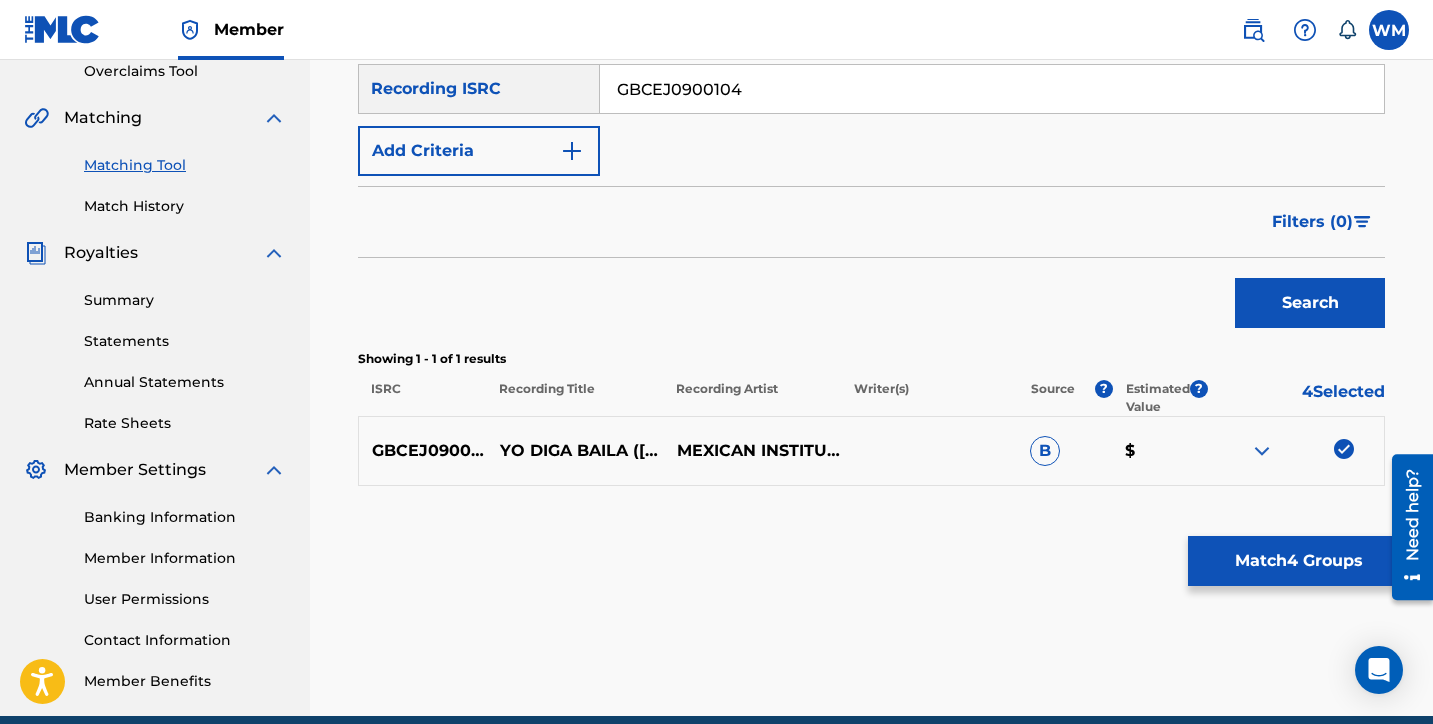 drag, startPoint x: 770, startPoint y: 92, endPoint x: 592, endPoint y: 56, distance: 181.60396 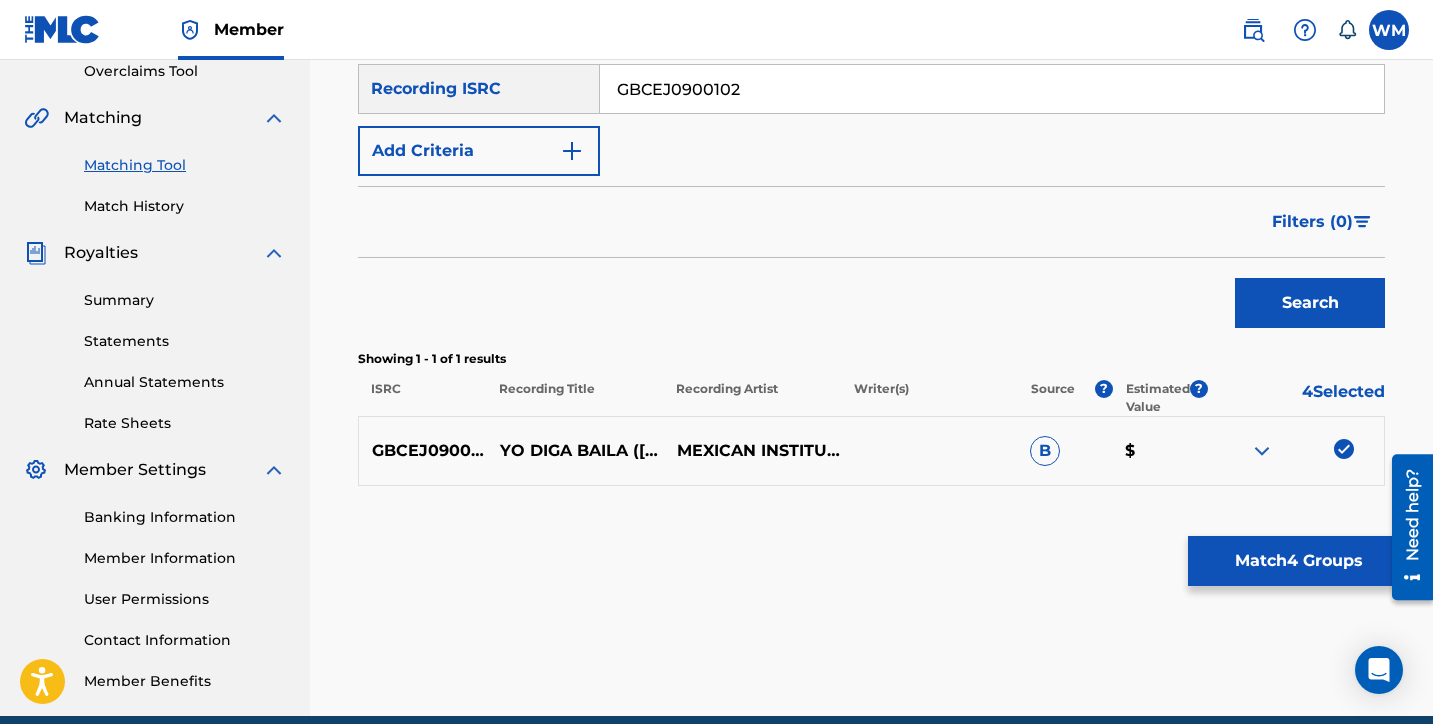 click on "Search" at bounding box center (1310, 303) 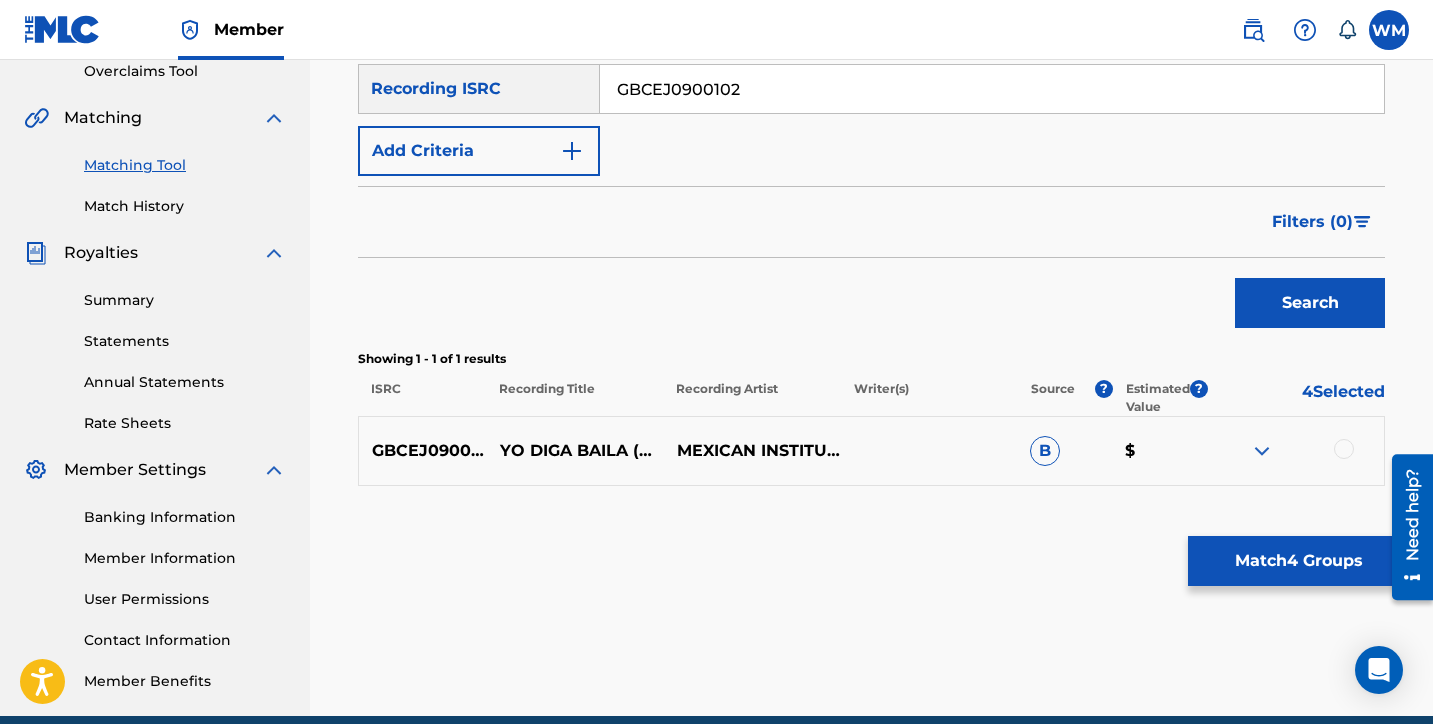 click at bounding box center (1344, 449) 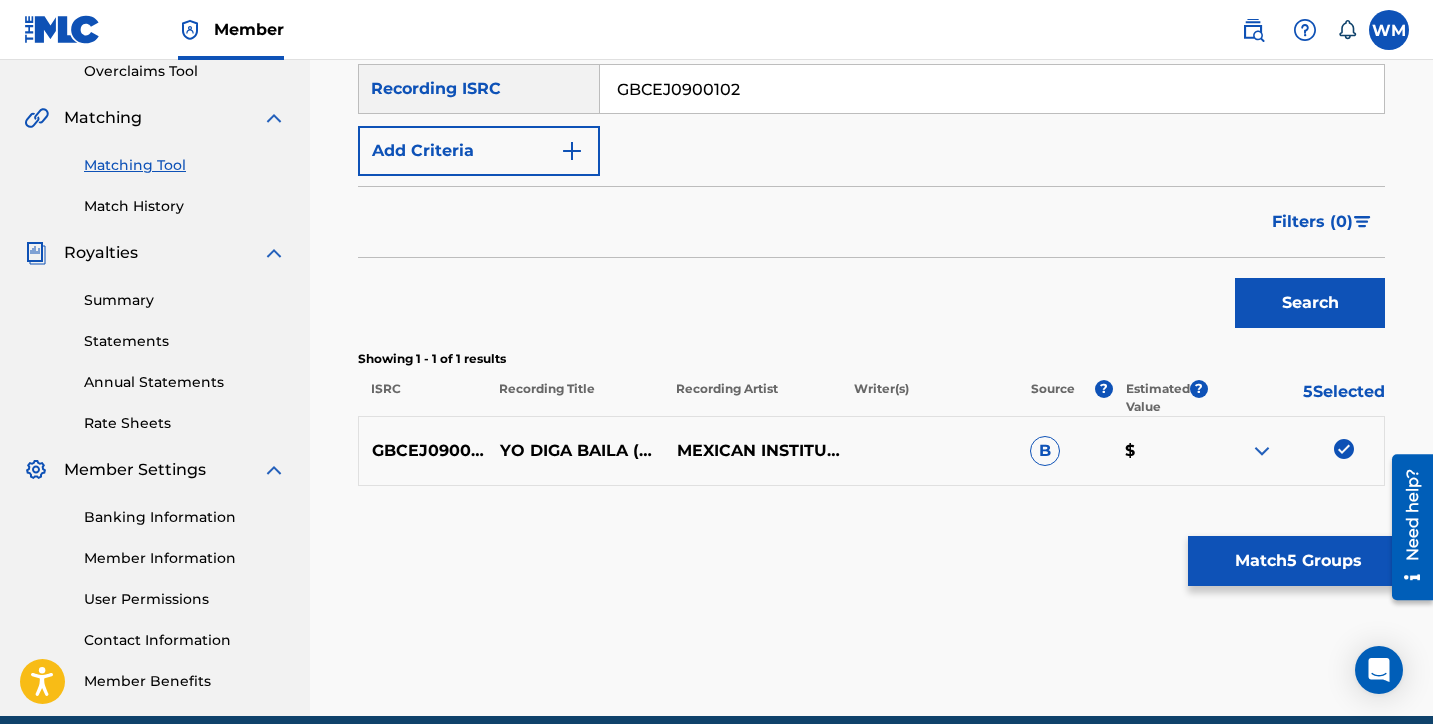 drag, startPoint x: 761, startPoint y: 97, endPoint x: 570, endPoint y: 49, distance: 196.93907 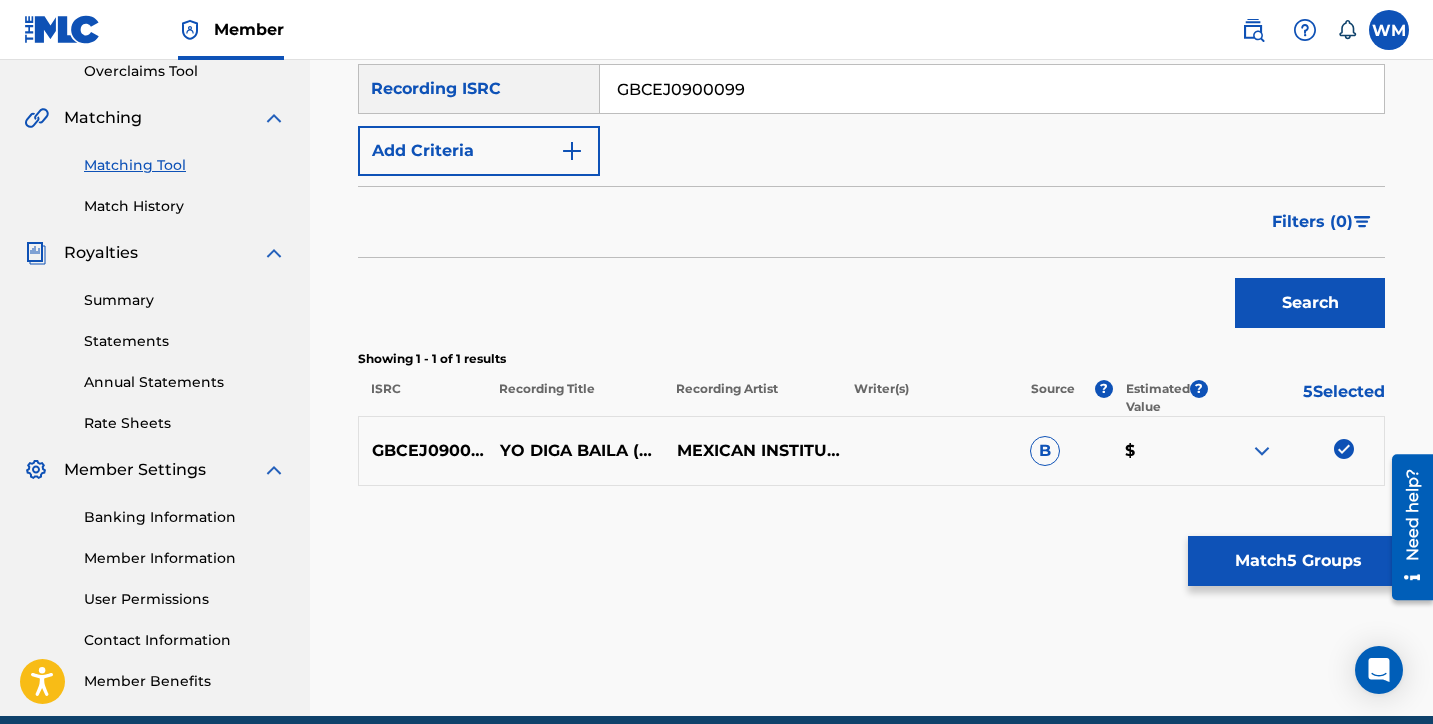 click on "Search" at bounding box center (1310, 303) 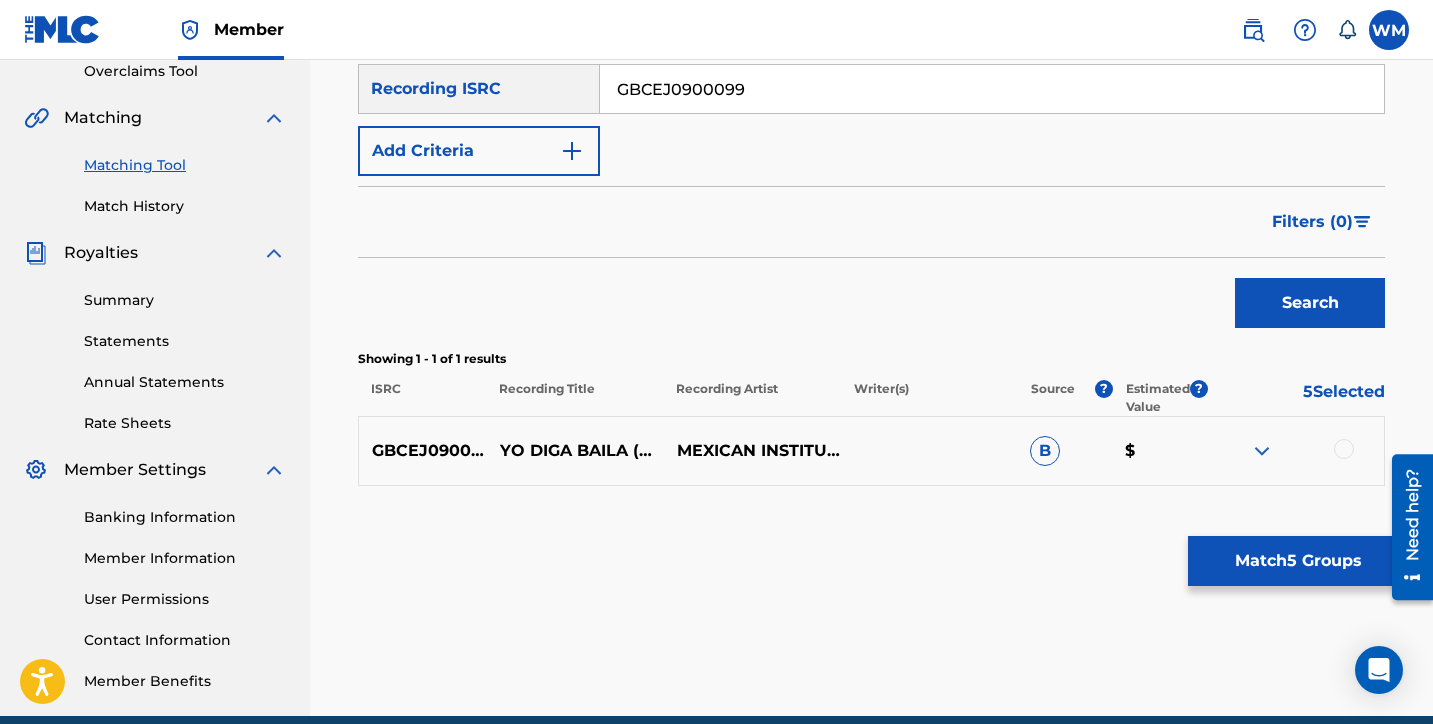 click at bounding box center [1344, 449] 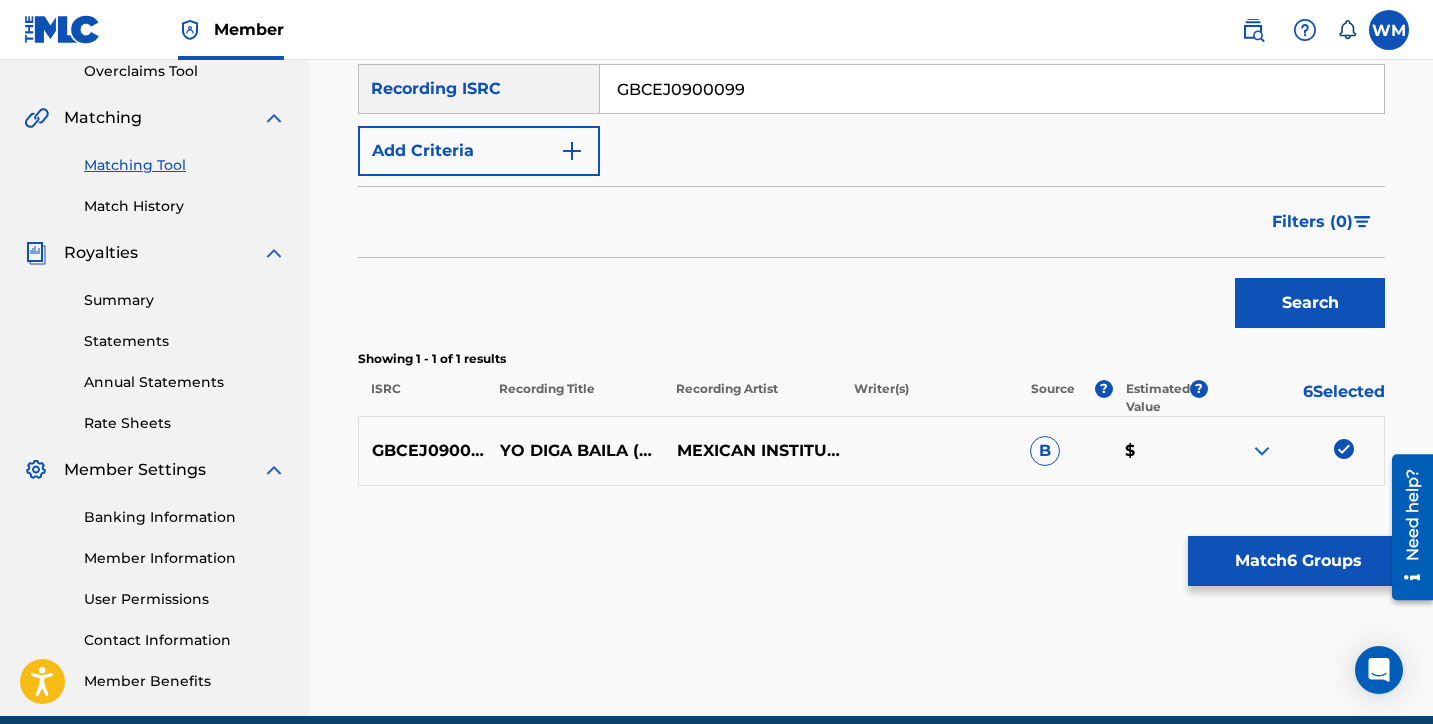 drag, startPoint x: 780, startPoint y: 97, endPoint x: 601, endPoint y: 95, distance: 179.01117 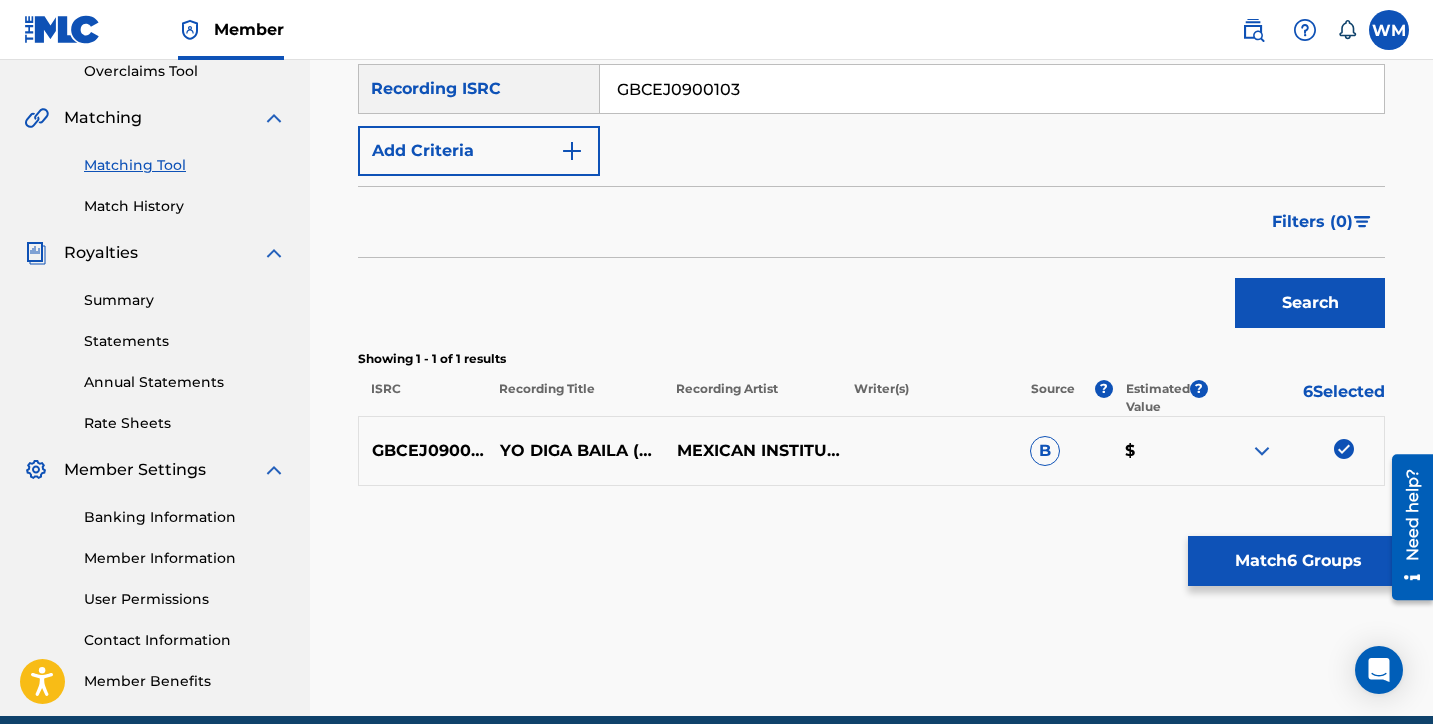 click on "Search" at bounding box center [1310, 303] 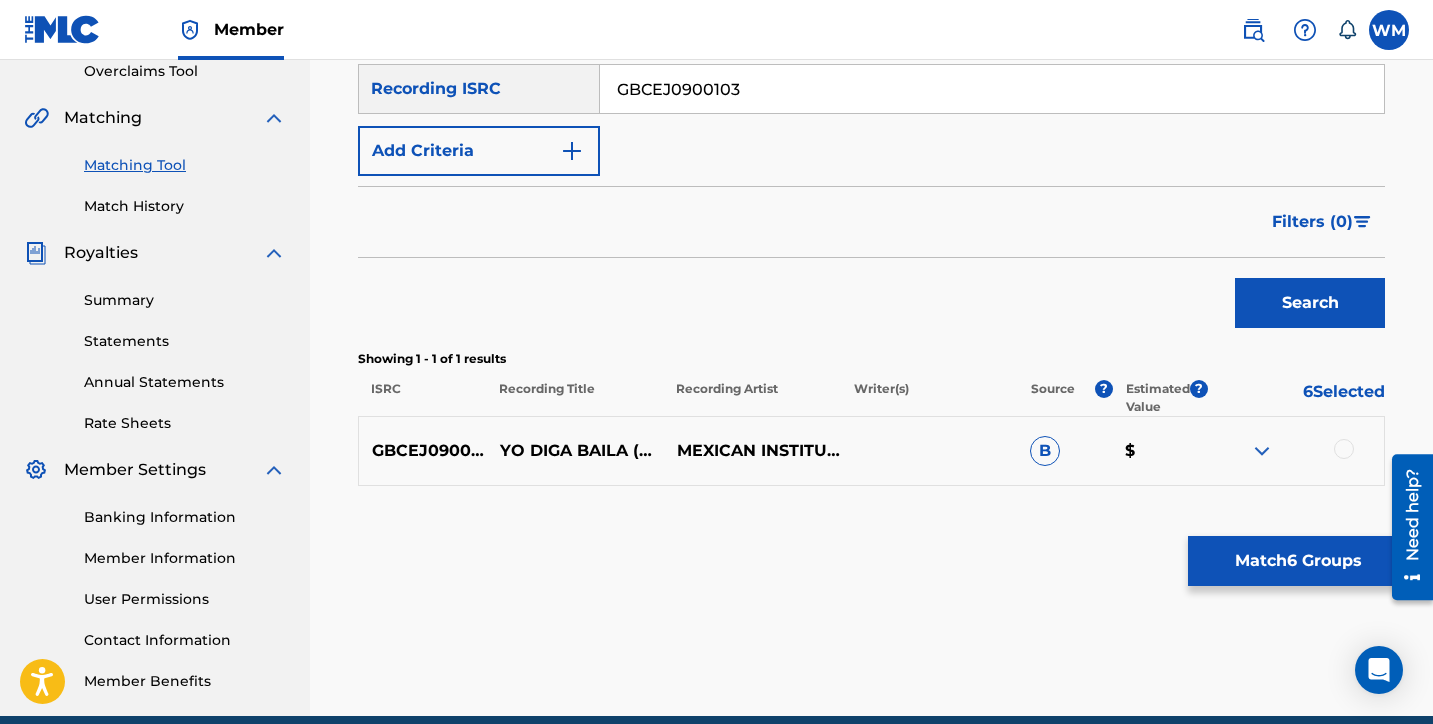 click at bounding box center (1344, 449) 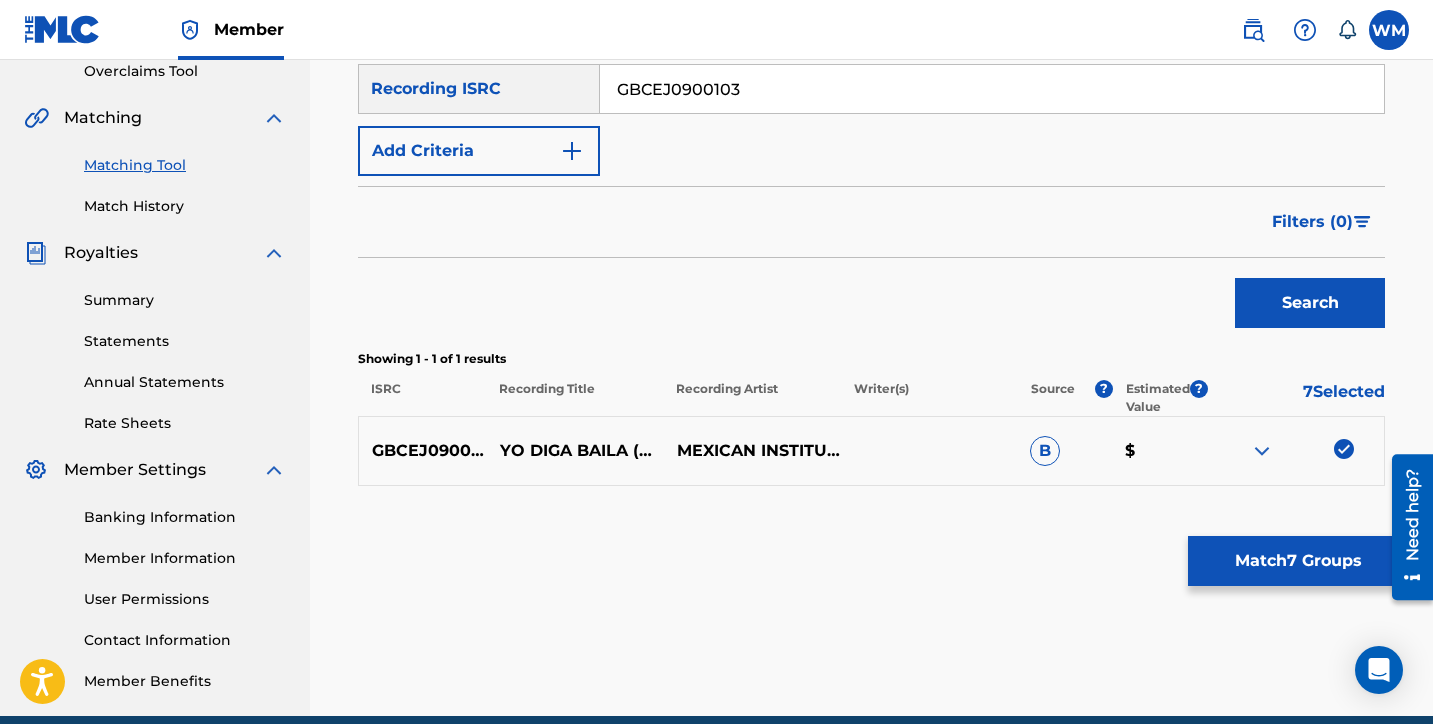 drag, startPoint x: 766, startPoint y: 90, endPoint x: 579, endPoint y: 71, distance: 187.96277 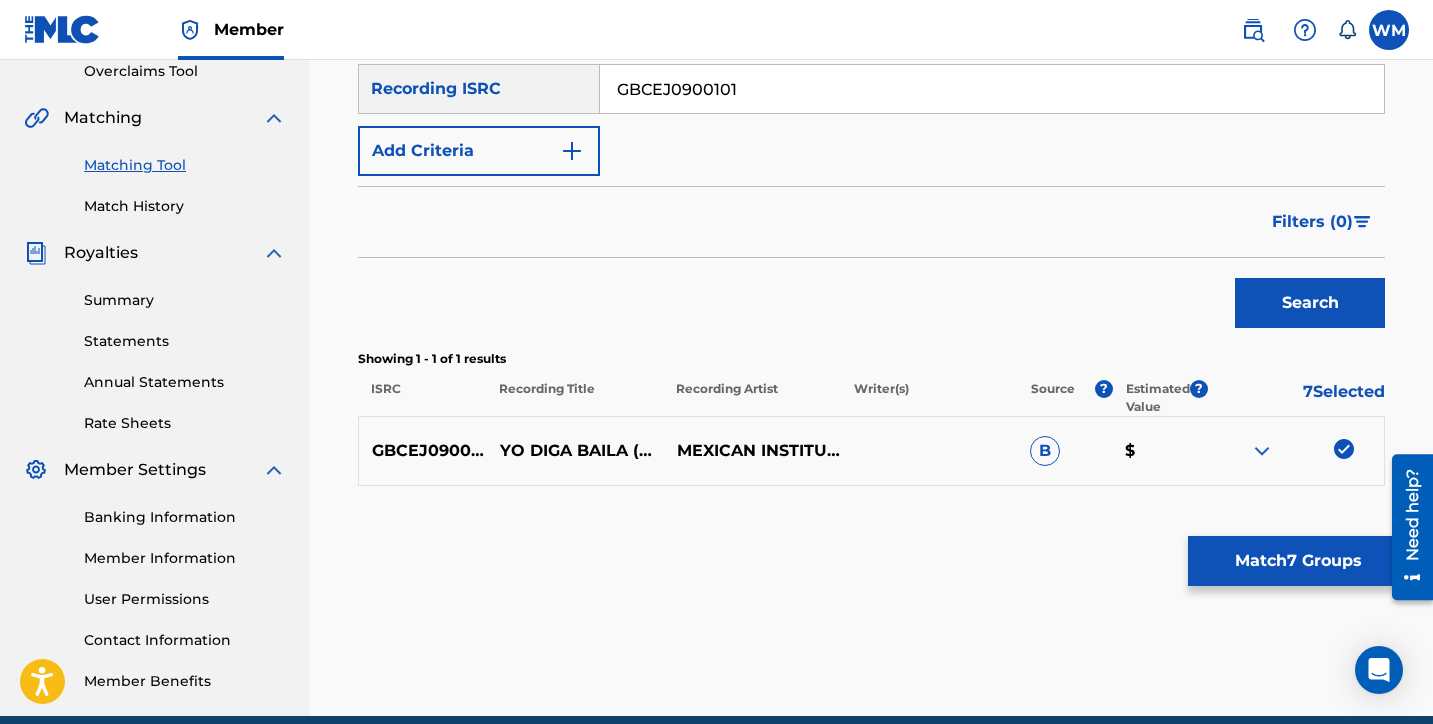 click on "Search" at bounding box center [1310, 303] 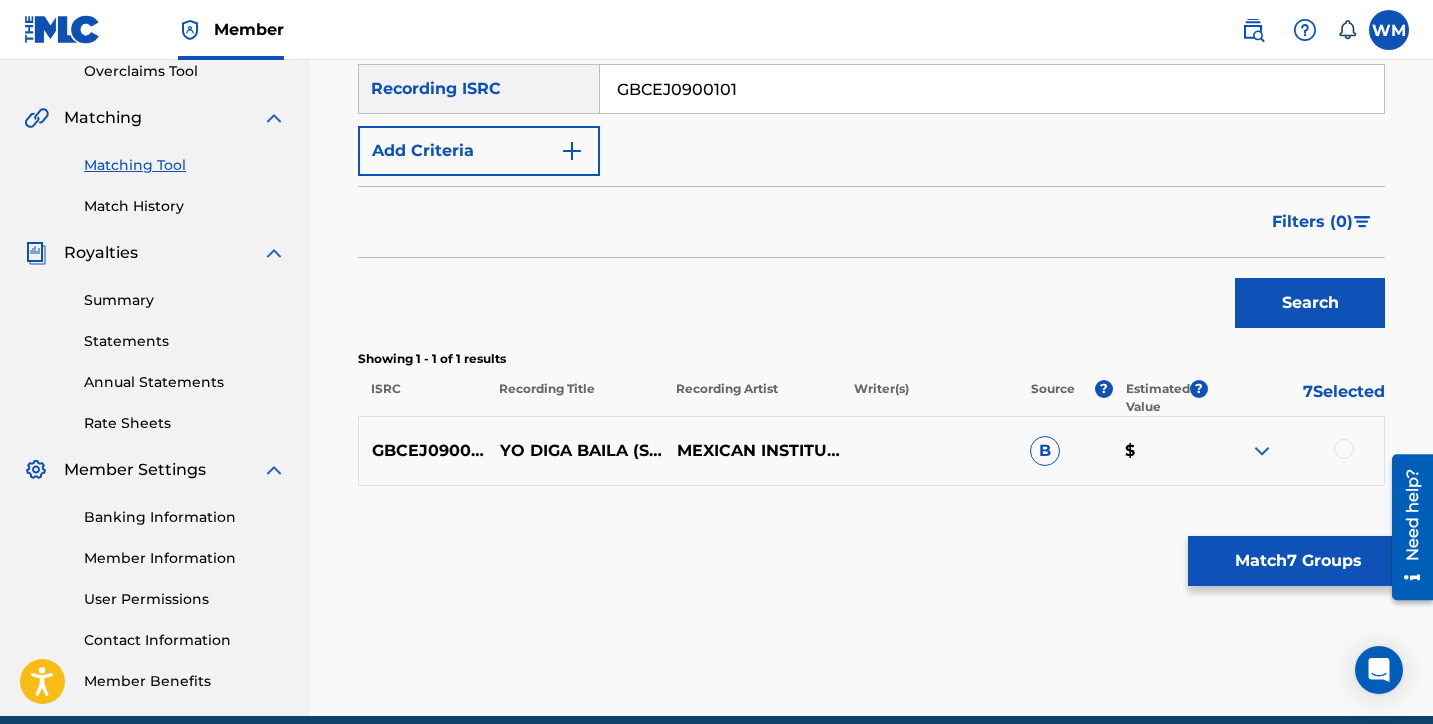click at bounding box center (1344, 449) 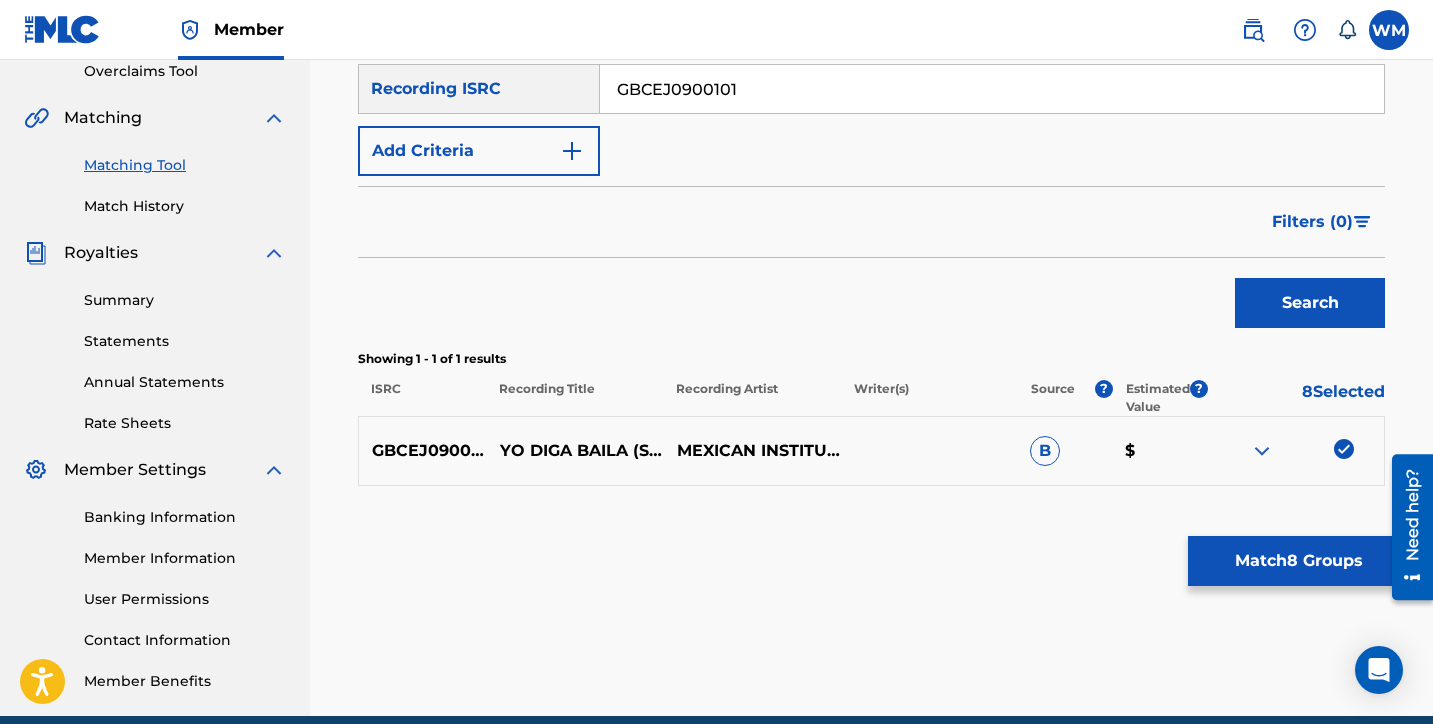 drag, startPoint x: 762, startPoint y: 101, endPoint x: 540, endPoint y: 52, distance: 227.34335 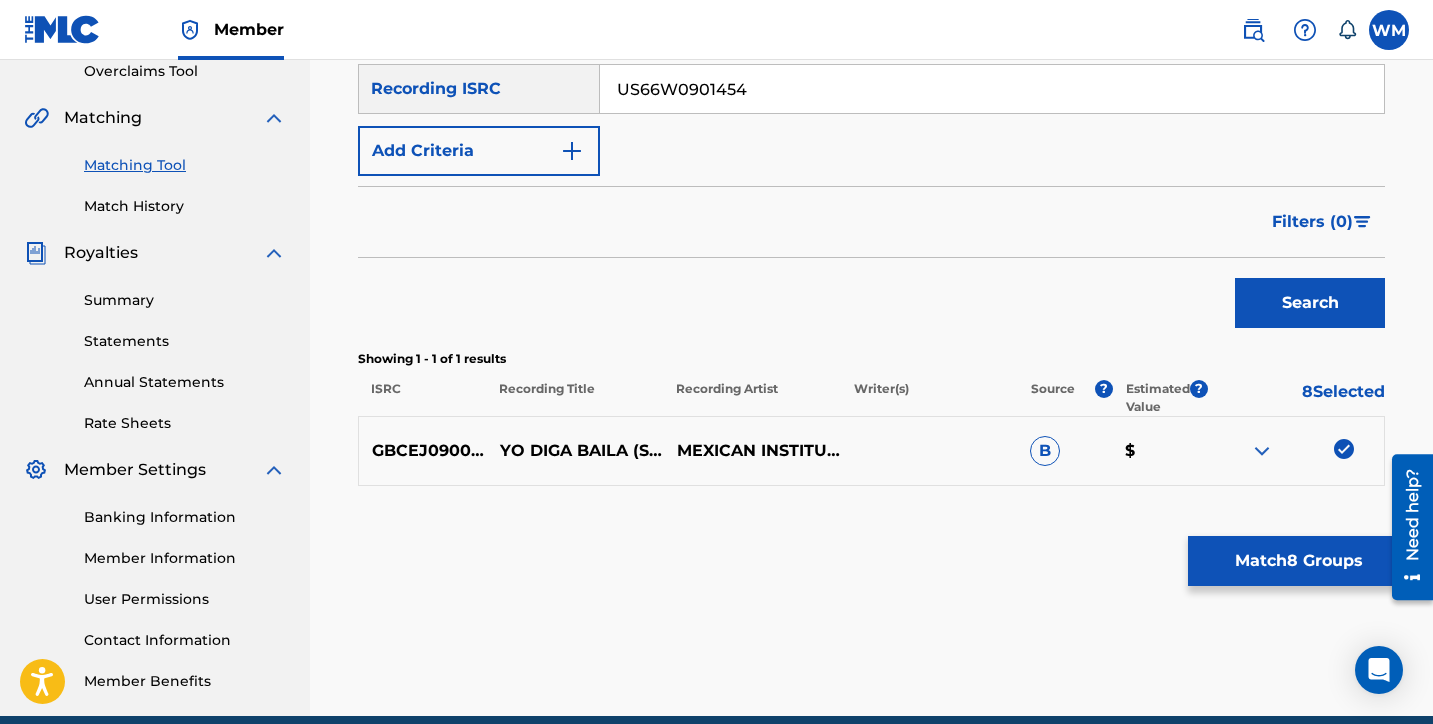 type on "US66W0901454" 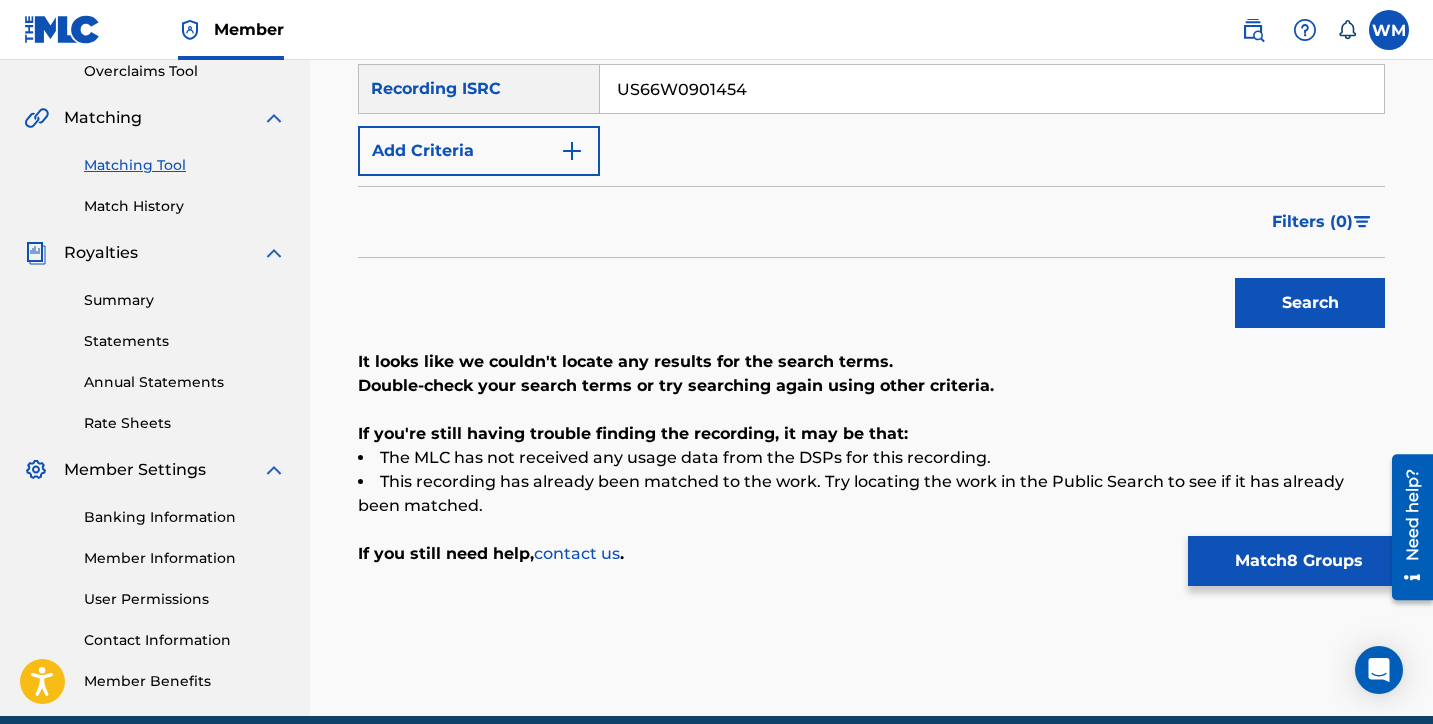 click on "Match  8 Groups" at bounding box center [1298, 561] 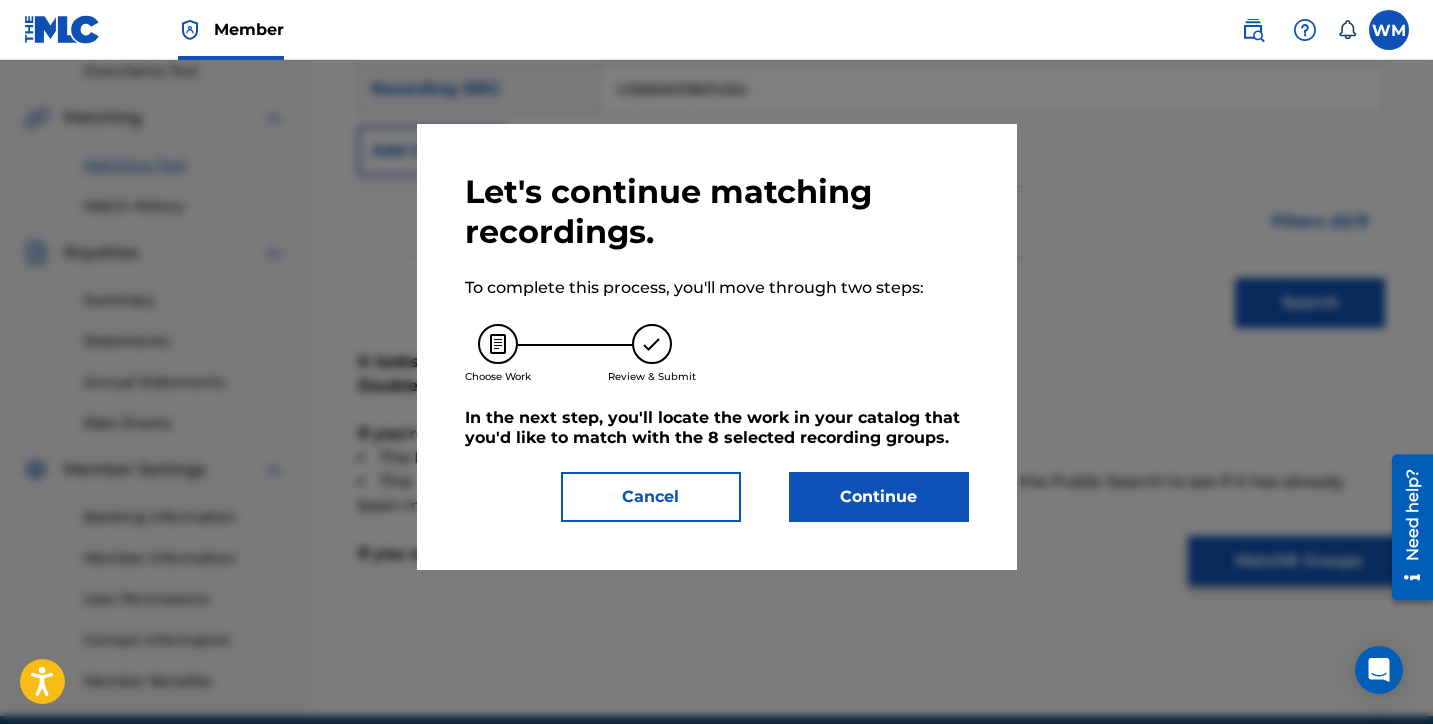 click on "Continue" at bounding box center (879, 497) 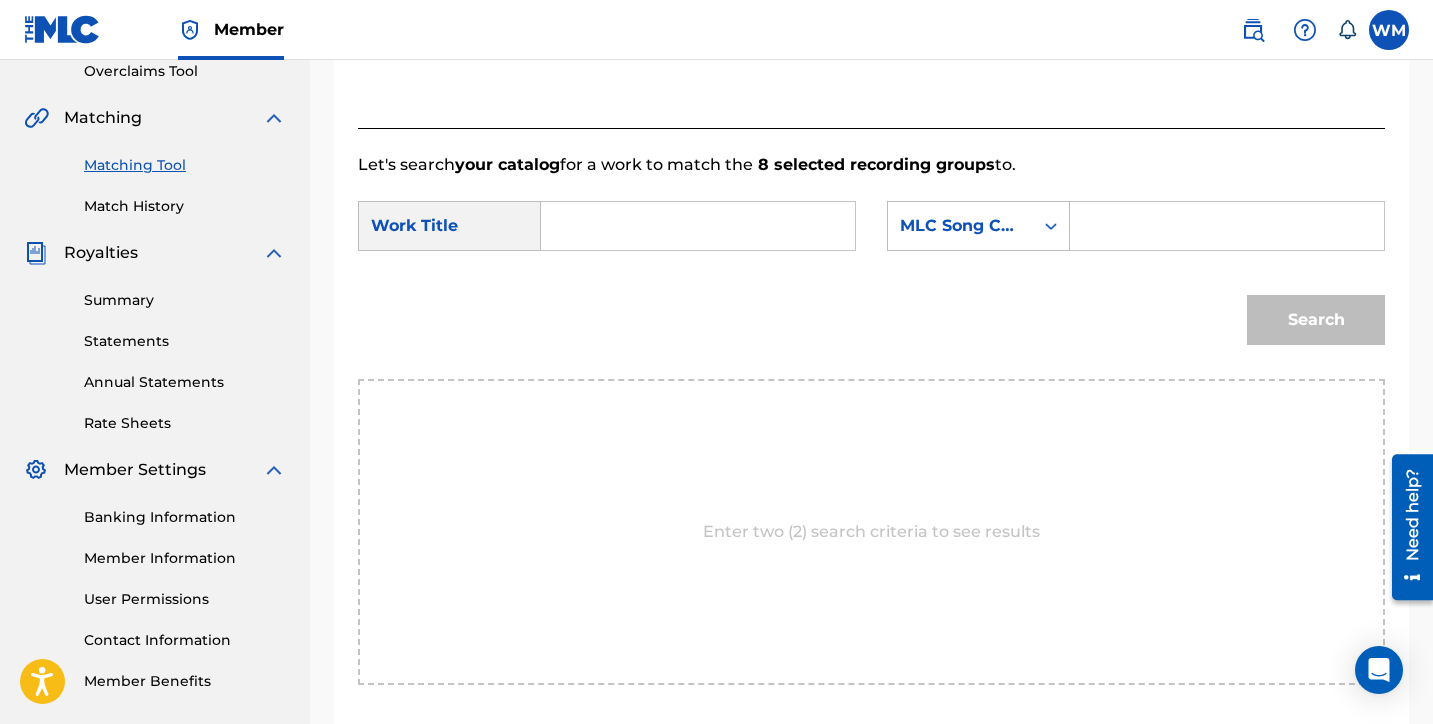 click at bounding box center [698, 226] 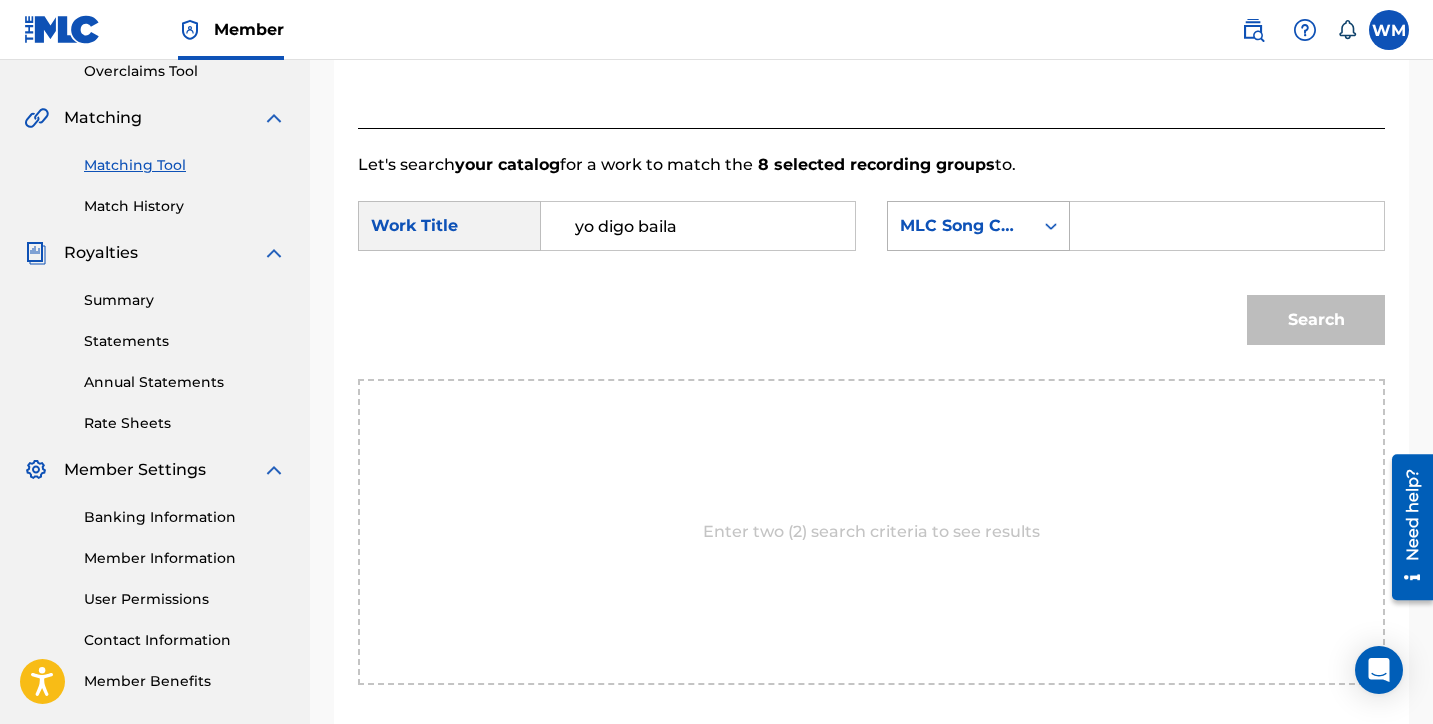 type on "yo digo baila" 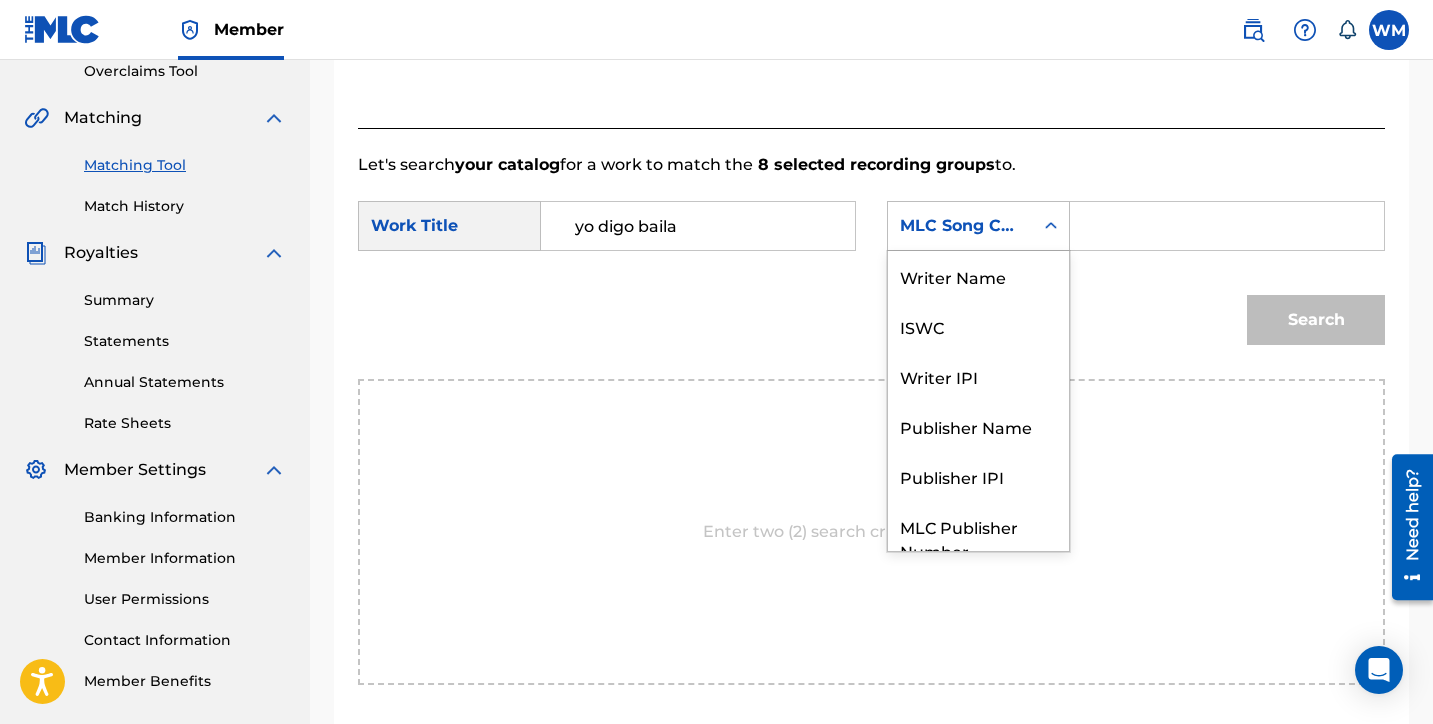scroll, scrollTop: 74, scrollLeft: 0, axis: vertical 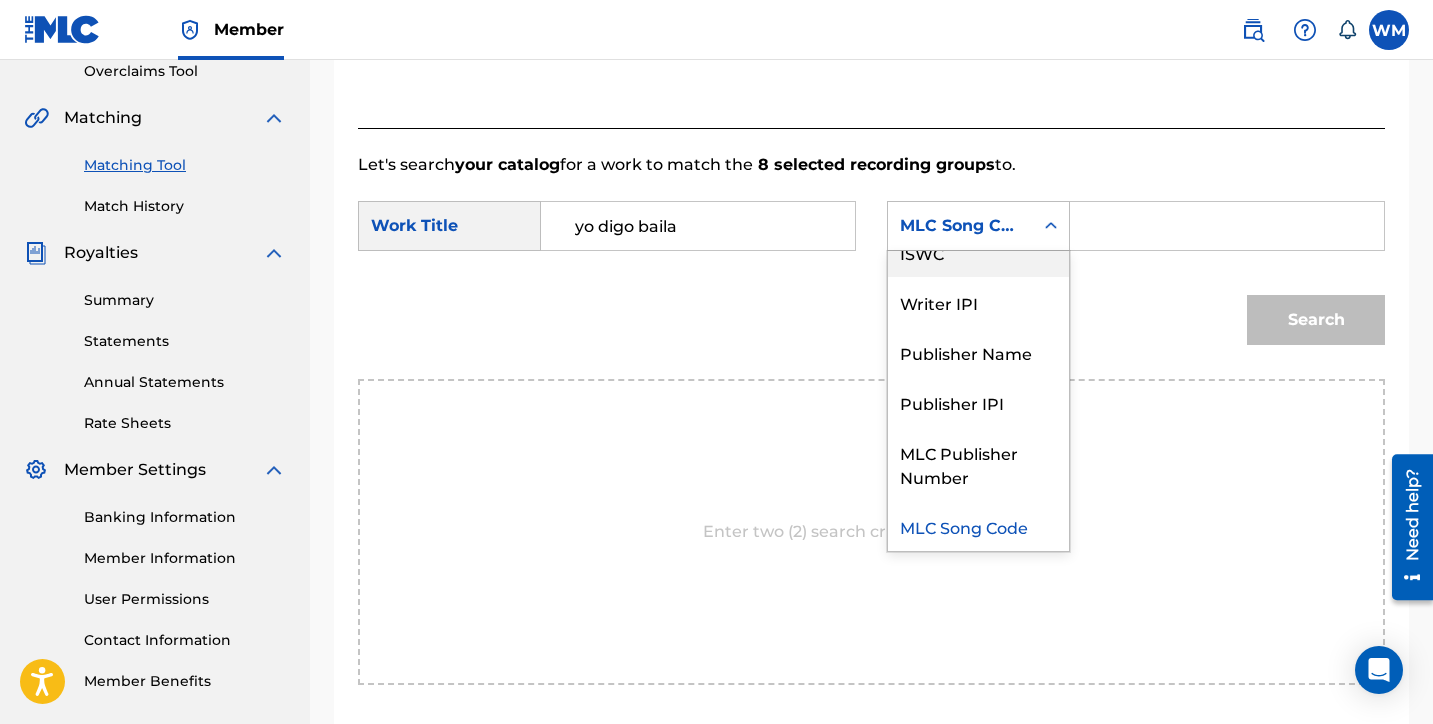 click on "ISWC" at bounding box center [978, 252] 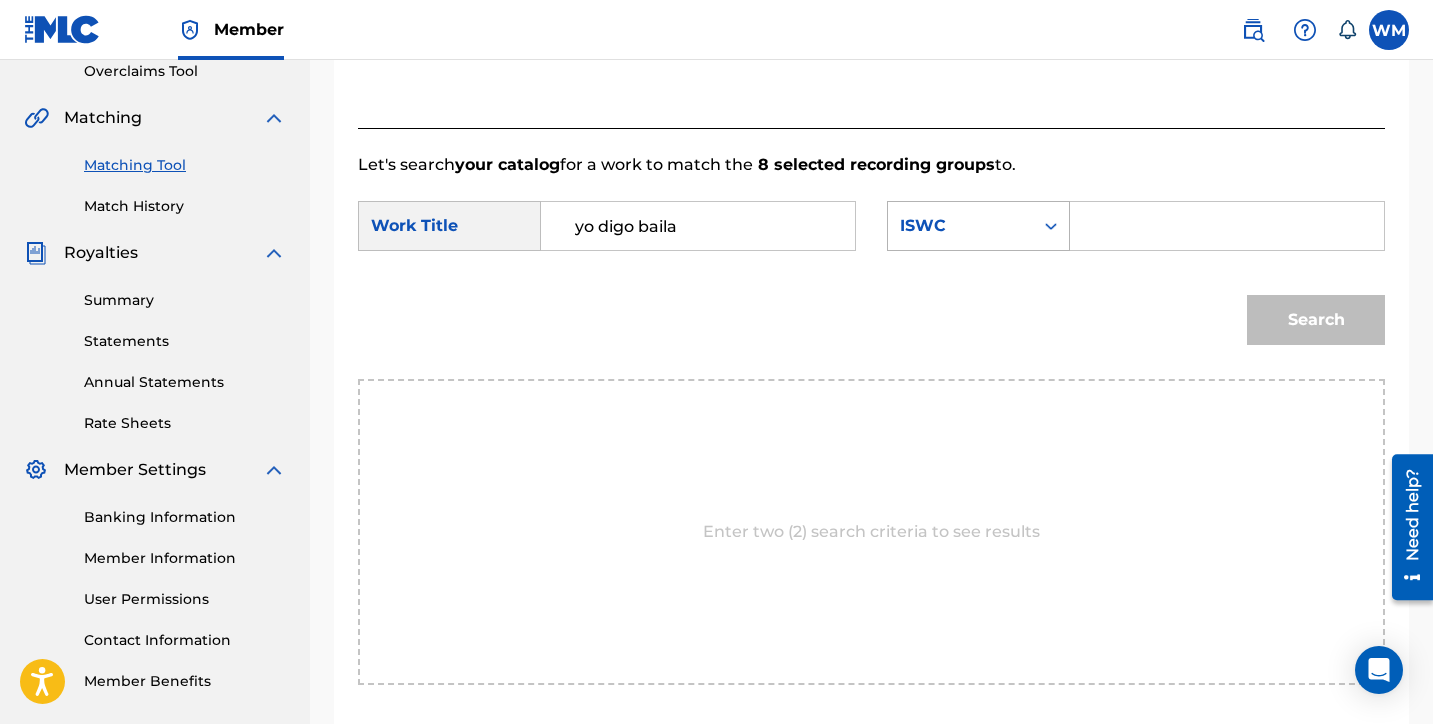 click on "ISWC" at bounding box center [960, 226] 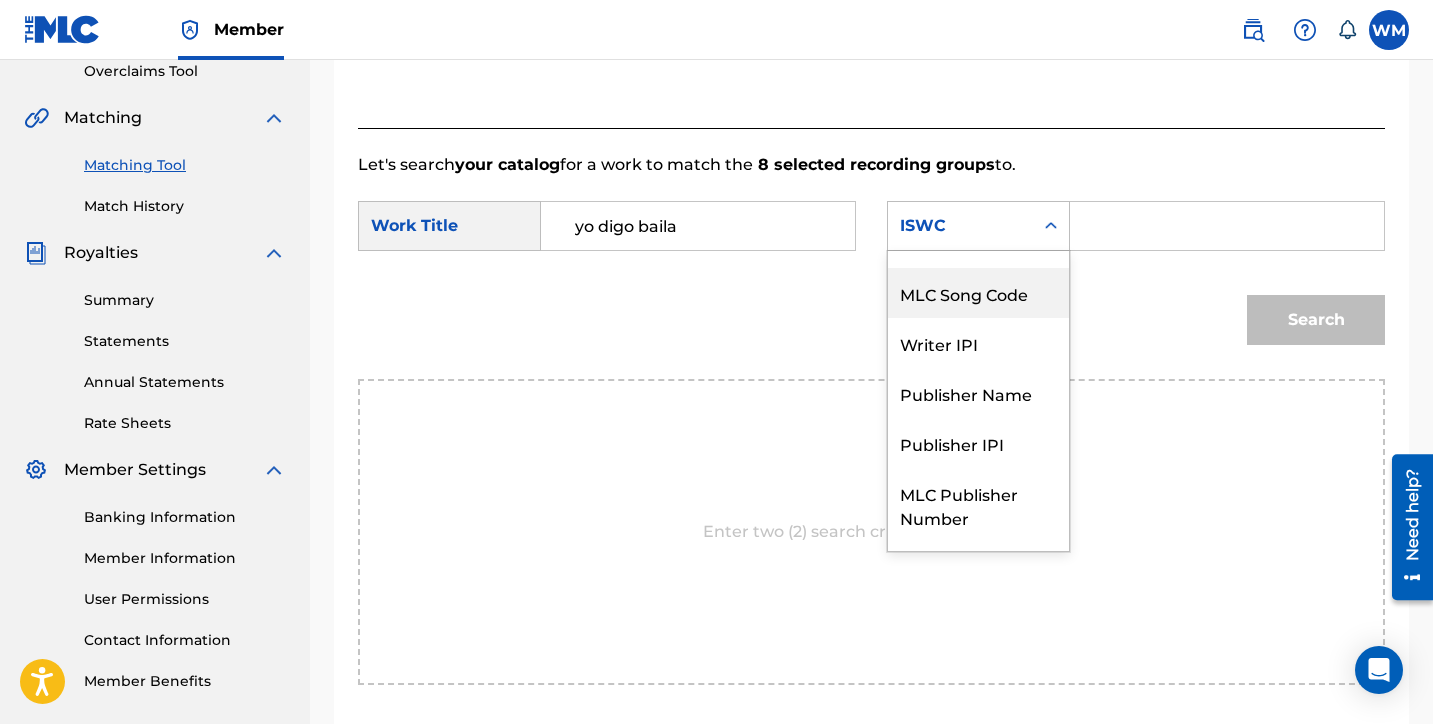 scroll, scrollTop: 0, scrollLeft: 0, axis: both 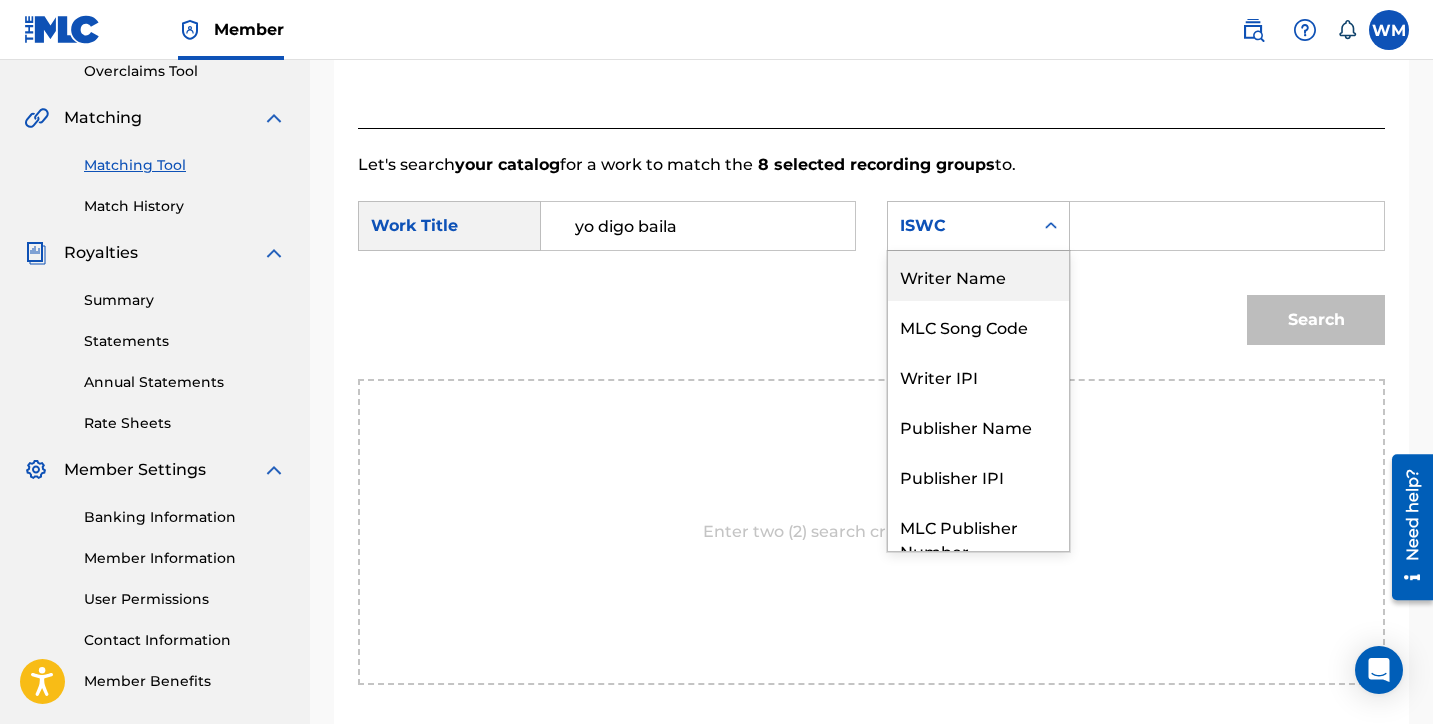 click on "Writer Name" at bounding box center [978, 276] 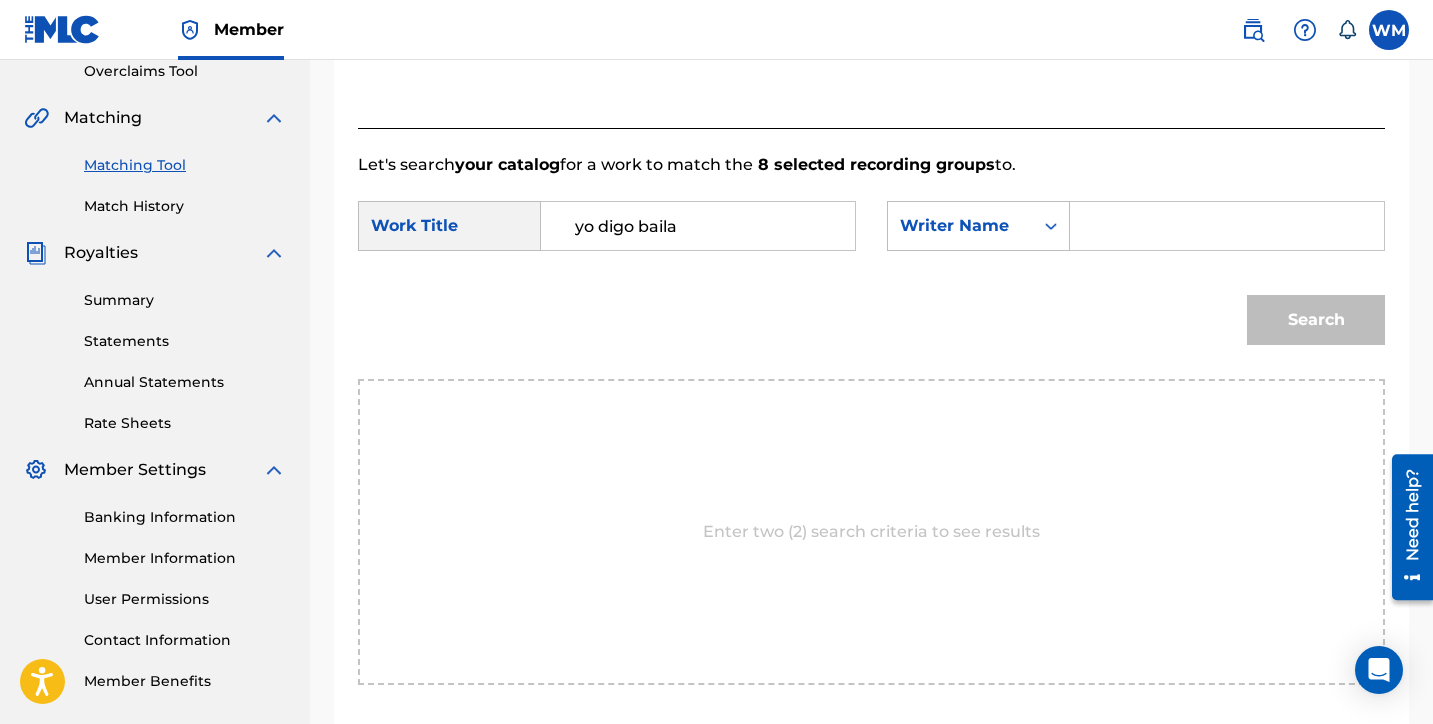 click at bounding box center [1227, 226] 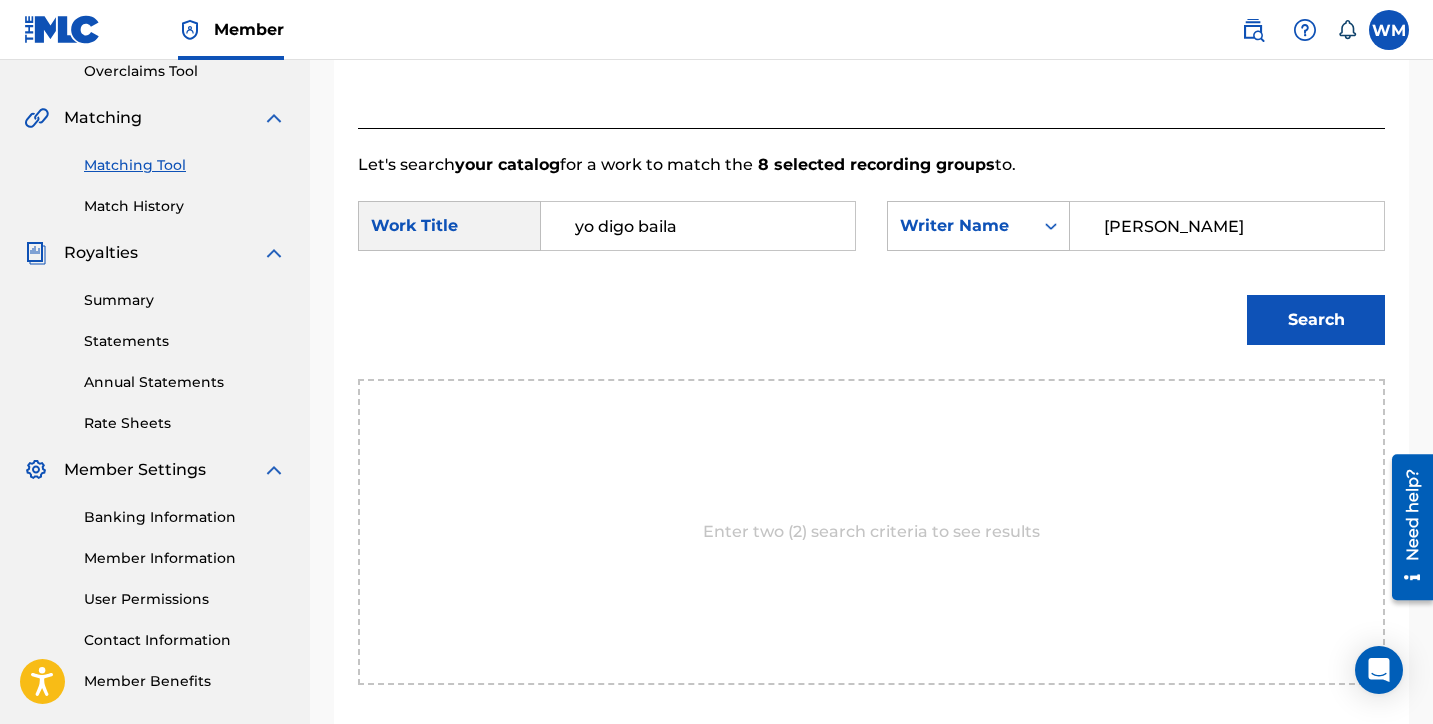 type on "beier" 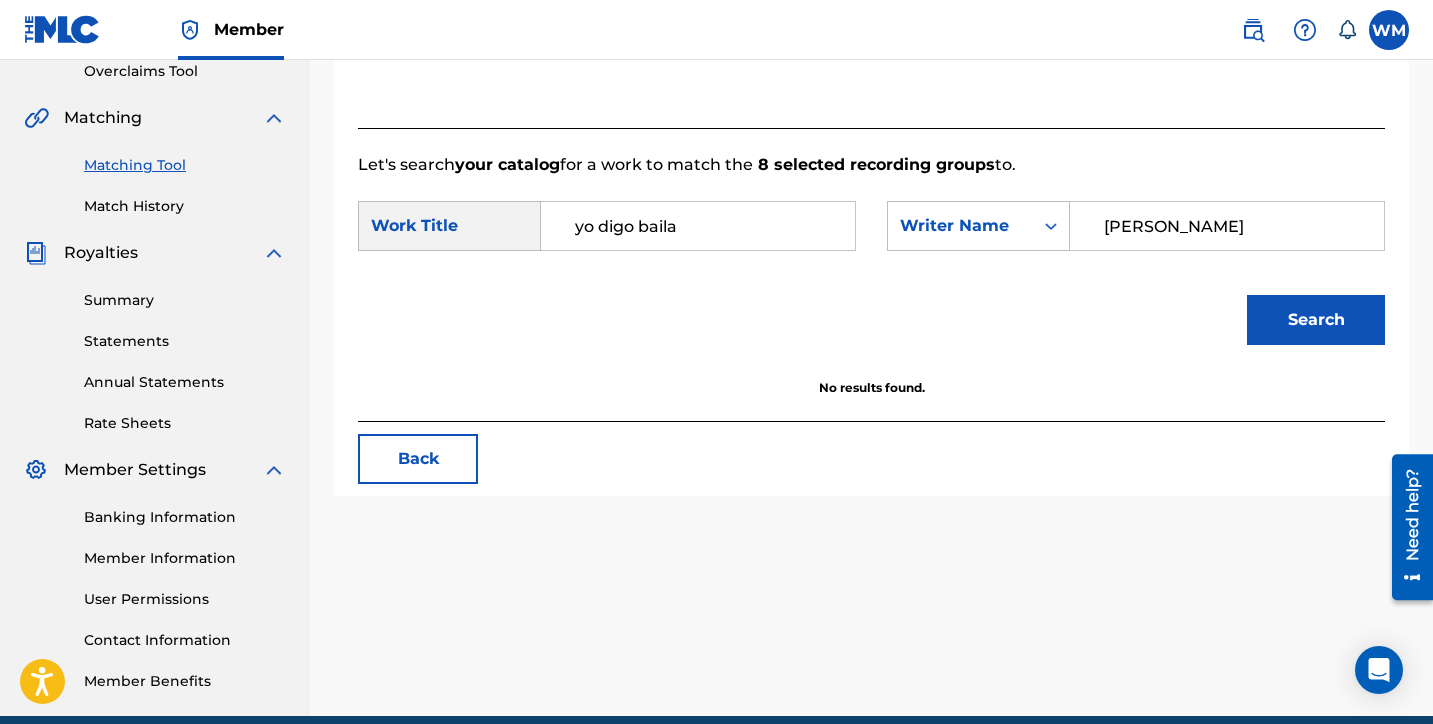 click on "Search" at bounding box center (1316, 320) 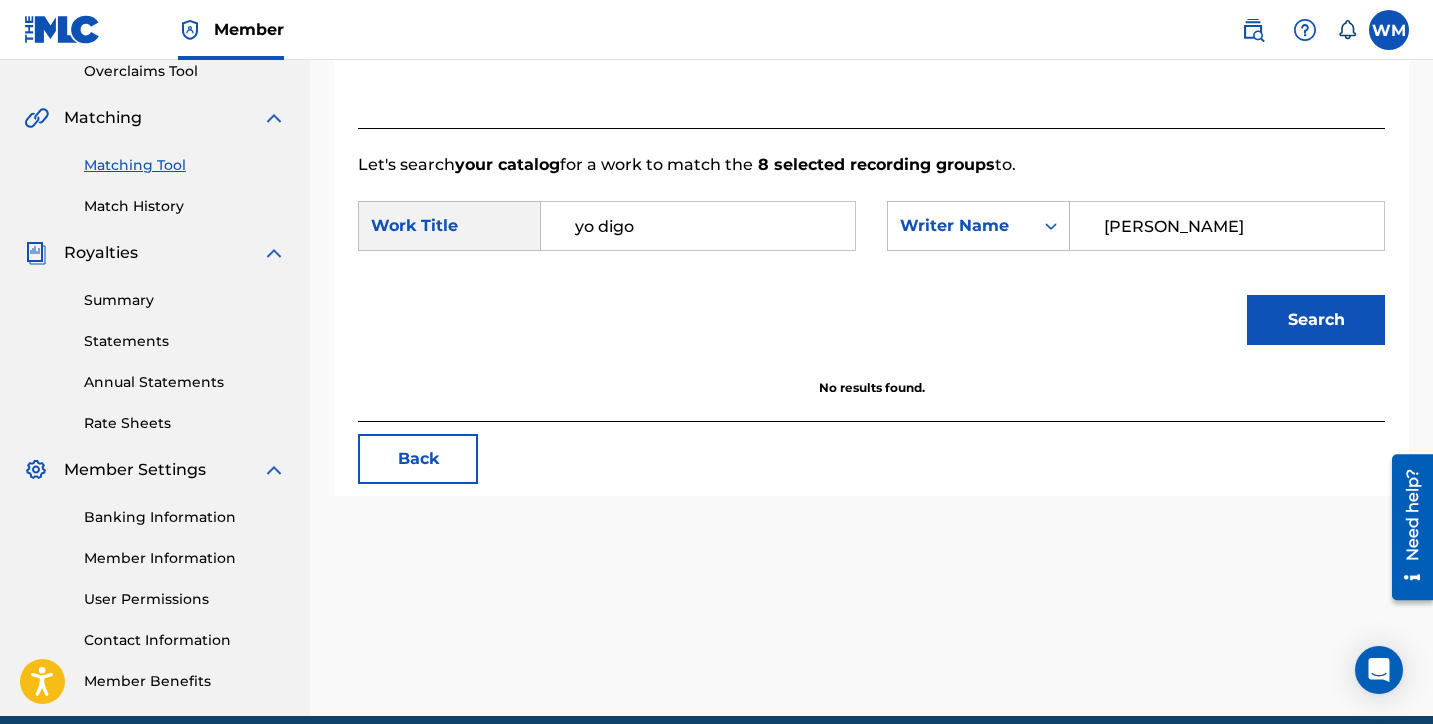 type on "yo digo" 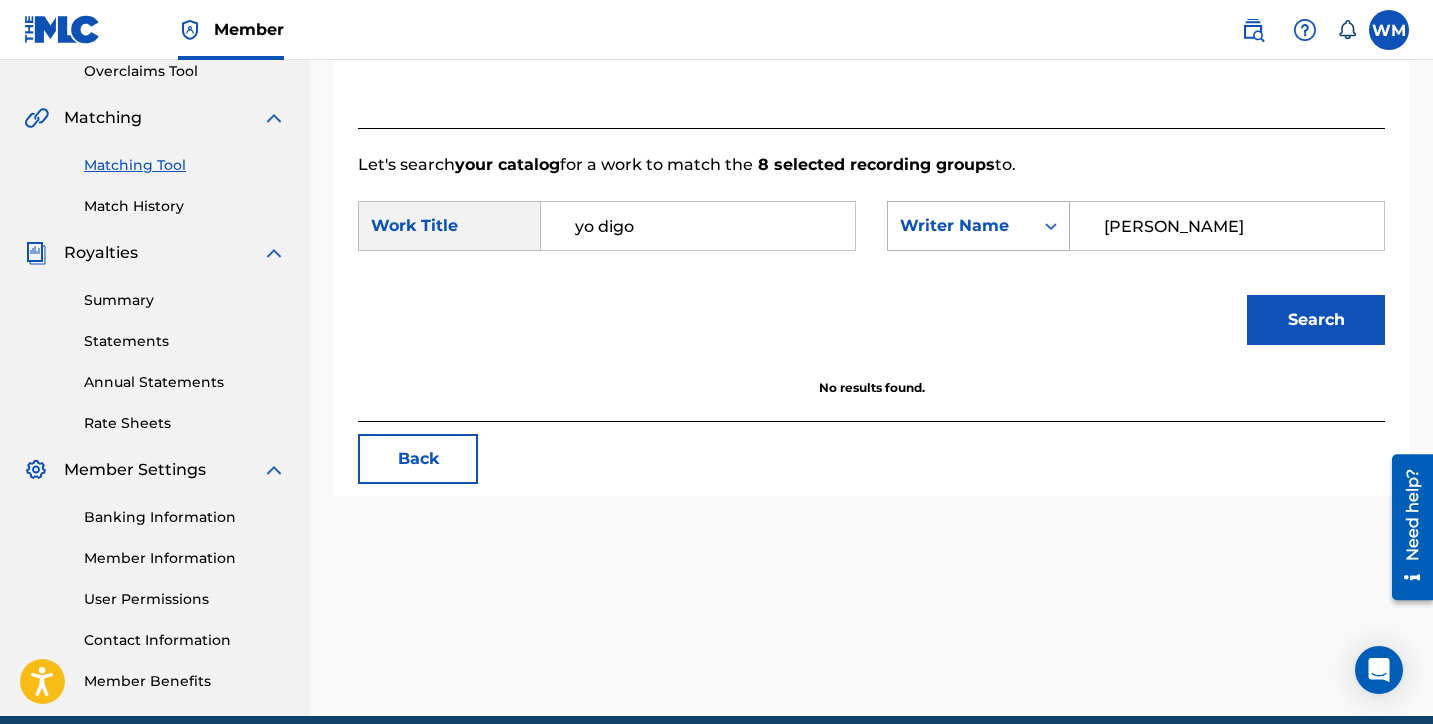 drag, startPoint x: 1152, startPoint y: 226, endPoint x: 1023, endPoint y: 212, distance: 129.75746 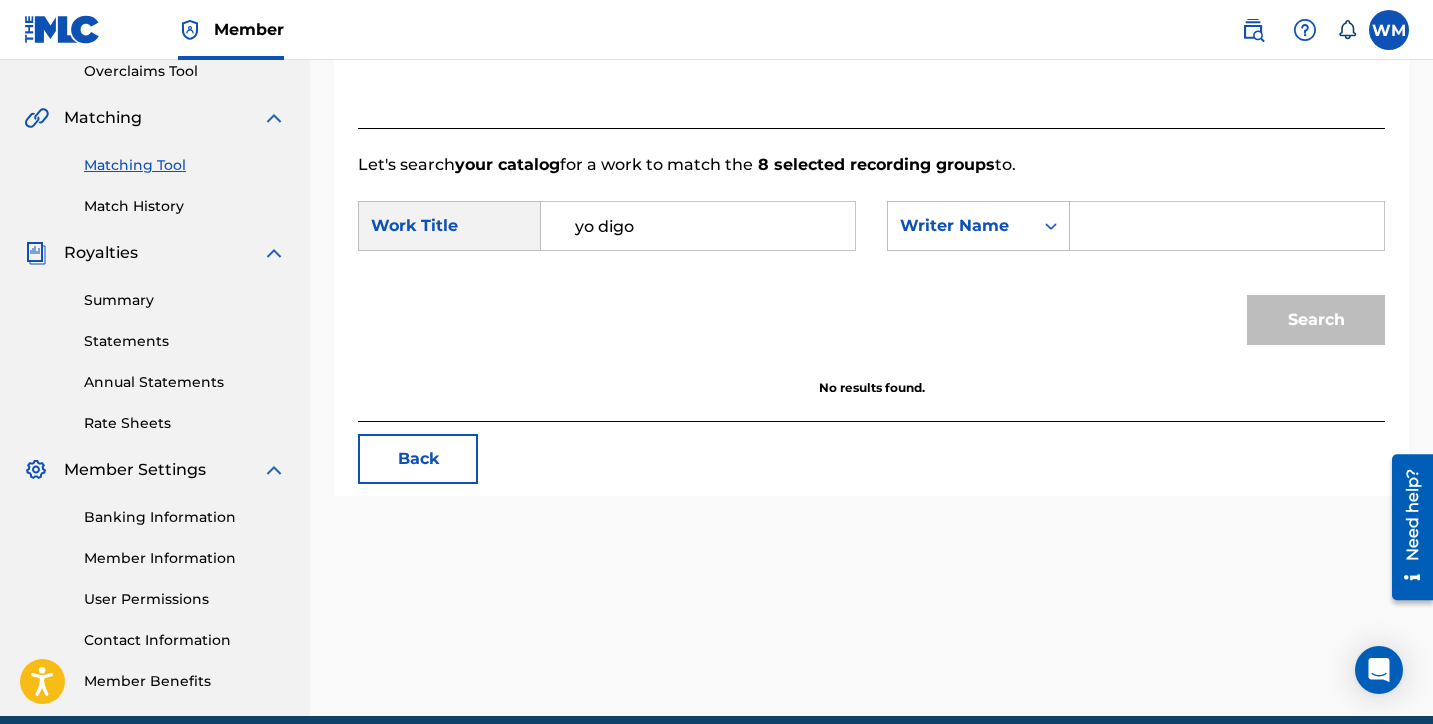 type 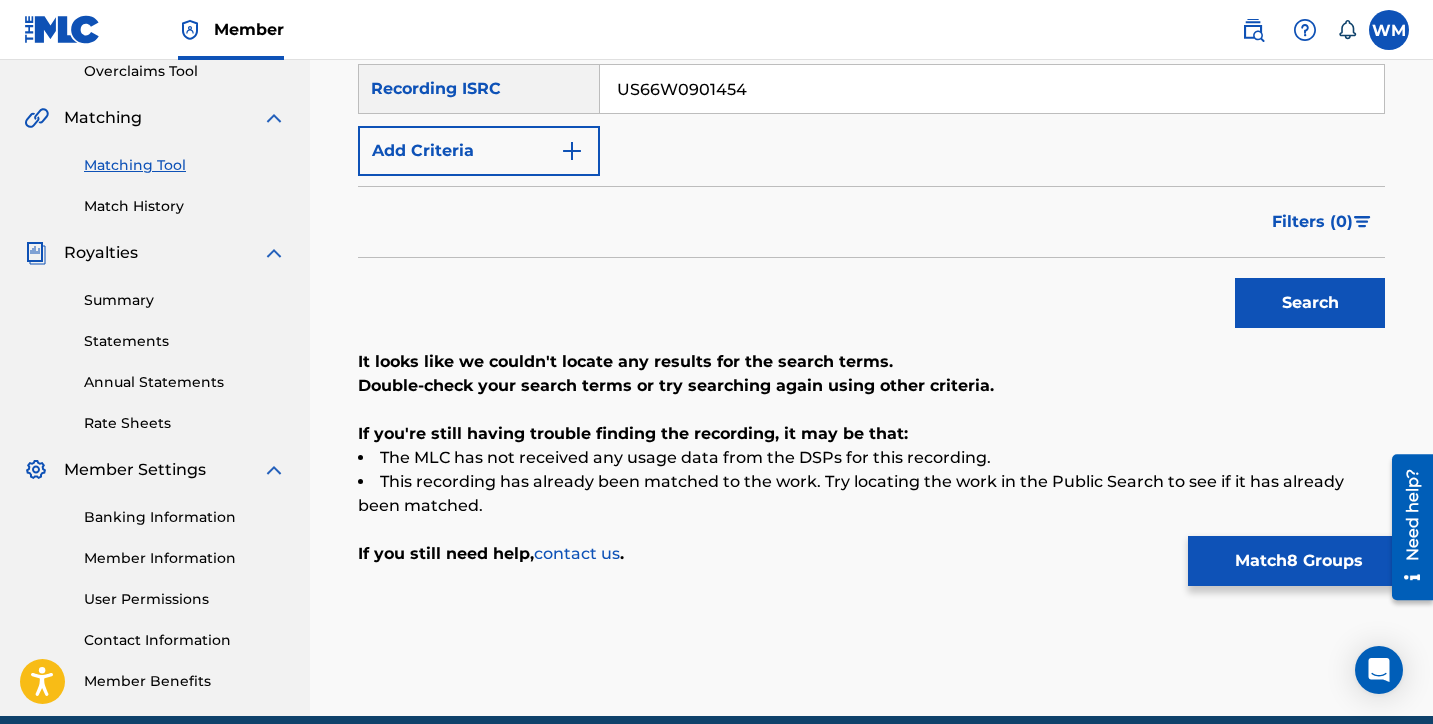 click on "Search" at bounding box center [871, 298] 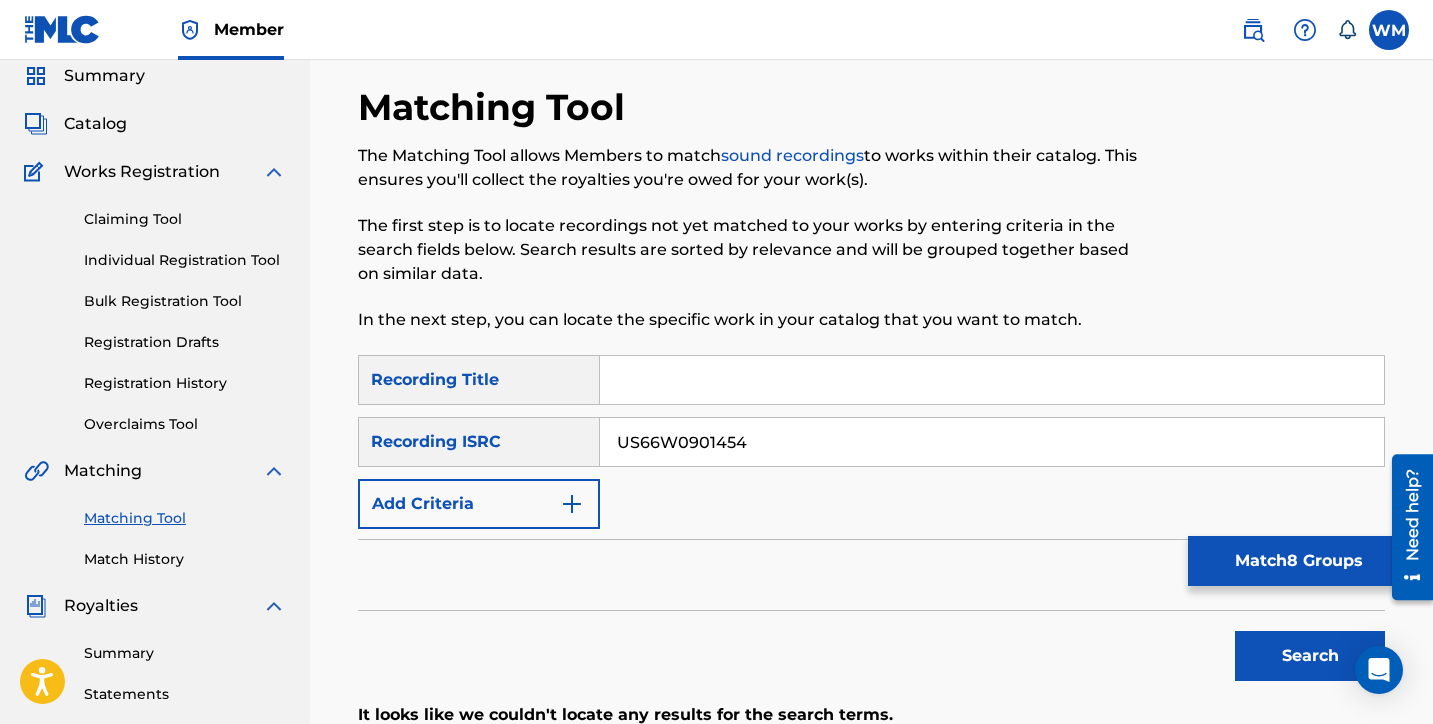 scroll, scrollTop: 69, scrollLeft: 0, axis: vertical 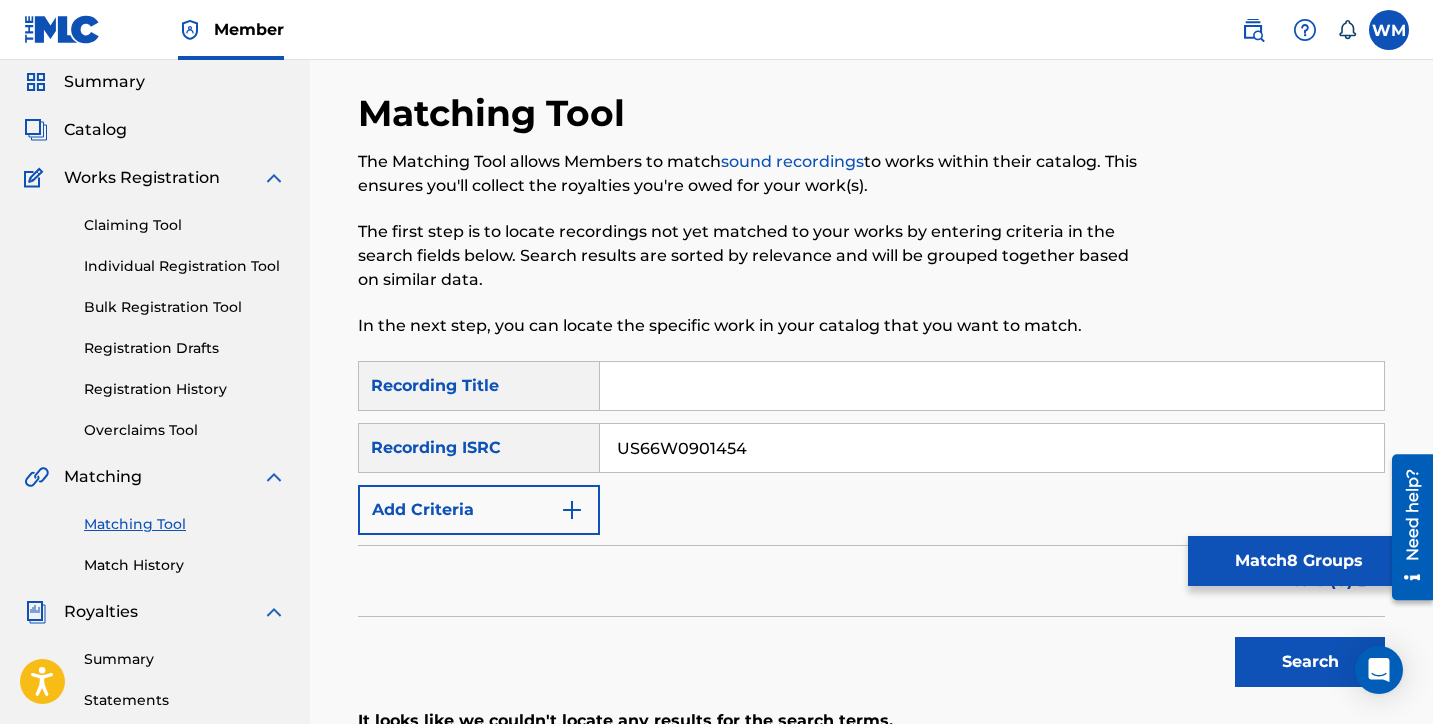 click on "Claiming Tool" at bounding box center [185, 225] 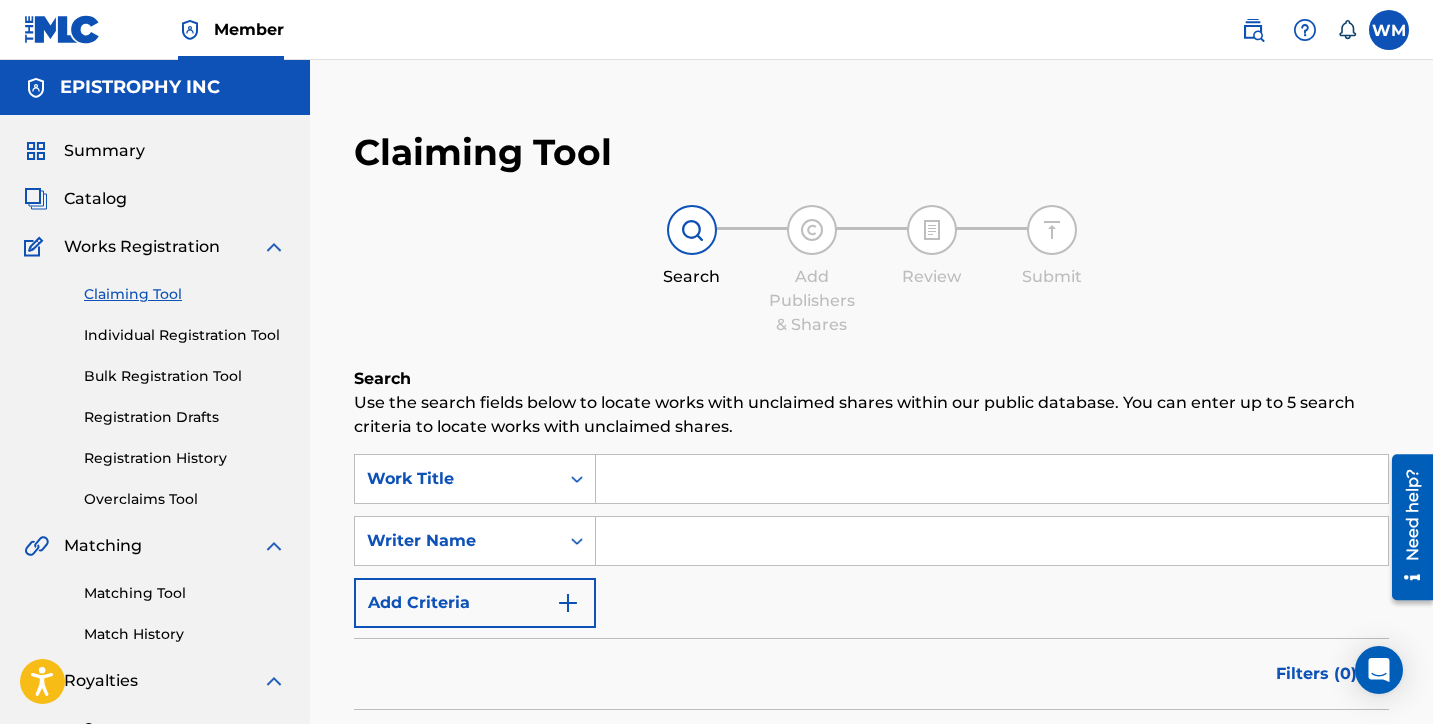 click at bounding box center (992, 479) 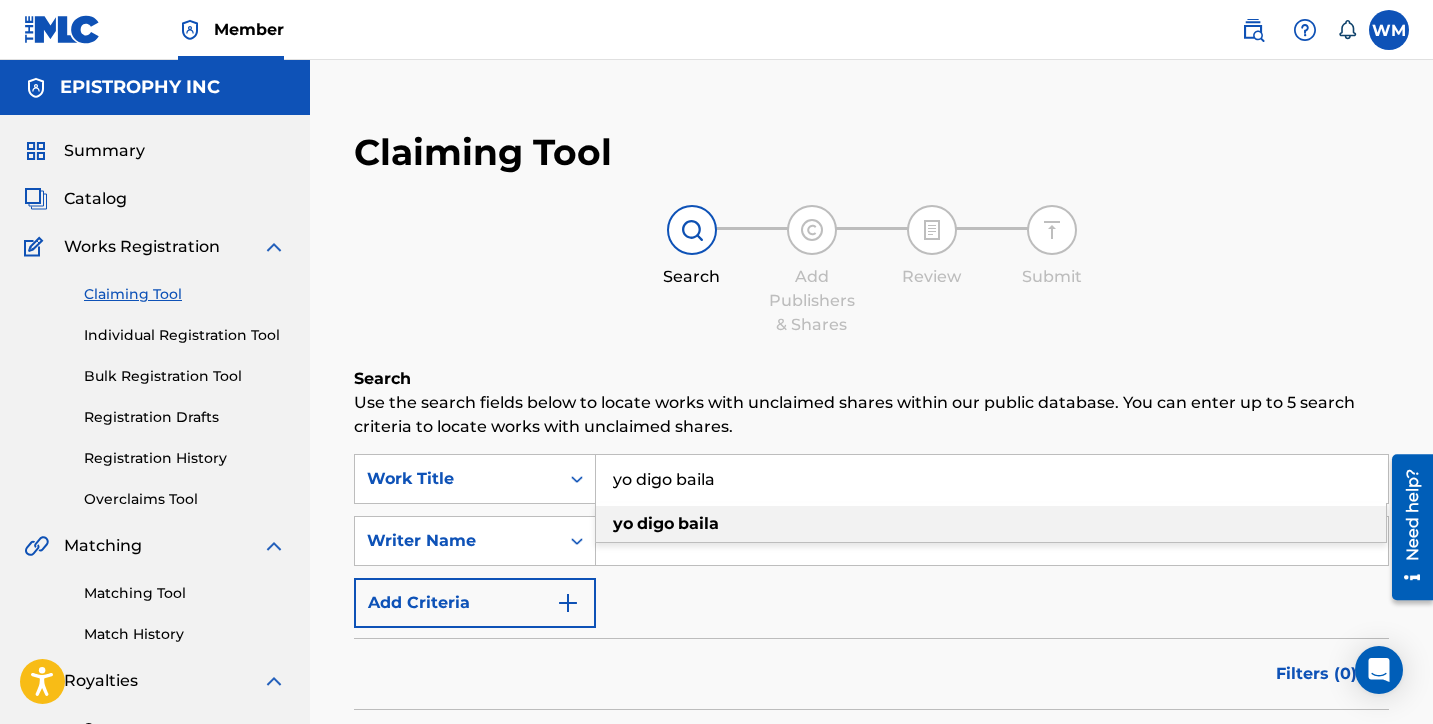 type on "yo digo baila" 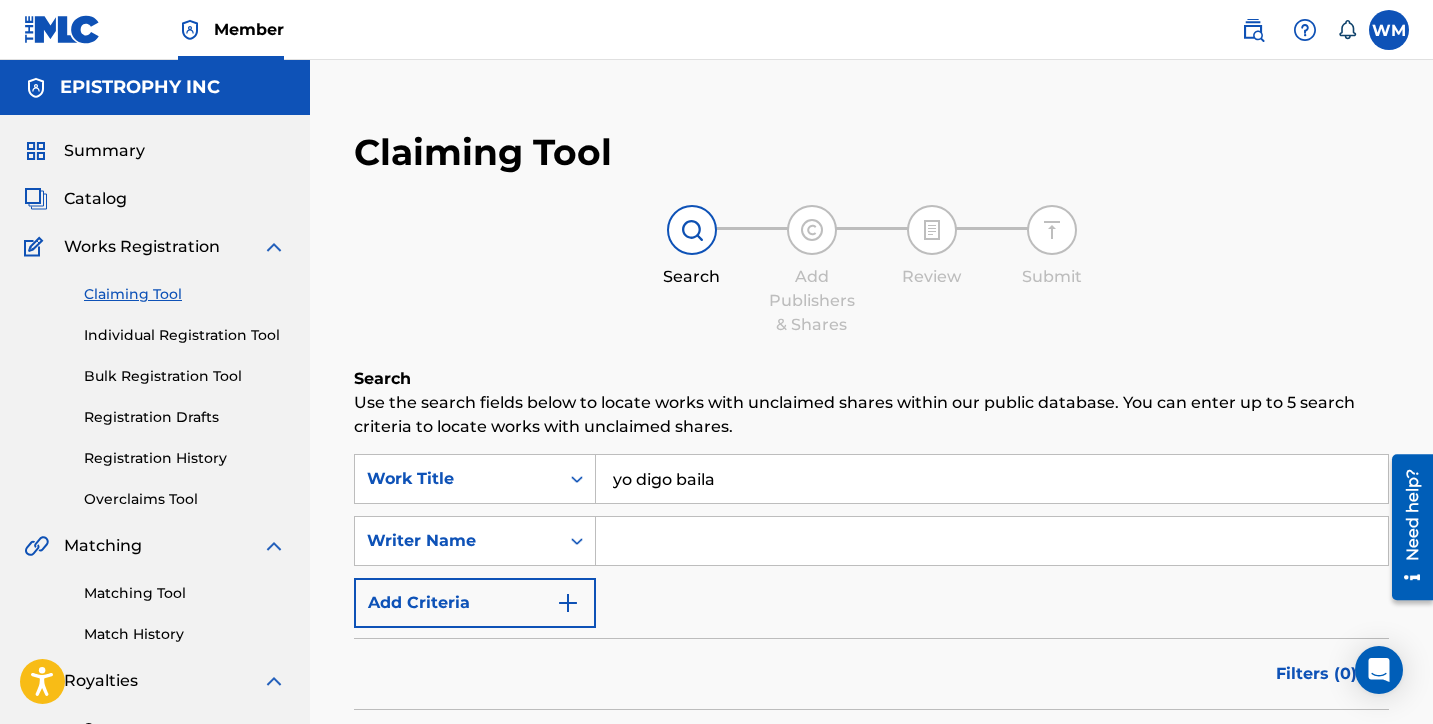 click at bounding box center (992, 541) 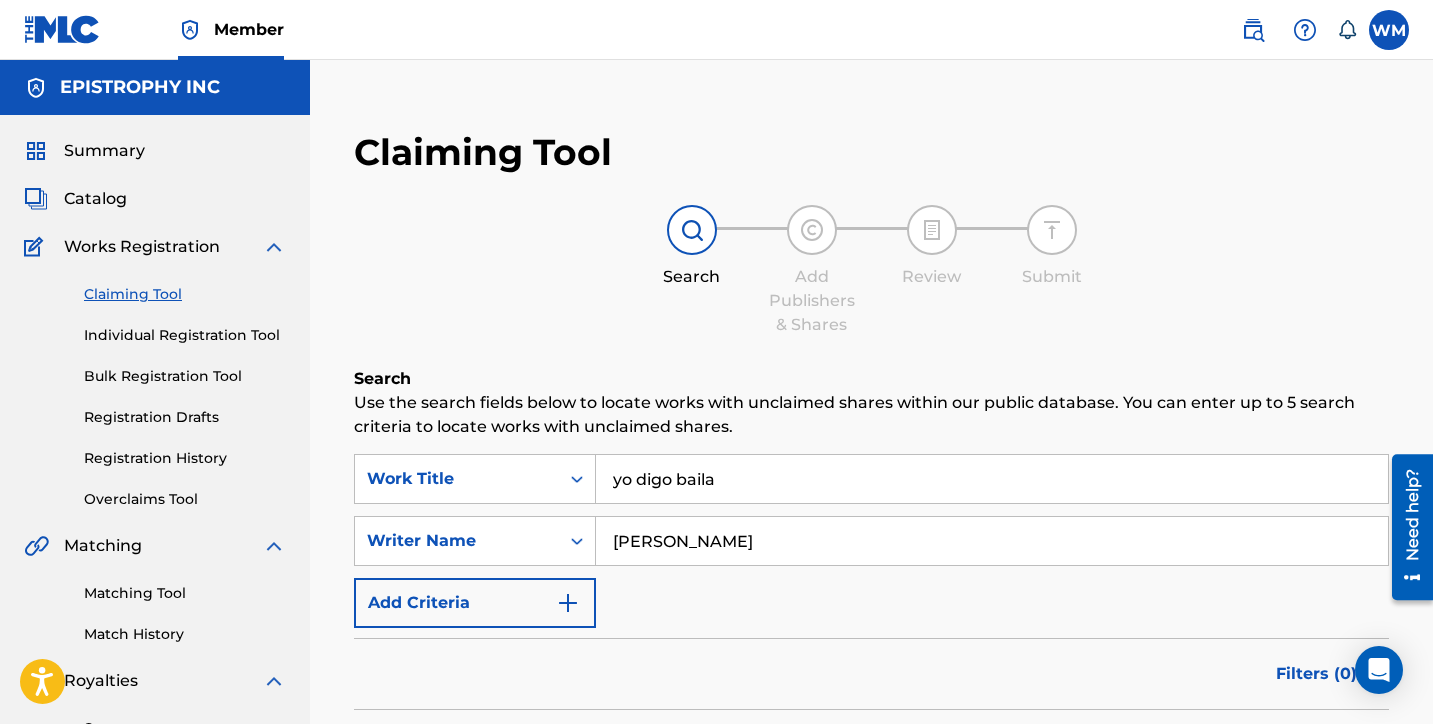 type on "beier" 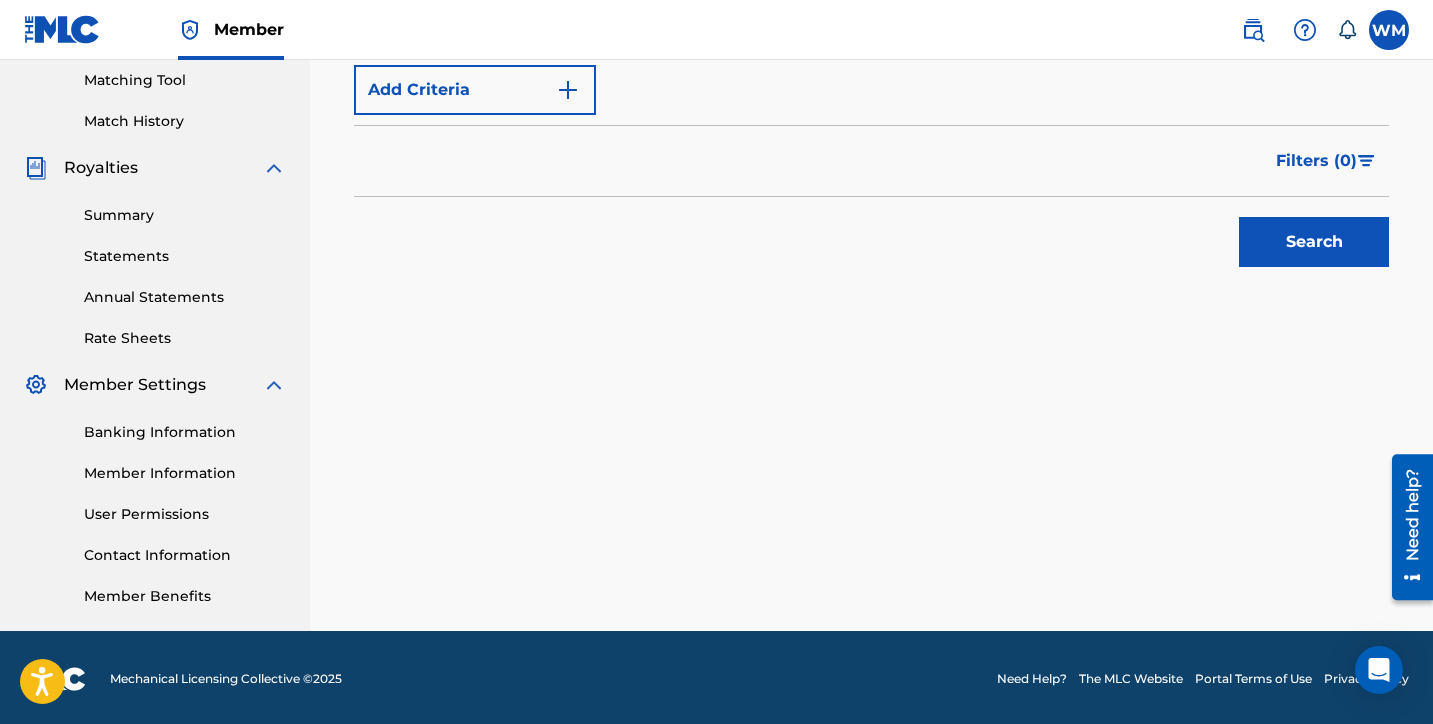 scroll, scrollTop: 516, scrollLeft: 0, axis: vertical 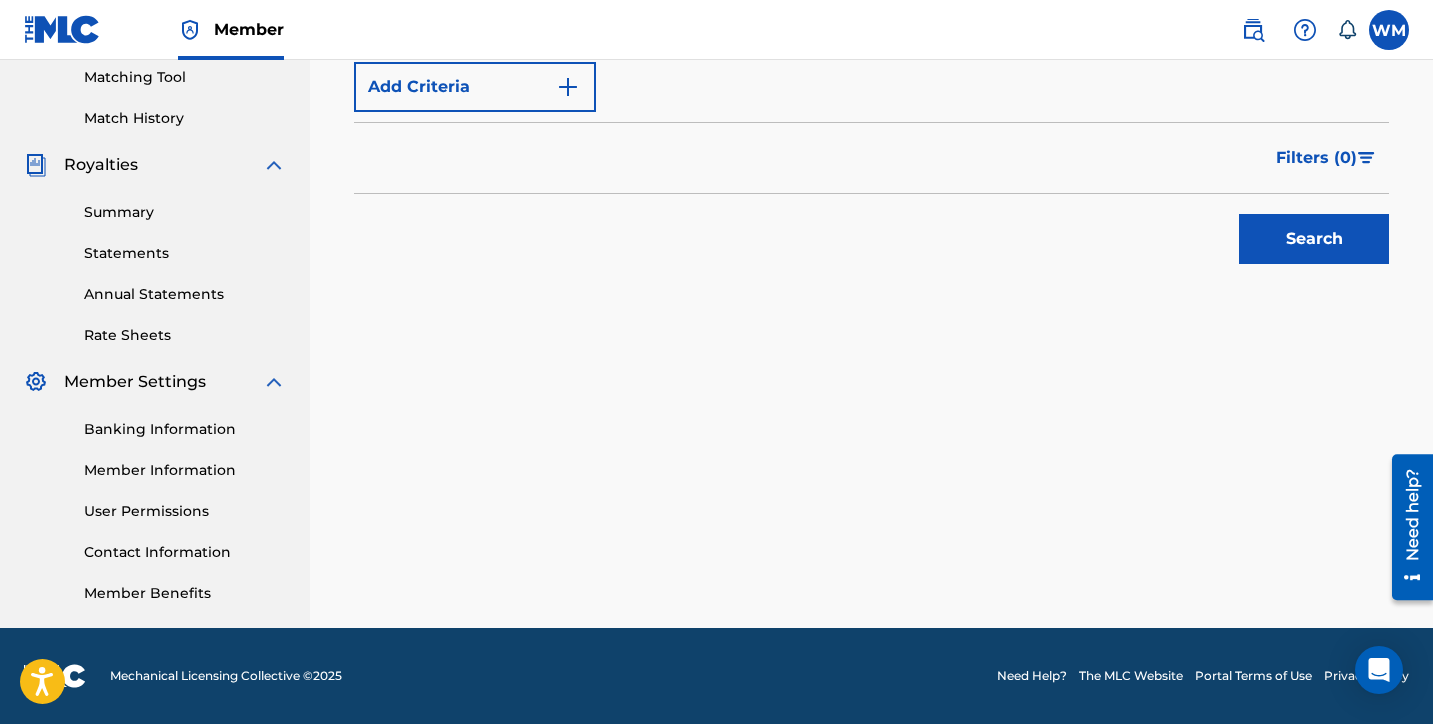click on "Search" at bounding box center [1314, 239] 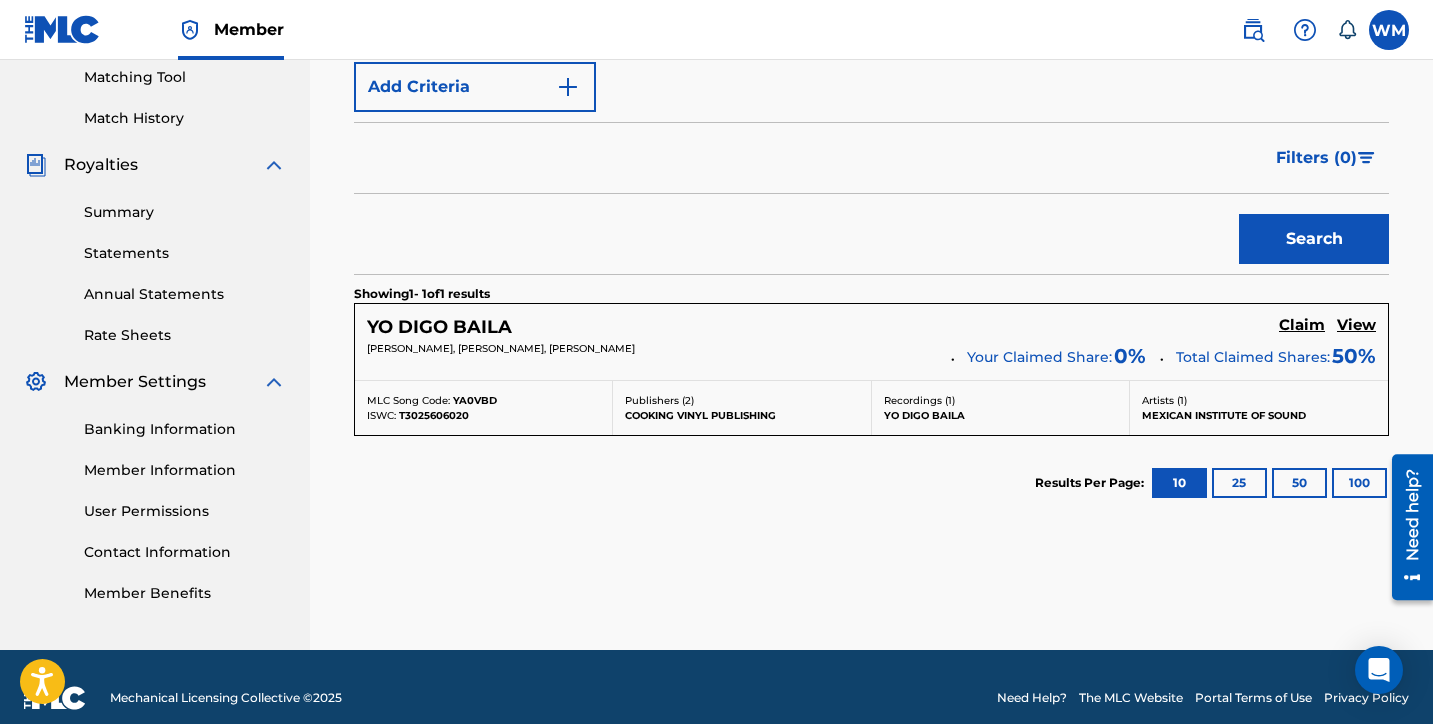 click on "View" at bounding box center [1356, 325] 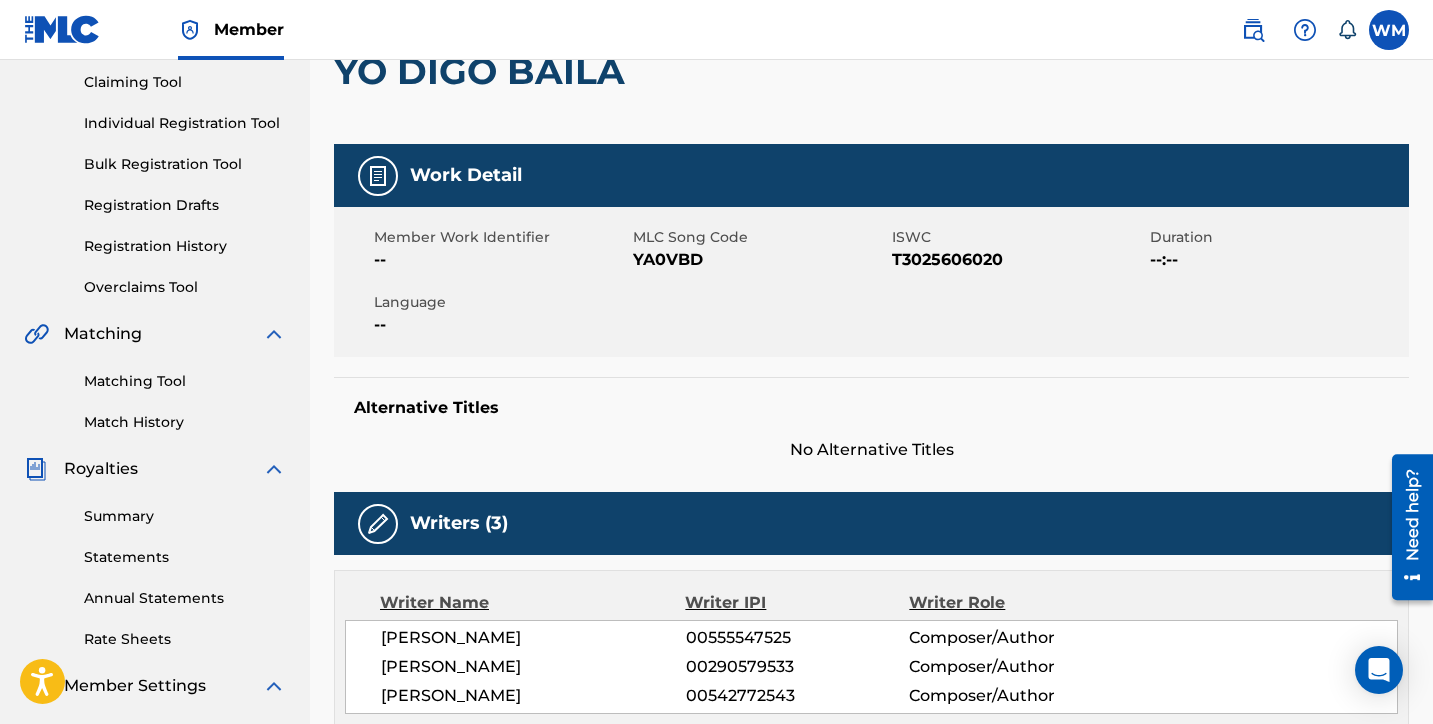 scroll, scrollTop: 202, scrollLeft: 0, axis: vertical 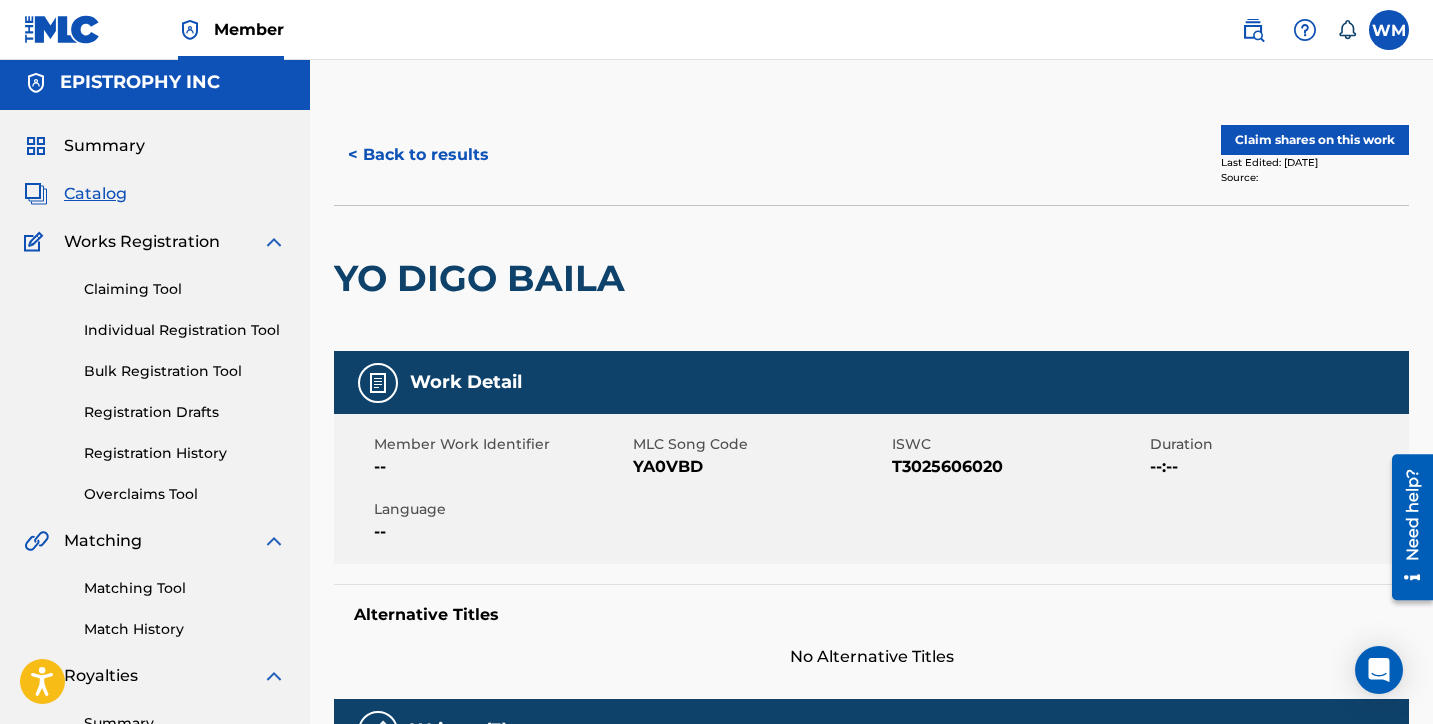 click on "Claim shares on this work" at bounding box center [1315, 140] 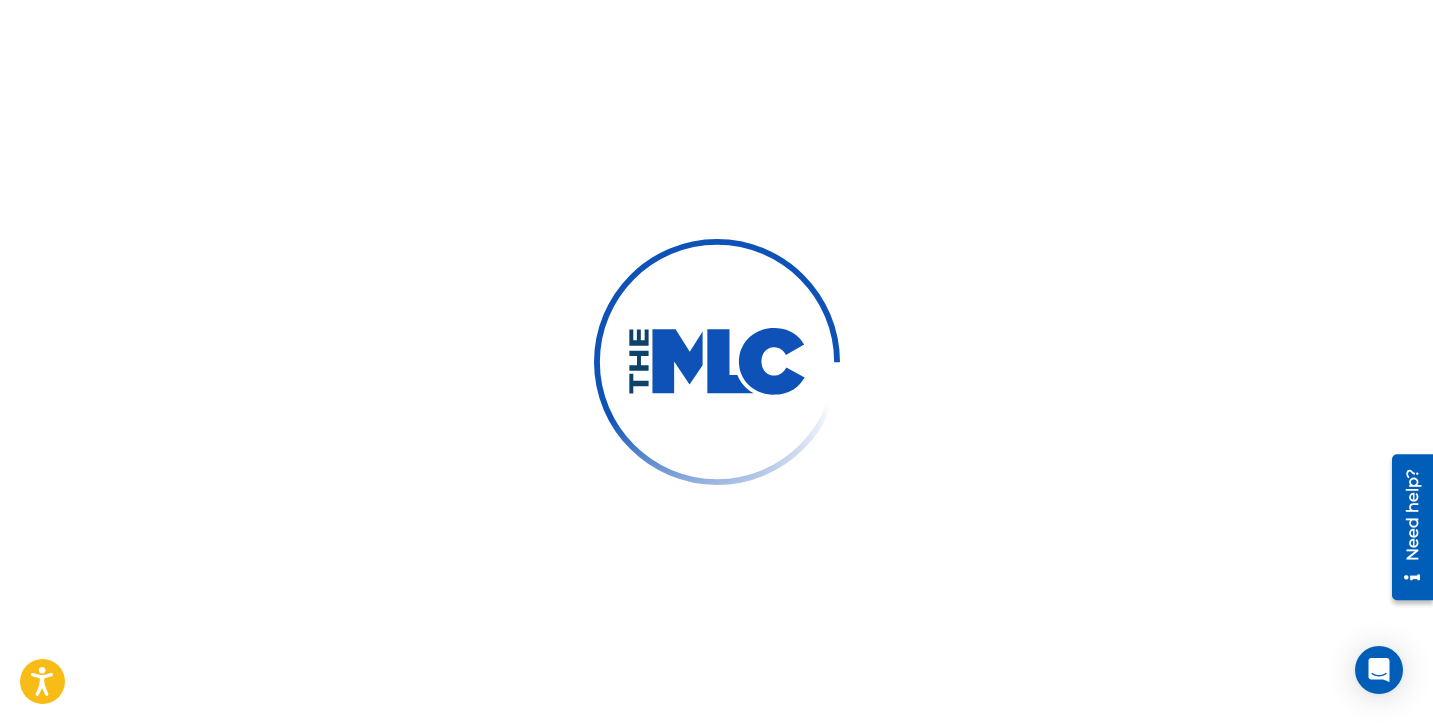 scroll, scrollTop: 0, scrollLeft: 0, axis: both 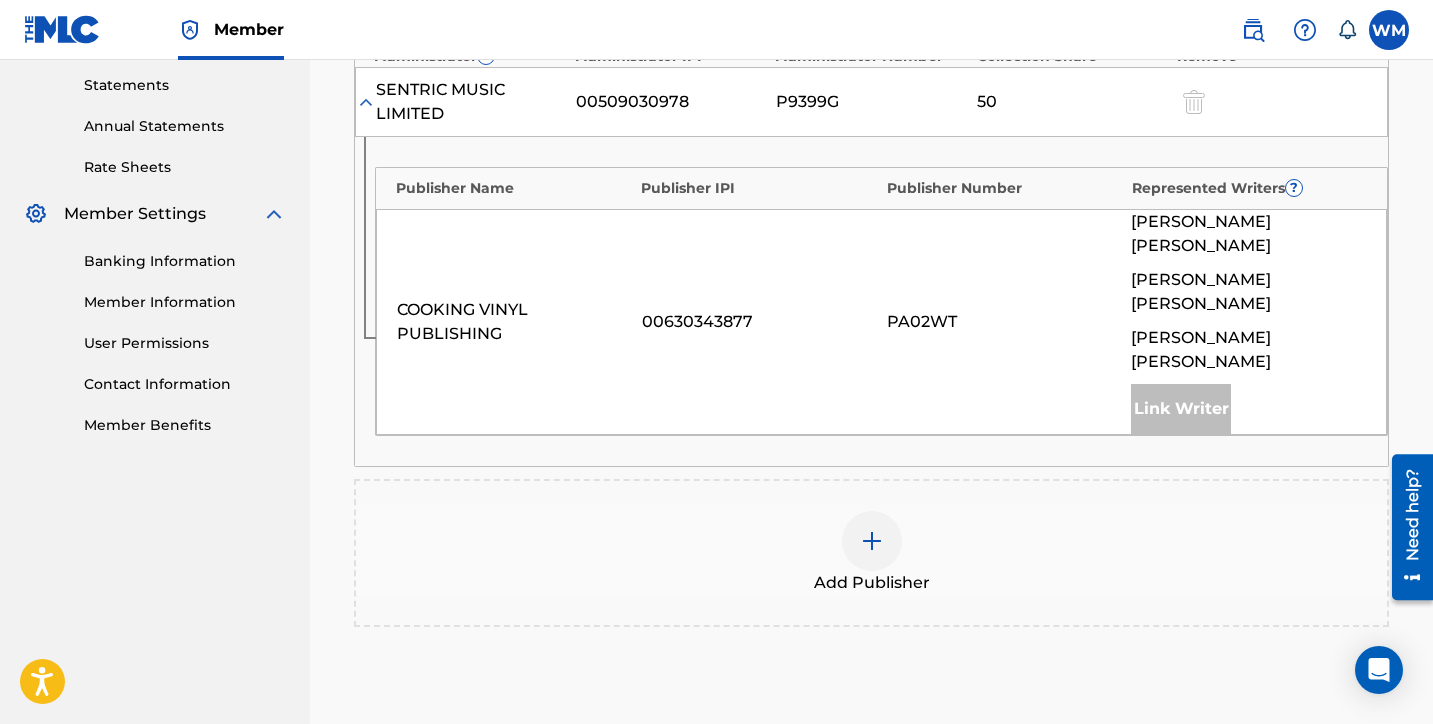 click at bounding box center [872, 541] 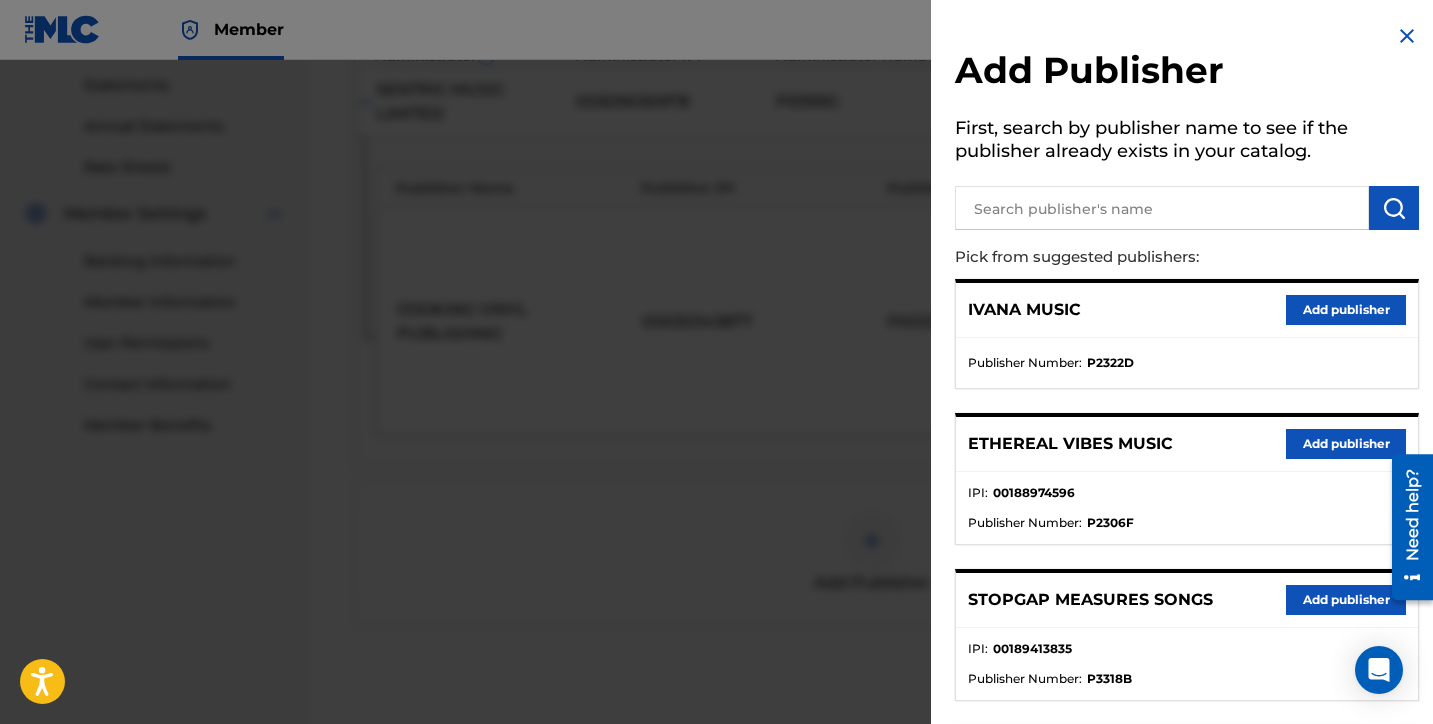 click at bounding box center (1162, 208) 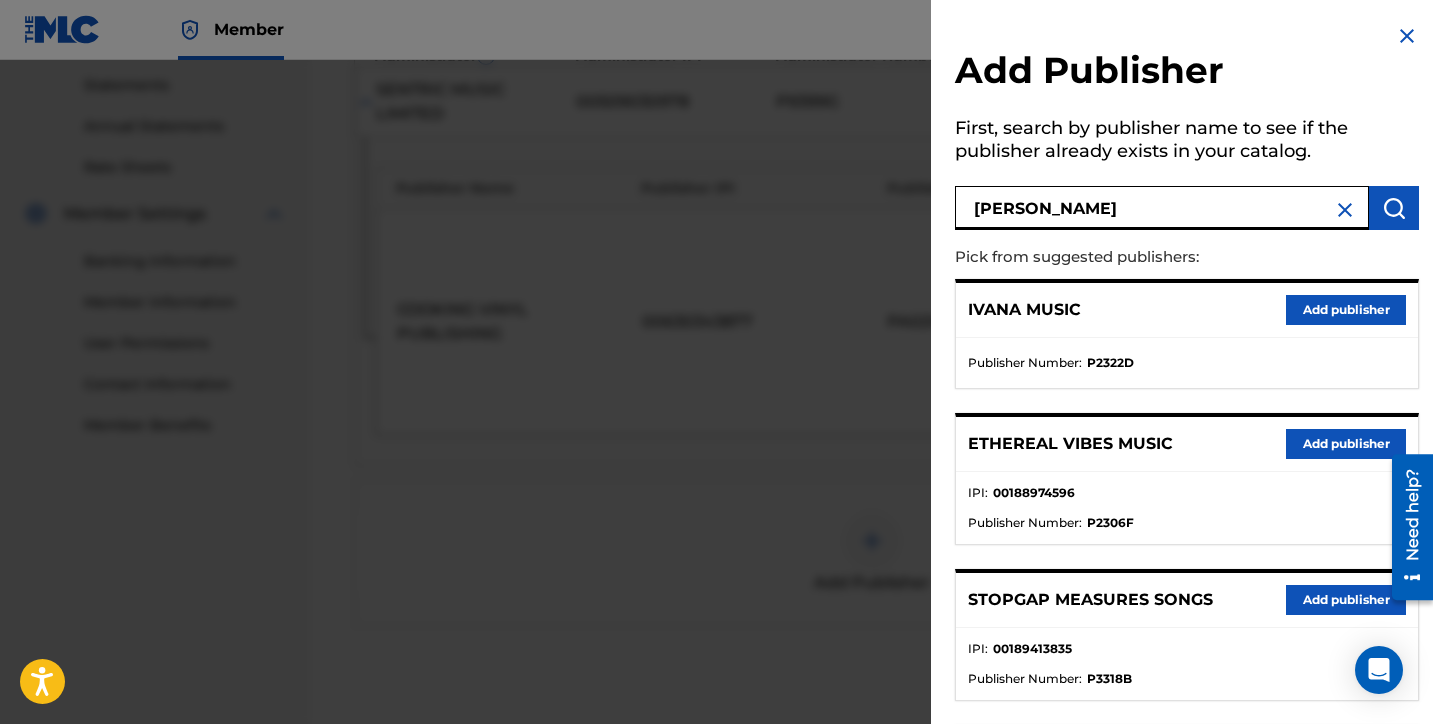 click at bounding box center [1394, 208] 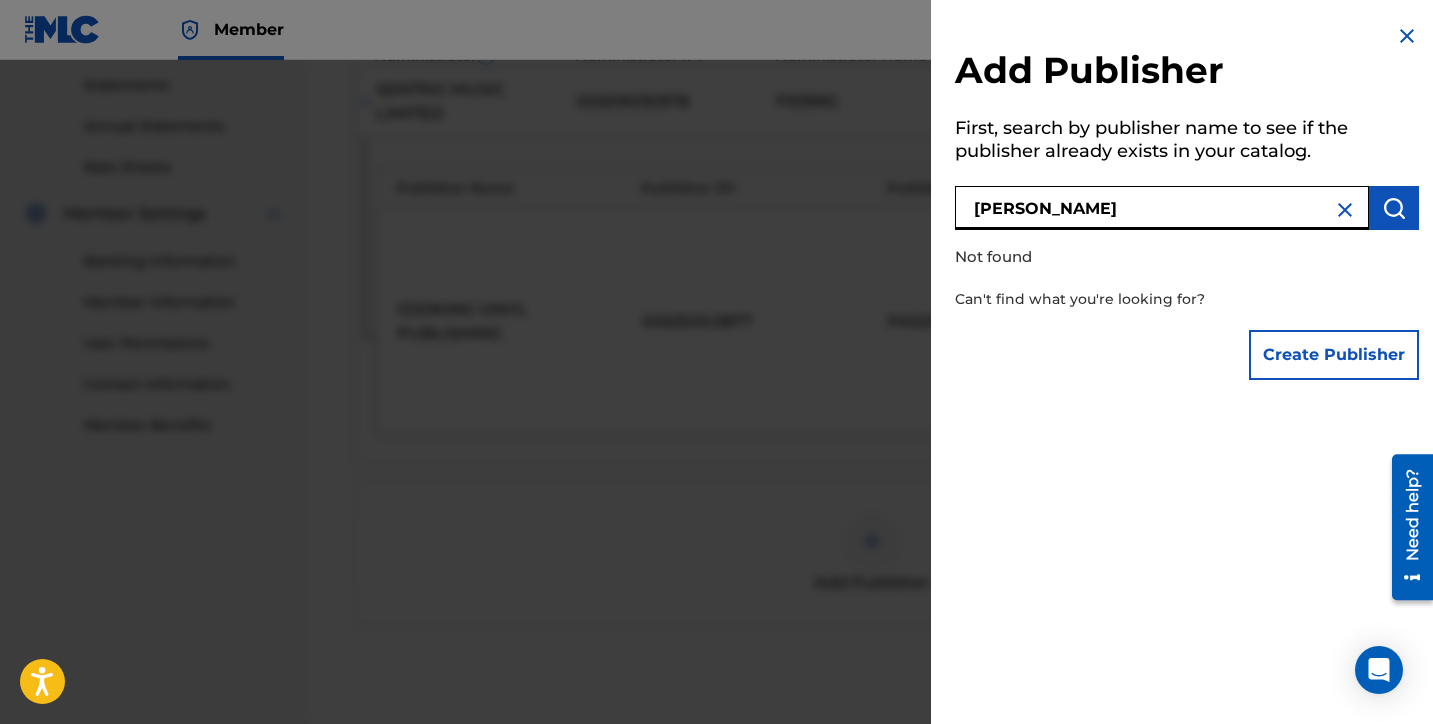 drag, startPoint x: 1112, startPoint y: 214, endPoint x: 939, endPoint y: 193, distance: 174.26991 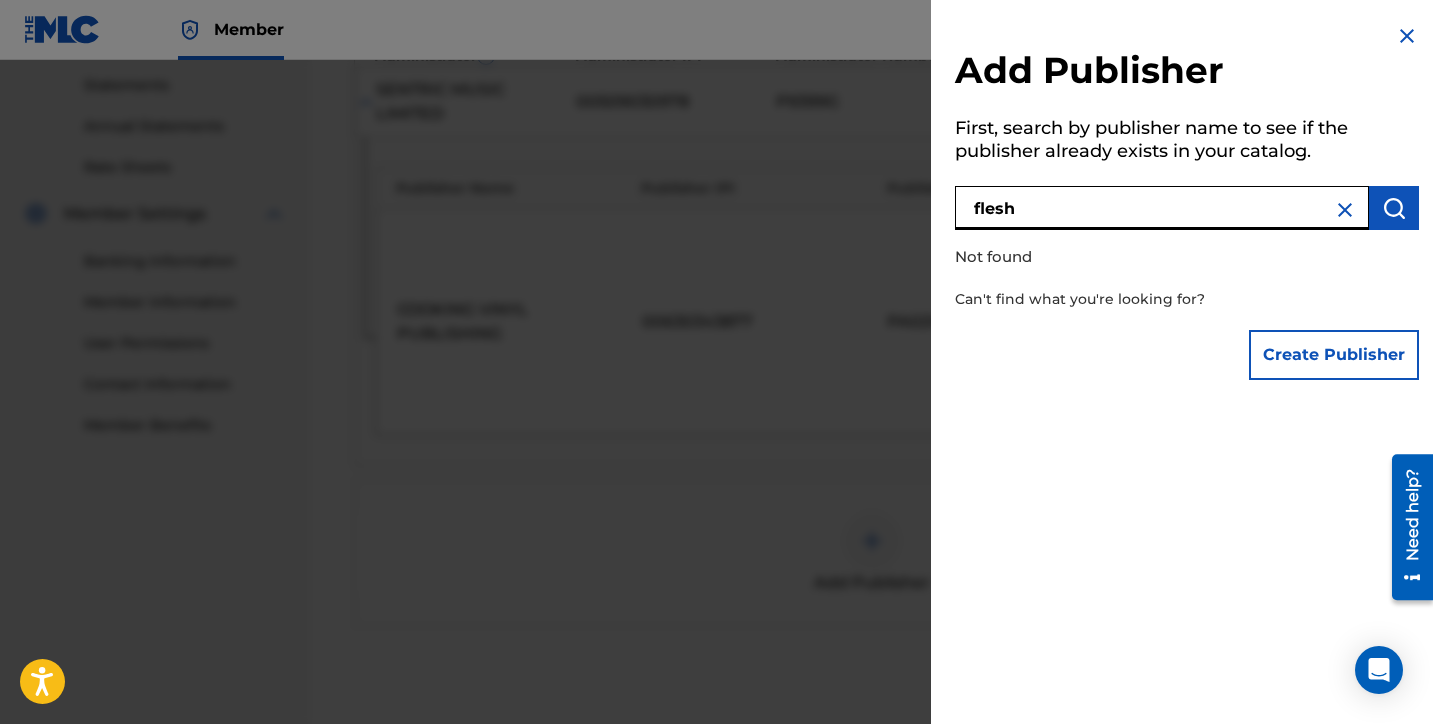 drag, startPoint x: 1114, startPoint y: 414, endPoint x: 1391, endPoint y: 205, distance: 347.00143 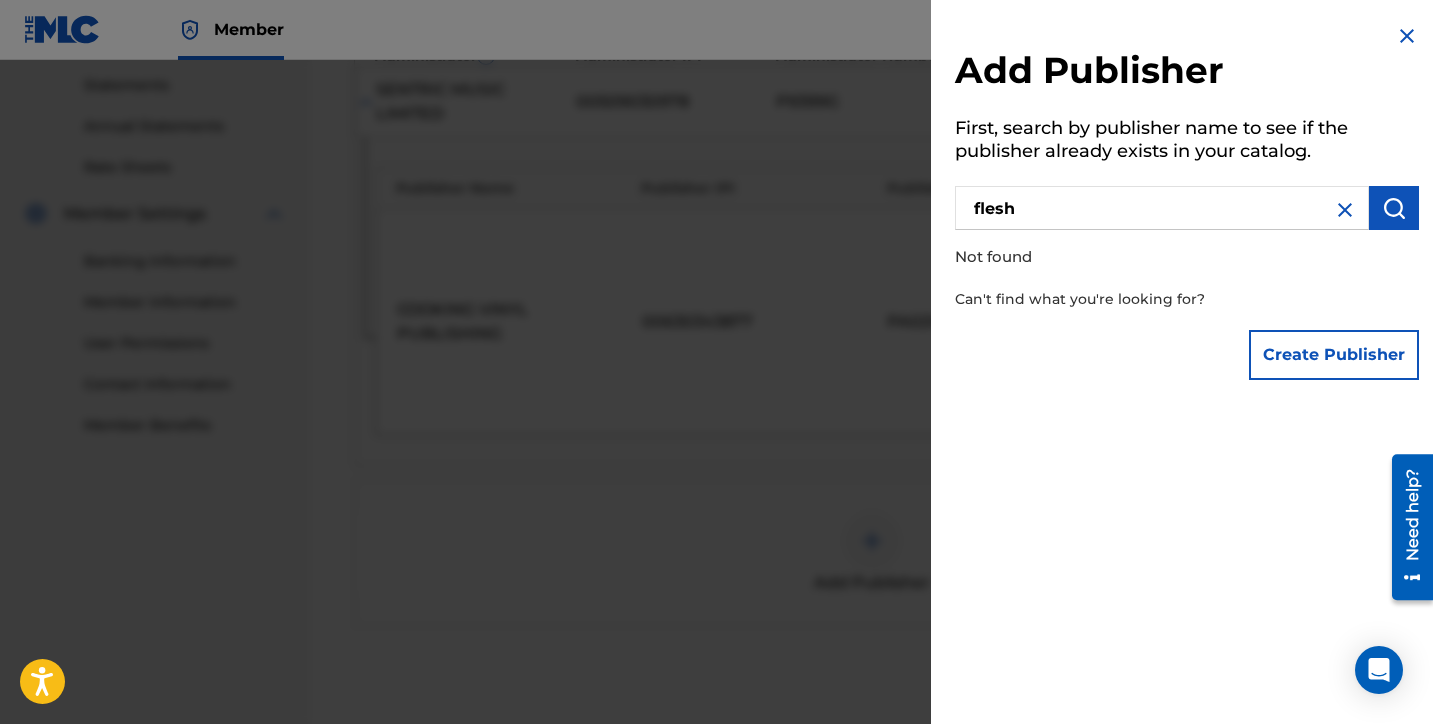 click on "flesh" at bounding box center [1162, 208] 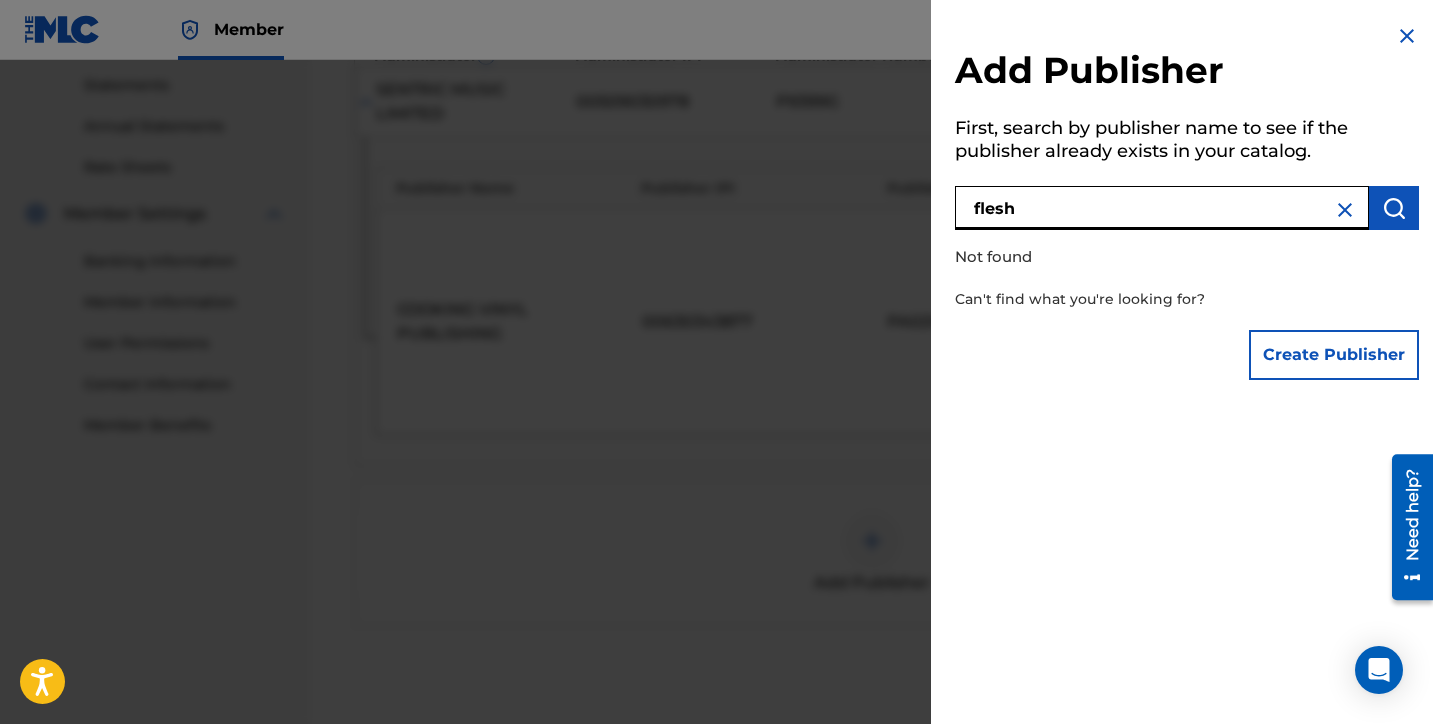 click on "flesh" at bounding box center (1162, 208) 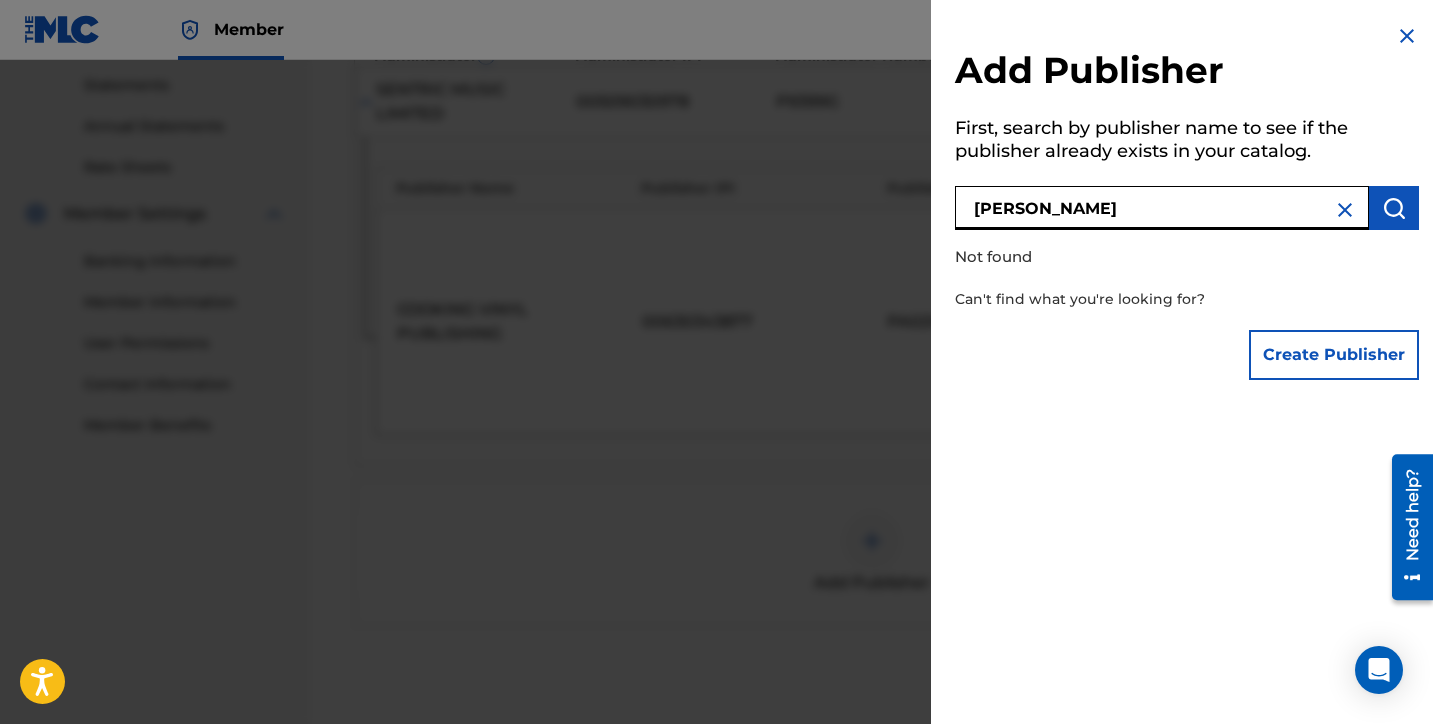 type on "fleis" 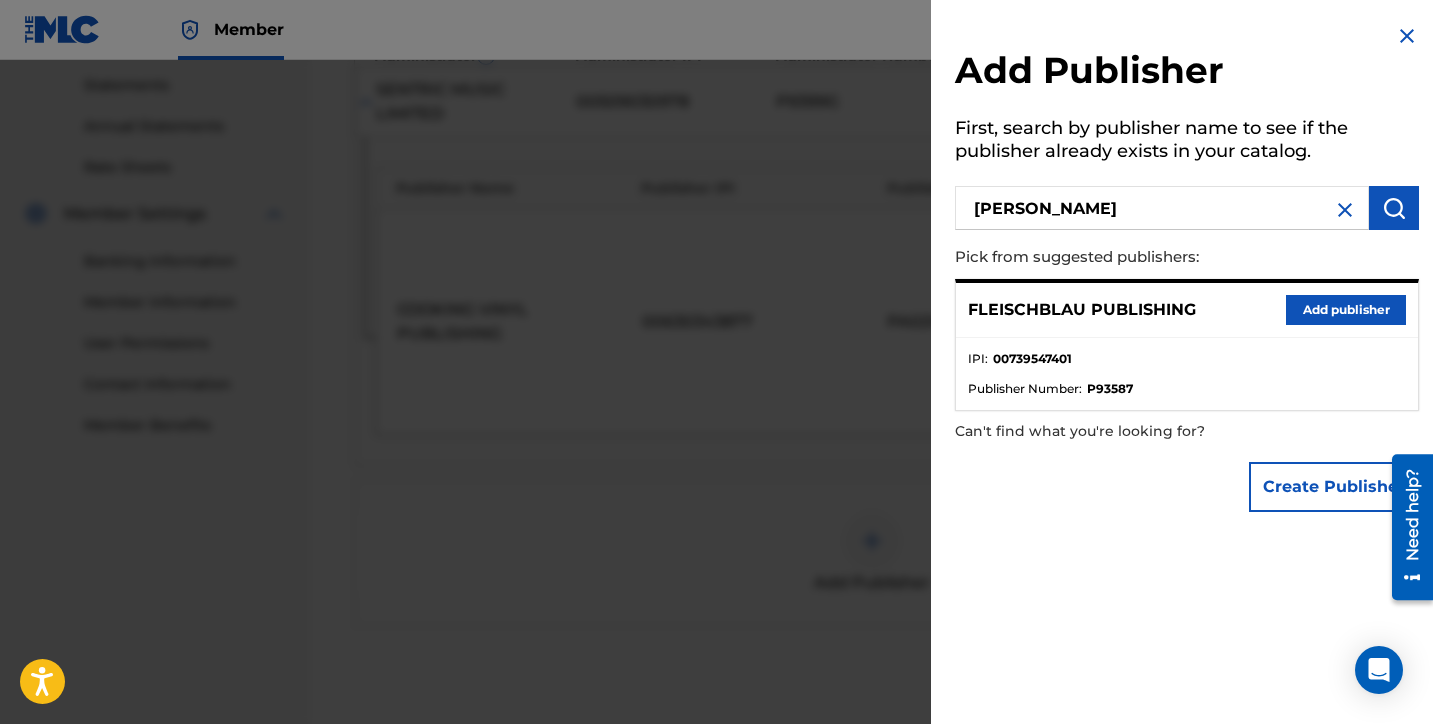 click on "Add publisher" at bounding box center (1346, 310) 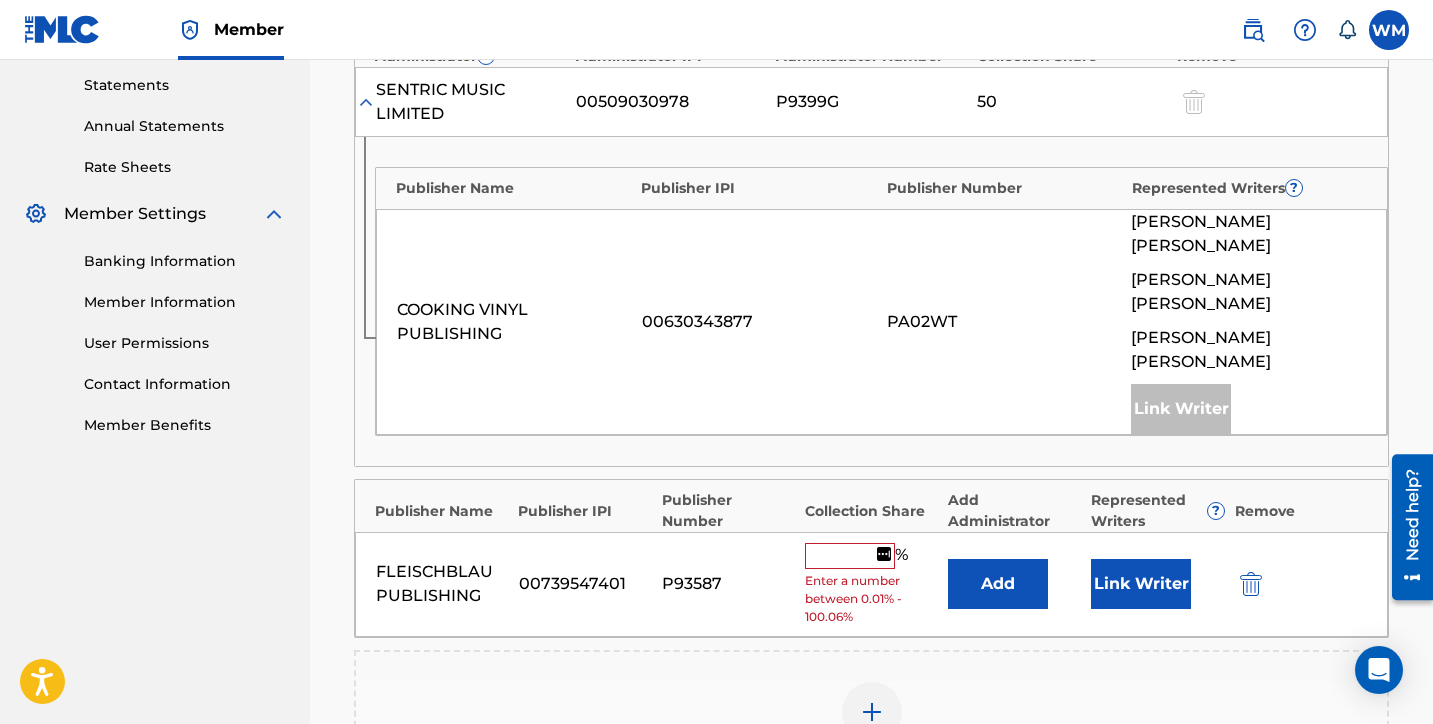 click at bounding box center [850, 556] 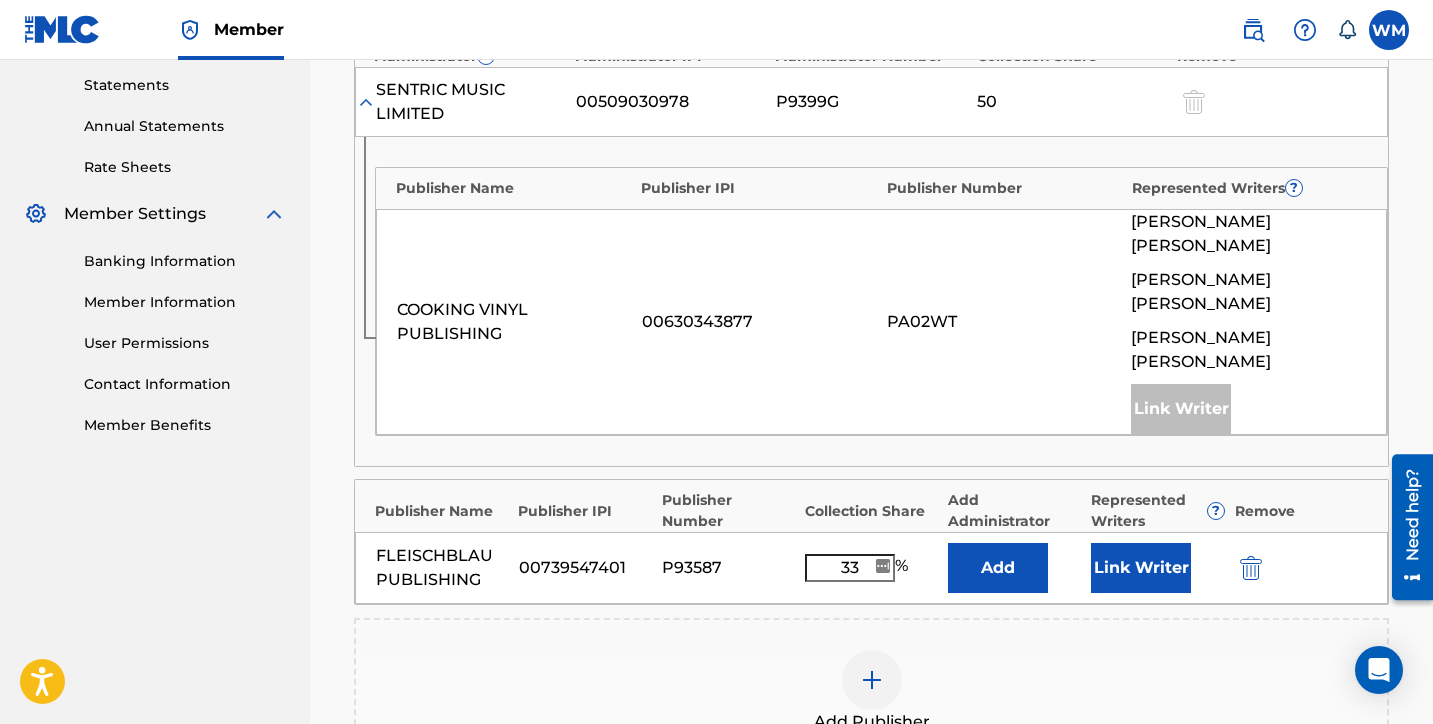 type on "33" 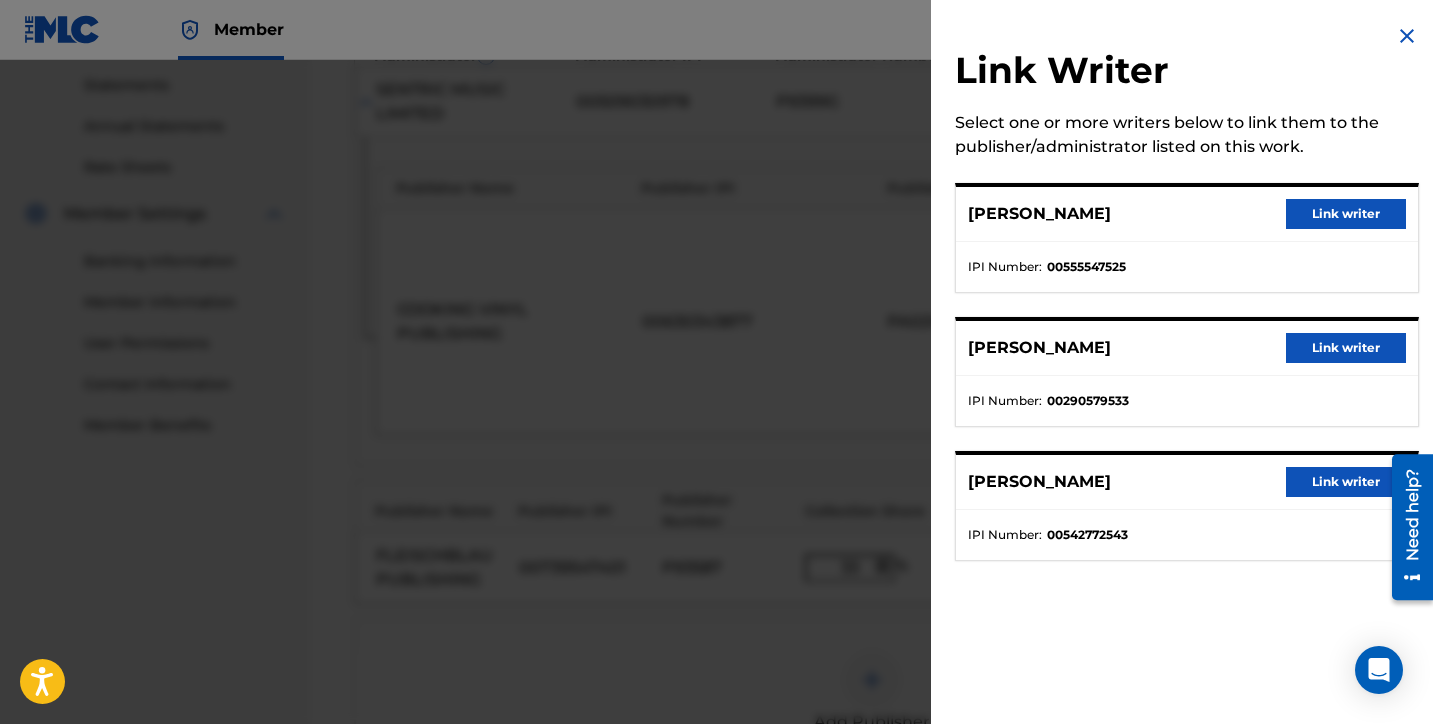 click on "Link writer" at bounding box center [1346, 348] 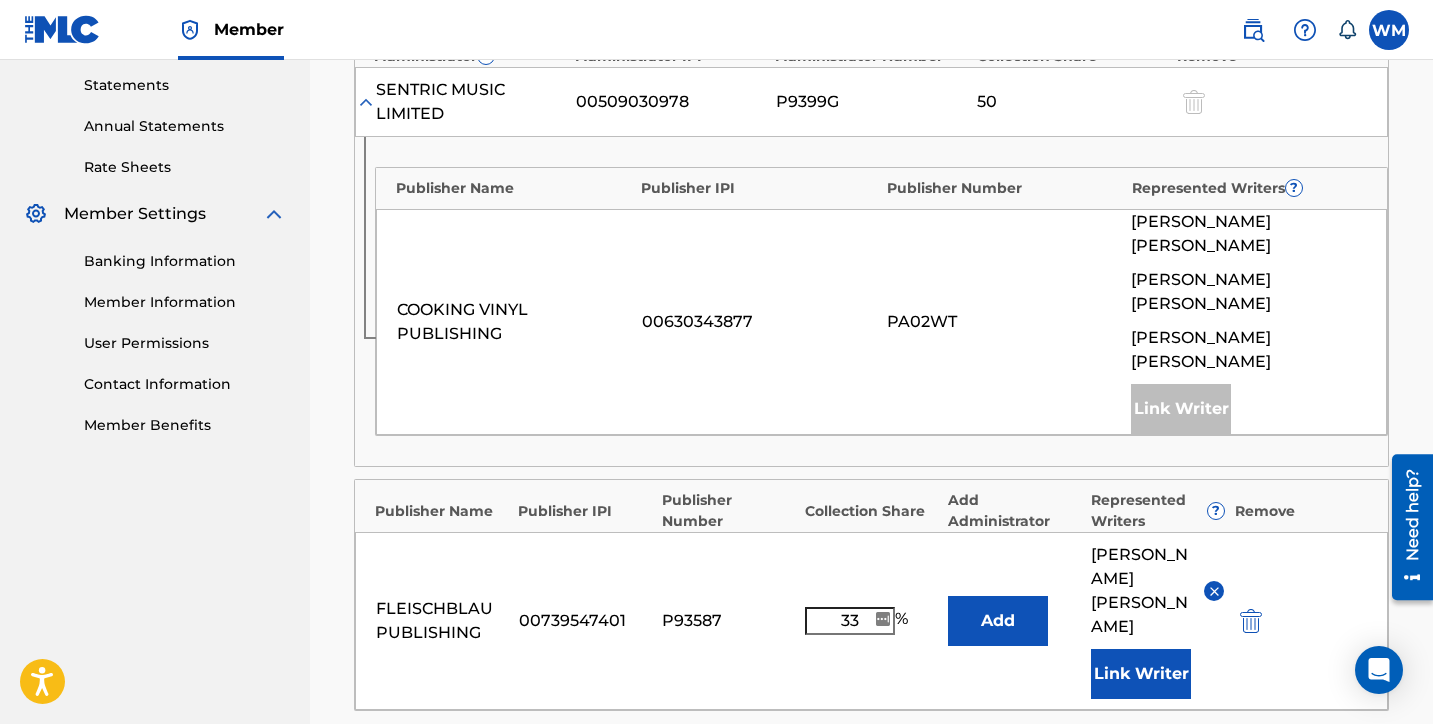 click on "Claiming Tool Search Add Publishers & Shares Review Submit Add Publishers & Shares Enter your publisher(s)/administrator(s). YO DIGO BAILA A maximum of   17 %  of shares may be claimed Publishers ( 2 ) ? REQUIRED Total shares:  83 % Administrator ? Administrator IPI Administrator Number Collection Share Remove SENTRIC MUSIC LIMITED 00509030978 P9399G 50 Publisher Name Publisher IPI Publisher Number Represented Writers ? COOKING VINYL PUBLISHING 00630343877 PA02WT PATRIC ALLAN   COLOSIMO HOLGER   BEIER CAMILO   LARA ALVAREZ Link Writer Publisher Name Publisher IPI Publisher Number Collection Share Add Administrator Represented Writers ? Remove FLEISCHBLAU PUBLISHING 00739547401 P93587 33 % Add HOLGER   BEIER Link Writer Add Publisher Back Next" at bounding box center [871, 272] 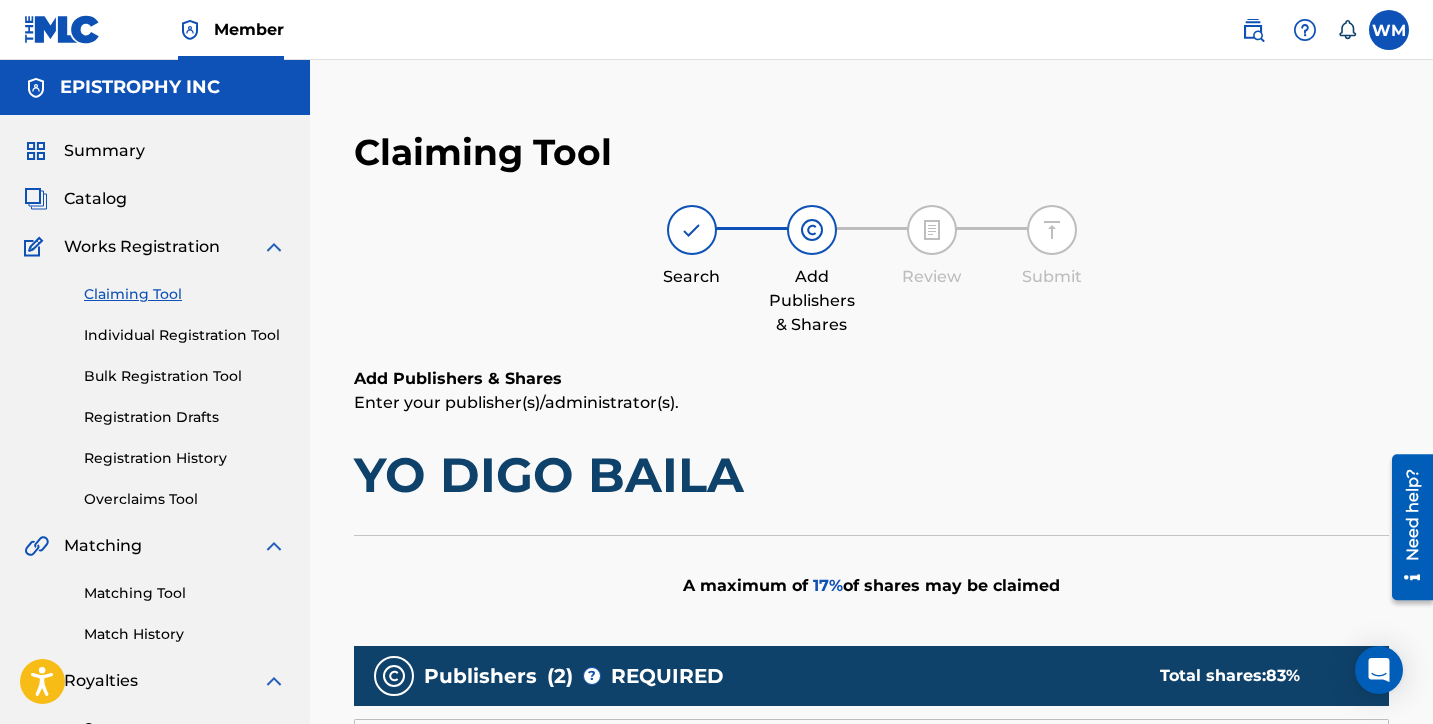 scroll, scrollTop: -13, scrollLeft: 0, axis: vertical 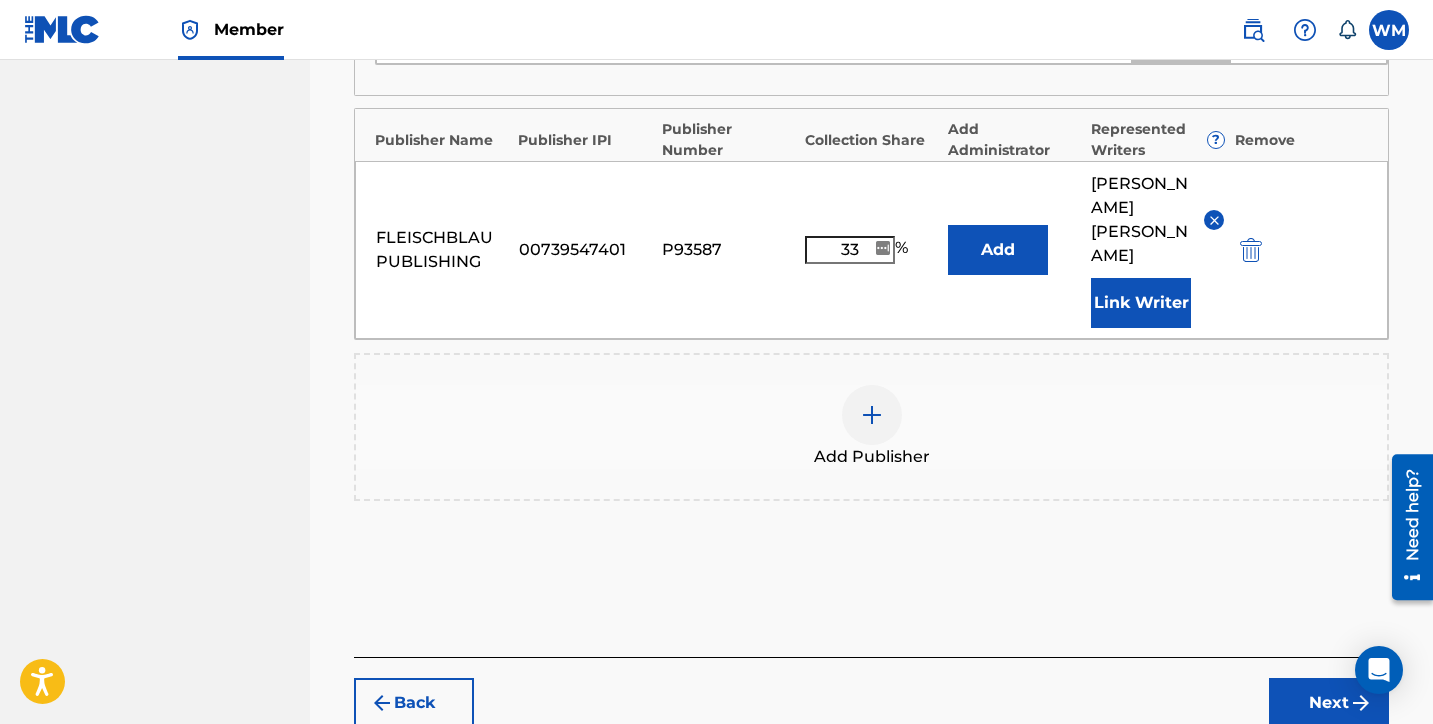 click on "Next" at bounding box center (1329, 703) 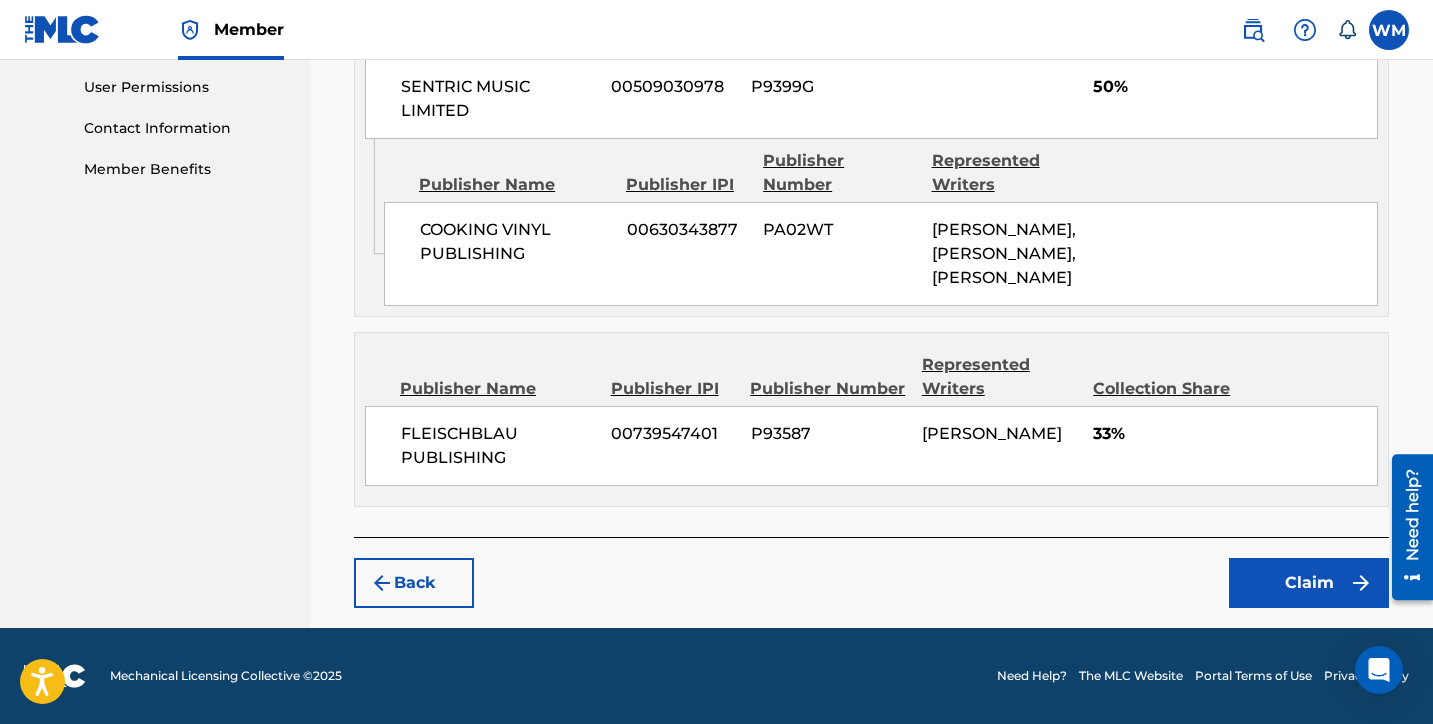 scroll, scrollTop: 988, scrollLeft: 0, axis: vertical 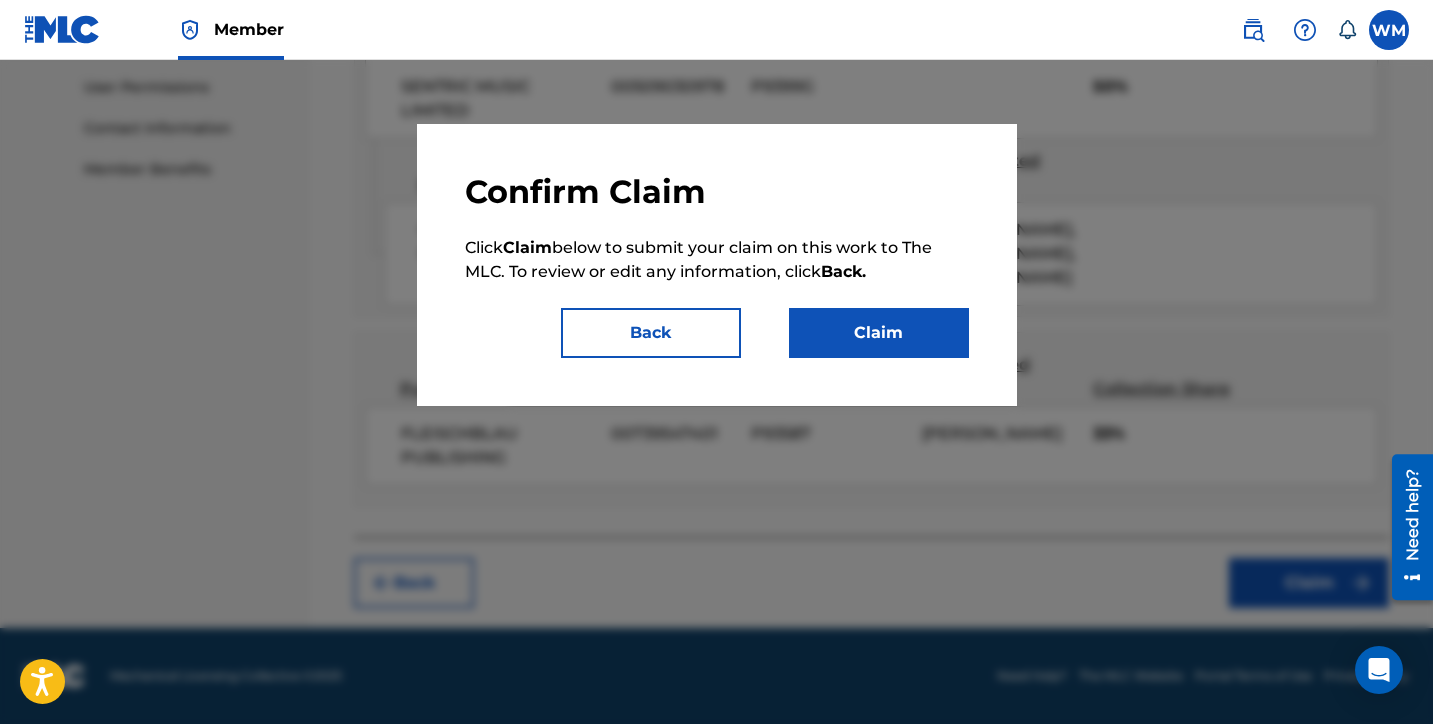 click on "Claim" at bounding box center (879, 333) 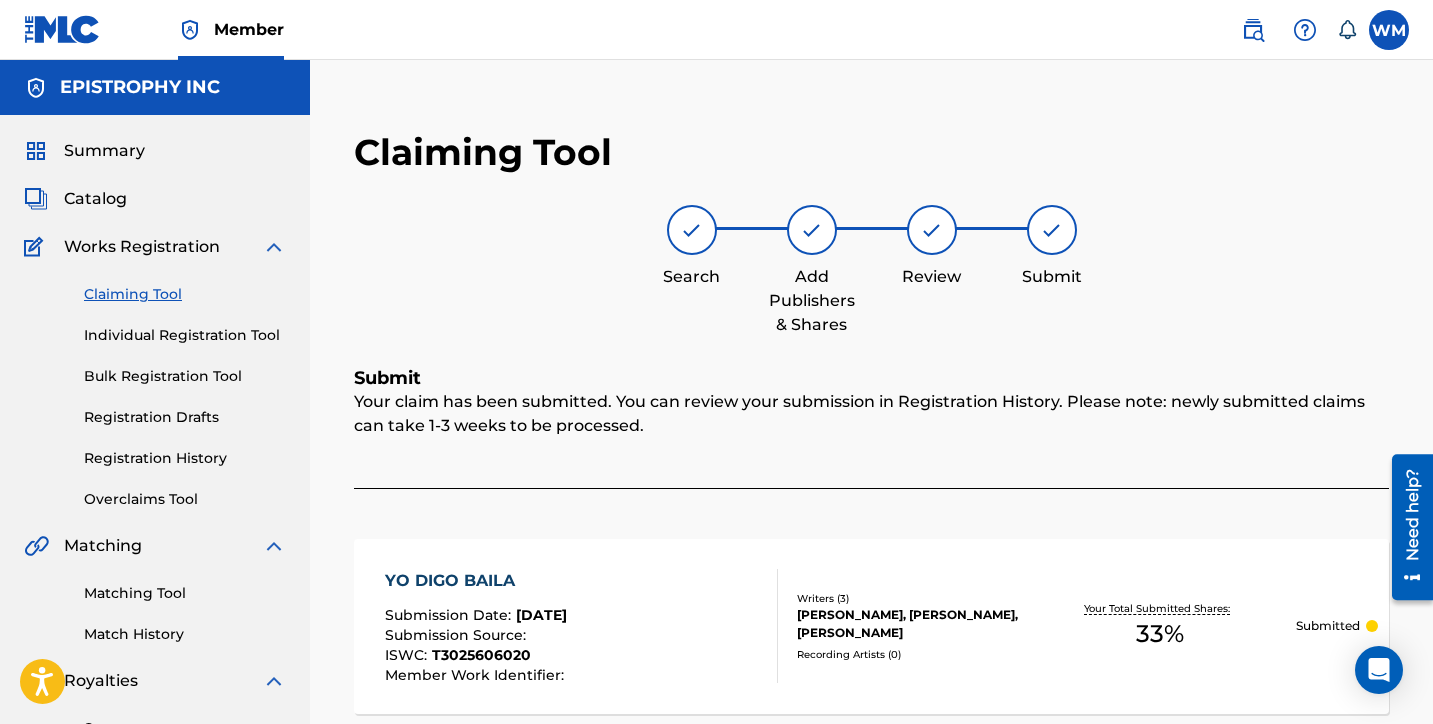 scroll, scrollTop: 0, scrollLeft: 0, axis: both 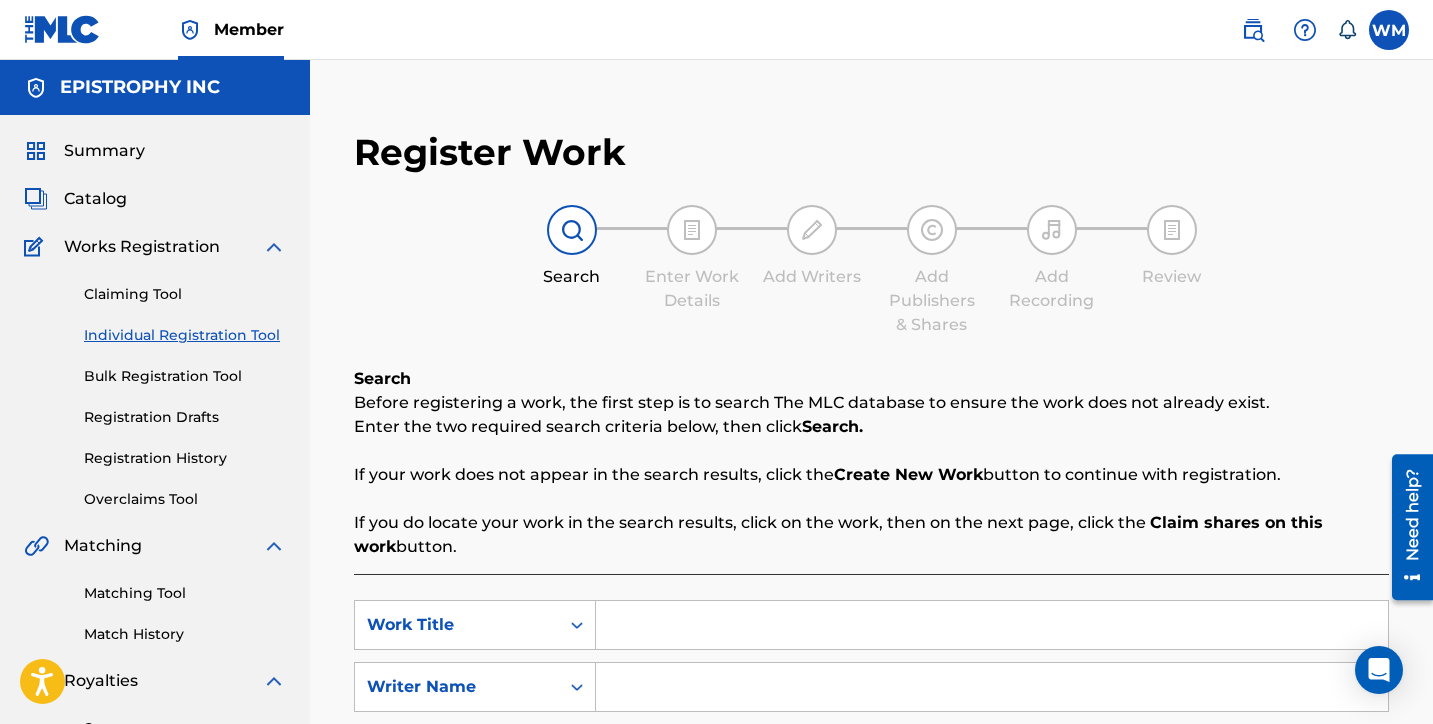 click at bounding box center [992, 625] 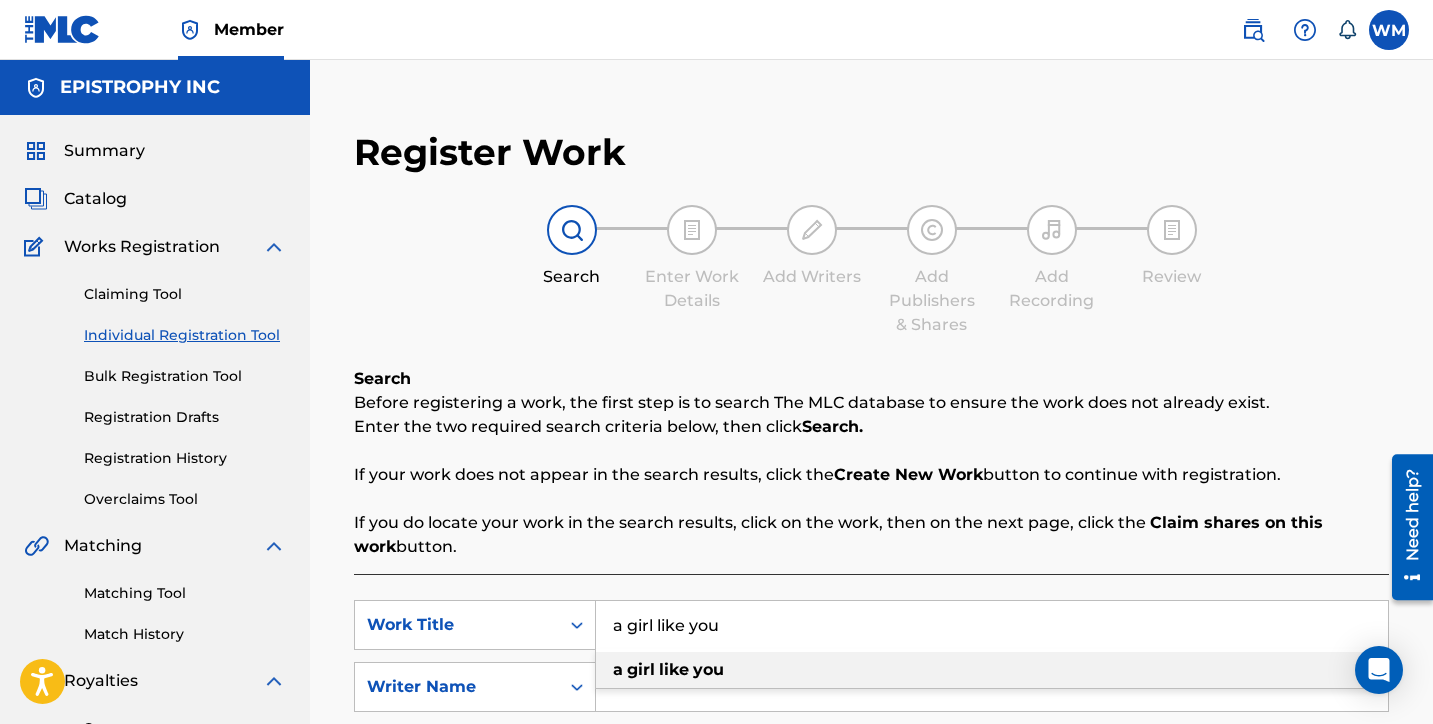 type on "a girl like you" 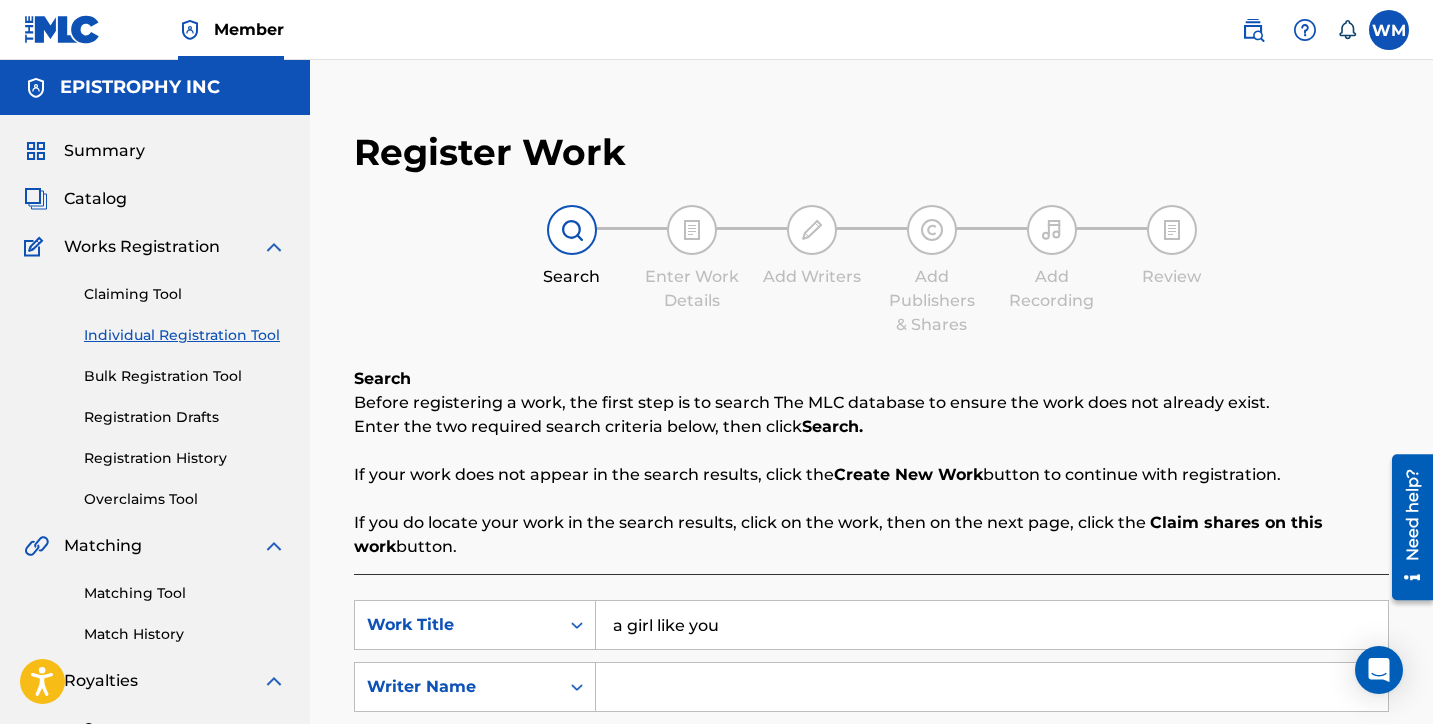 scroll, scrollTop: 516, scrollLeft: 0, axis: vertical 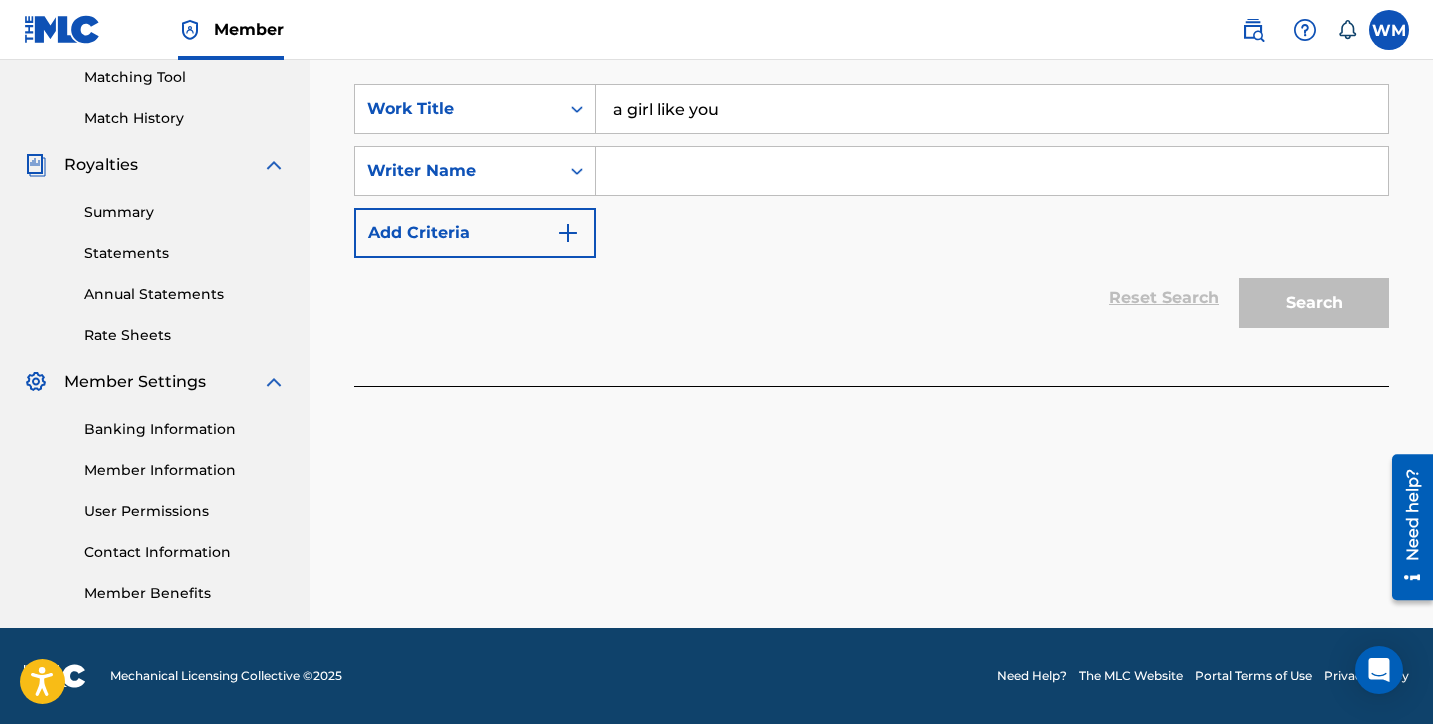 click at bounding box center (992, 171) 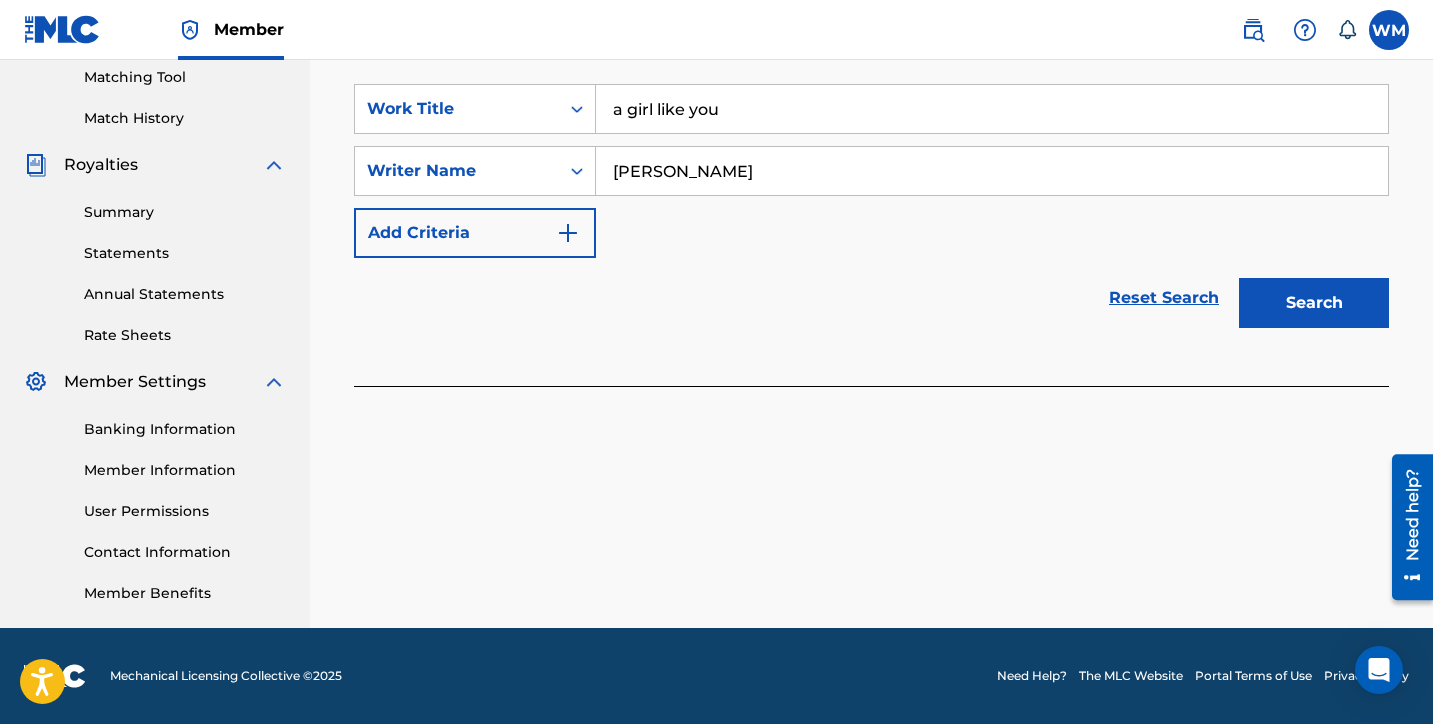 type on "beier" 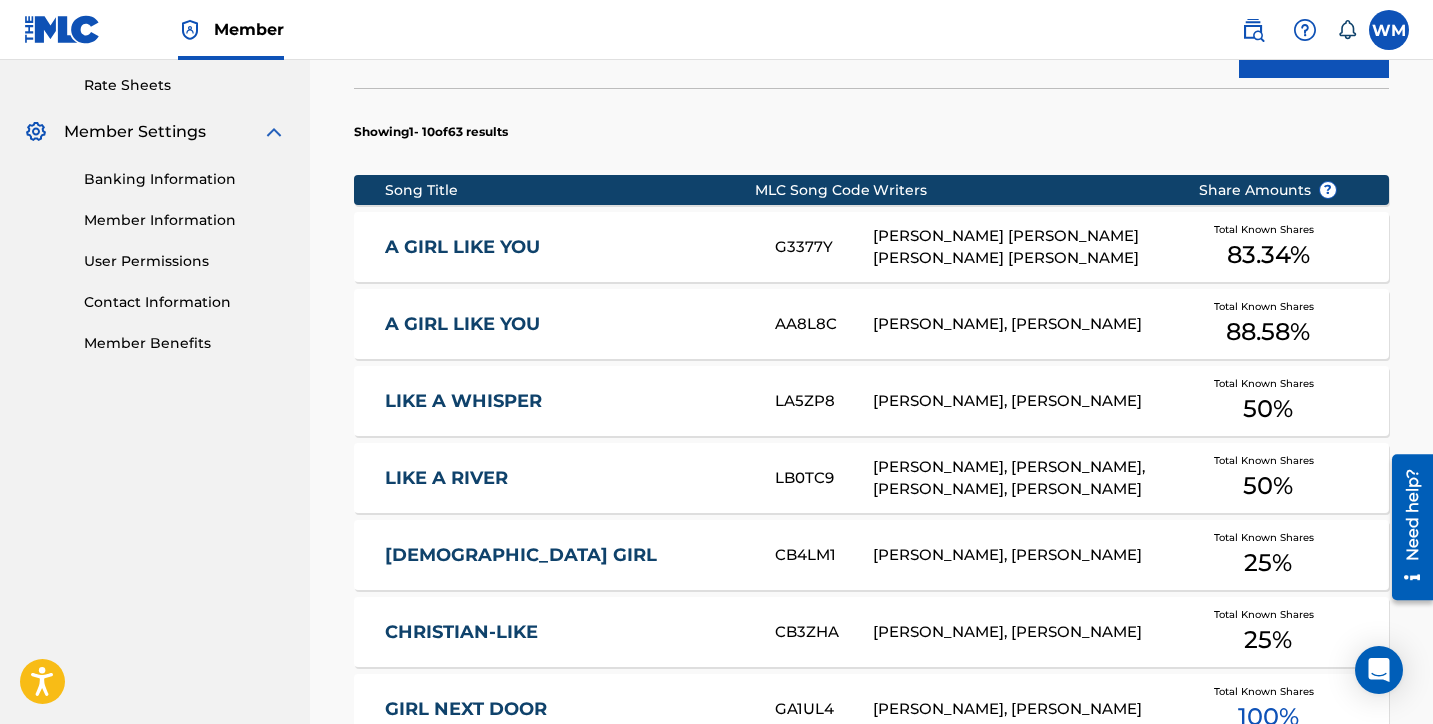 scroll, scrollTop: 781, scrollLeft: 0, axis: vertical 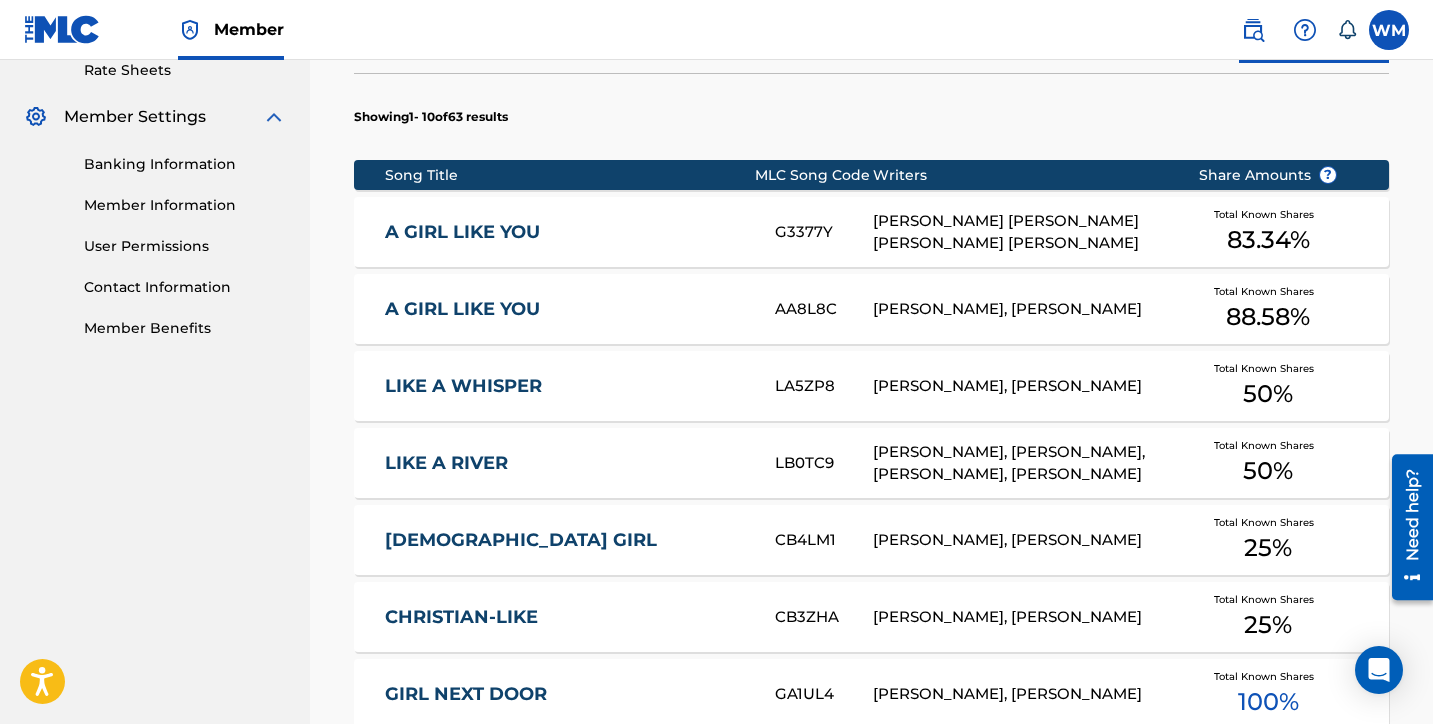 click on "A GIRL LIKE YOU" at bounding box center [566, 232] 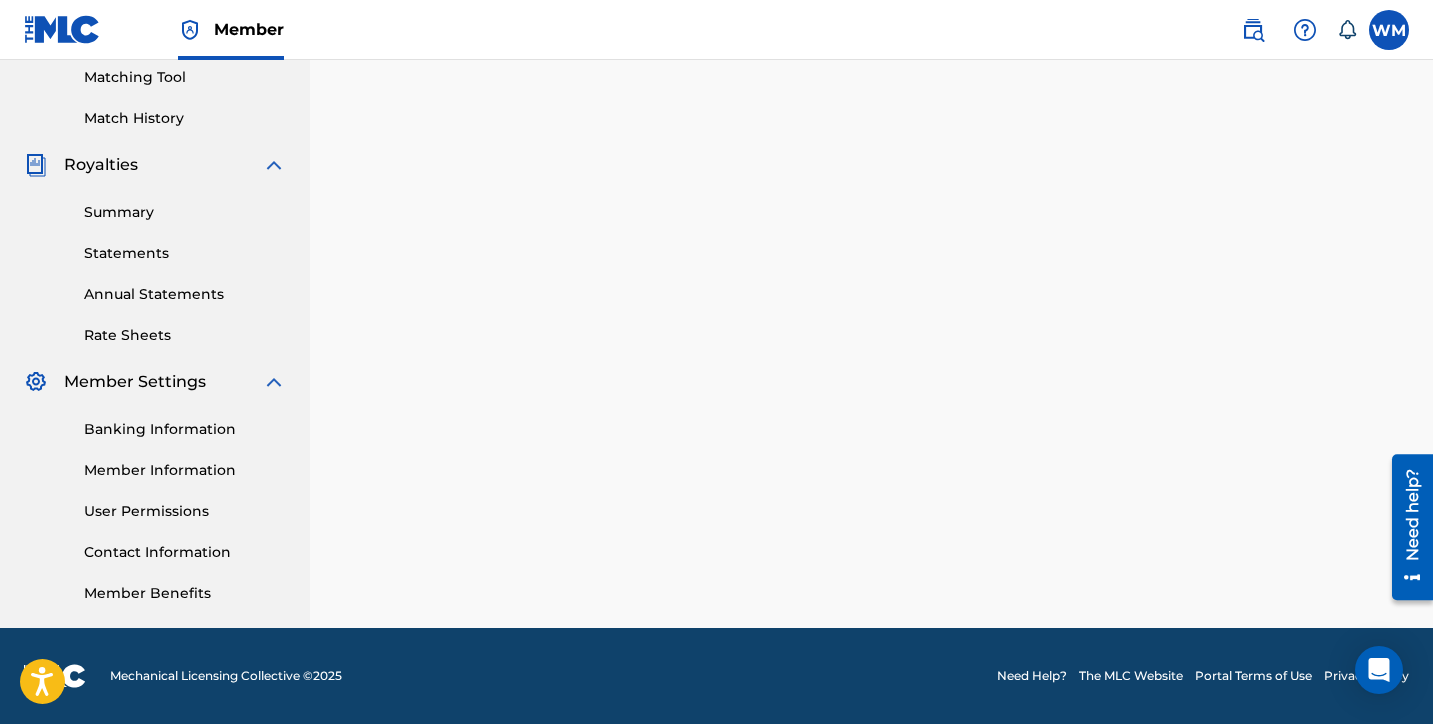 scroll, scrollTop: 0, scrollLeft: 0, axis: both 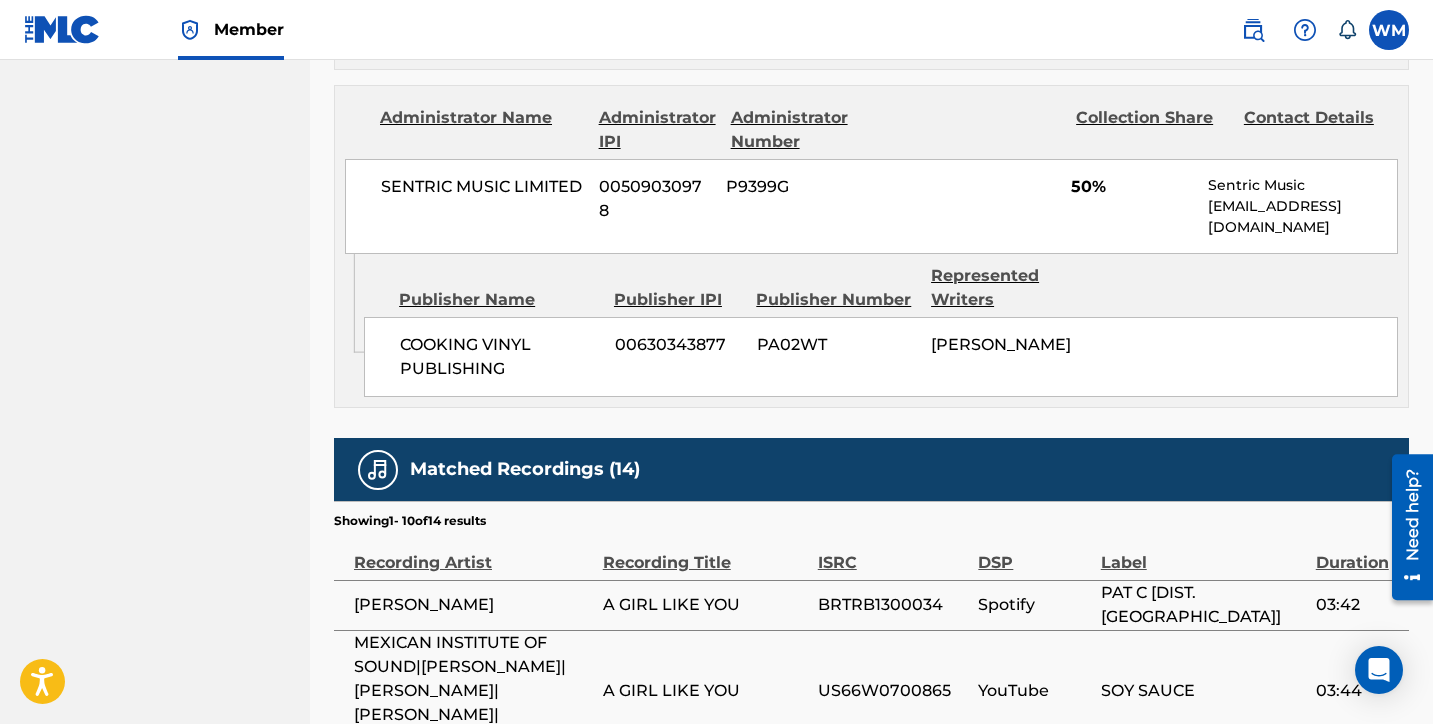 click on "< Back to results Claim shares on this work Last Edited:   August 13, 2024 Source:  CWR A GIRL LIKE YOU     Work Detail   Member Work Identifier -- MLC Song Code G3377Y ISWC T3025612737 Duration --:-- Language -- Alternative Titles No Alternative Titles Writers   (3) Writer Name Writer IPI Writer Role CAMILO LARA ALVAREZ 00542772543 Composer/Author HOLGER BEIER 00290579533 Composer/Author PATRIC ALLAN COLOSIMO 00555547525 Composer/Author Publishers   (2) My shares:  0 % Total shares:  83.34 % Administrator Name Administrator IPI Administrator Number Collection Share Contact Details FIGS. D MUSIC, INC. 00533878031 P1016D 33.34% Concord Music Group 10 Lea Ave, Unit 300,  Nashville, Tennessee 37210 +1-629-4013901 copyright@concord.com Admin Original Publisher Connecting Line Publisher Name Publisher IPI Publisher Number Represented Writers MEJICO MAXICO SONGS 00600831197 P5265W Administrator Name Administrator IPI Administrator Number Collection Share Contact Details SENTRIC MUSIC LIMITED 00509030978 P9399G 50%" at bounding box center [871, 46] 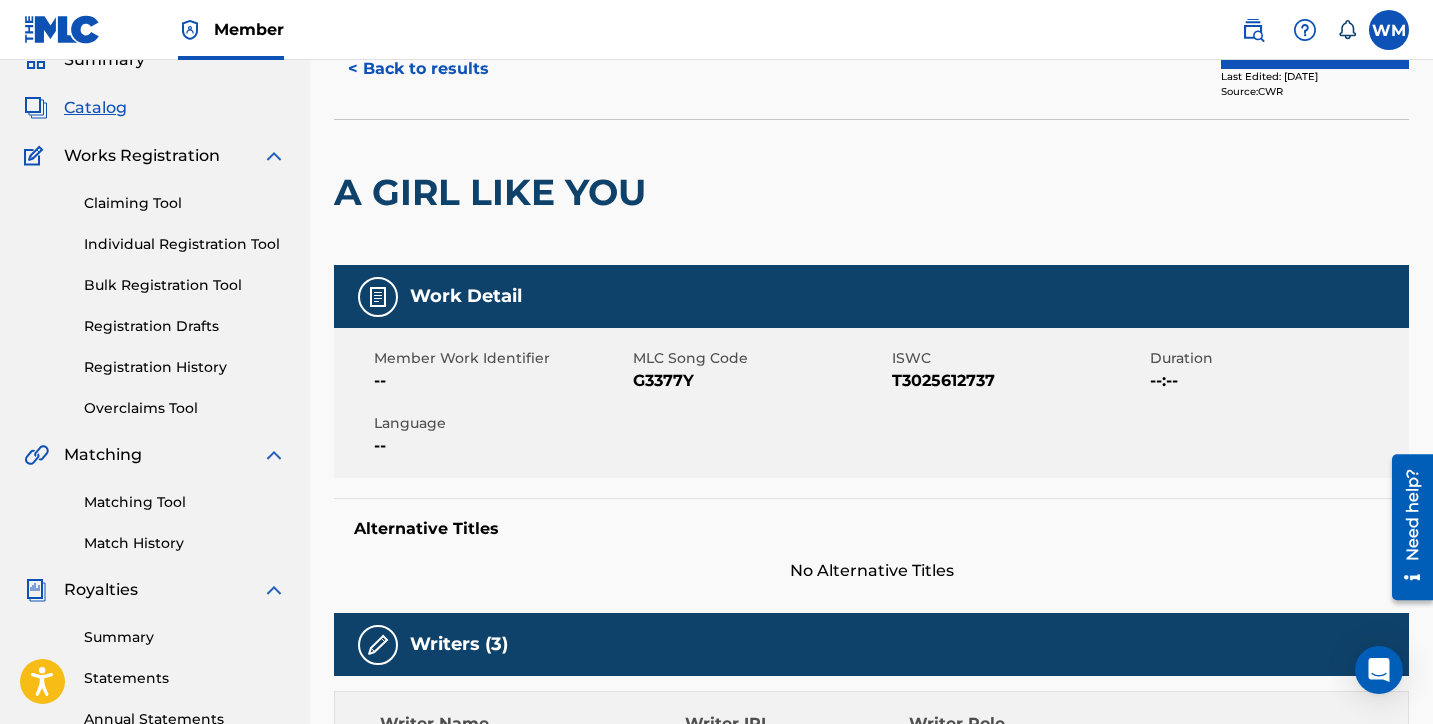 scroll, scrollTop: 28, scrollLeft: 0, axis: vertical 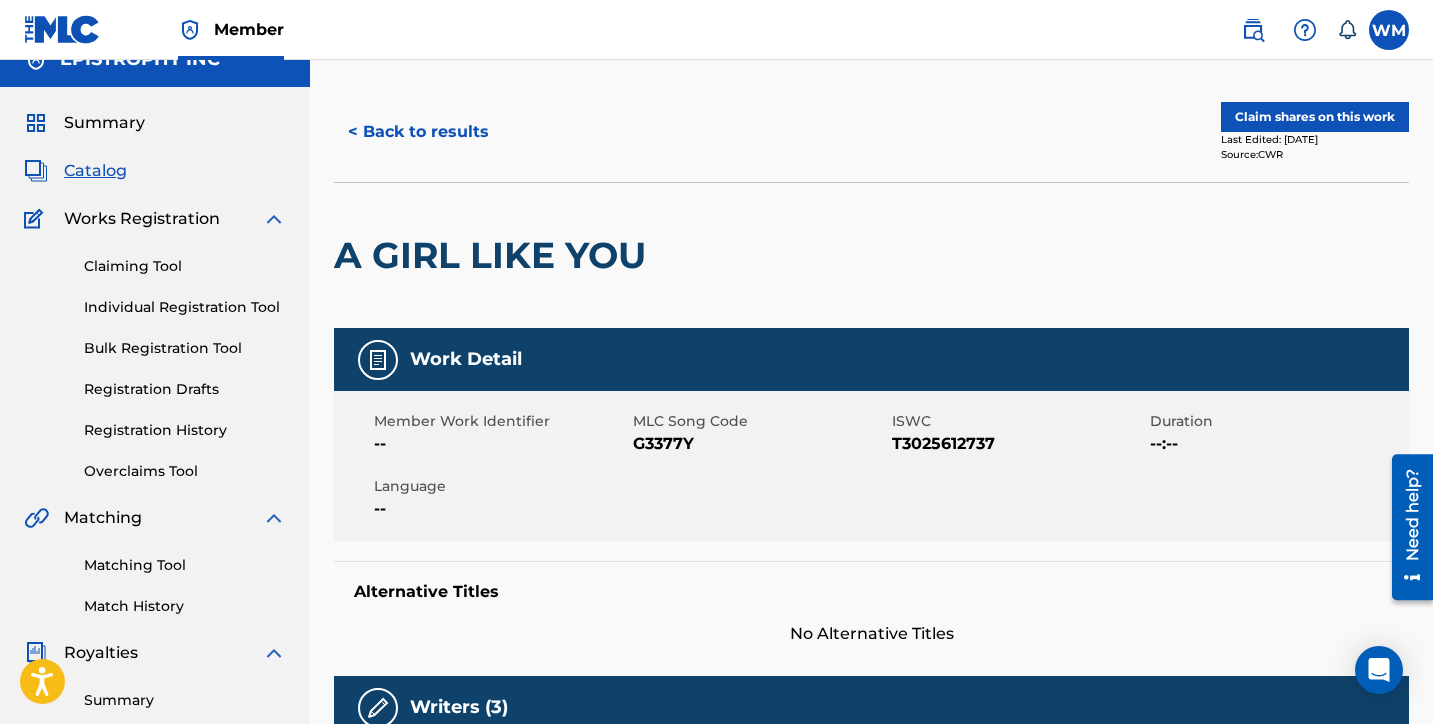 click on "Claim shares on this work" at bounding box center (1315, 117) 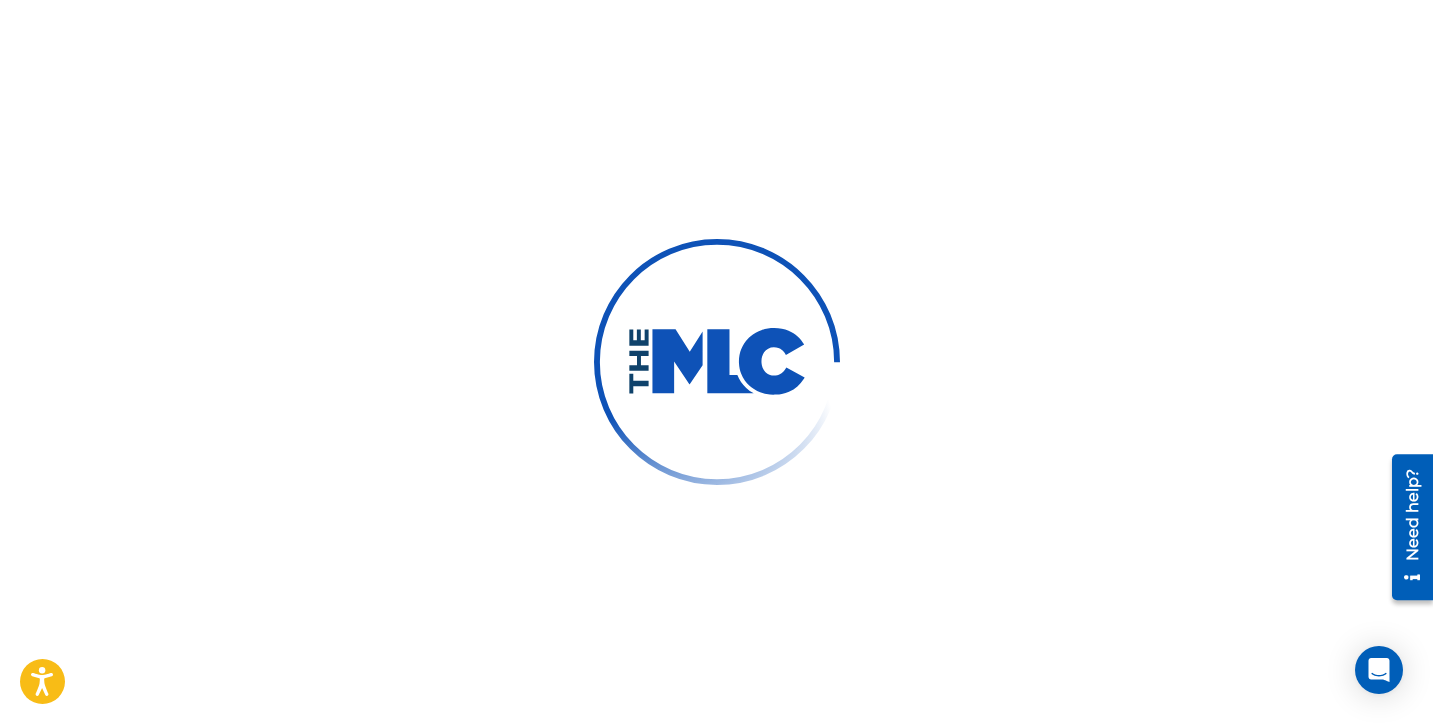 scroll, scrollTop: 0, scrollLeft: 0, axis: both 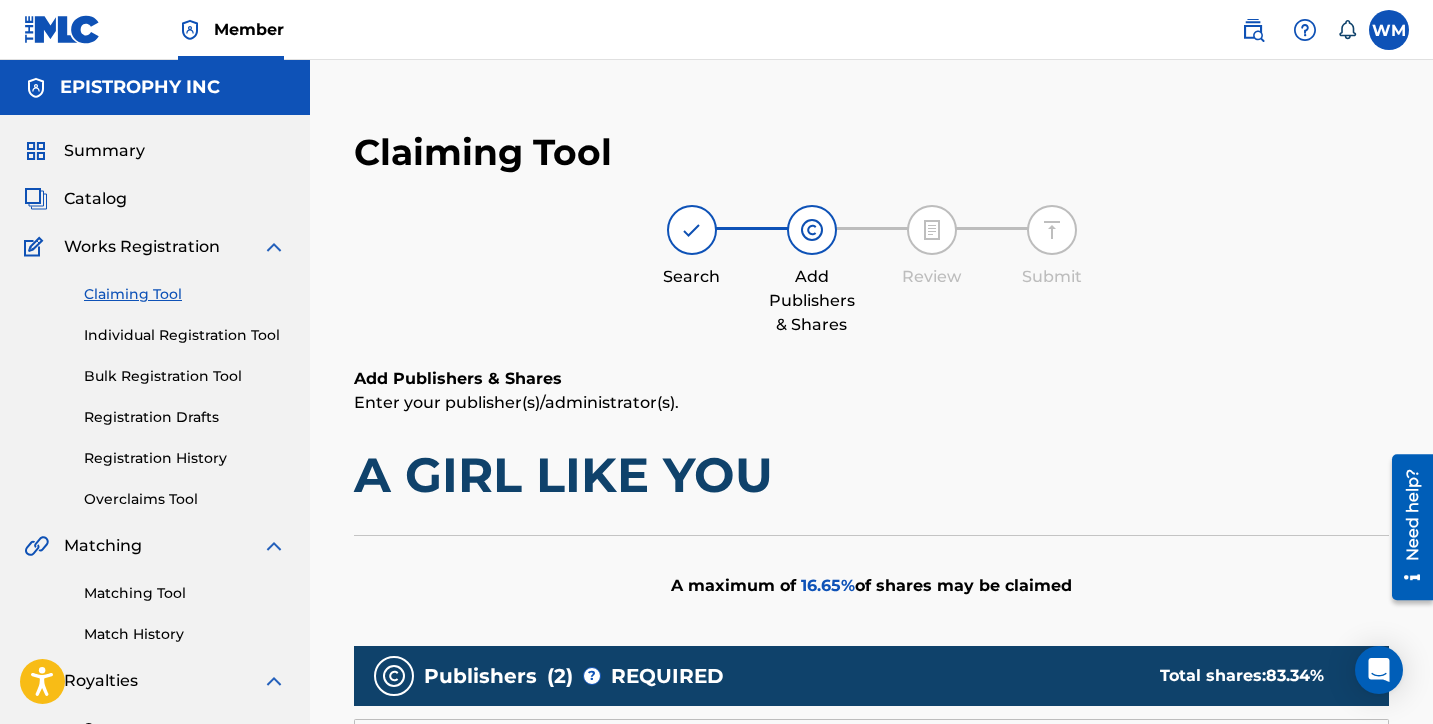 click on "Claiming Tool Search Add Publishers & Shares Review Submit Add Publishers & Shares Enter your publisher(s)/administrator(s). A GIRL LIKE YOU A maximum of   16.65 %  of shares may be claimed Publishers ( 2 ) ? REQUIRED Total shares:  83.34 % Administrator ? Administrator IPI Administrator Number Collection Share Remove FIGS. D MUSIC, INC. 00533878031 P1016D 33.34 Publisher Name Publisher IPI Publisher Number Represented Writers ? MEJICO MAXICO SONGS 00600831197 P5265W Link Writer SENTRIC MUSIC LIMITED 00509030978 P9399G 50 Publisher Name Publisher IPI Publisher Number Represented Writers ? COOKING VINYL PUBLISHING 00630343877 PA02WT CAMILO   LARA ALVAREZ Link Writer Add Publisher Back Next" at bounding box center (871, 876) 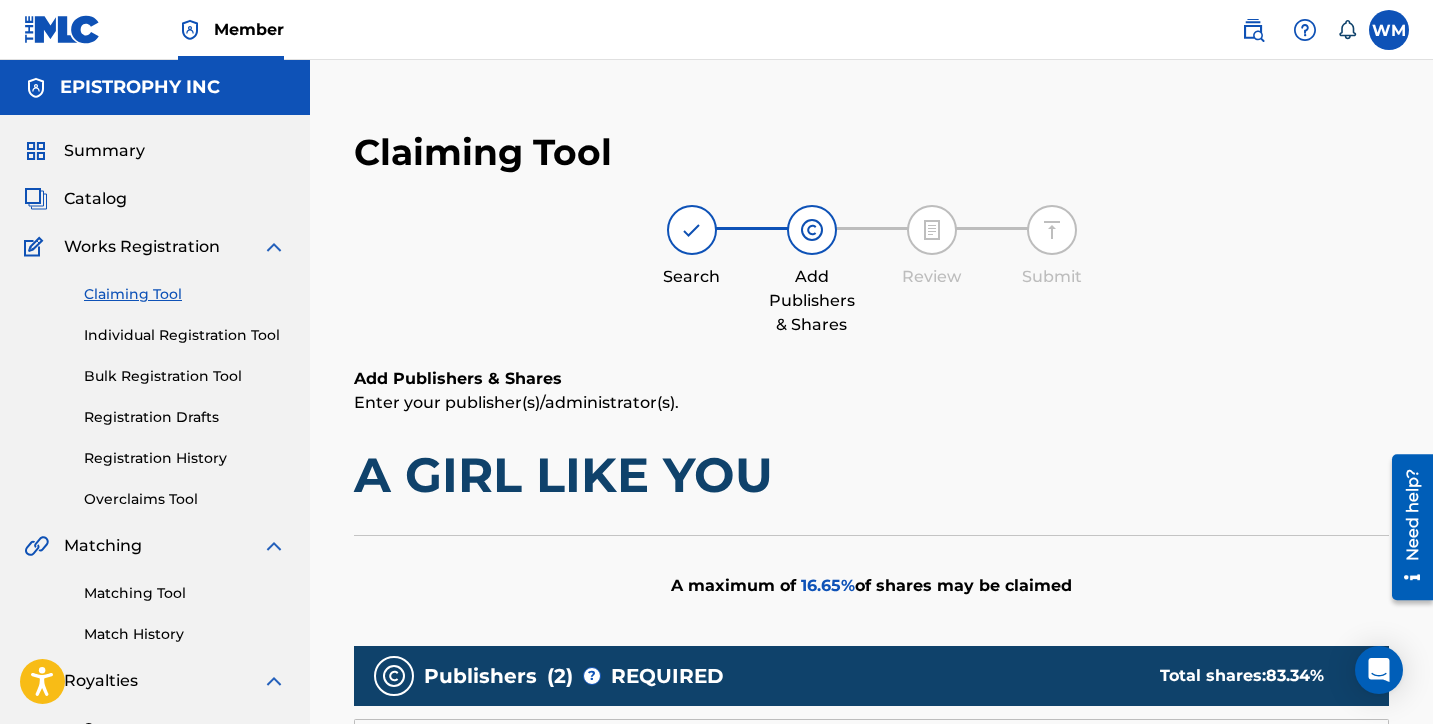 click on "Claiming Tool Search Add Publishers & Shares Review Submit Add Publishers & Shares Enter your publisher(s)/administrator(s). A GIRL LIKE YOU A maximum of   16.65 %  of shares may be claimed Publishers ( 2 ) ? REQUIRED Total shares:  83.34 % Administrator ? Administrator IPI Administrator Number Collection Share Remove FIGS. D MUSIC, INC. 00533878031 P1016D 33.34 Publisher Name Publisher IPI Publisher Number Represented Writers ? MEJICO MAXICO SONGS 00600831197 P5265W Link Writer SENTRIC MUSIC LIMITED 00509030978 P9399G 50 Publisher Name Publisher IPI Publisher Number Represented Writers ? COOKING VINYL PUBLISHING 00630343877 PA02WT CAMILO   LARA ALVAREZ Link Writer Add Publisher Back Next" at bounding box center (871, 876) 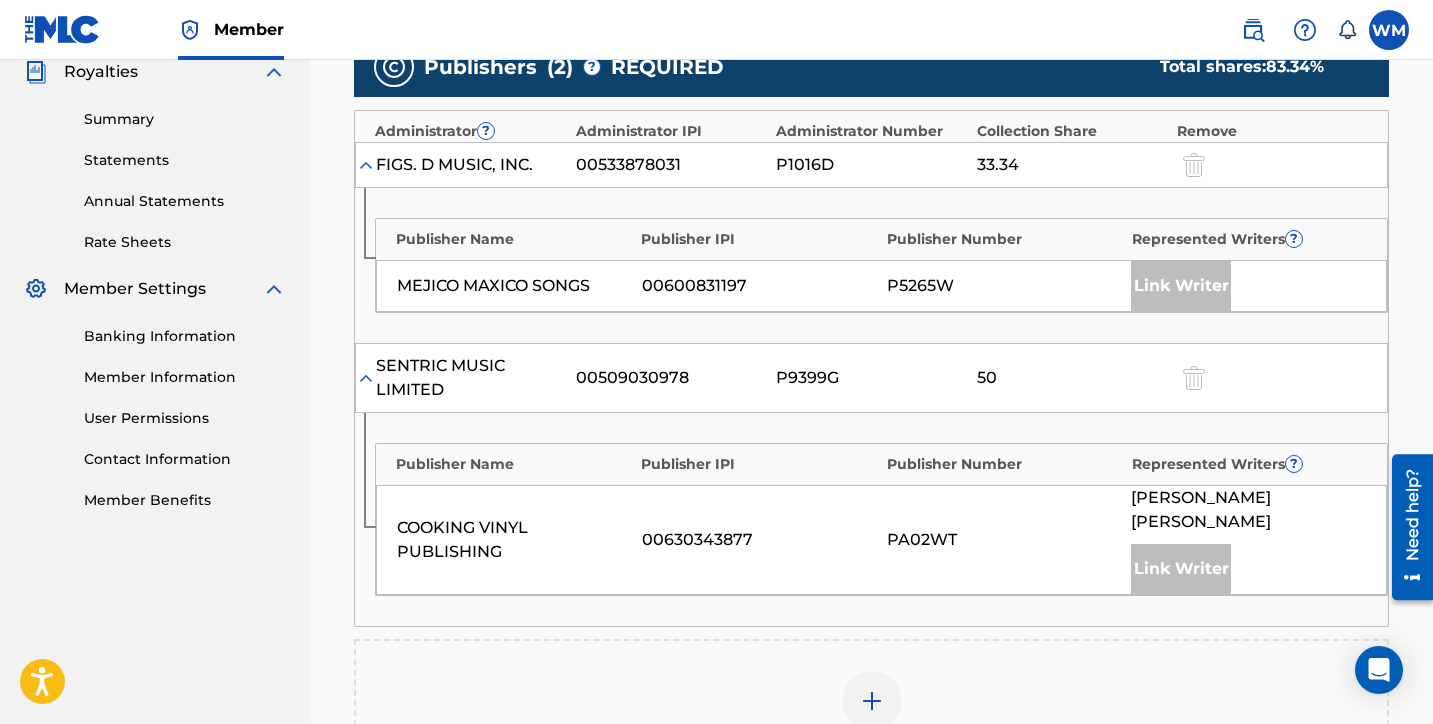 scroll, scrollTop: 614, scrollLeft: 0, axis: vertical 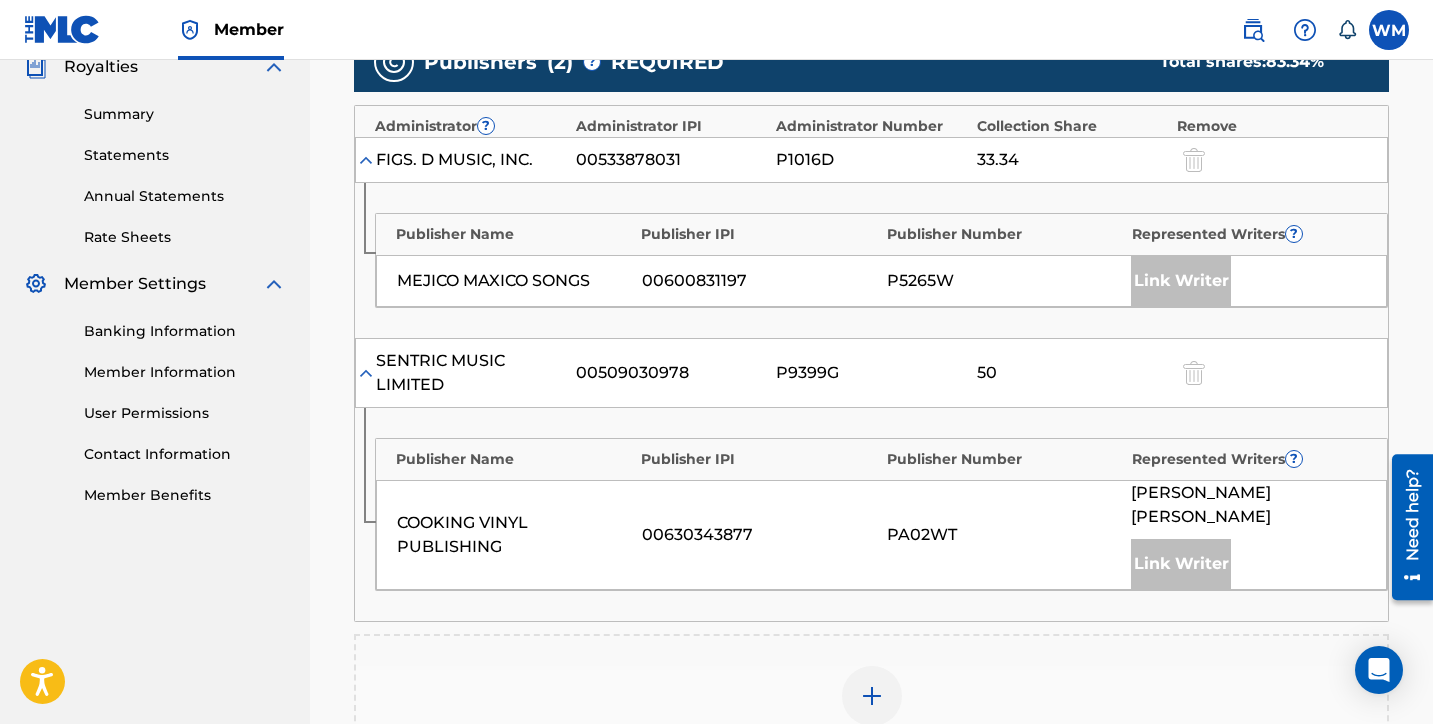 click at bounding box center (1192, 372) 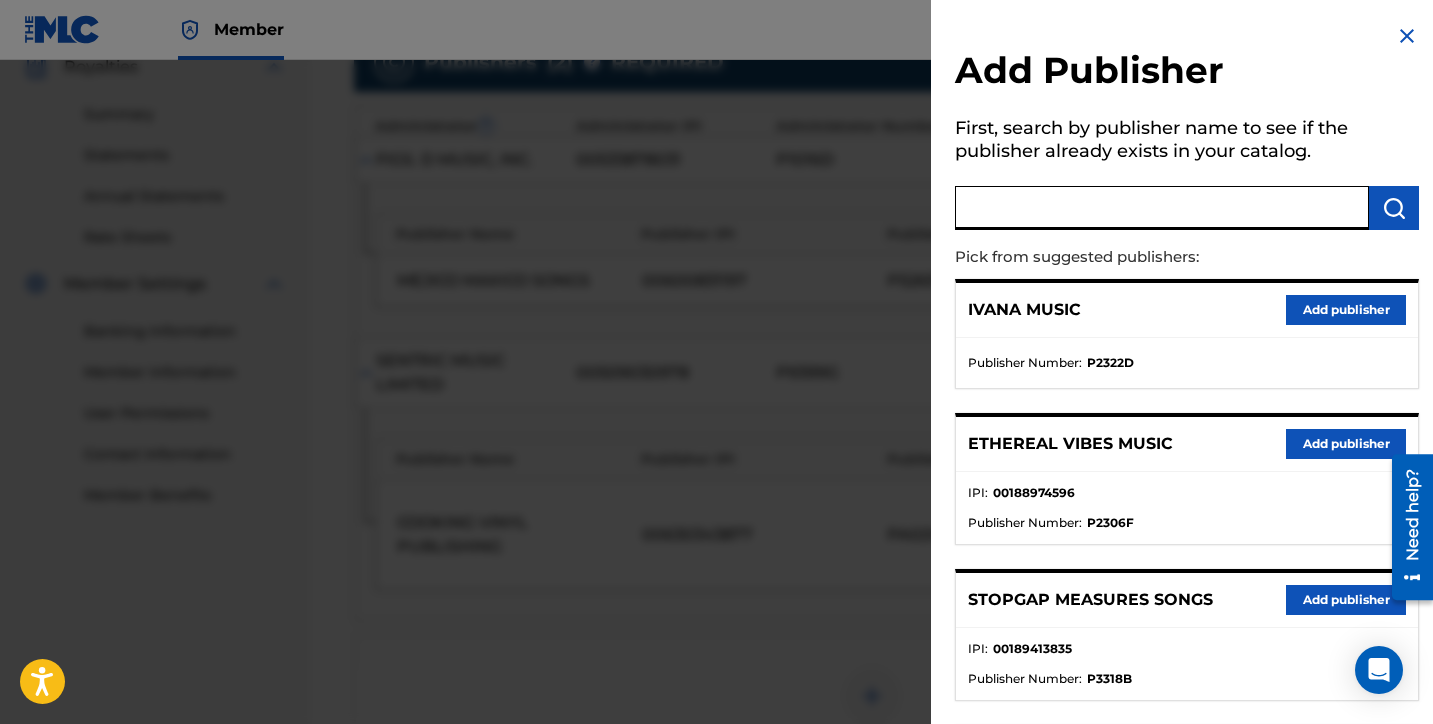 click at bounding box center (1162, 208) 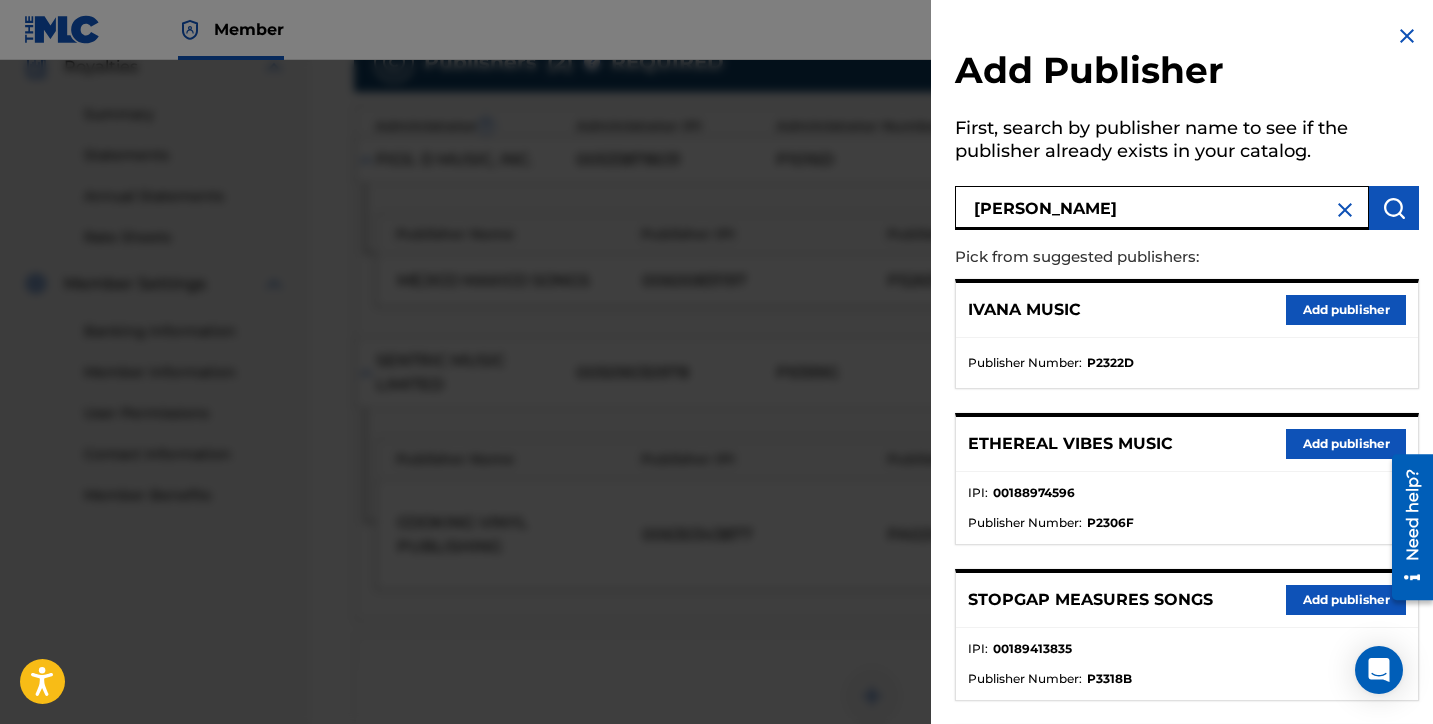 type on "fleis" 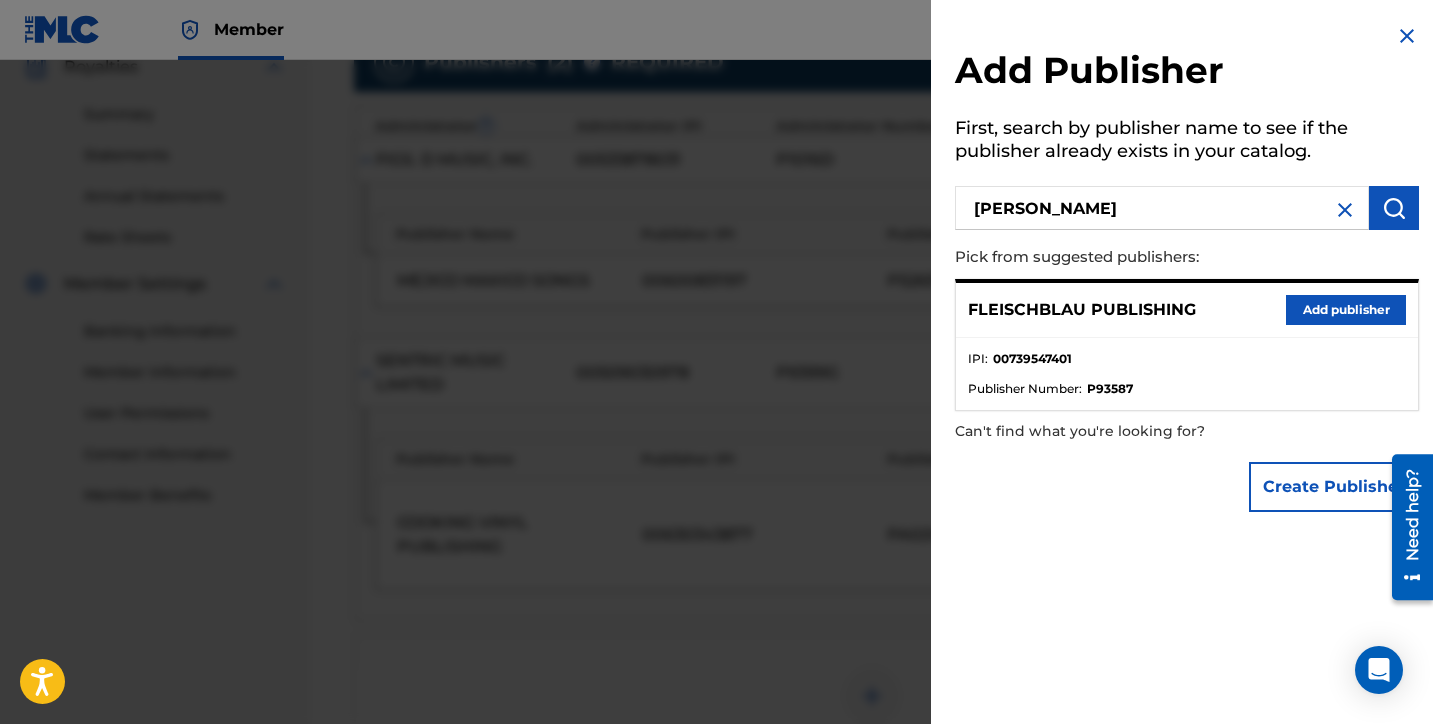 click on "Add publisher" at bounding box center [1346, 310] 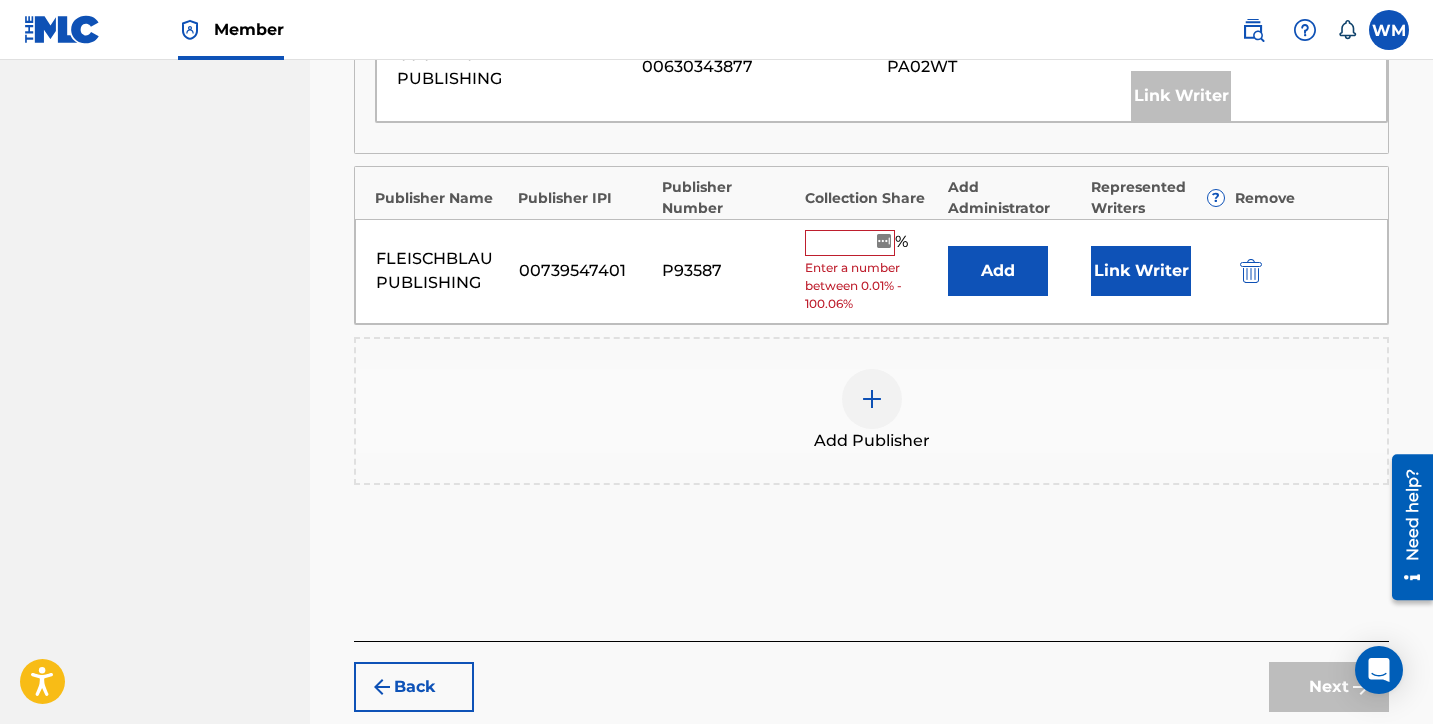 scroll, scrollTop: 1160, scrollLeft: 0, axis: vertical 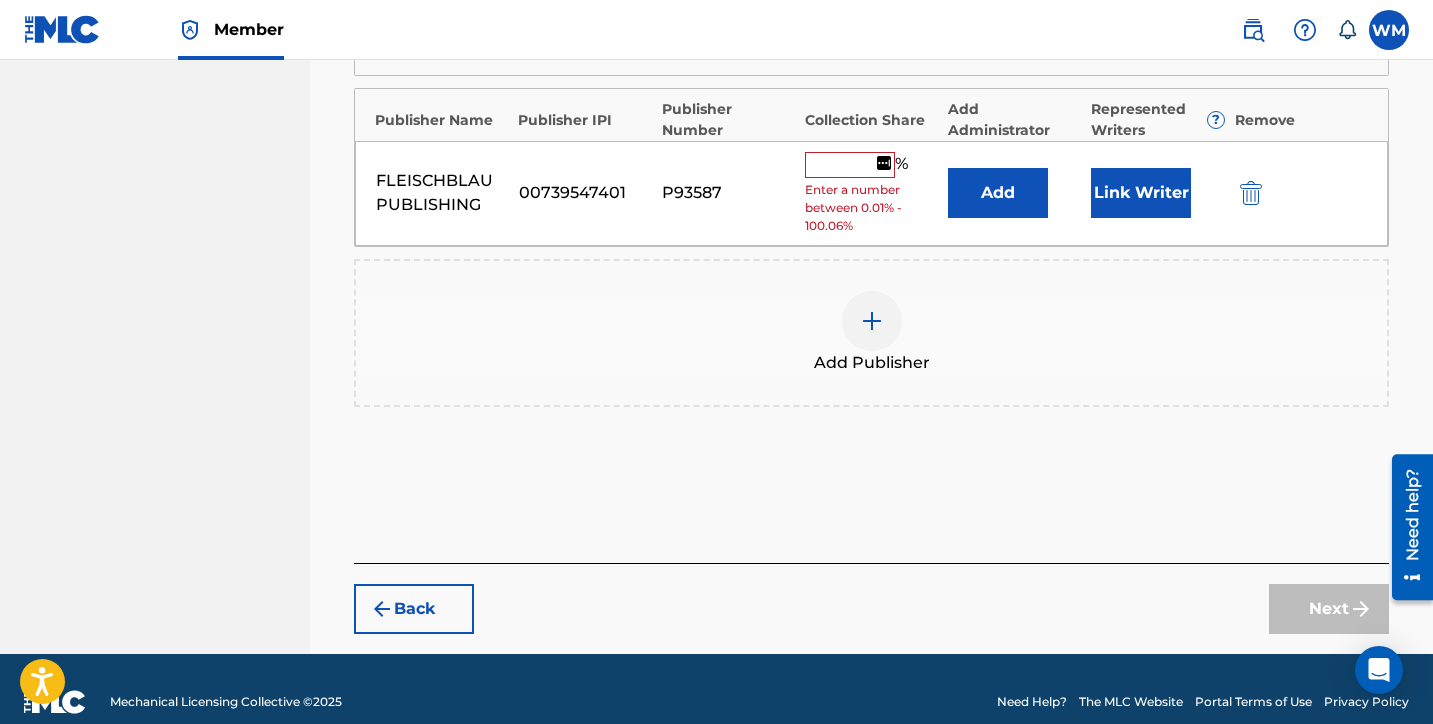 click at bounding box center (850, 165) 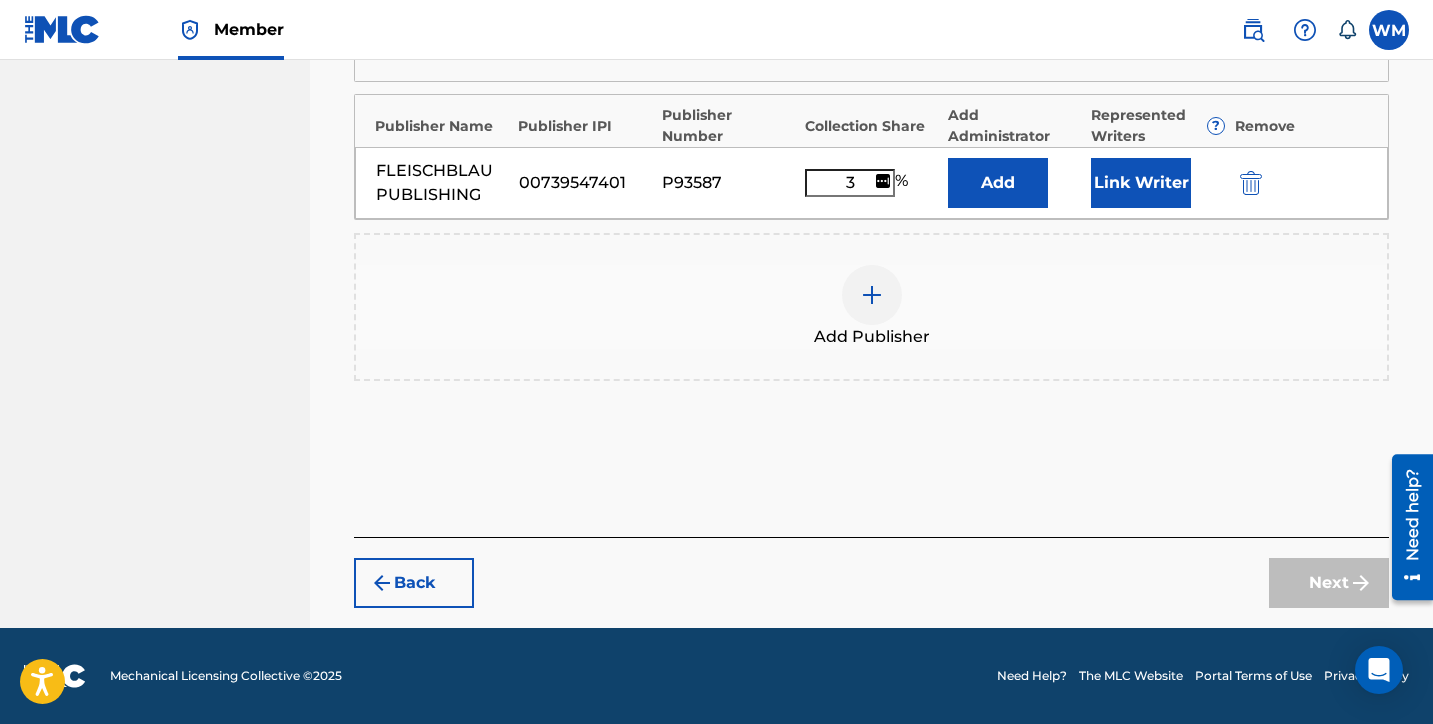 scroll, scrollTop: 1130, scrollLeft: 0, axis: vertical 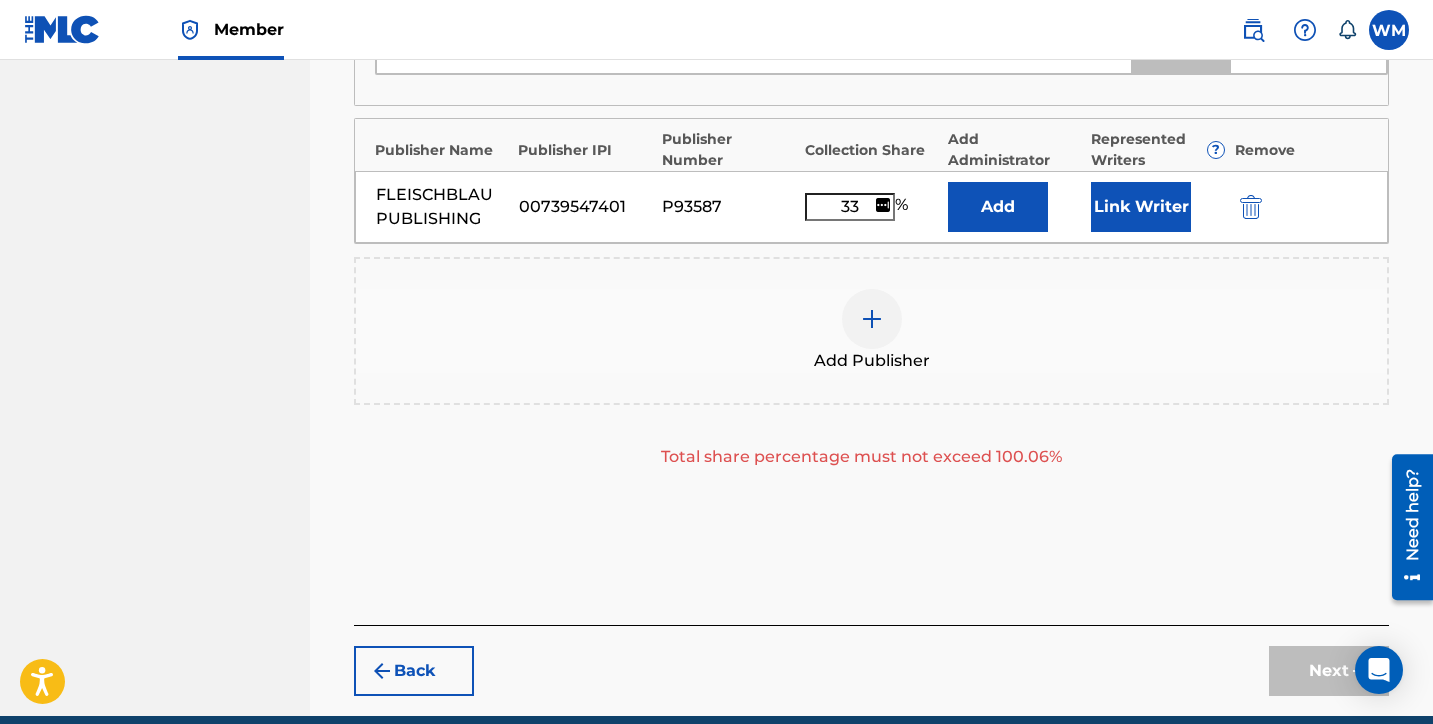 type on "33" 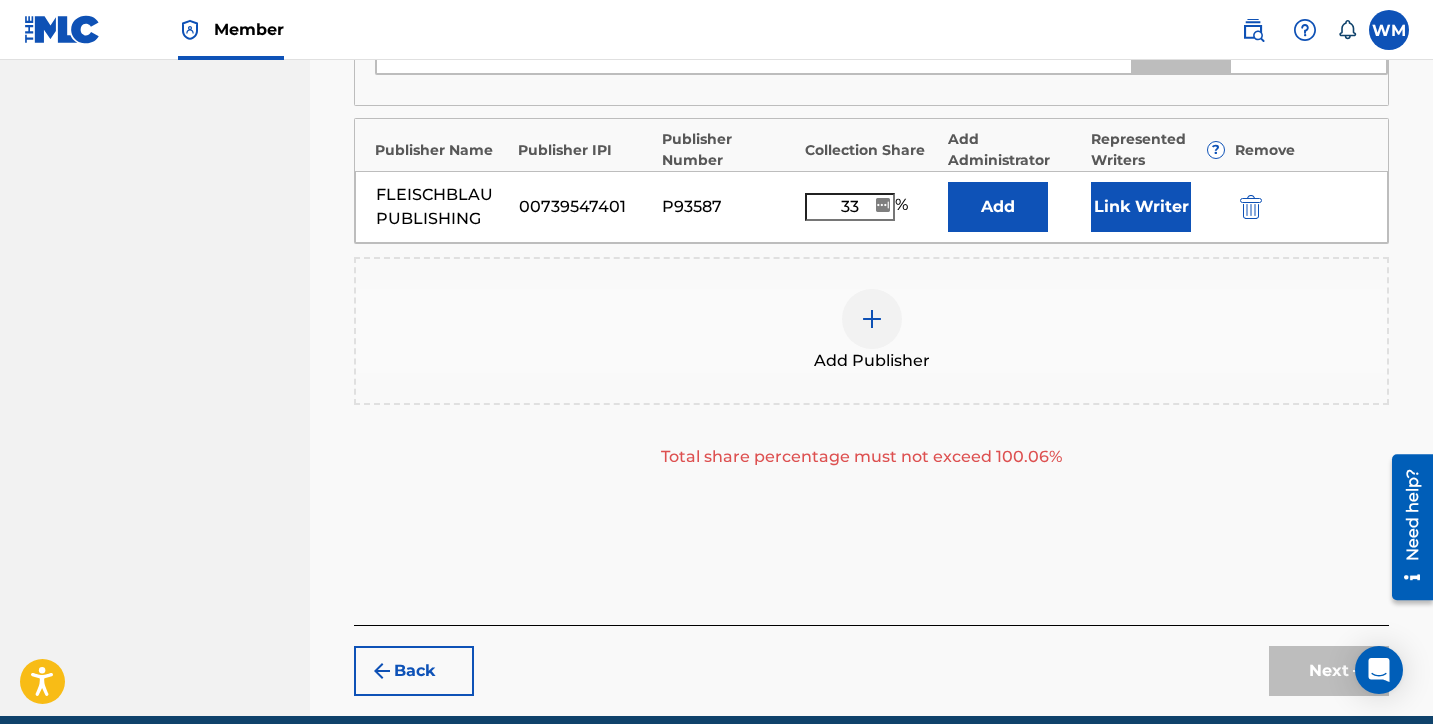 click on "Link Writer" at bounding box center (1141, 207) 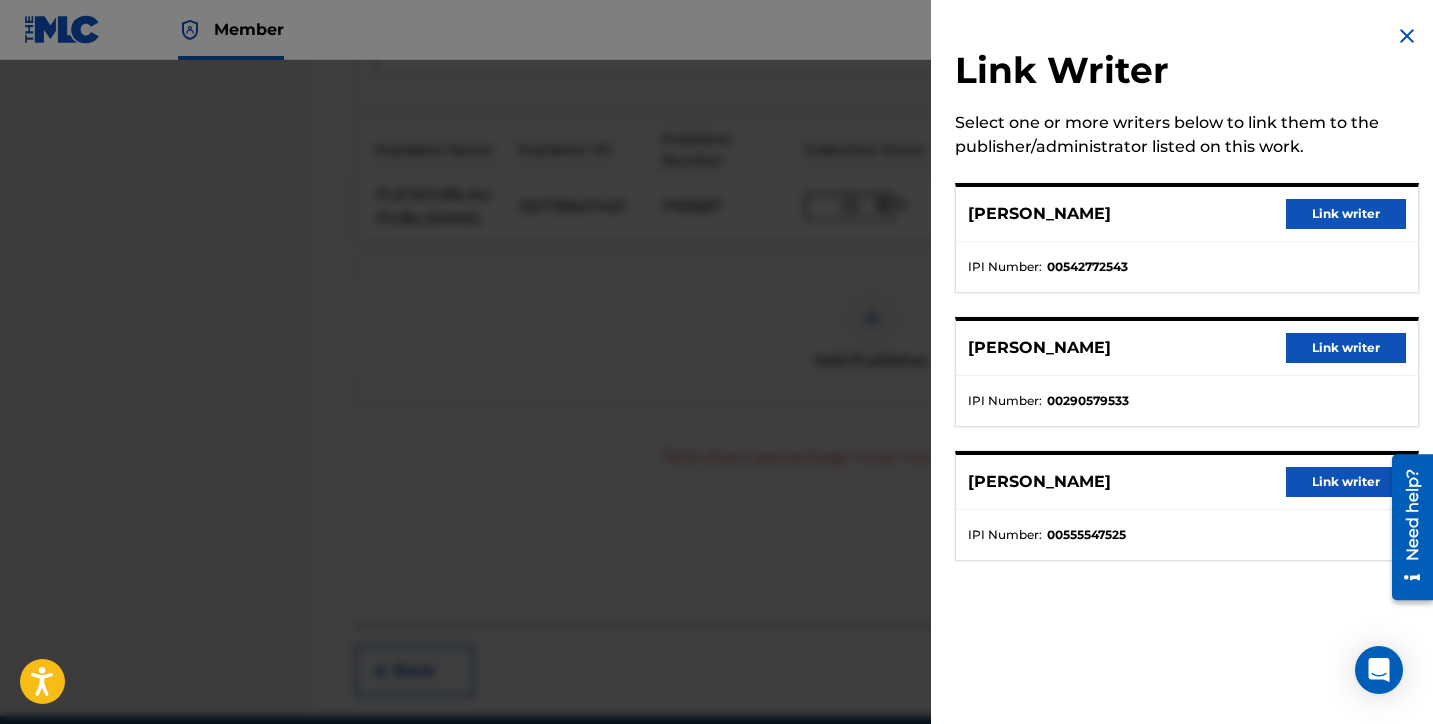 click on "Link writer" at bounding box center (1346, 348) 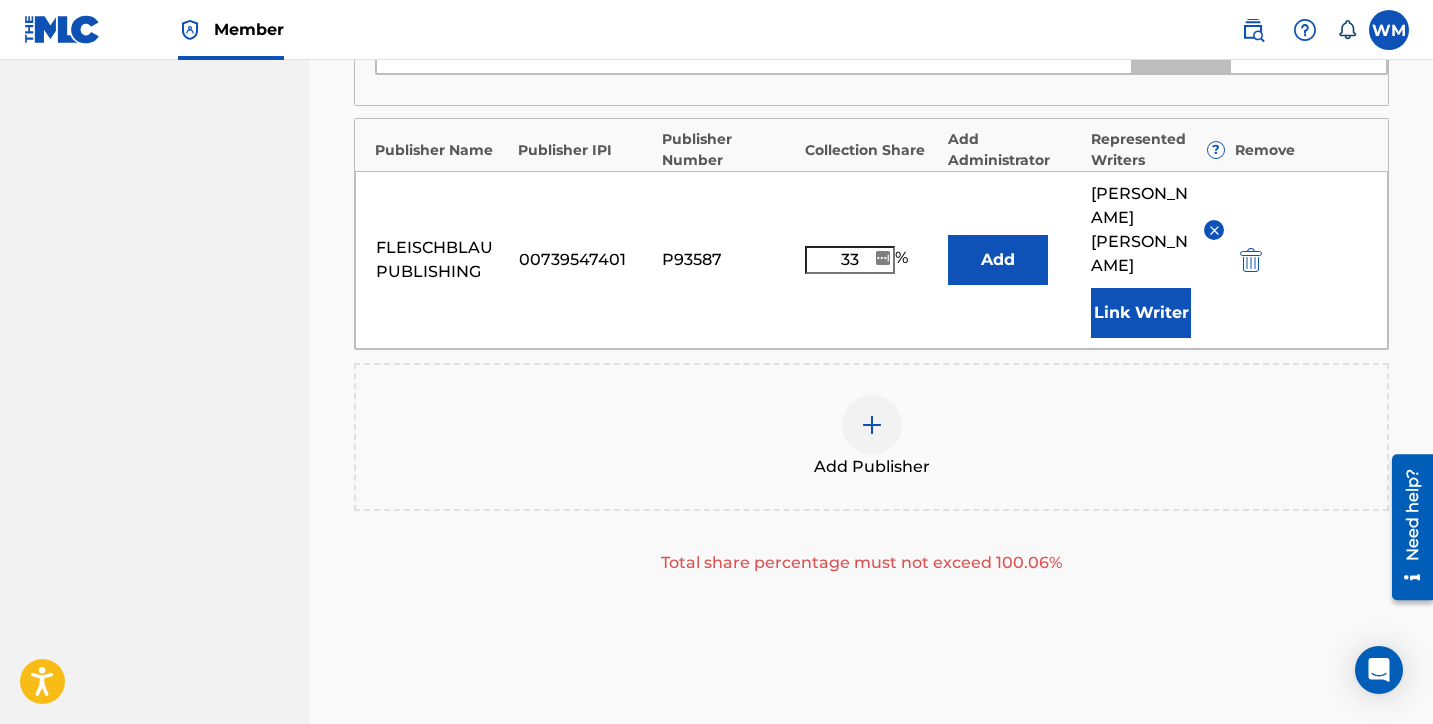 click on "Claiming Tool Search Add Publishers & Shares Review Submit Add Publishers & Shares Enter your publisher(s)/administrator(s). A GIRL LIKE YOU A maximum of   0 %  of shares may be claimed Publishers ( 3 ) ? REQUIRED Total shares:  116.34 % Administrator ? Administrator IPI Administrator Number Collection Share Remove FIGS. D MUSIC, INC. 00533878031 P1016D 33.34 Publisher Name Publisher IPI Publisher Number Represented Writers ? MEJICO MAXICO SONGS 00600831197 P5265W Link Writer SENTRIC MUSIC LIMITED 00509030978 P9399G 50 Publisher Name Publisher IPI Publisher Number Represented Writers ? COOKING VINYL PUBLISHING 00630343877 PA02WT CAMILO   LARA ALVAREZ Link Writer Publisher Name Publisher IPI Publisher Number Collection Share Add Administrator Represented Writers ? Remove FLEISCHBLAU PUBLISHING 00739547401 P93587 33 % Add HOLGER   BEIER Link Writer Add Publisher Total share percentage must not exceed 100.06% Back Next" at bounding box center [871, -99] 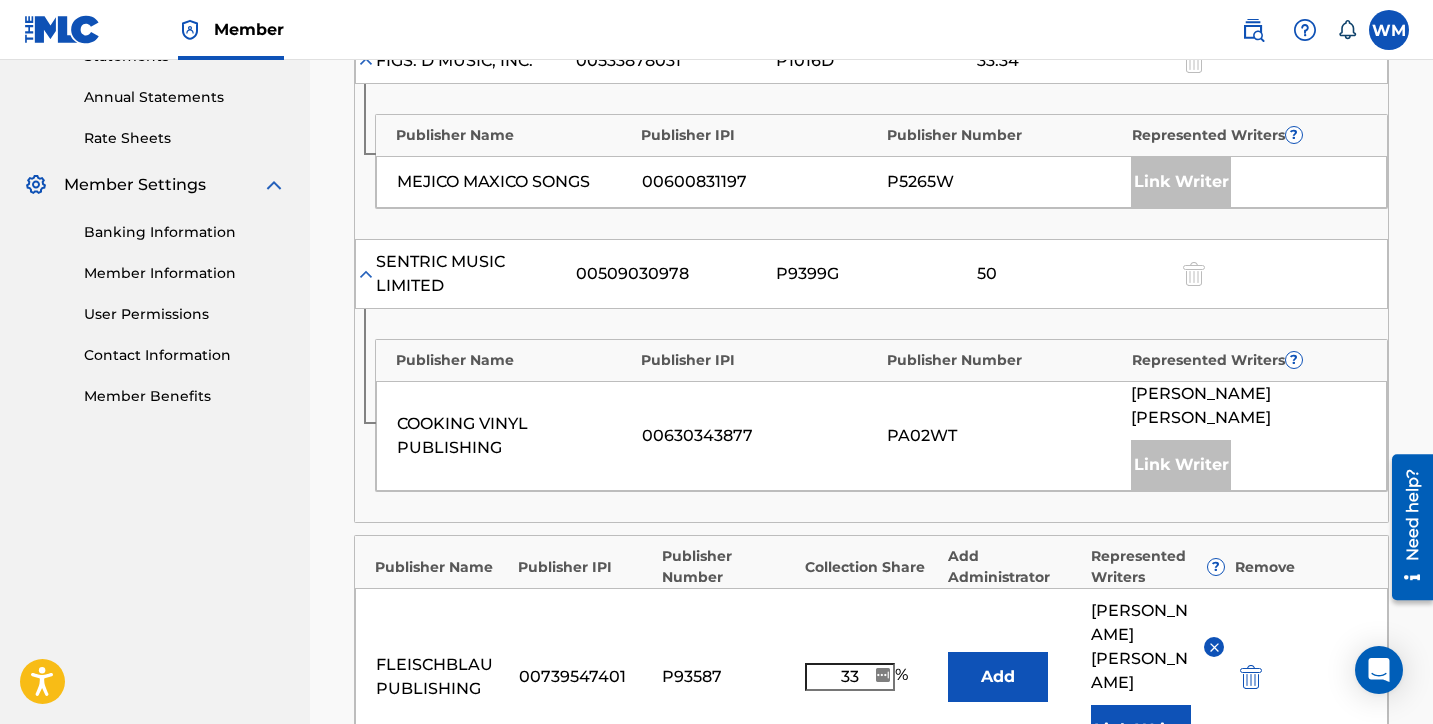 scroll, scrollTop: 714, scrollLeft: 0, axis: vertical 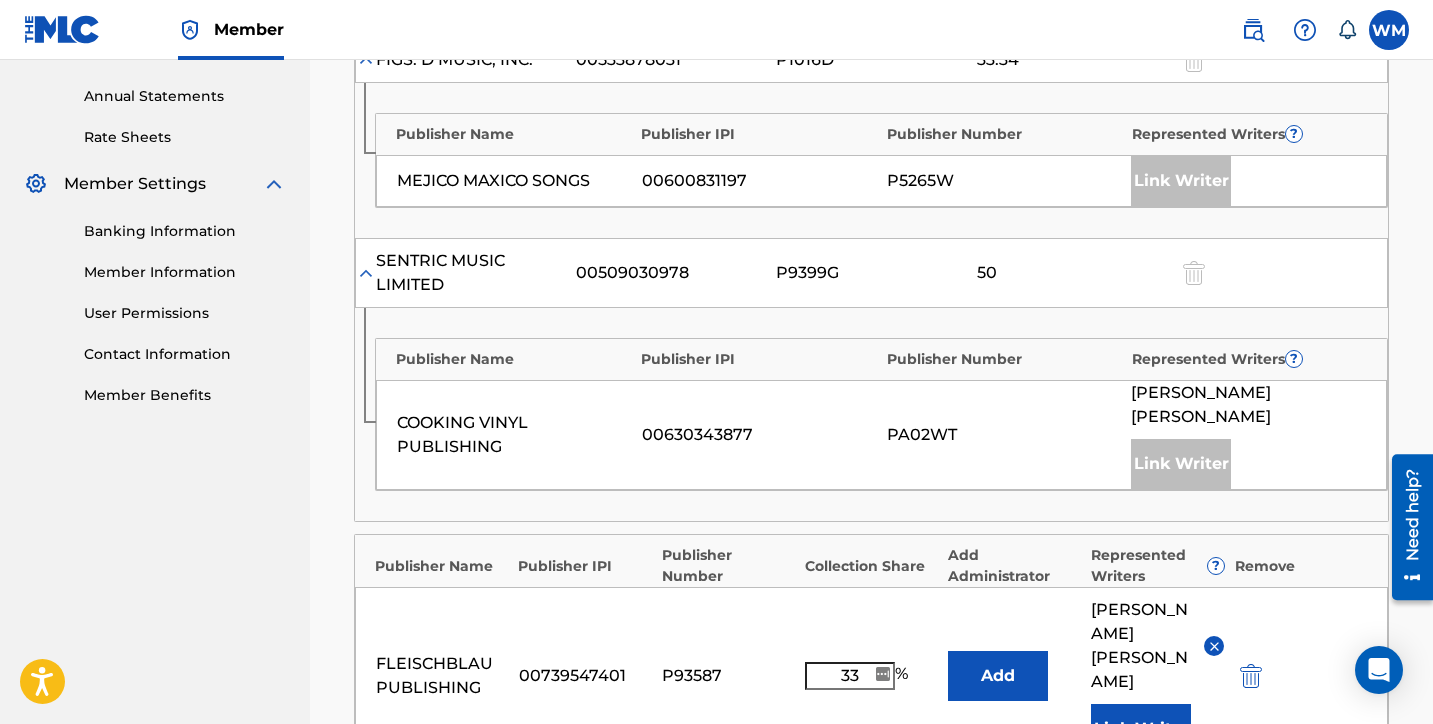 click on "Claiming Tool Search Add Publishers & Shares Review Submit Add Publishers & Shares Enter your publisher(s)/administrator(s). A GIRL LIKE YOU A maximum of   0 %  of shares may be claimed Publishers ( 3 ) ? REQUIRED Total shares:  116.34 % Administrator ? Administrator IPI Administrator Number Collection Share Remove FIGS. D MUSIC, INC. 00533878031 P1016D 33.34 Publisher Name Publisher IPI Publisher Number Represented Writers ? MEJICO MAXICO SONGS 00600831197 P5265W Link Writer SENTRIC MUSIC LIMITED 00509030978 P9399G 50 Publisher Name Publisher IPI Publisher Number Represented Writers ? COOKING VINYL PUBLISHING 00630343877 PA02WT CAMILO   LARA ALVAREZ Link Writer Publisher Name Publisher IPI Publisher Number Collection Share Add Administrator Represented Writers ? Remove FLEISCHBLAU PUBLISHING 00739547401 P93587 33 % Add HOLGER   BEIER Link Writer Add Publisher Total share percentage must not exceed 100.06% Back Next" at bounding box center [871, 317] 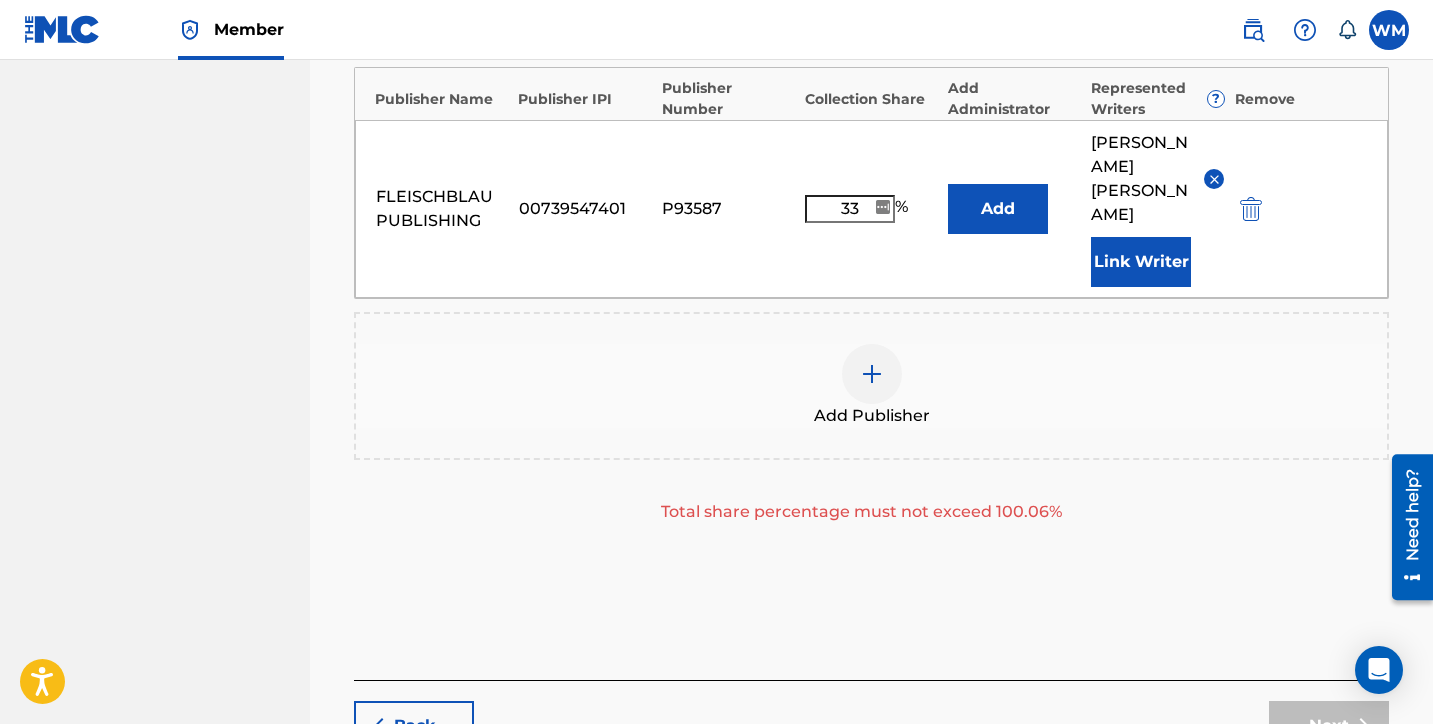 scroll, scrollTop: 1252, scrollLeft: 0, axis: vertical 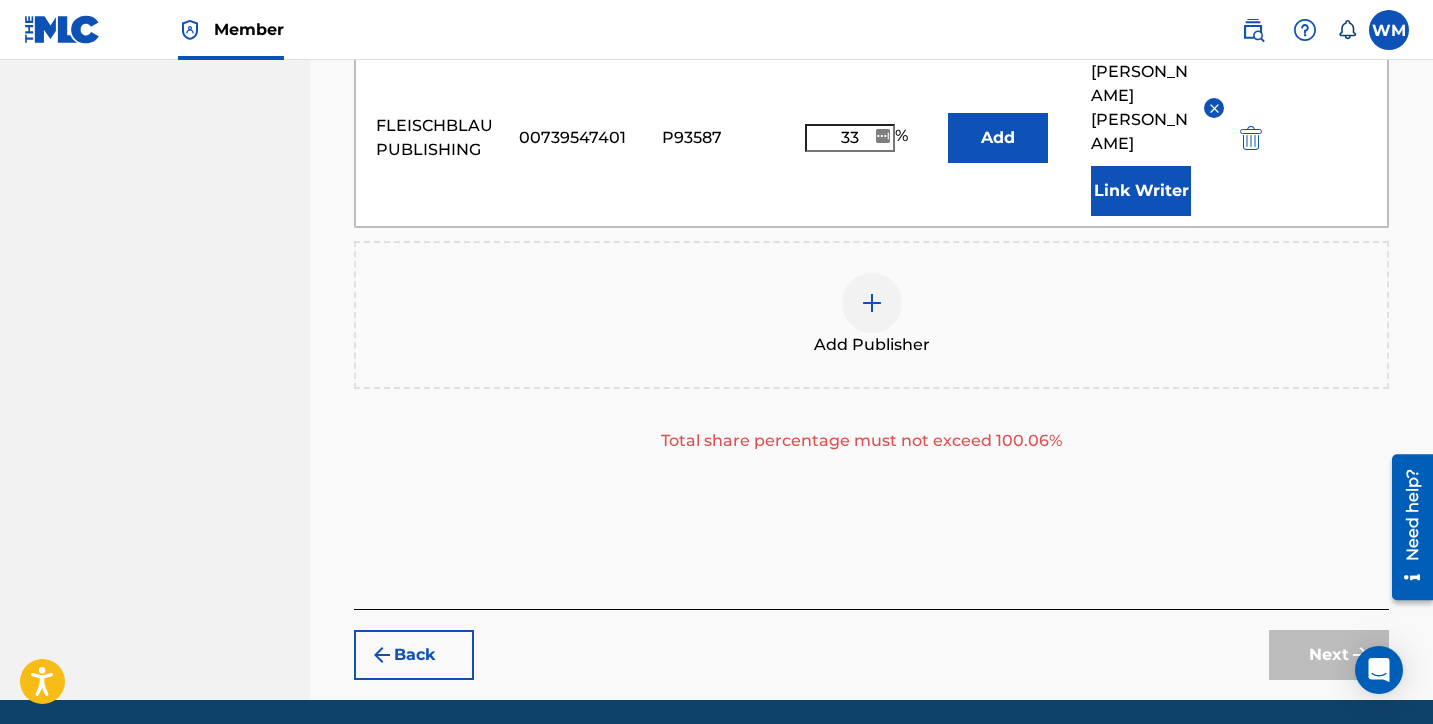click on "Claiming Tool Search Add Publishers & Shares Review Submit Add Publishers & Shares Enter your publisher(s)/administrator(s). A GIRL LIKE YOU A maximum of   0 %  of shares may be claimed Publishers ( 3 ) ? REQUIRED Total shares:  116.34 % Administrator ? Administrator IPI Administrator Number Collection Share Remove FIGS. D MUSIC, INC. 00533878031 P1016D 33.34 Publisher Name Publisher IPI Publisher Number Represented Writers ? MEJICO MAXICO SONGS 00600831197 P5265W Link Writer SENTRIC MUSIC LIMITED 00509030978 P9399G 50 Publisher Name Publisher IPI Publisher Number Represented Writers ? COOKING VINYL PUBLISHING 00630343877 PA02WT CAMILO   LARA ALVAREZ Link Writer Publisher Name Publisher IPI Publisher Number Collection Share Add Administrator Represented Writers ? Remove FLEISCHBLAU PUBLISHING 00739547401 P93587 33 % Add HOLGER   BEIER Link Writer Add Publisher Total share percentage must not exceed 100.06% Back Next" at bounding box center (871, -221) 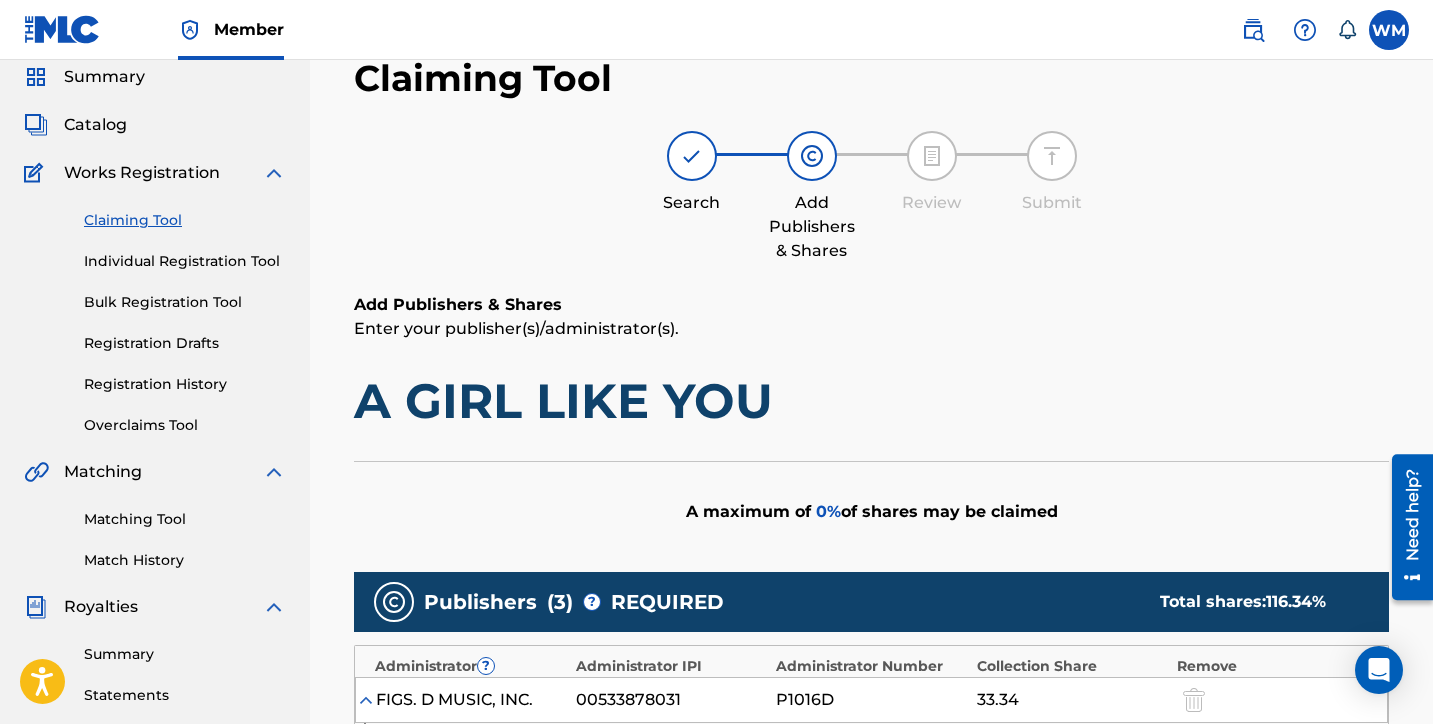 scroll, scrollTop: 0, scrollLeft: 0, axis: both 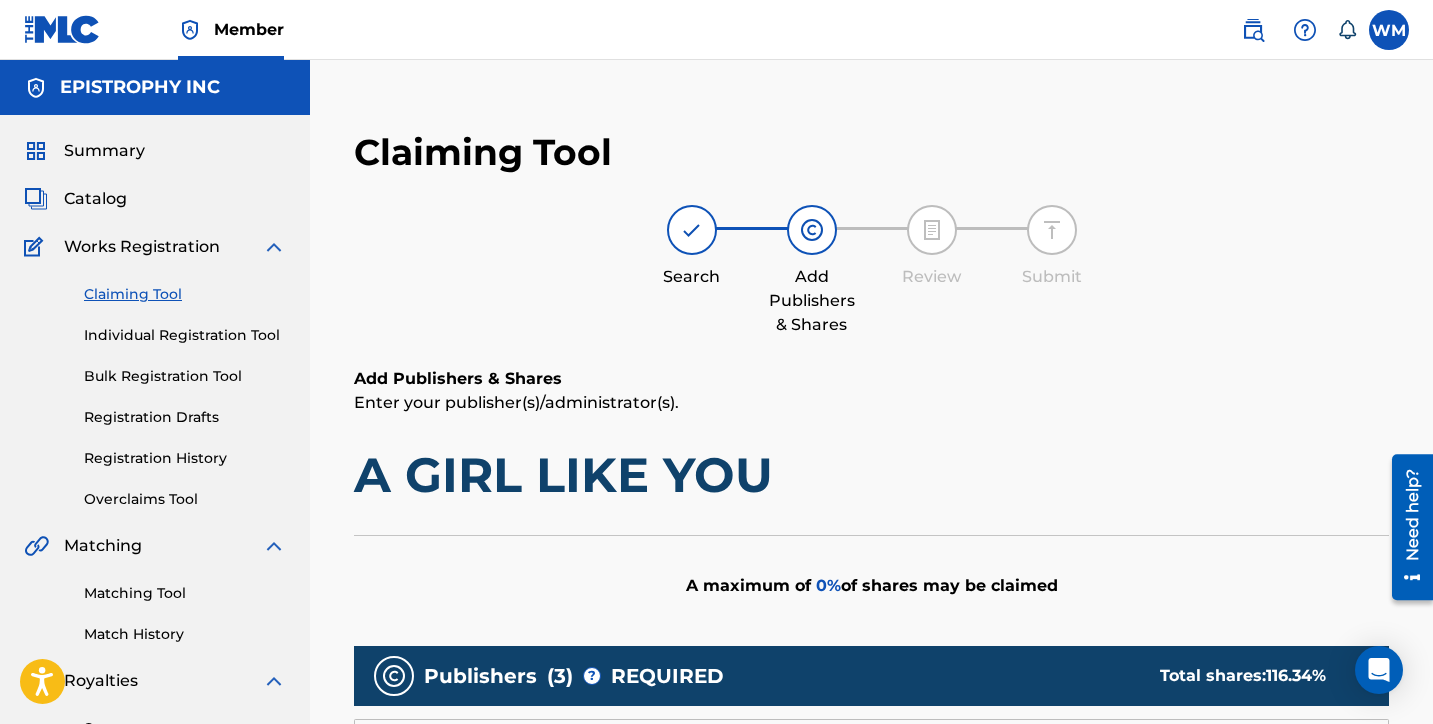 click on "Individual Registration Tool" at bounding box center [185, 335] 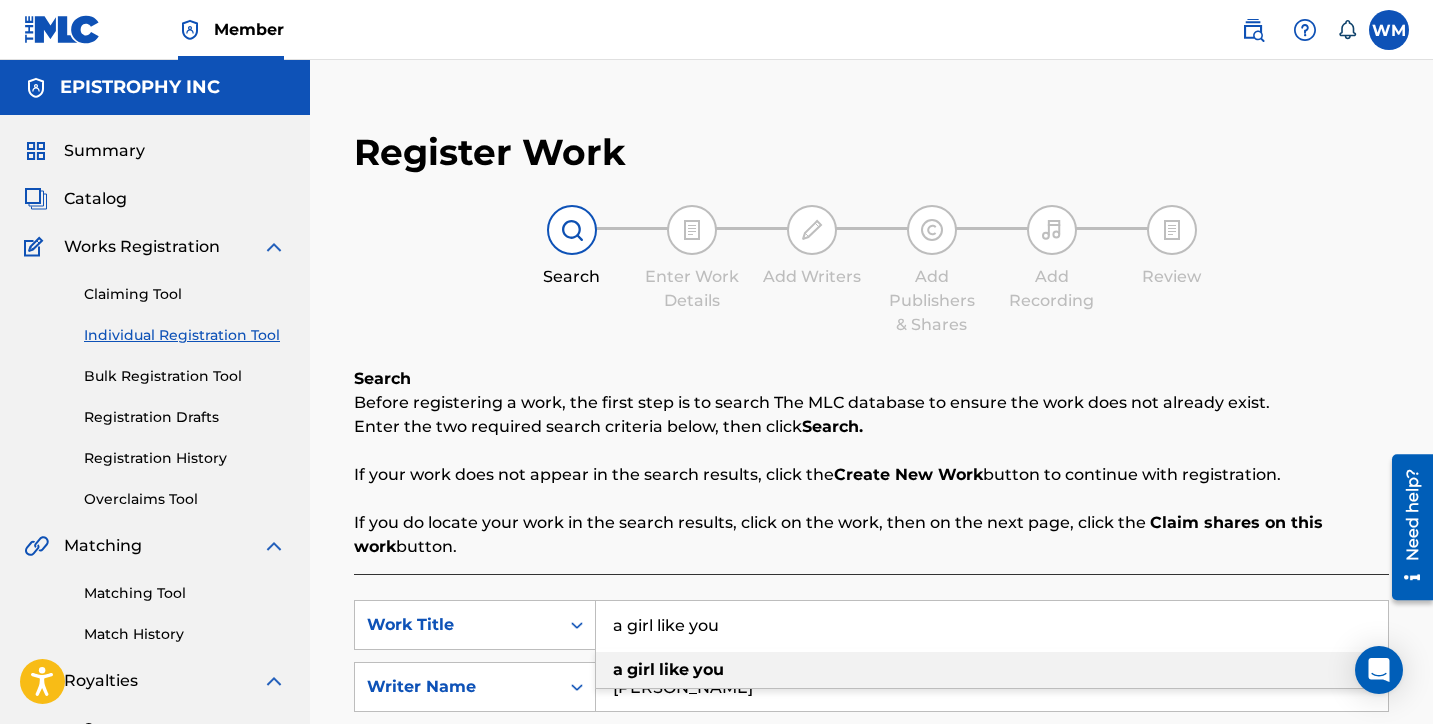 drag, startPoint x: 740, startPoint y: 638, endPoint x: 513, endPoint y: 560, distance: 240.02708 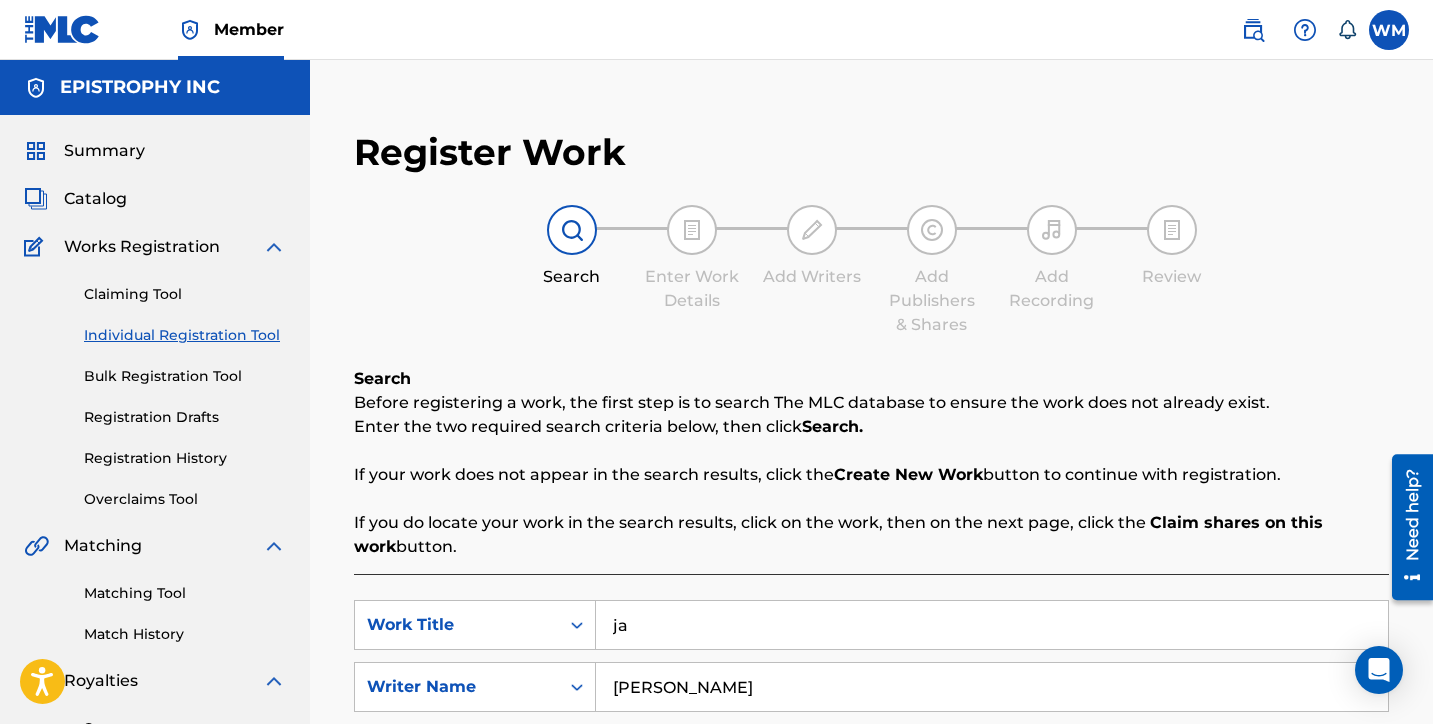 type on "j" 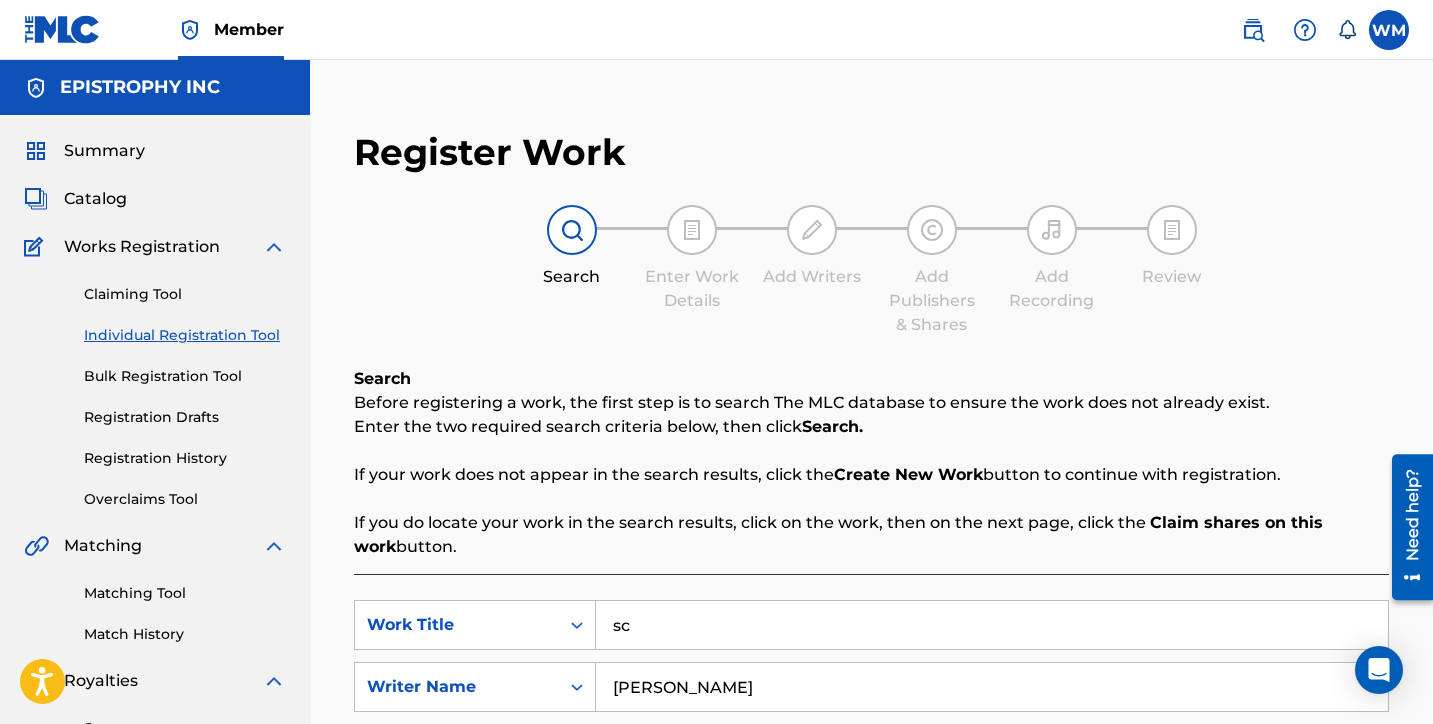 type on "s" 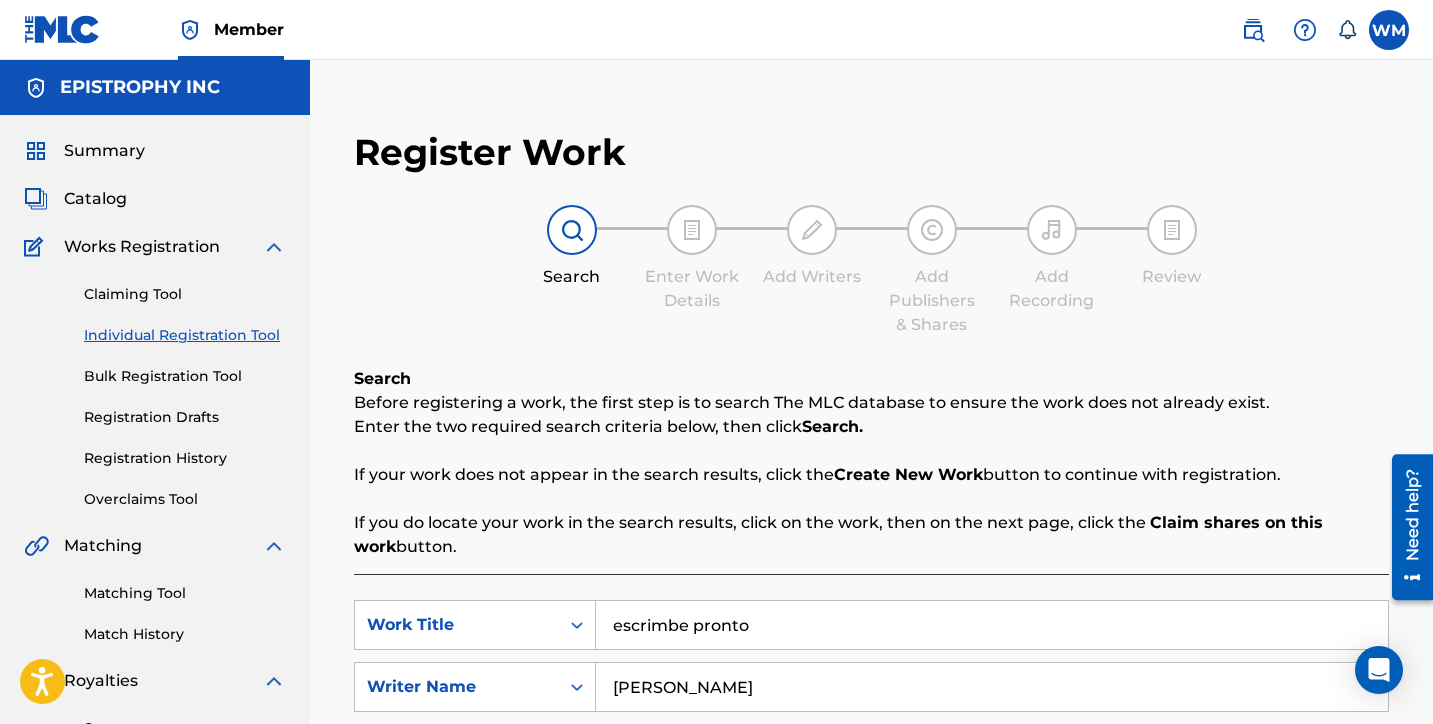 type on "escrimbe pronto" 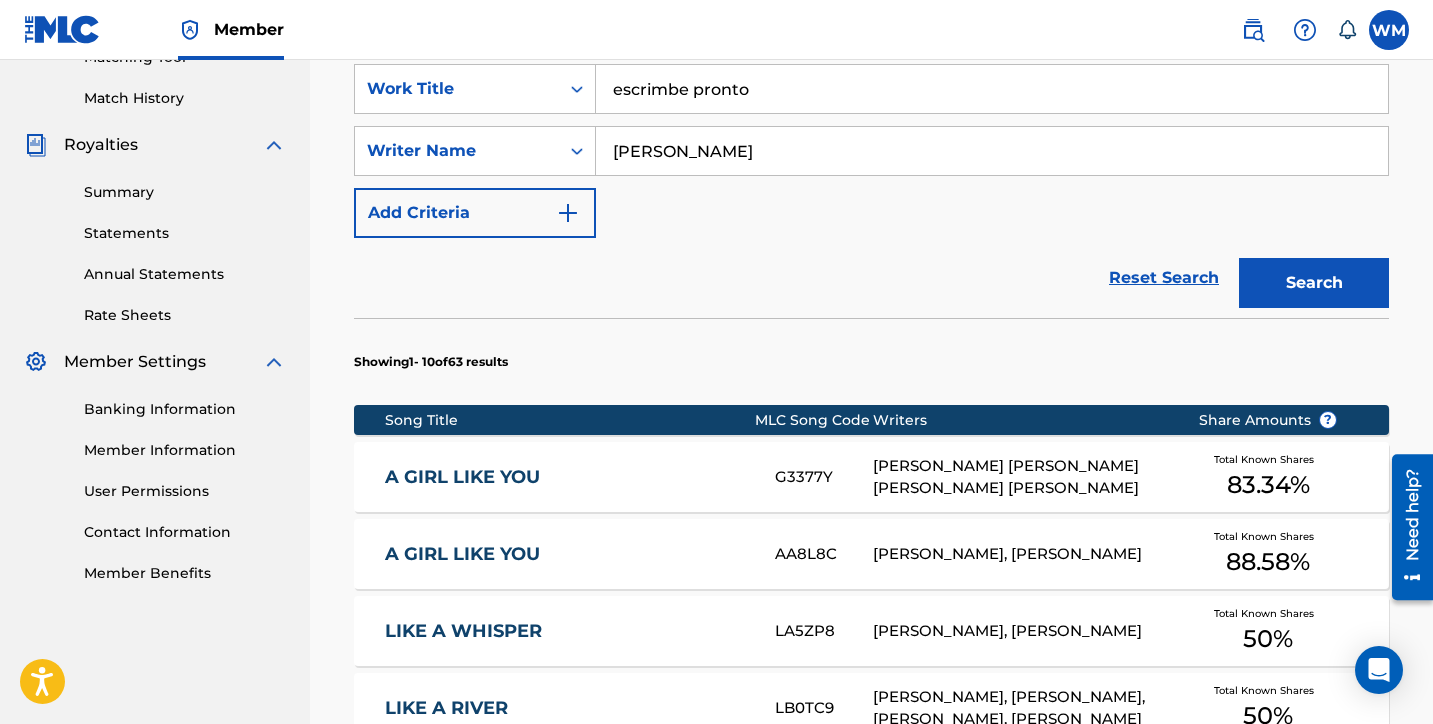 scroll, scrollTop: 559, scrollLeft: 0, axis: vertical 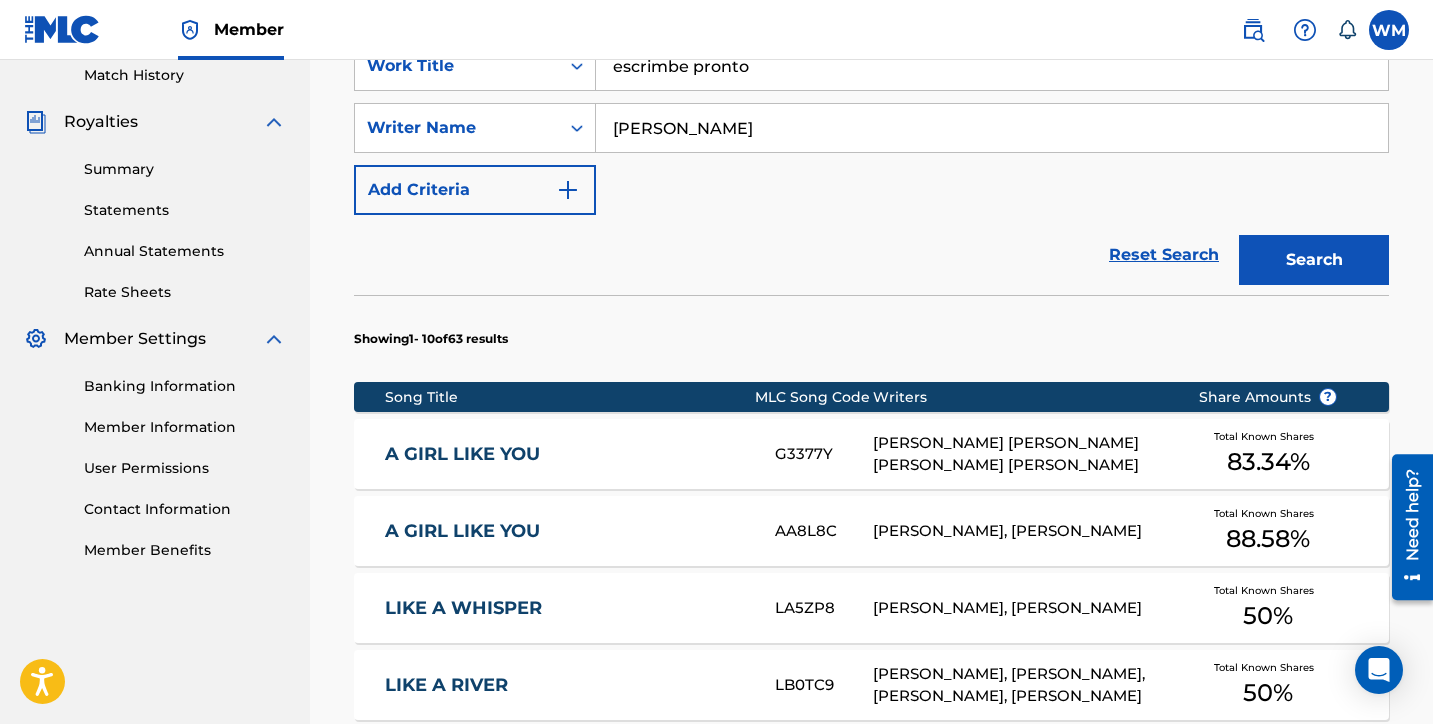 click on "Search" at bounding box center (1314, 260) 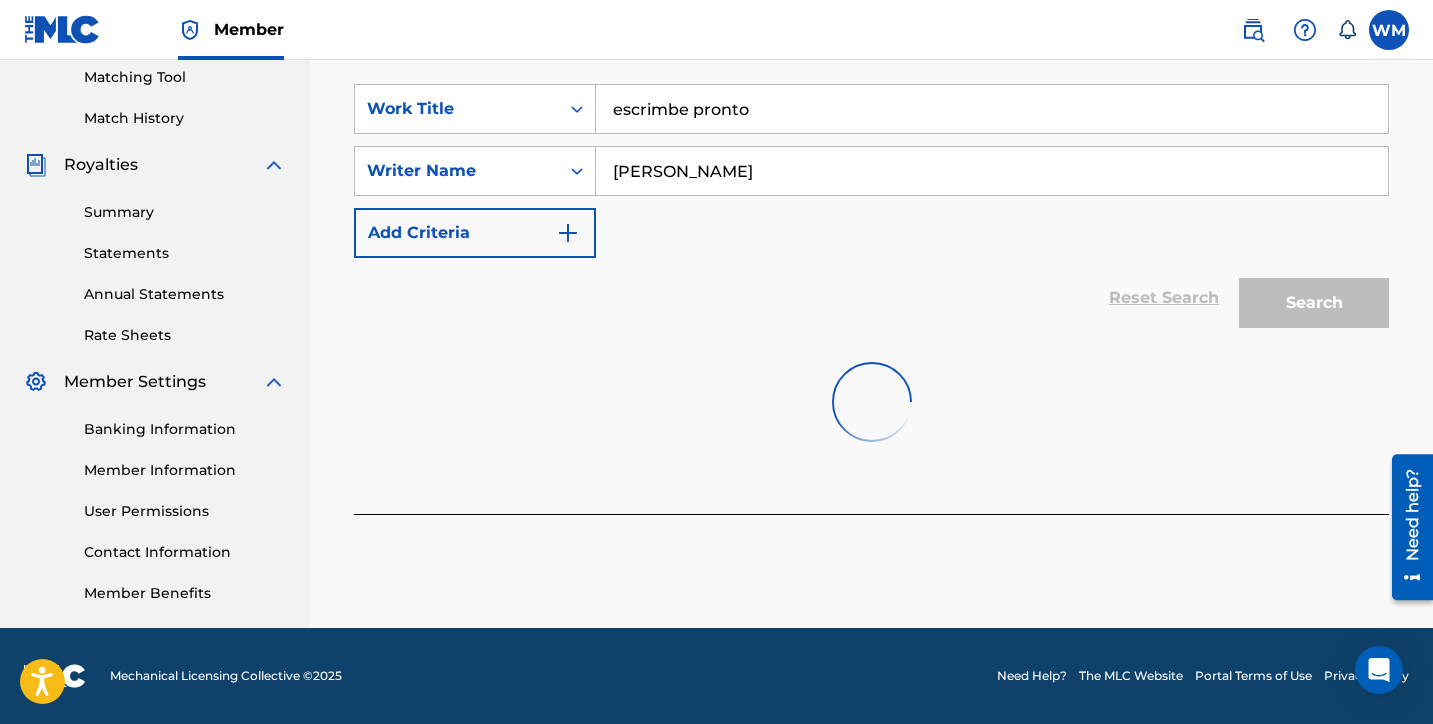 scroll, scrollTop: 516, scrollLeft: 0, axis: vertical 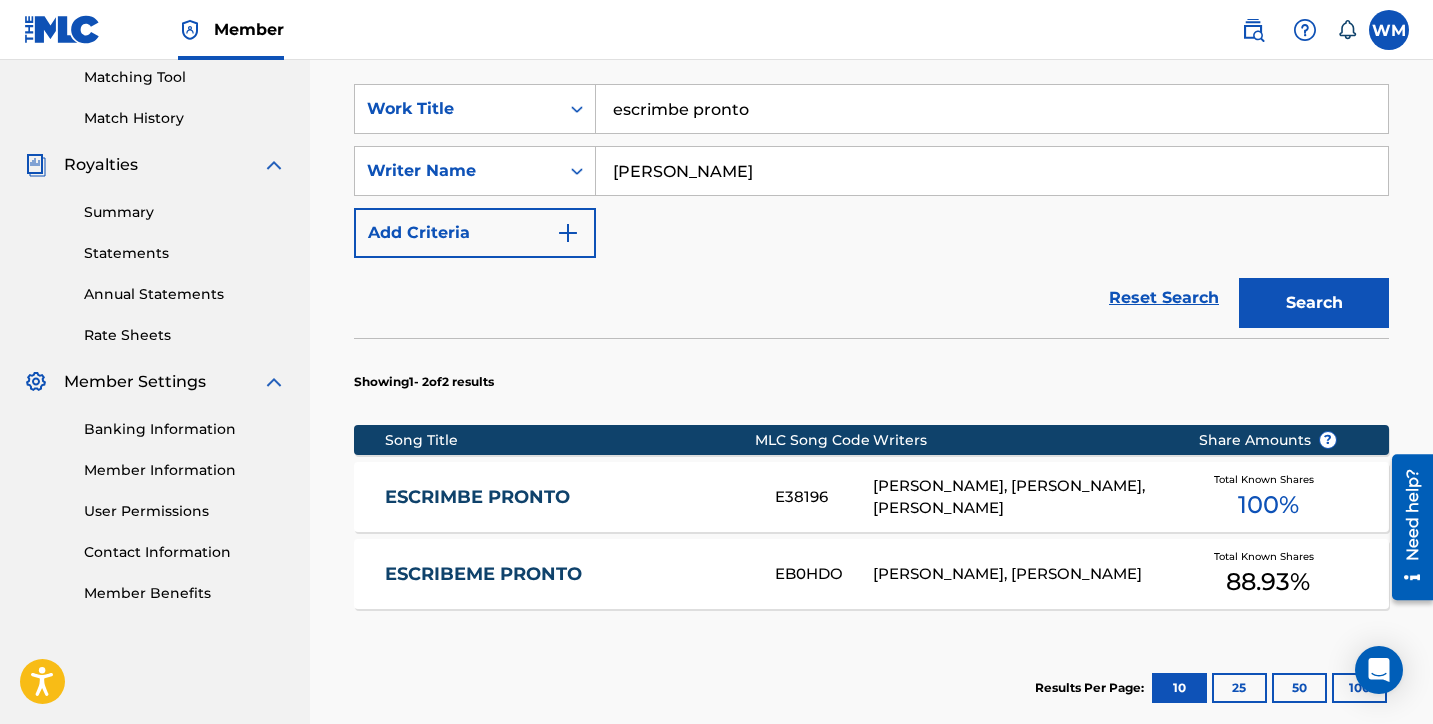 click on "ESCRIMBE PRONTO" at bounding box center (566, 497) 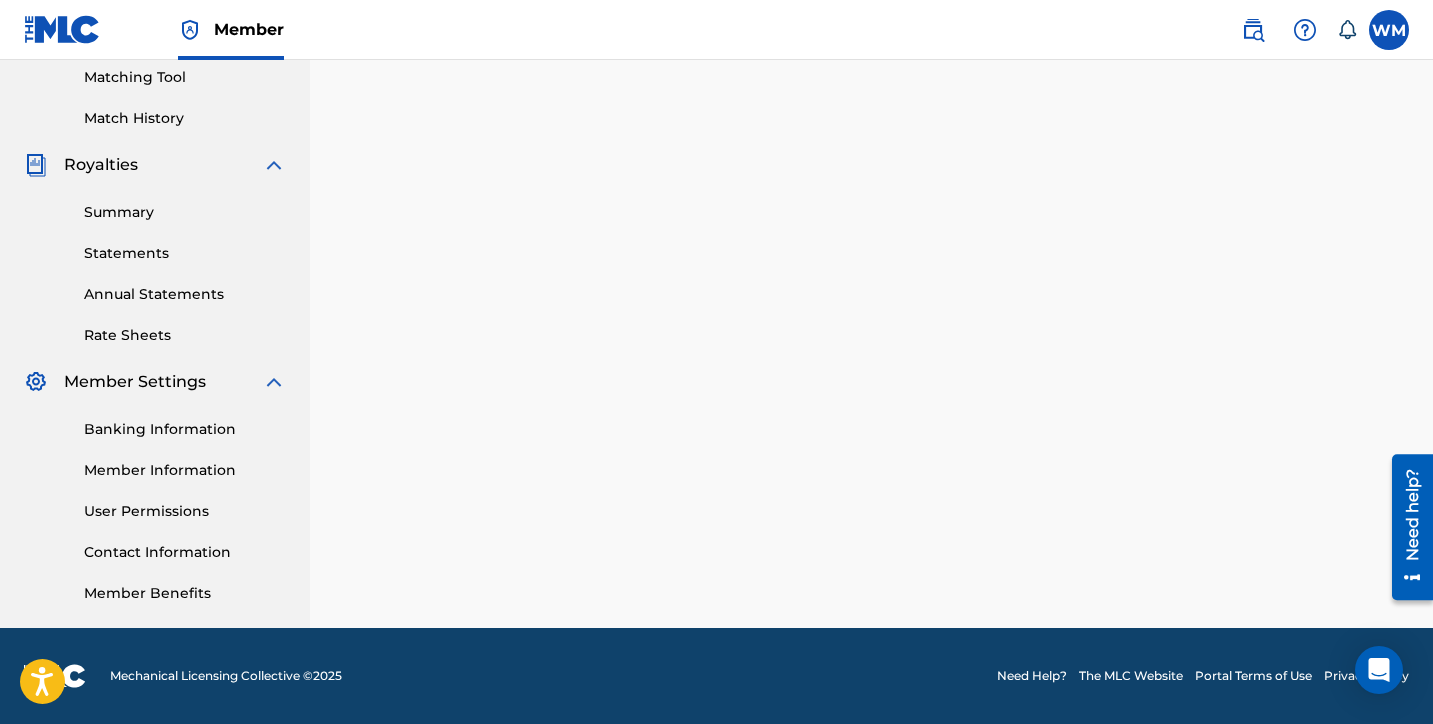 scroll, scrollTop: 0, scrollLeft: 0, axis: both 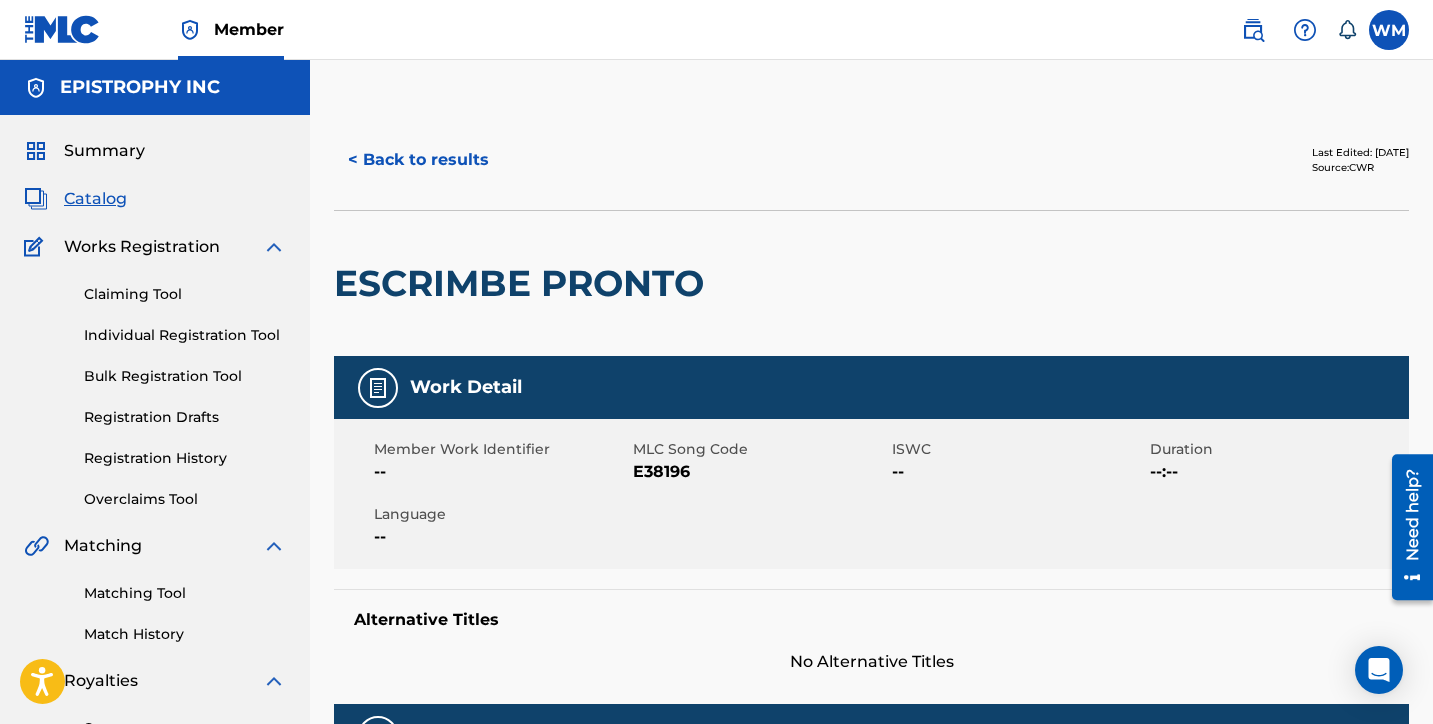 click on "< Back to results Last Edited:   June 30, 2021 Source:  CWR ESCRIMBE PRONTO     Work Detail   Member Work Identifier -- MLC Song Code E38196 ISWC -- Duration --:-- Language -- Alternative Titles No Alternative Titles Writers   (3) Writer Name Writer IPI Writer Role CAMILLO LARA -- Composer HOLGER BEIER 00290579533 Composer CAMILO LARA ALVAREZ 00542772543 Composer Publishers   (2) My shares:  0 % Total shares:  100 % Administrator Name Administrator IPI Administrator Number Collection Share Contact Details FIGS. D MUSIC, INC. 00533878031 P1016D 67% Concord Music Group 10 Lea Ave, Unit 300,  Nashville, Tennessee 37210 +1-629-4013901 copyright@concord.com Admin Original Publisher Connecting Line Publisher Name Publisher IPI Publisher Number Represented Writers MEJICO MAXICO SONGS 00600831197 P5265W Administrator Name Administrator IPI Administrator Number Collection Share Contact Details SCHUBERT MUSIC PUBLISHING INC. 00677646884 P9251Z 33% Schubert Music Publishing Inc. b.murphy@schubertmusic.com Publisher Name" at bounding box center (871, 1448) 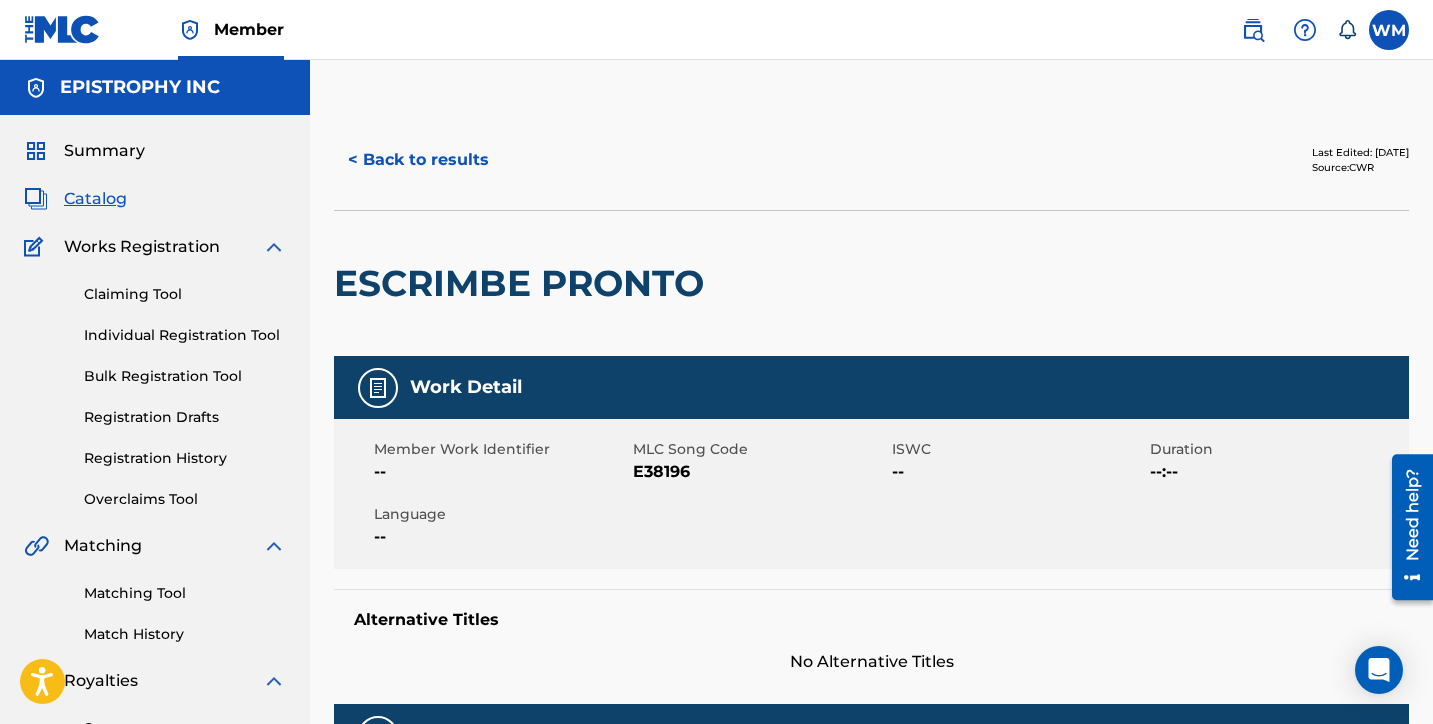 scroll, scrollTop: 0, scrollLeft: 0, axis: both 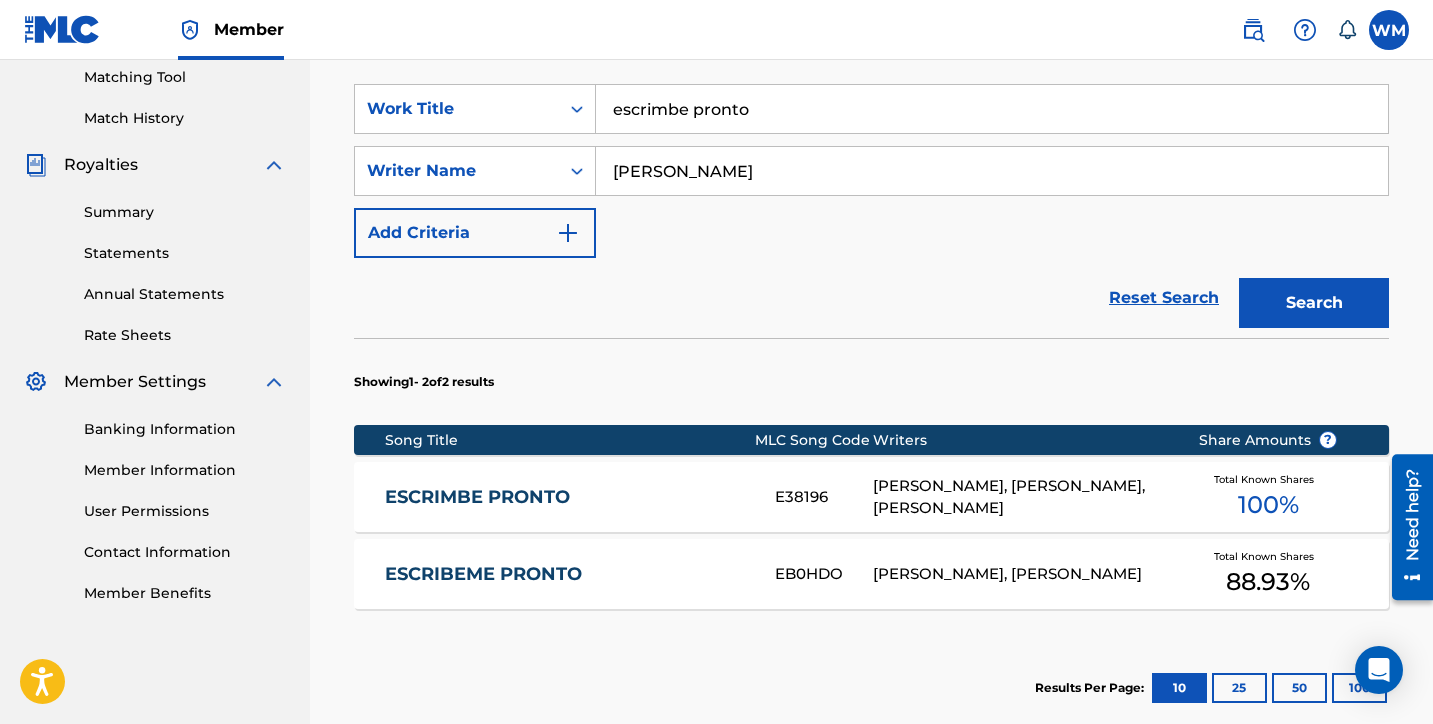 drag, startPoint x: 784, startPoint y: 115, endPoint x: 537, endPoint y: 73, distance: 250.54541 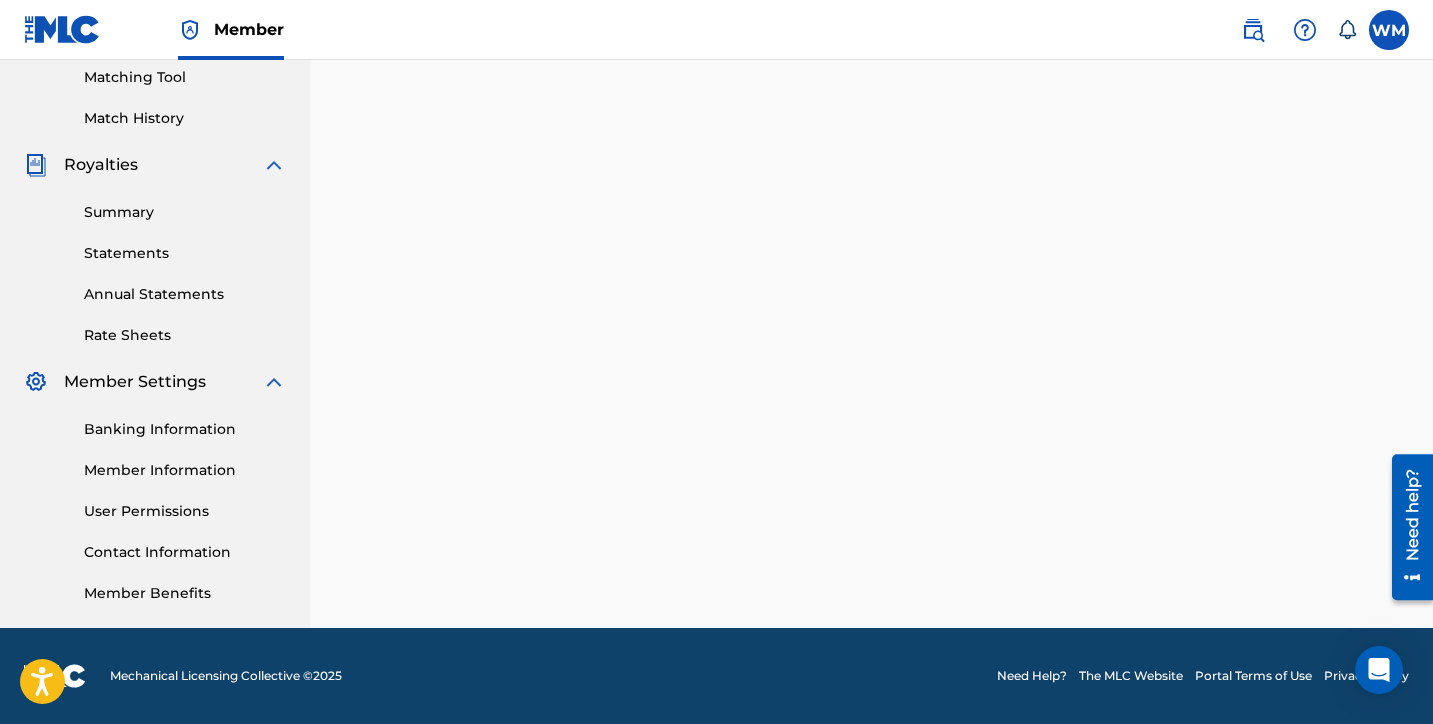 scroll, scrollTop: 0, scrollLeft: 0, axis: both 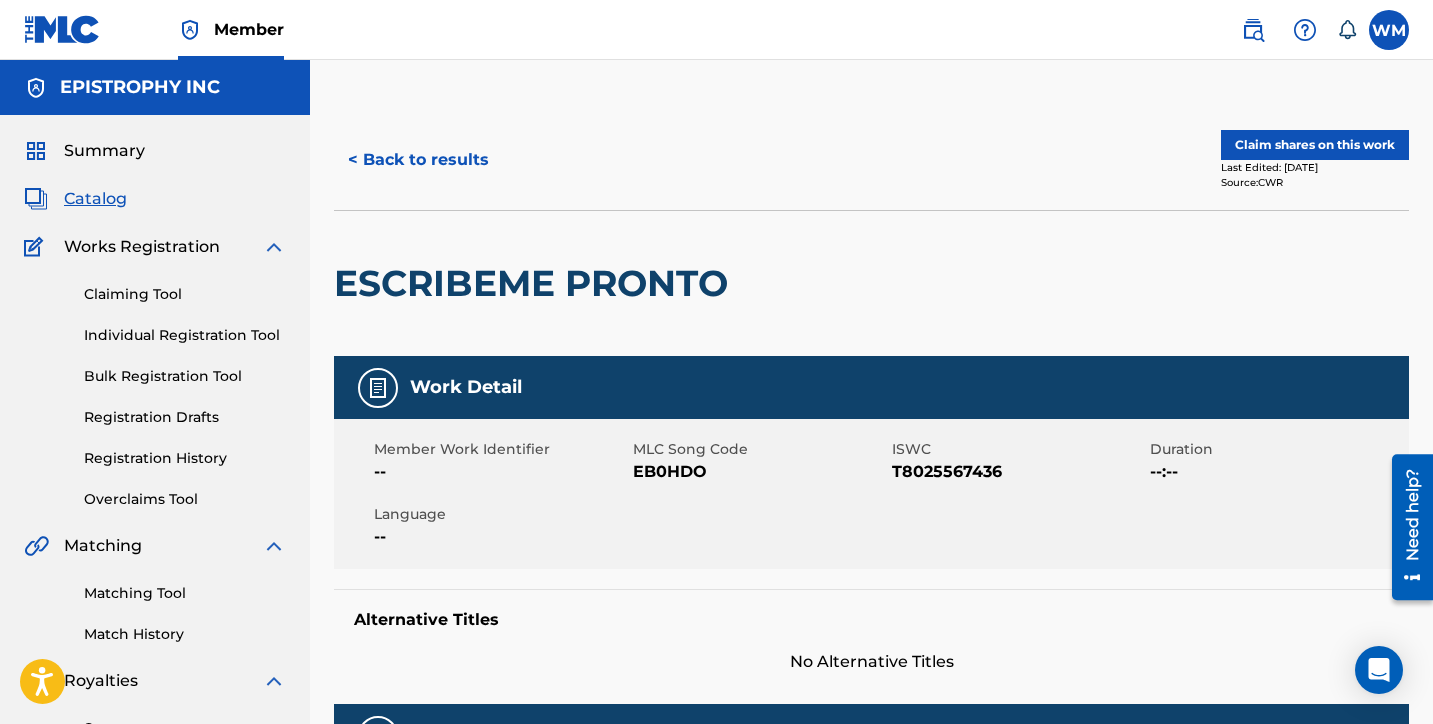 click on "< Back to results Claim shares on this work Last Edited:   August 13, 2024 Source:  CWR ESCRIBEME PRONTO     Work Detail   Member Work Identifier -- MLC Song Code EB0HDO ISWC T8025567436 Duration --:-- Language -- Alternative Titles No Alternative Titles Writers   (2) Writer Name Writer IPI Writer Role CAMILO LARA ALVAREZ 00542772543 Composer/Author HOLGER BEIER 00290579533 Composer/Author Publishers   (2) My shares:  0 % Total shares:  88.93 % Administrator Name Administrator IPI Administrator Number Collection Share Contact Details SENTRIC MUSIC LIMITED 00509030978 P9399G 66.67% Sentric Music info@sentricmusic.com Admin Original Publisher Connecting Line Publisher Name Publisher IPI Publisher Number Represented Writers COOKING VINYL PUBLISHING 00630343877 PA02WT CAMILO LARA ALVAREZ Publisher Name Publisher IPI Publisher Number Represented Writers Collection Share Contact Details GEMA 00039667444 P1017H 22.26% The MLC @ GEMA Rosenheimer Straße, Unit 11,  München, Bavaria 81667 Germany themlc@gema.de 0 % %" at bounding box center [871, 1308] 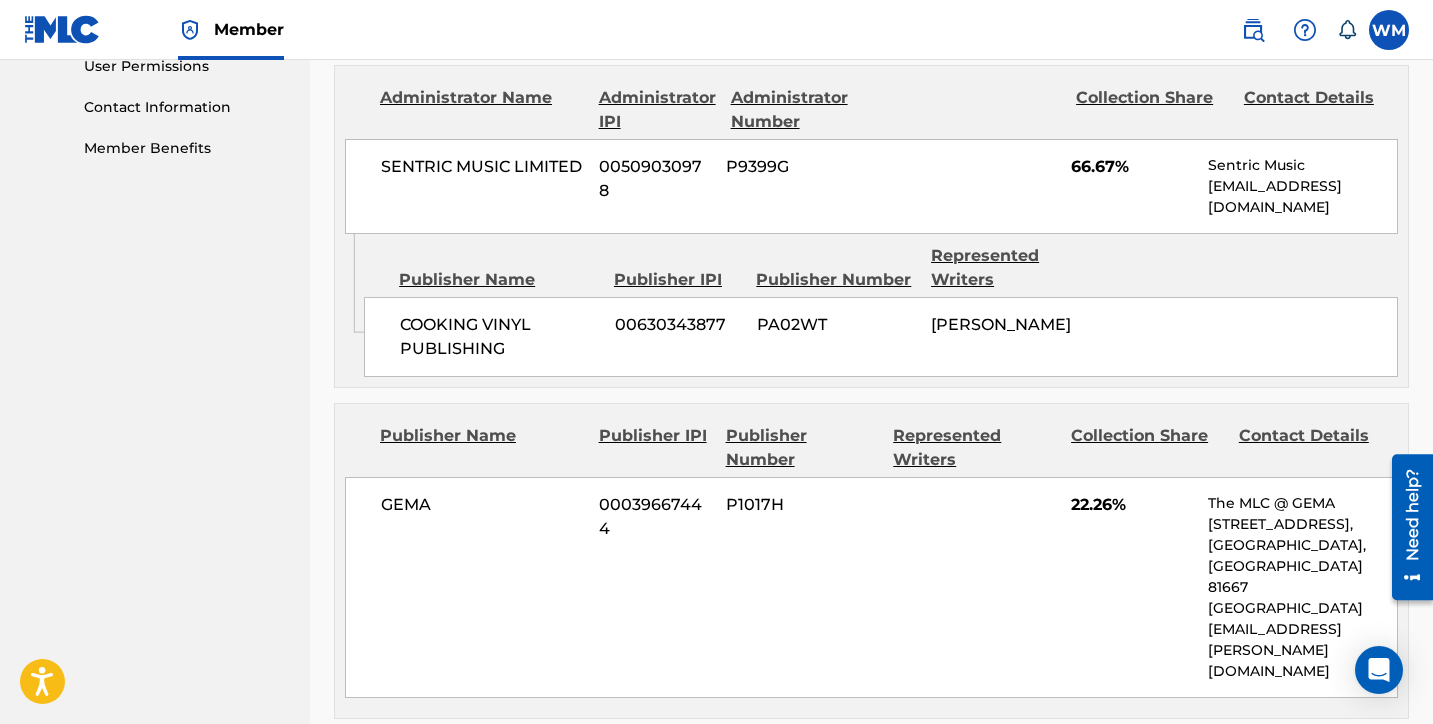 scroll, scrollTop: 964, scrollLeft: 0, axis: vertical 